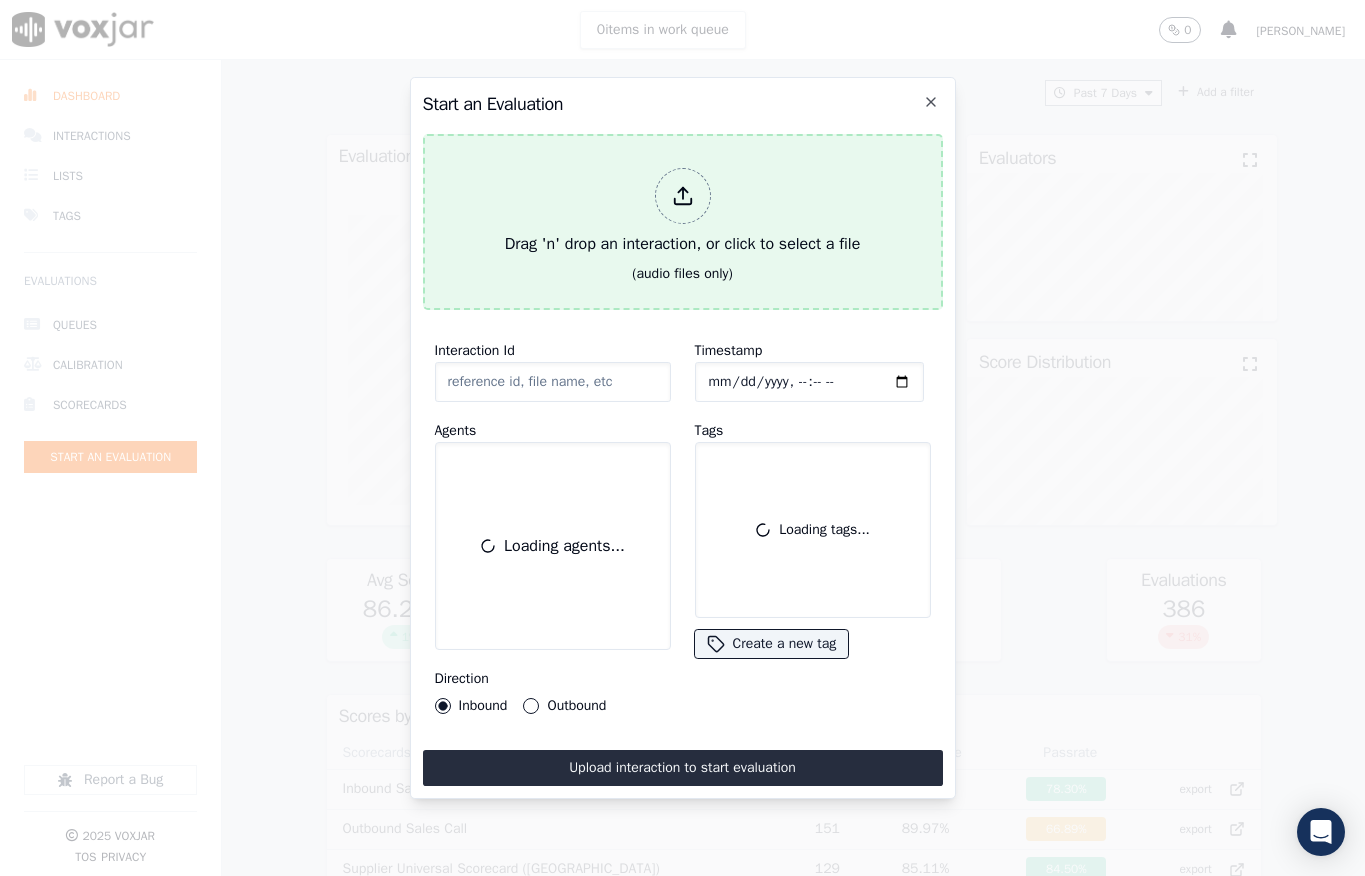 scroll, scrollTop: 0, scrollLeft: 0, axis: both 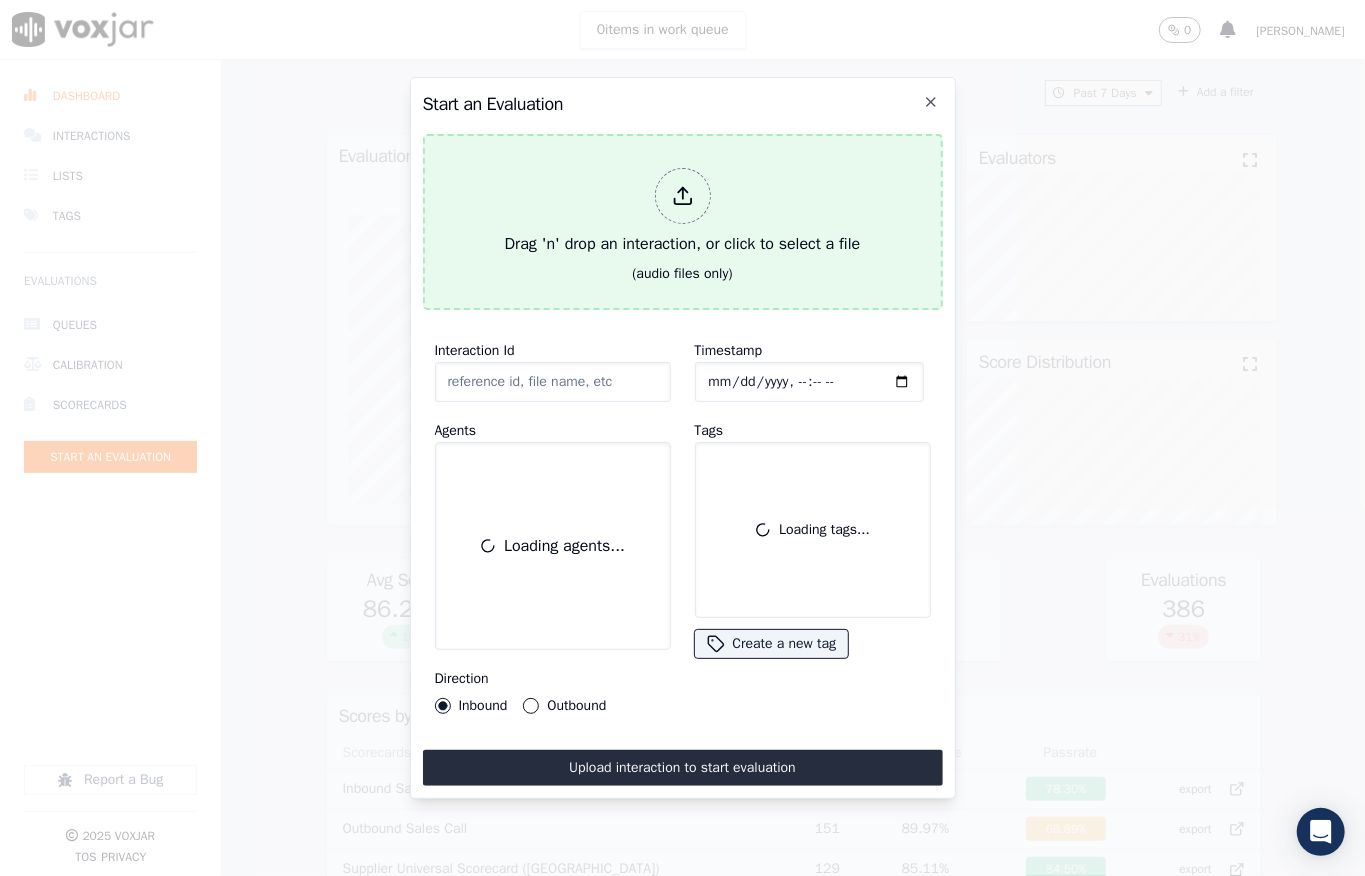 click 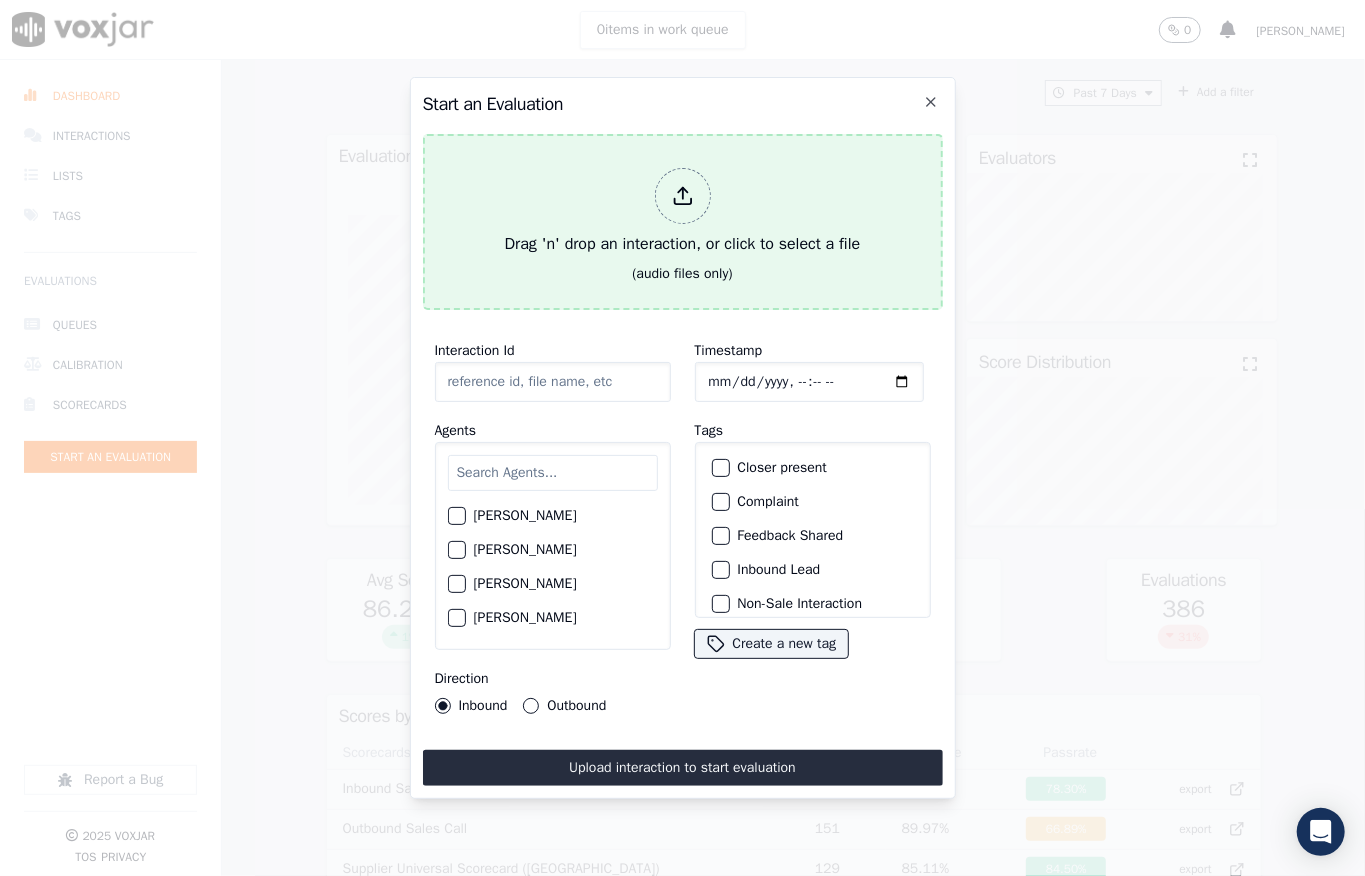 type on "20250708-104340_6145167745-all.mp3" 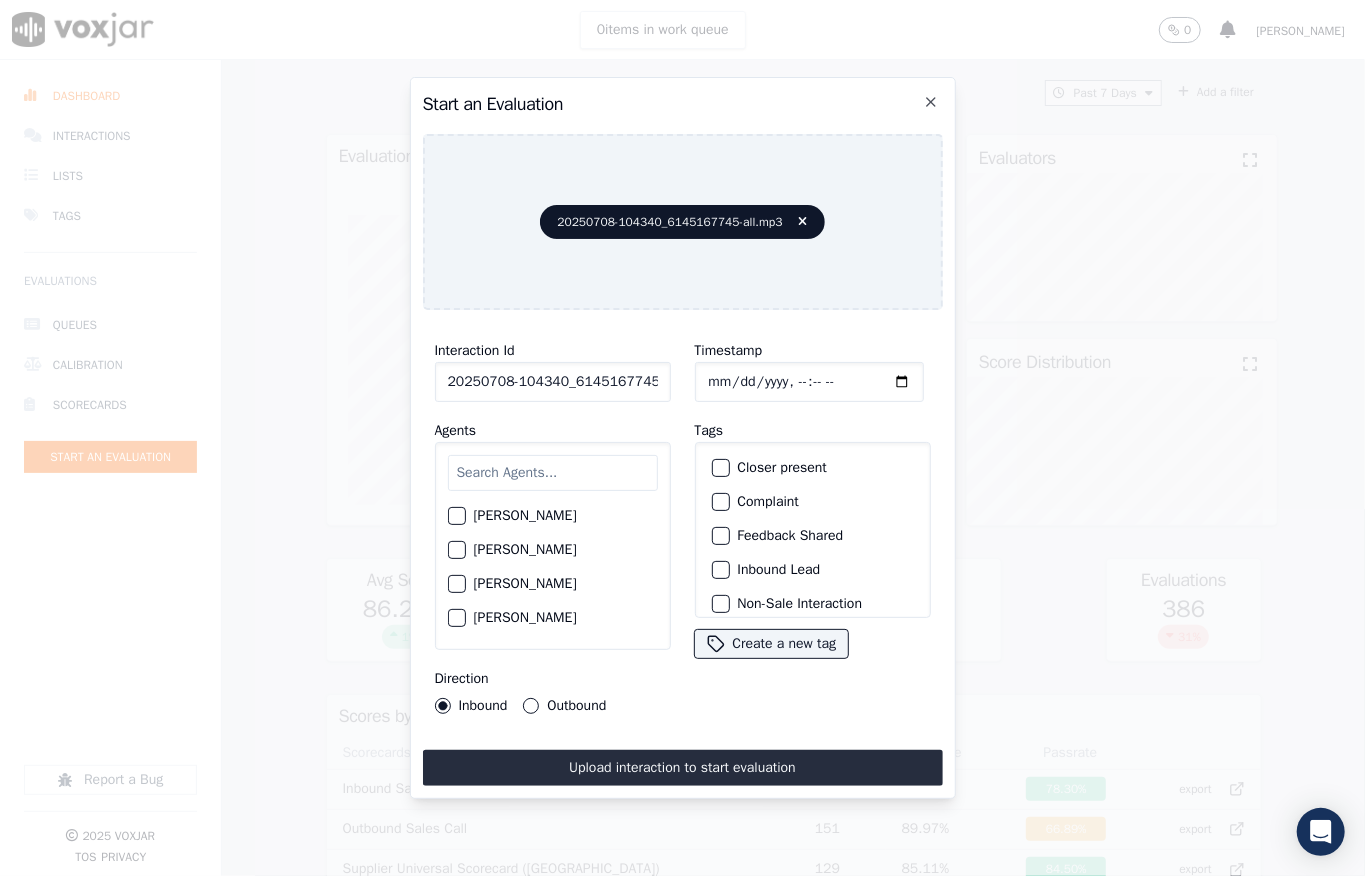 click on "Timestamp" 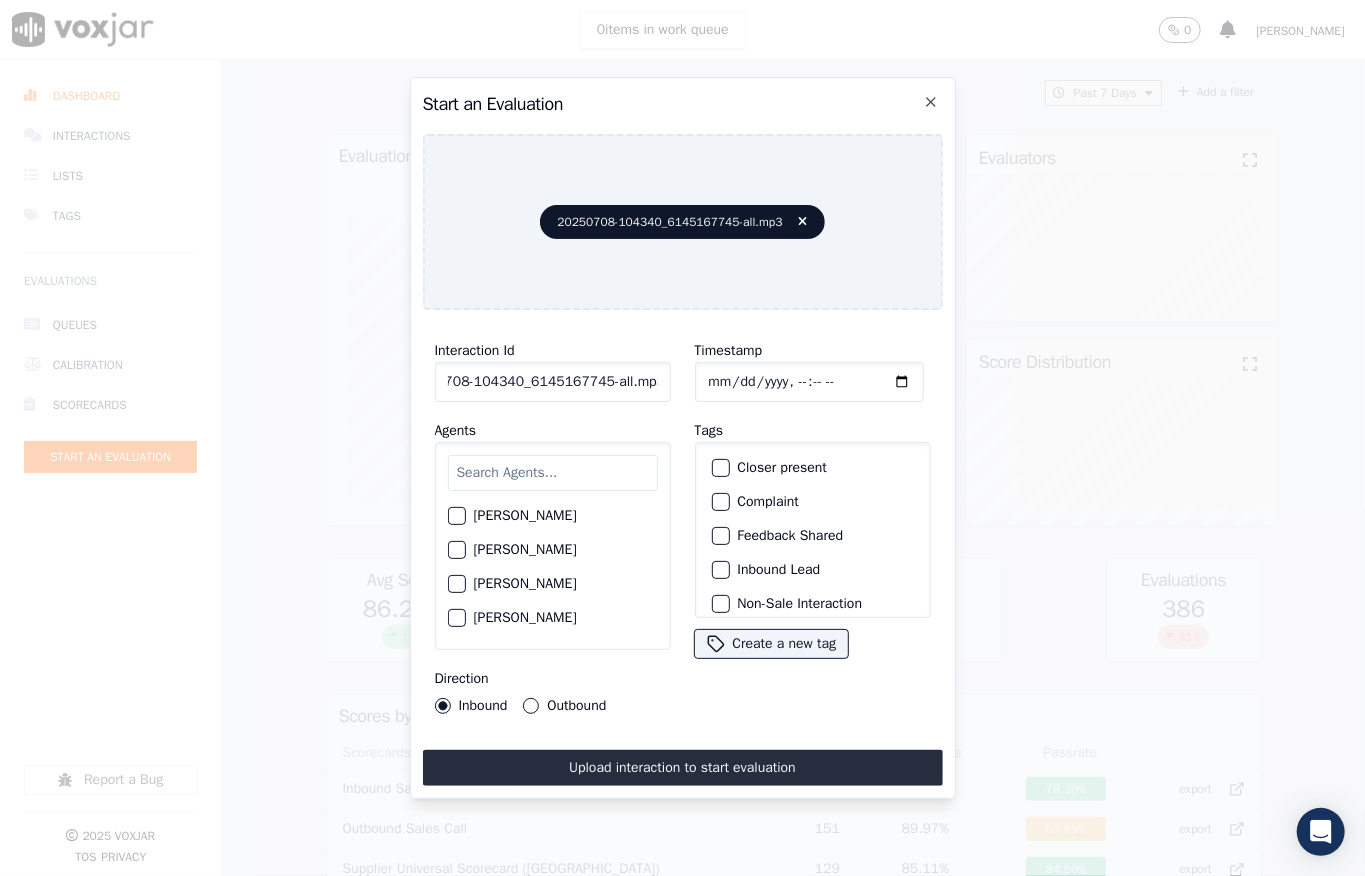 drag, startPoint x: 648, startPoint y: 373, endPoint x: 668, endPoint y: 370, distance: 20.22375 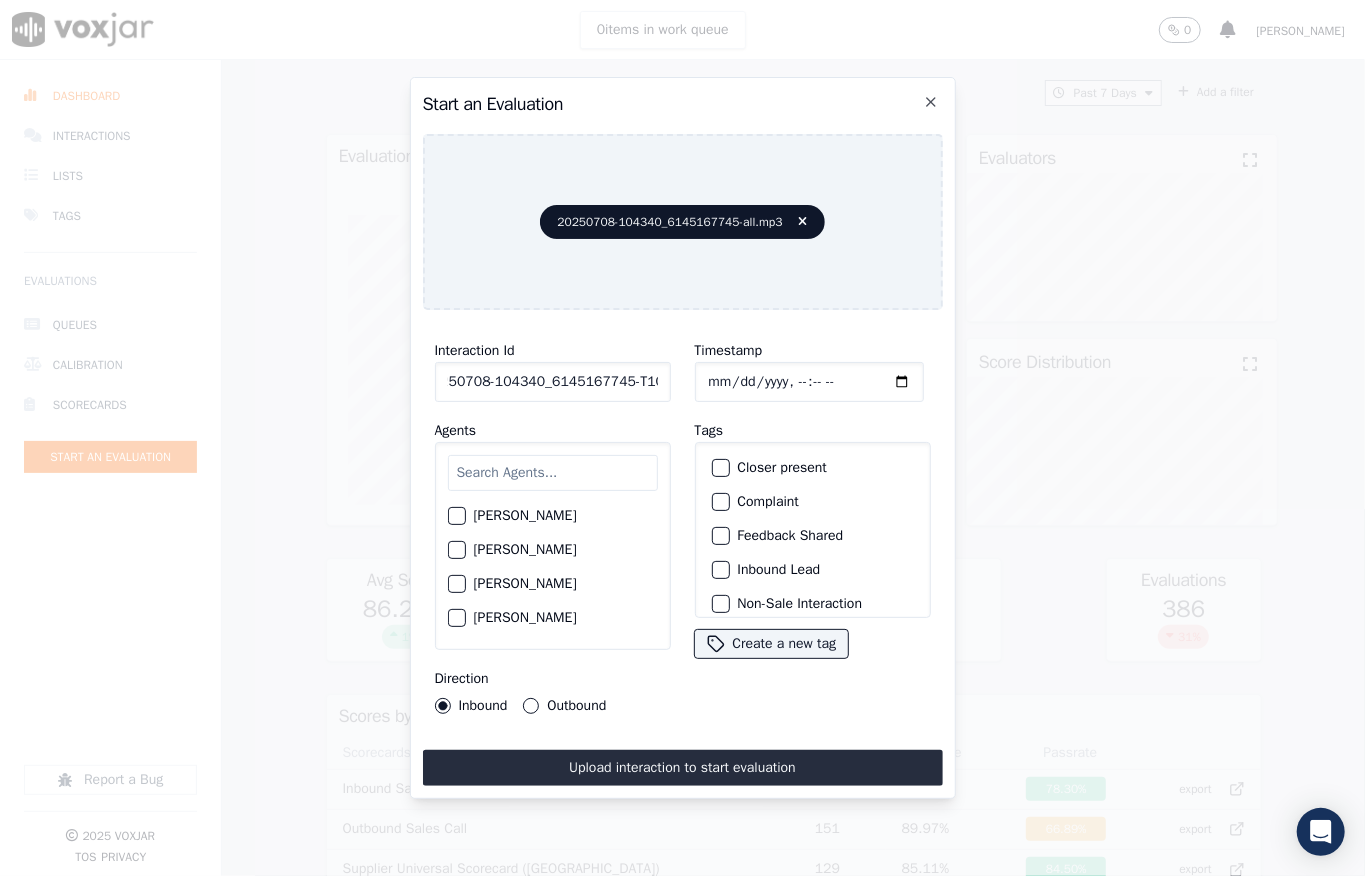 scroll, scrollTop: 0, scrollLeft: 32, axis: horizontal 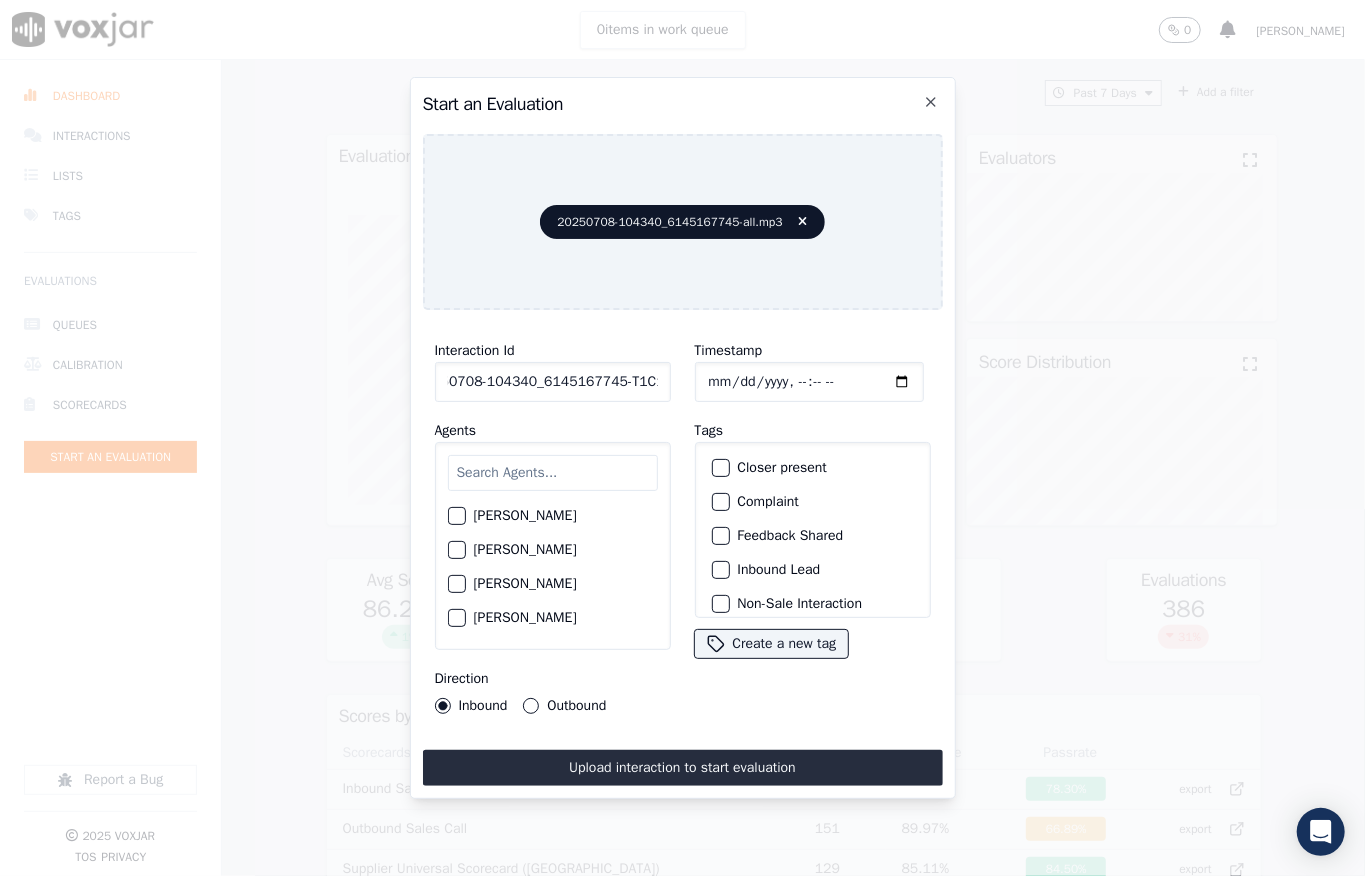 type on "20250708-104340_6145167745-T1C1" 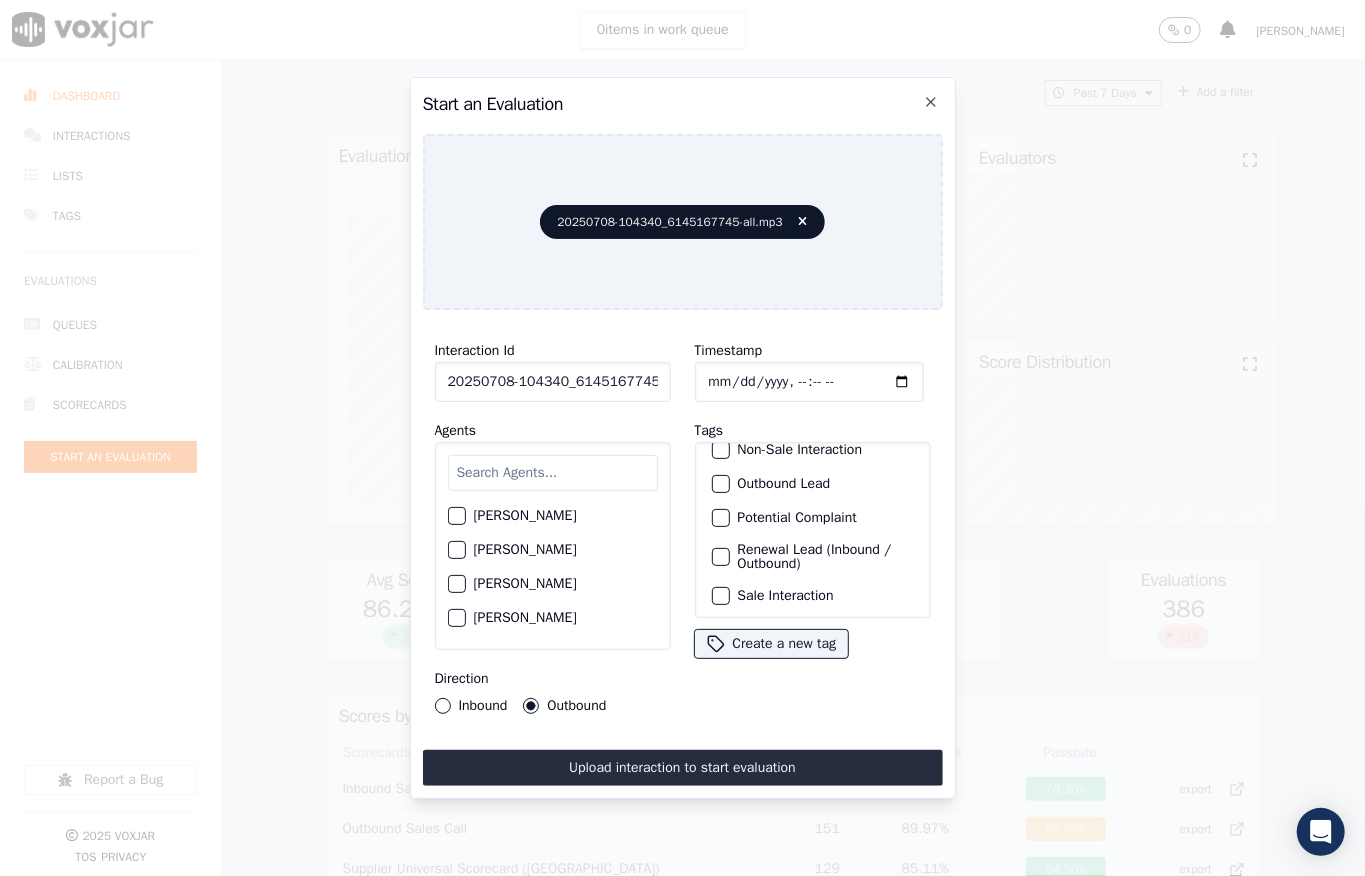 scroll, scrollTop: 200, scrollLeft: 0, axis: vertical 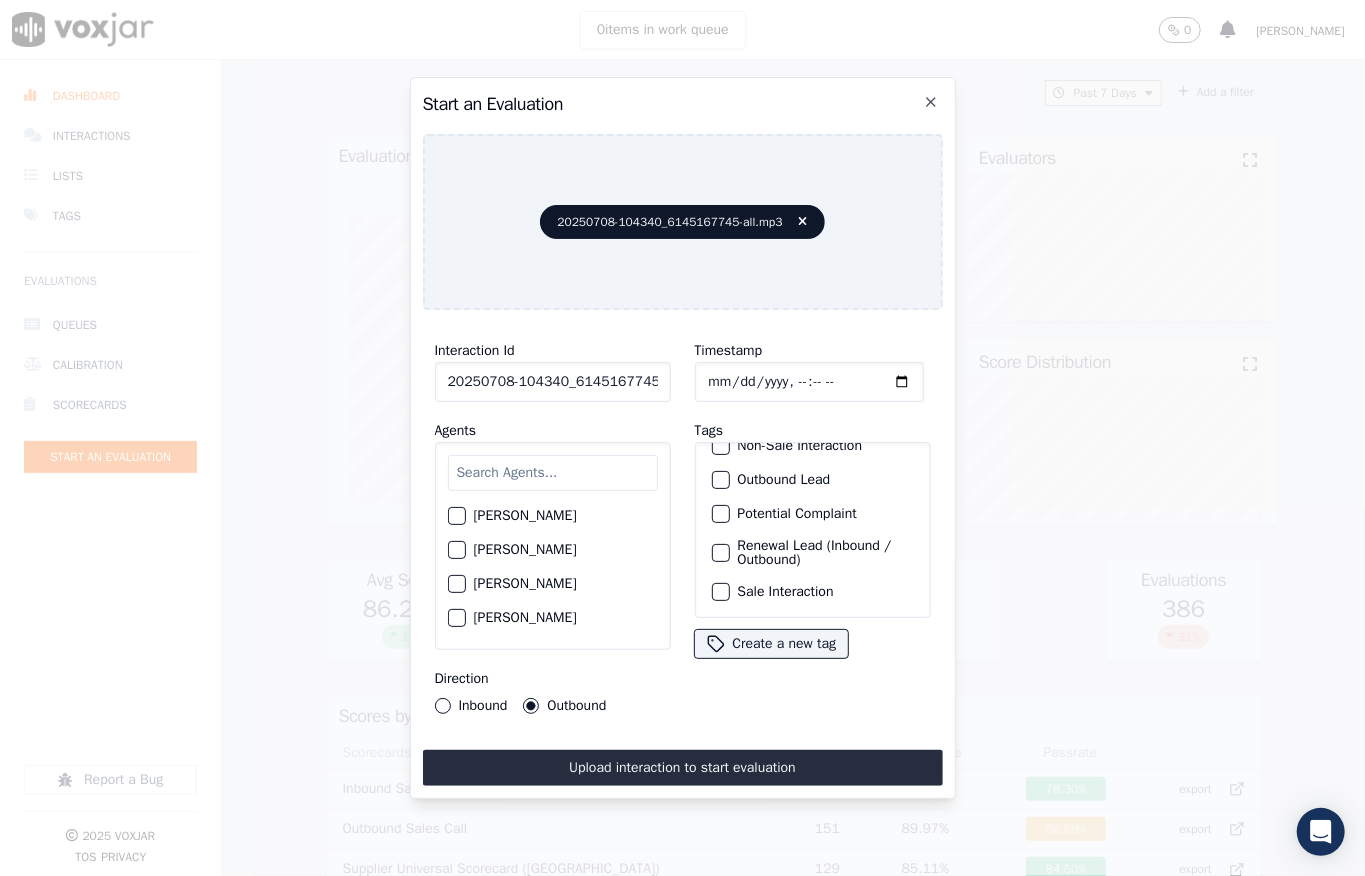 click on "Sale Interaction" at bounding box center [721, 592] 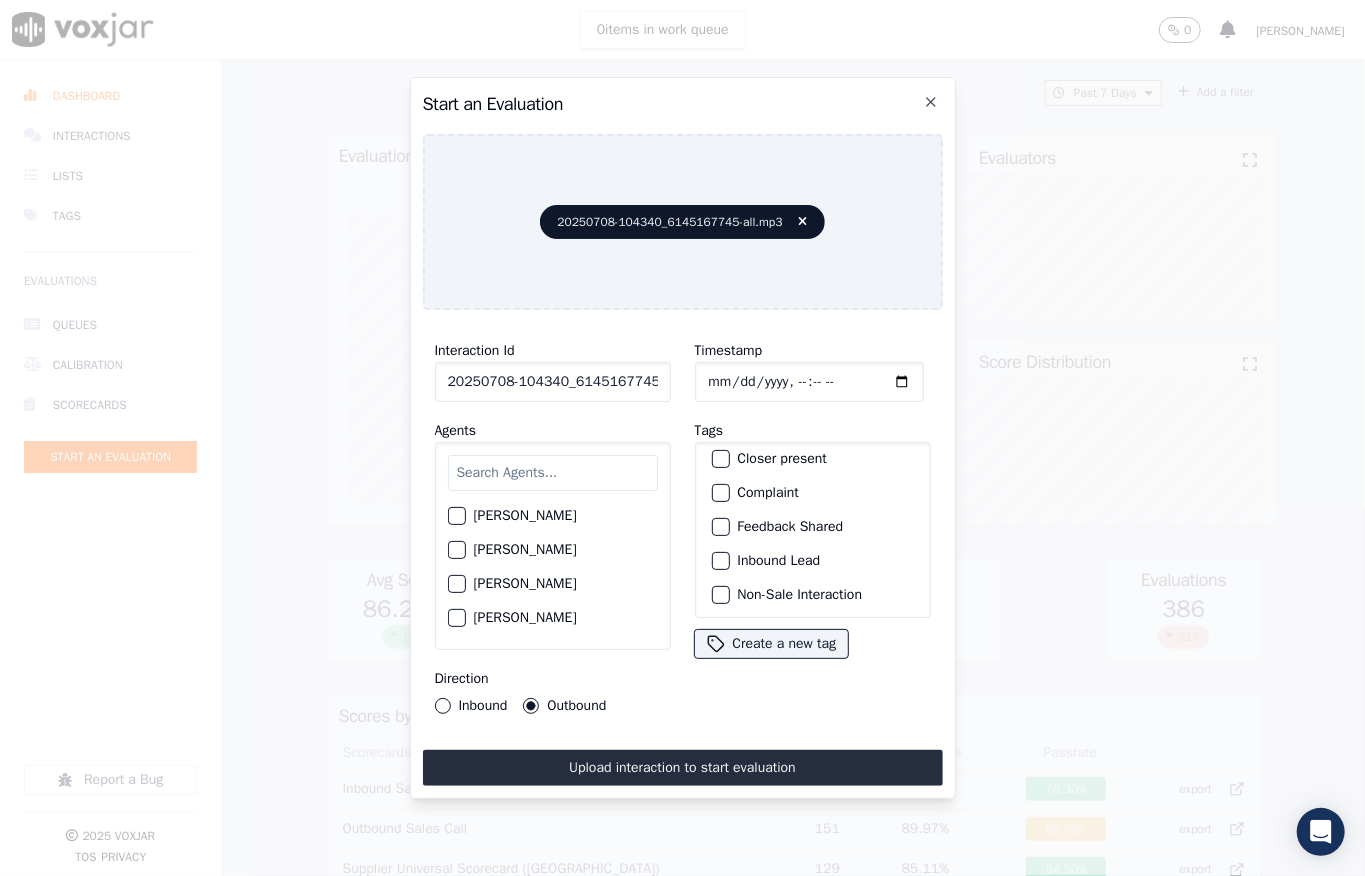 scroll, scrollTop: 0, scrollLeft: 0, axis: both 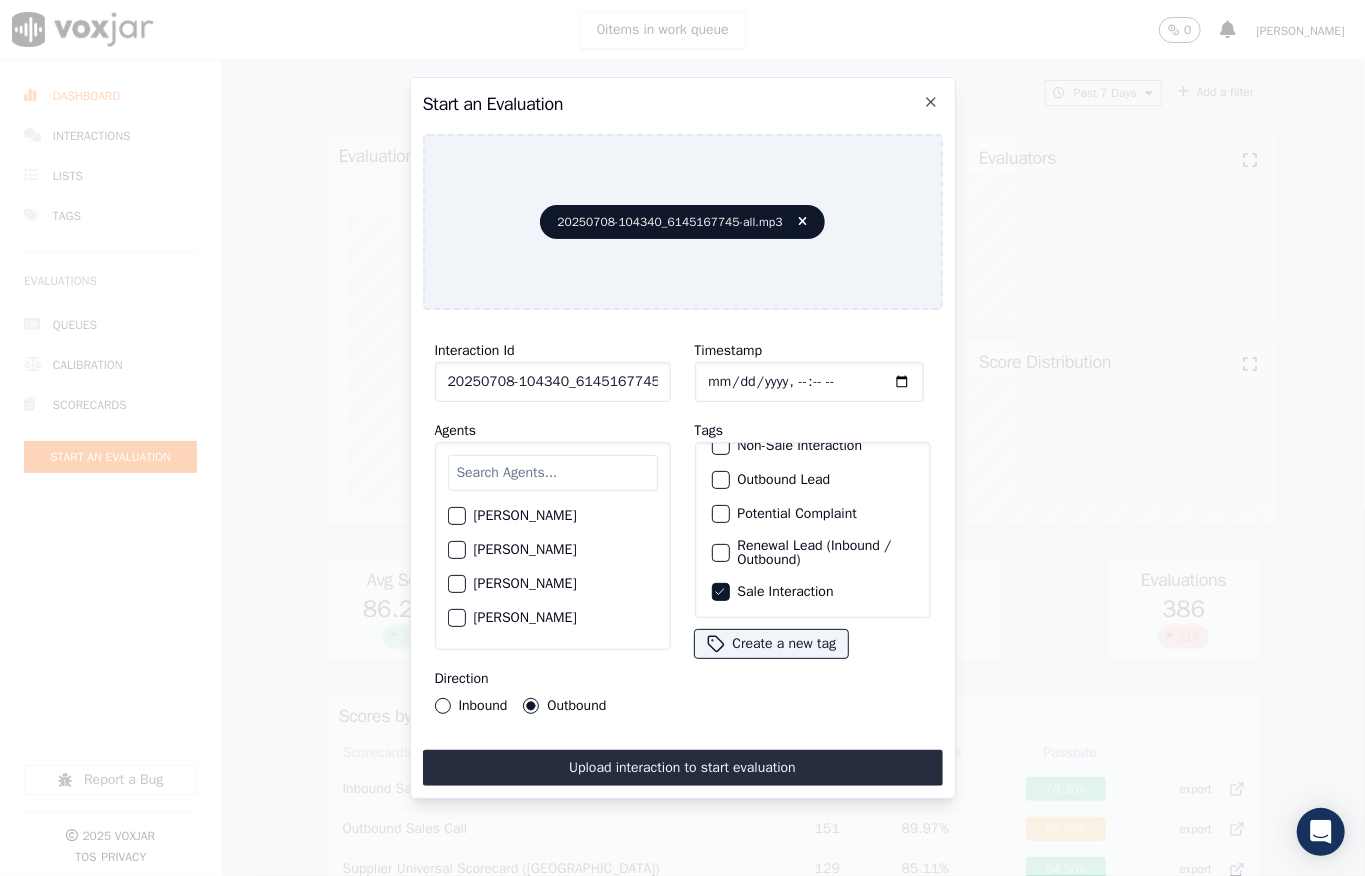 click on "Outbound Lead" at bounding box center (721, 480) 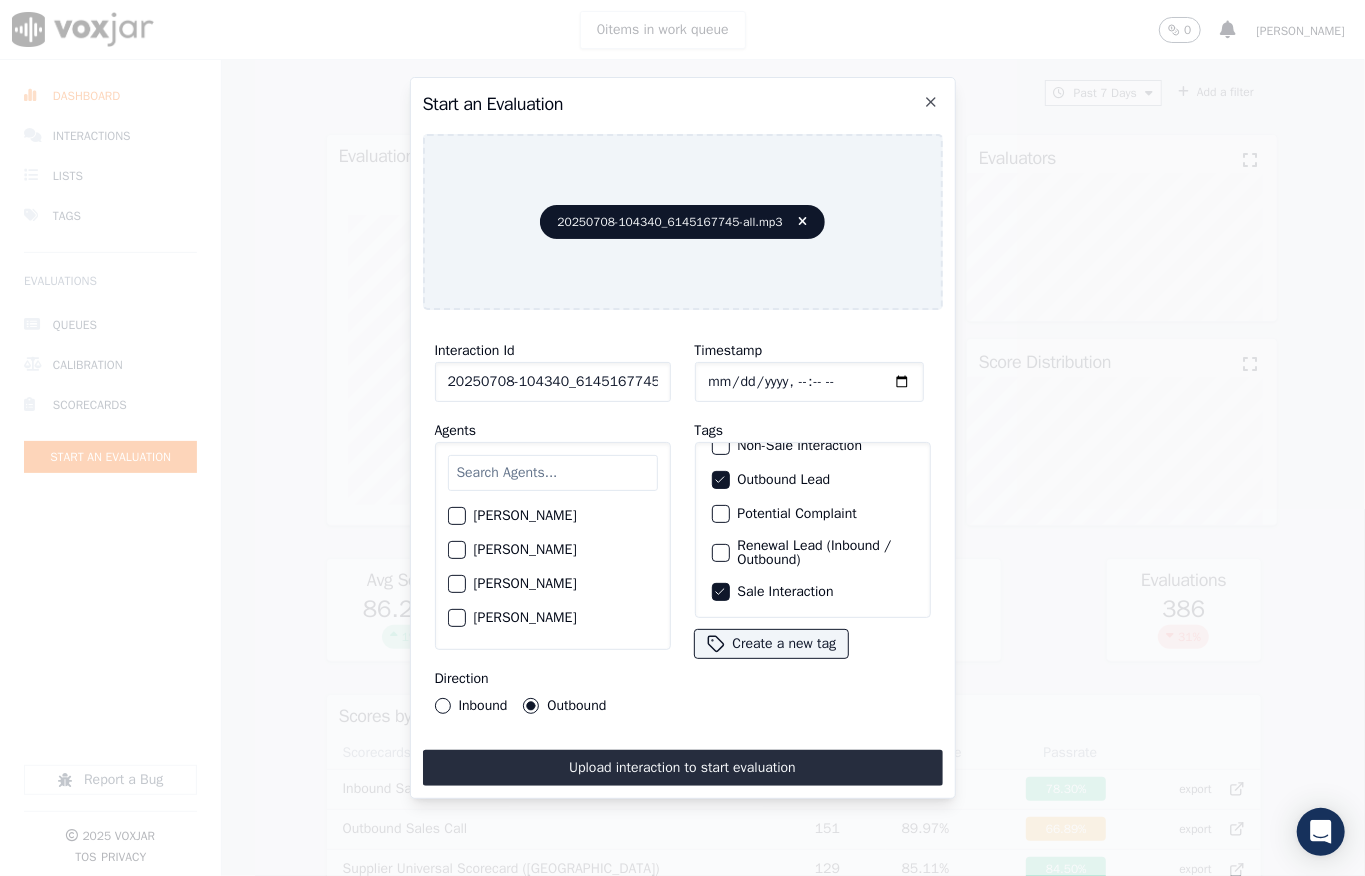 click at bounding box center [553, 473] 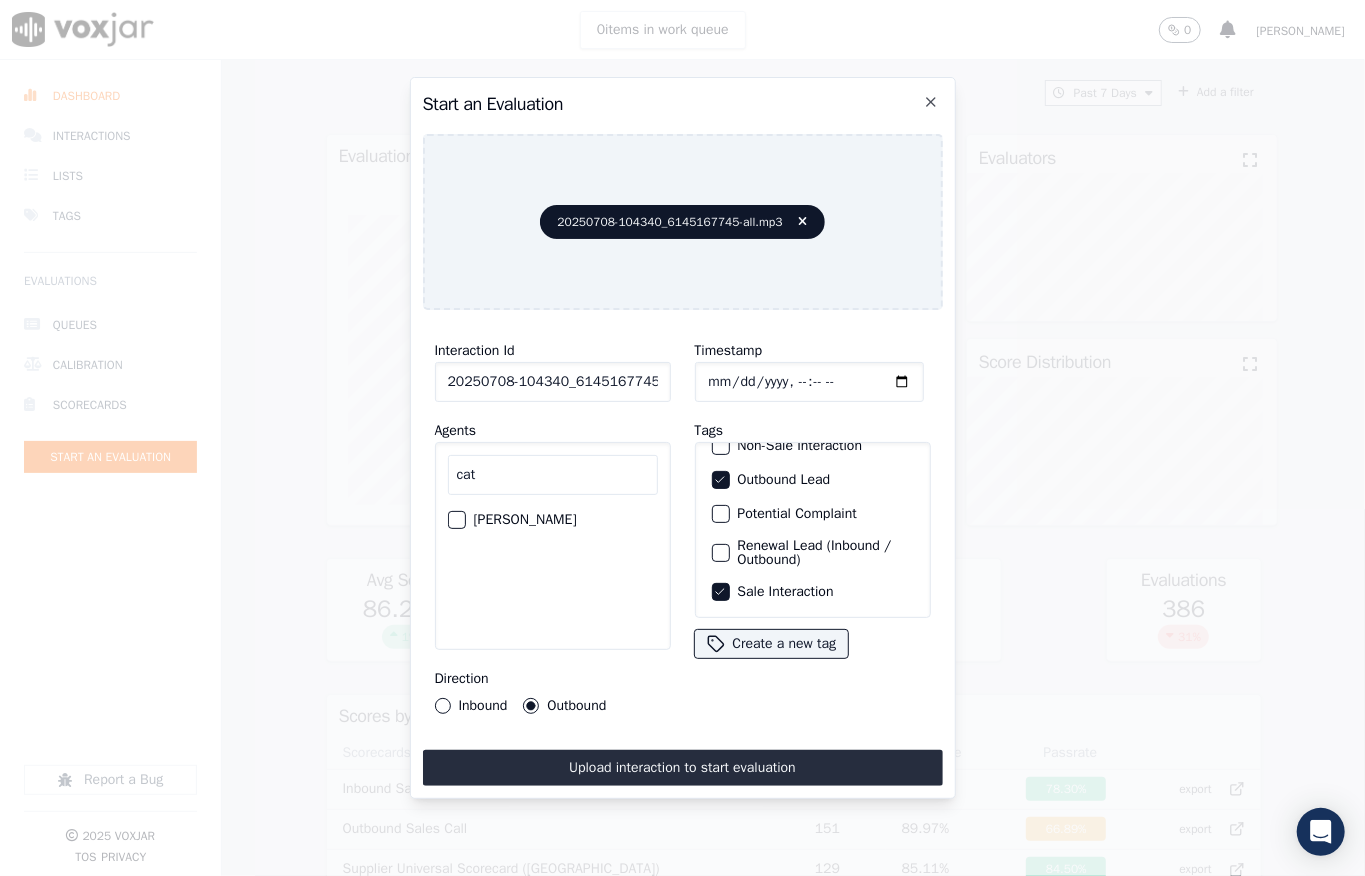type on "cat" 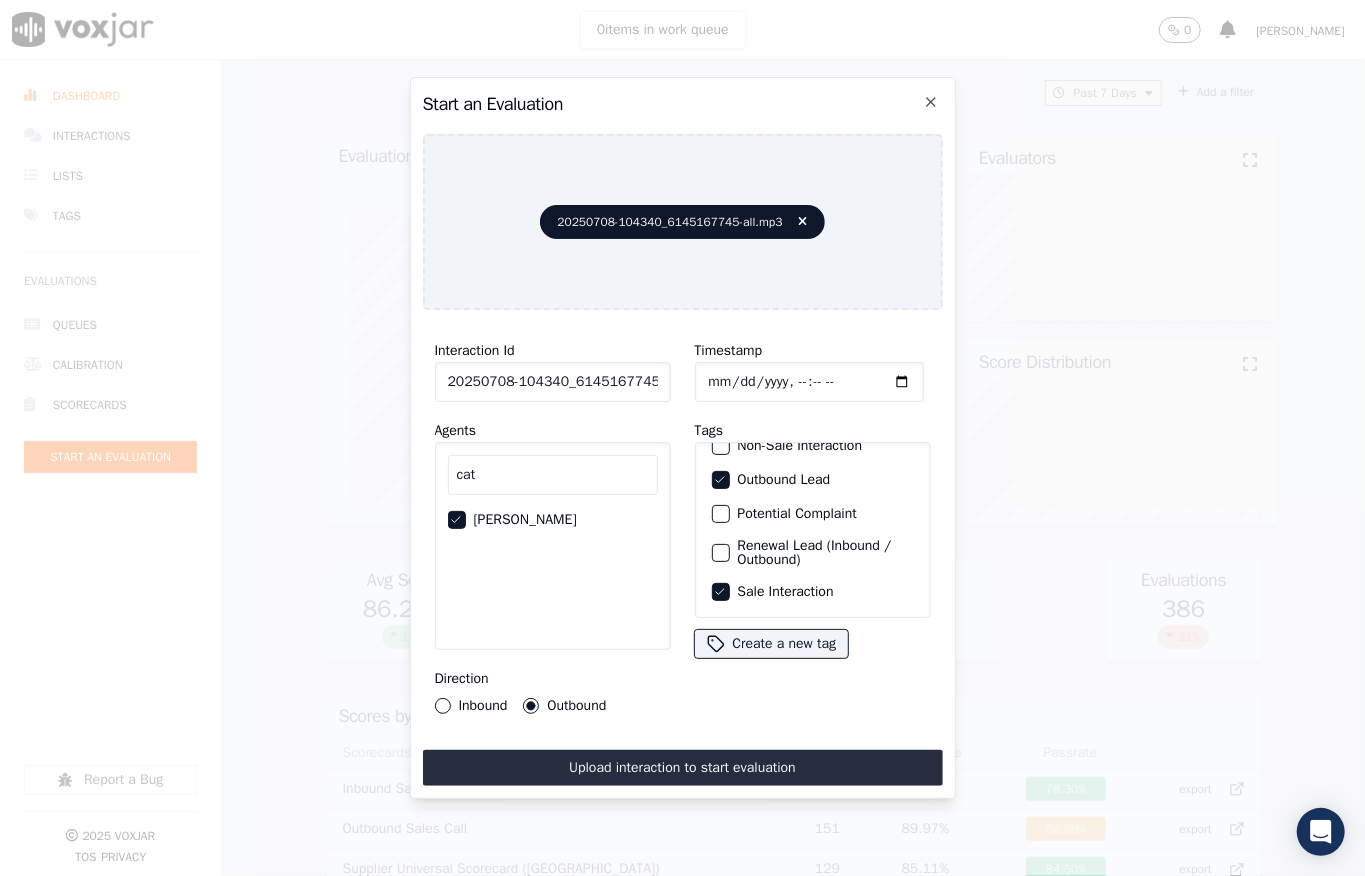 scroll, scrollTop: 0, scrollLeft: 32, axis: horizontal 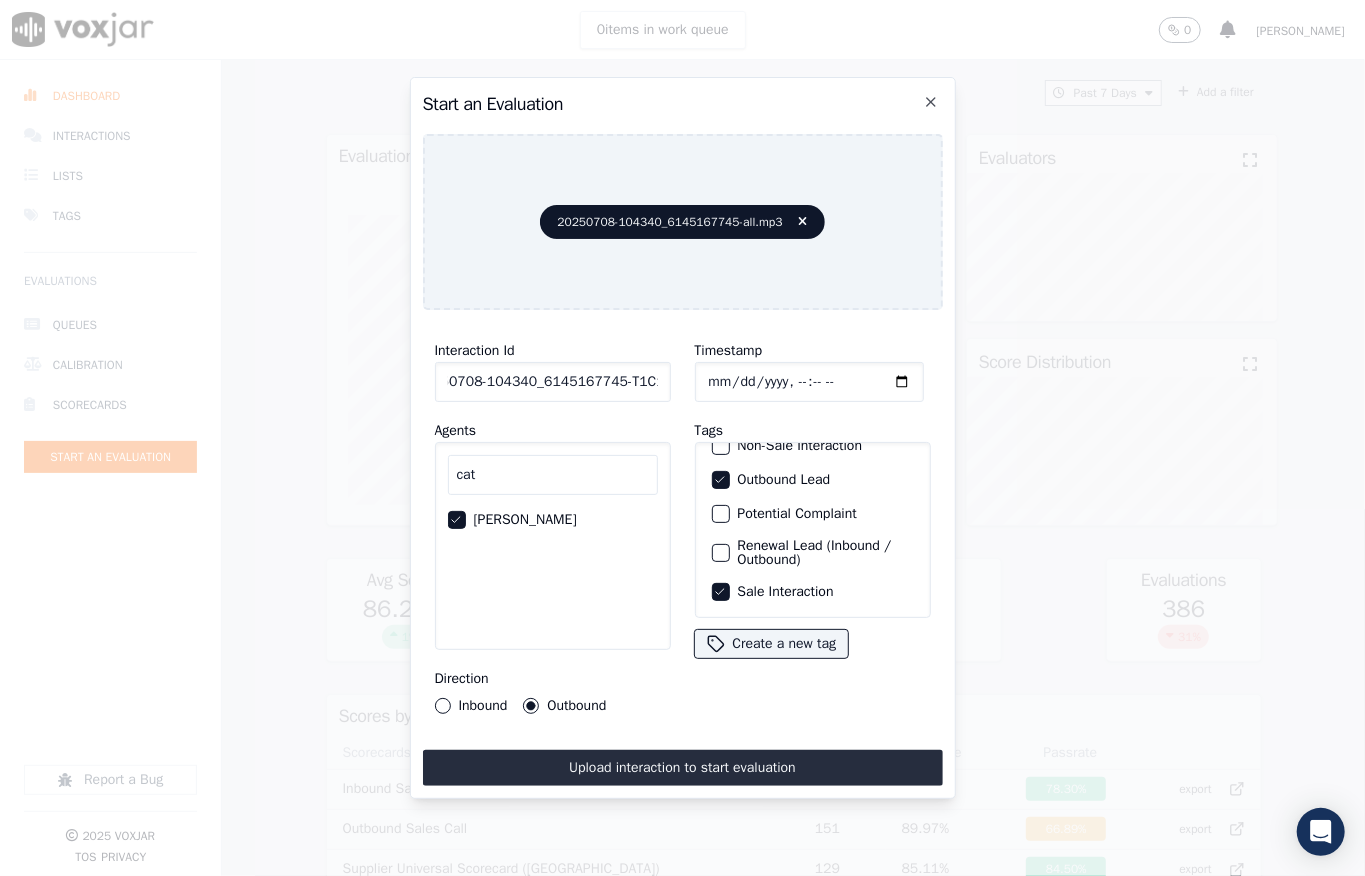 drag, startPoint x: 625, startPoint y: 369, endPoint x: 700, endPoint y: 376, distance: 75.32596 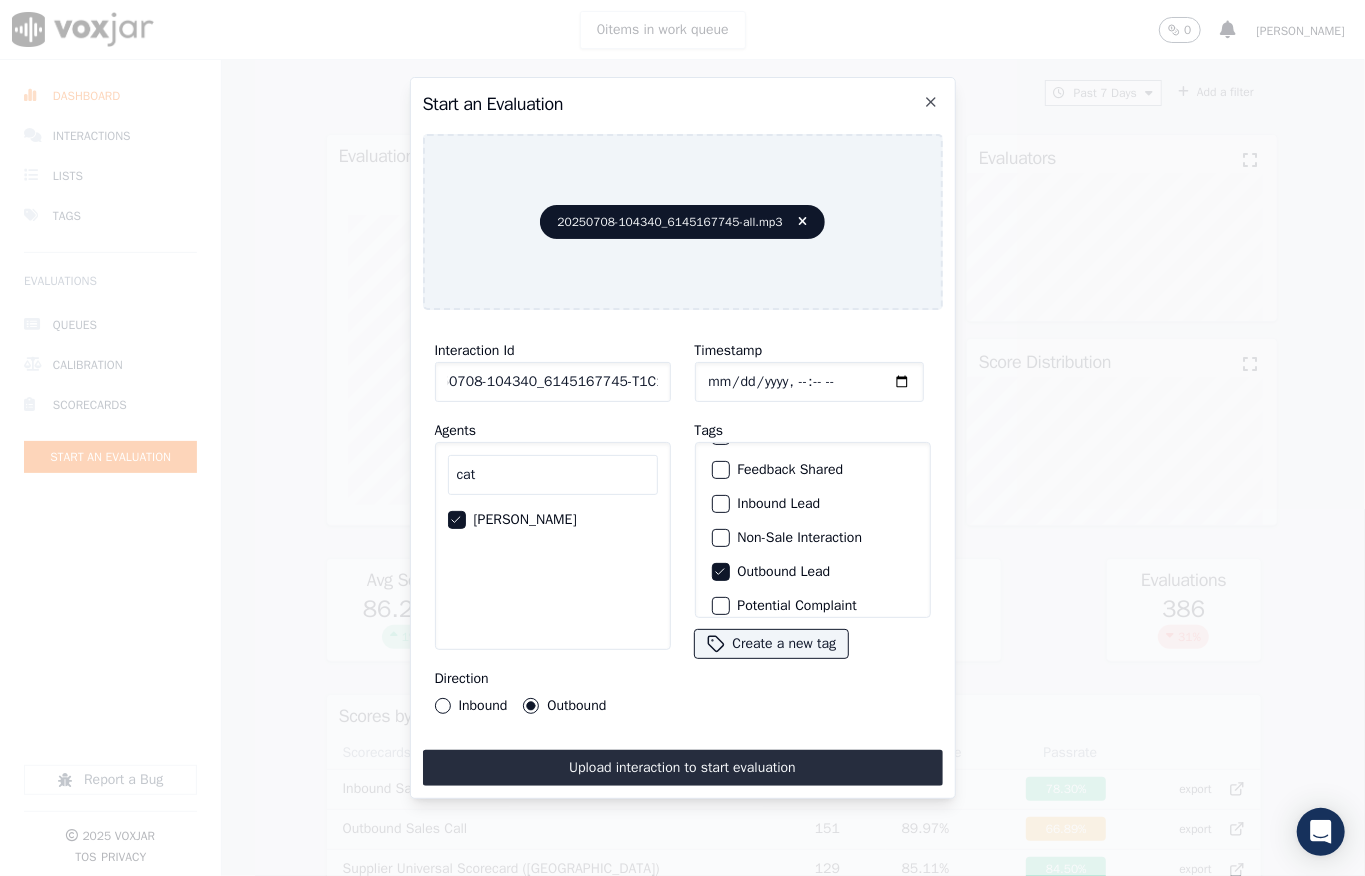 scroll, scrollTop: 200, scrollLeft: 0, axis: vertical 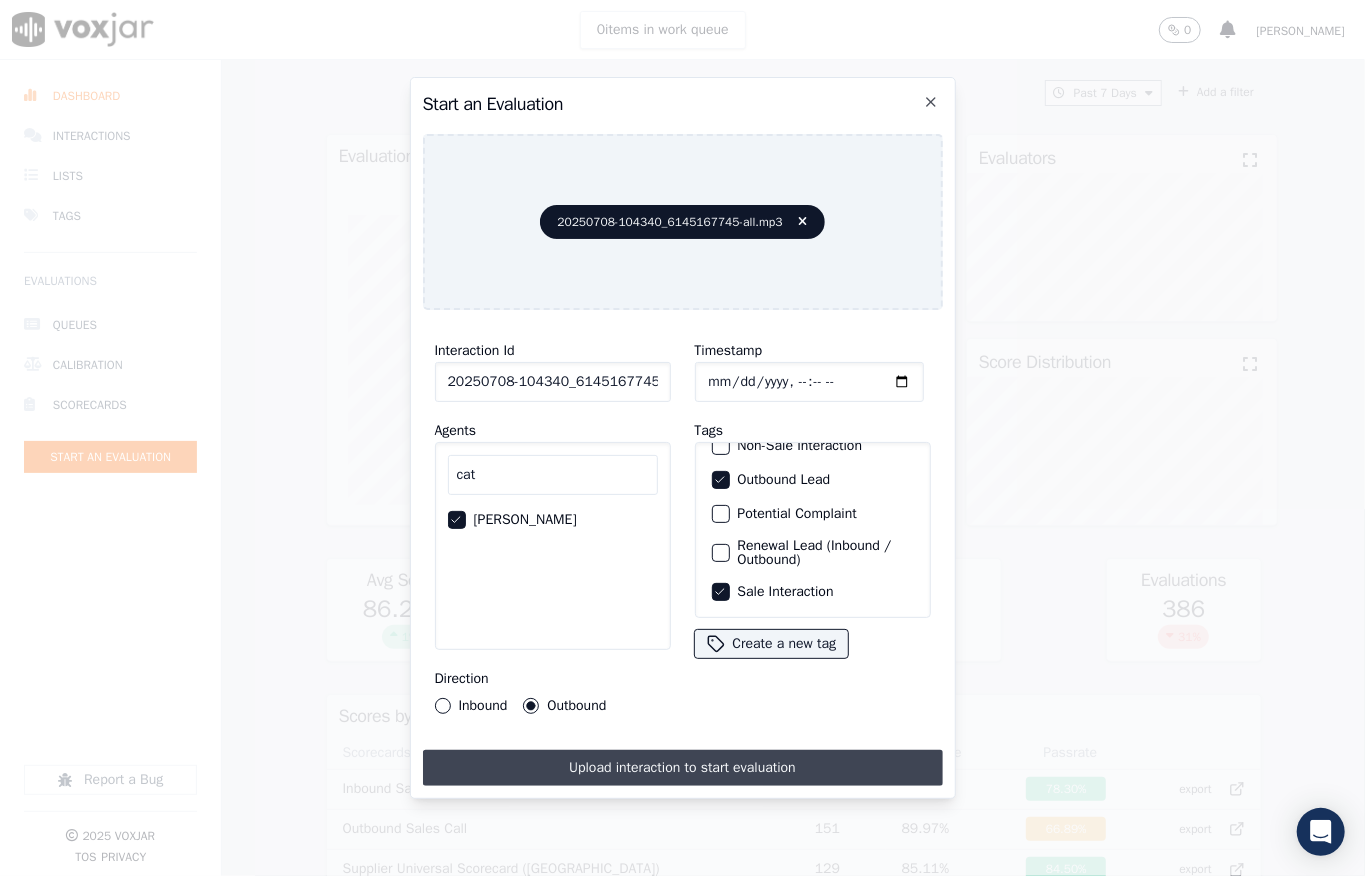 click on "Upload interaction to start evaluation" at bounding box center (683, 768) 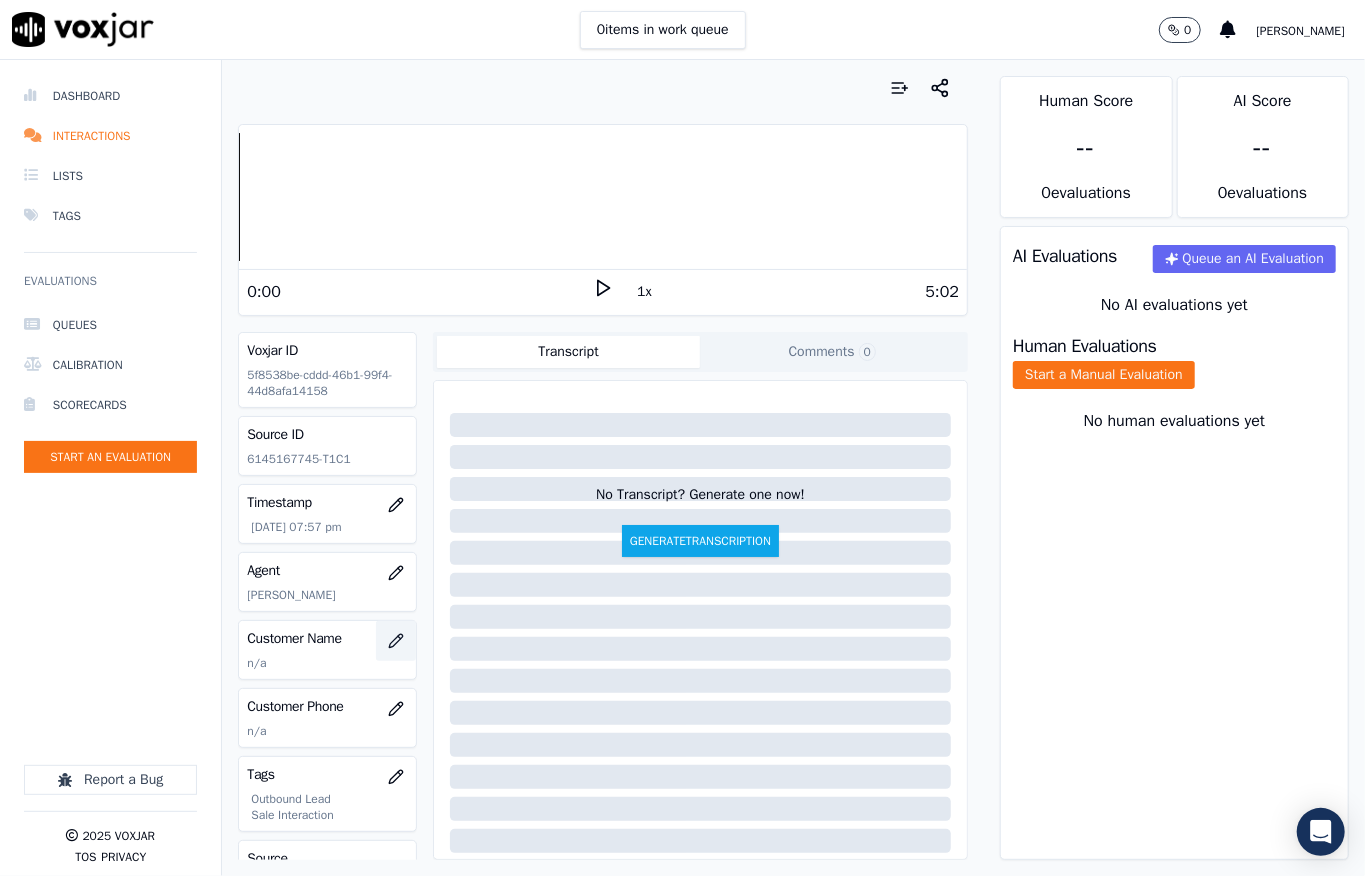 click 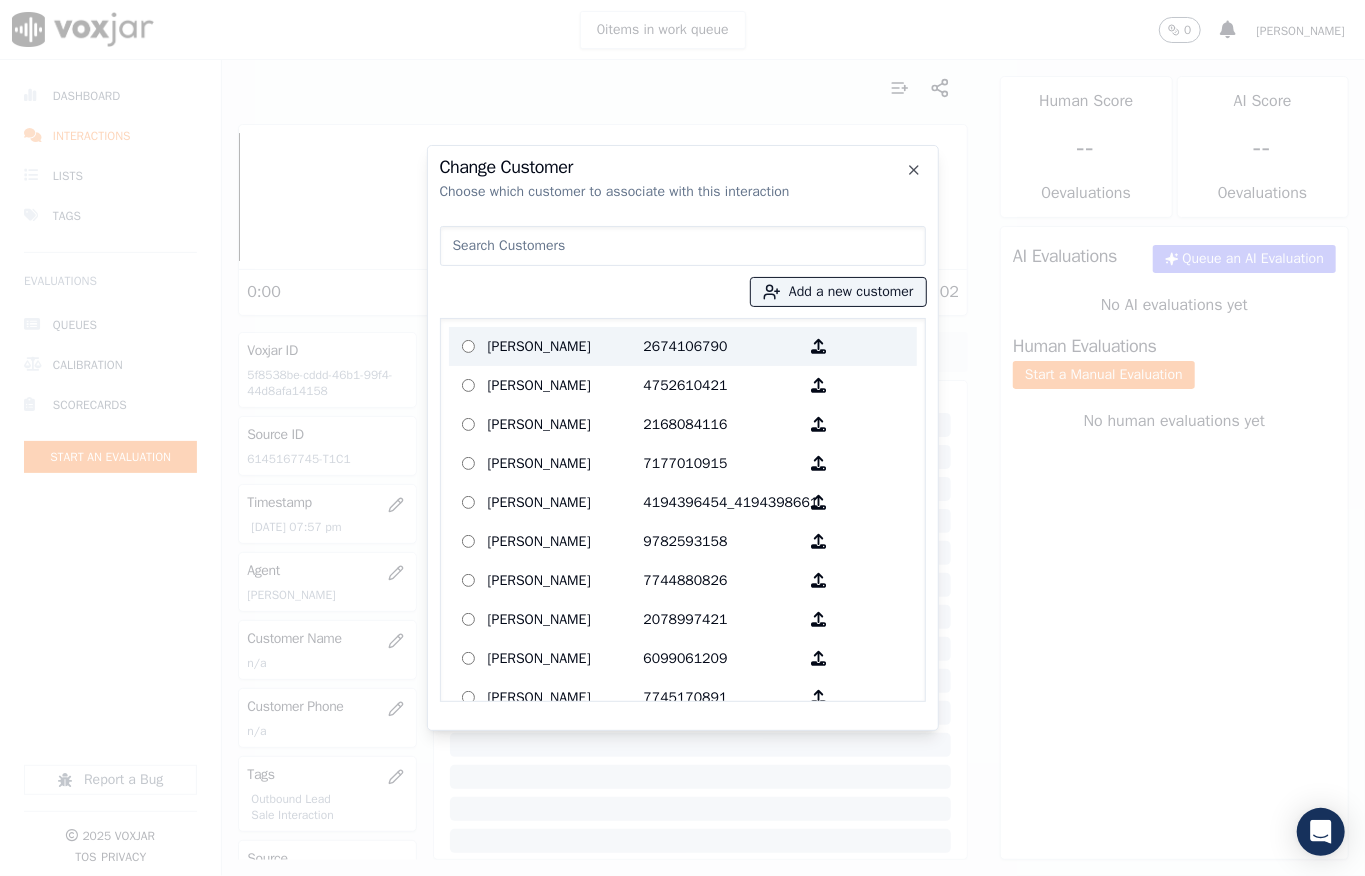 type on "[PERSON_NAME]" 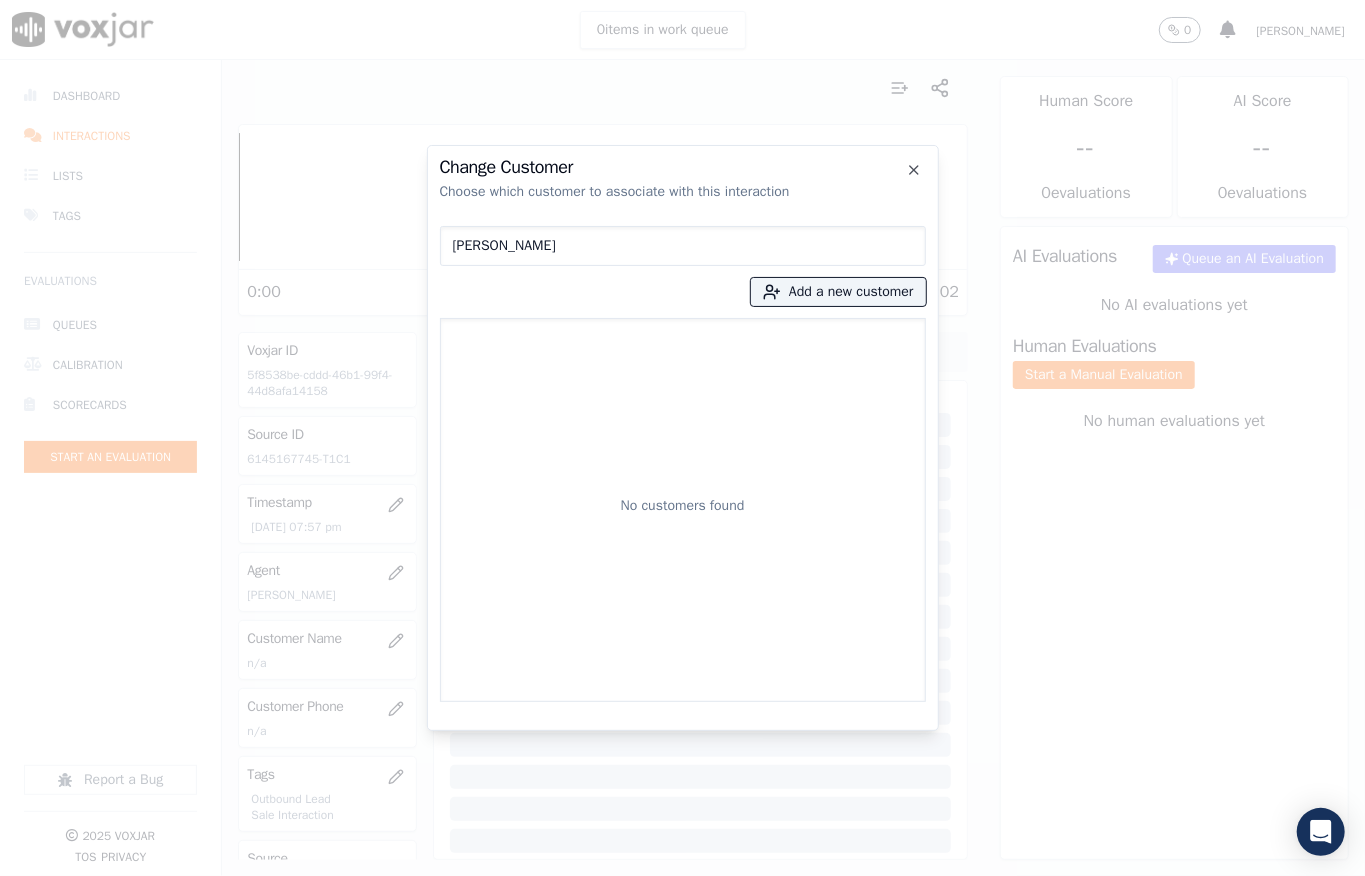 drag, startPoint x: 568, startPoint y: 253, endPoint x: 317, endPoint y: 265, distance: 251.28668 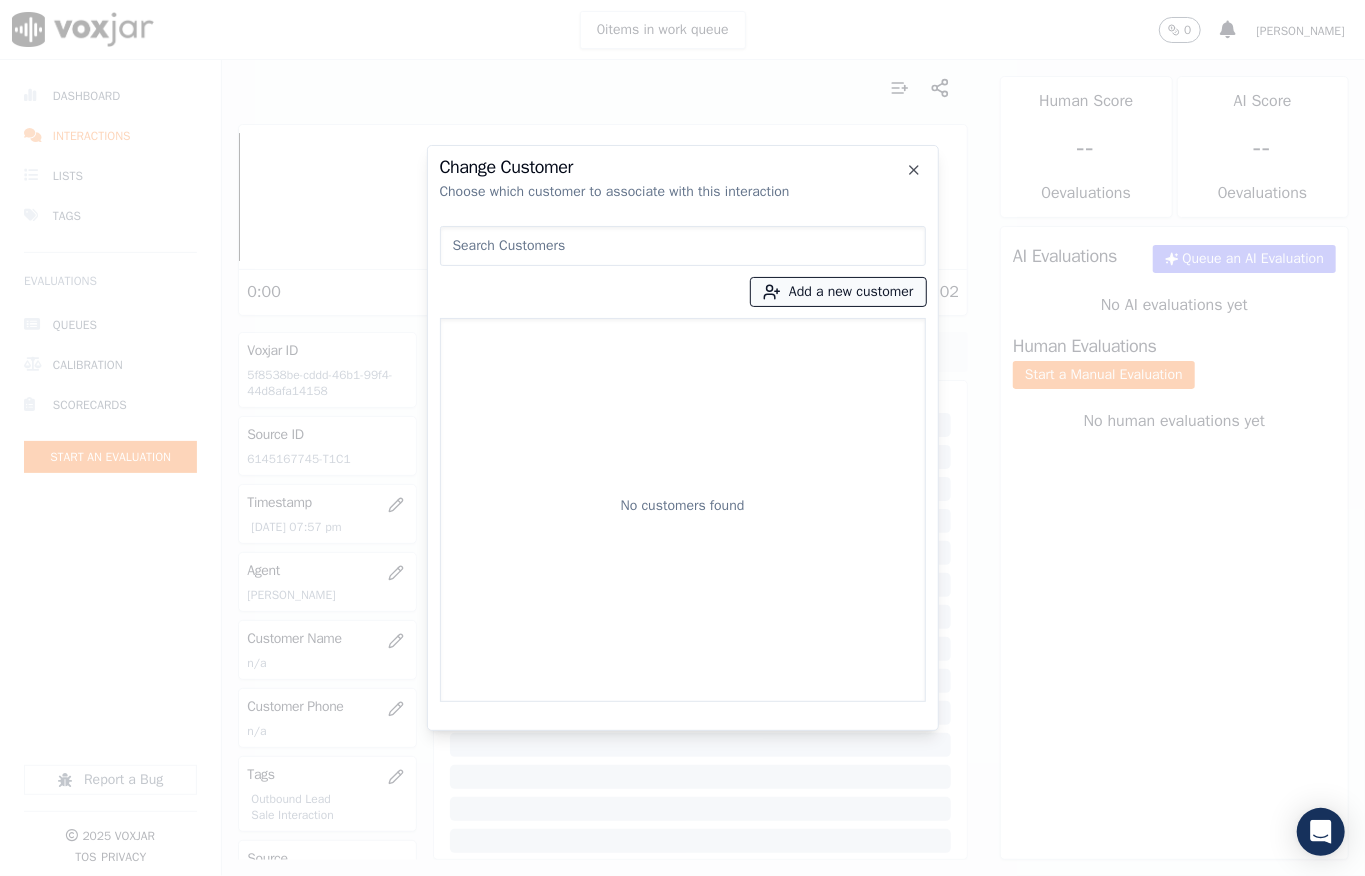 click on "Add a new customer" at bounding box center (838, 292) 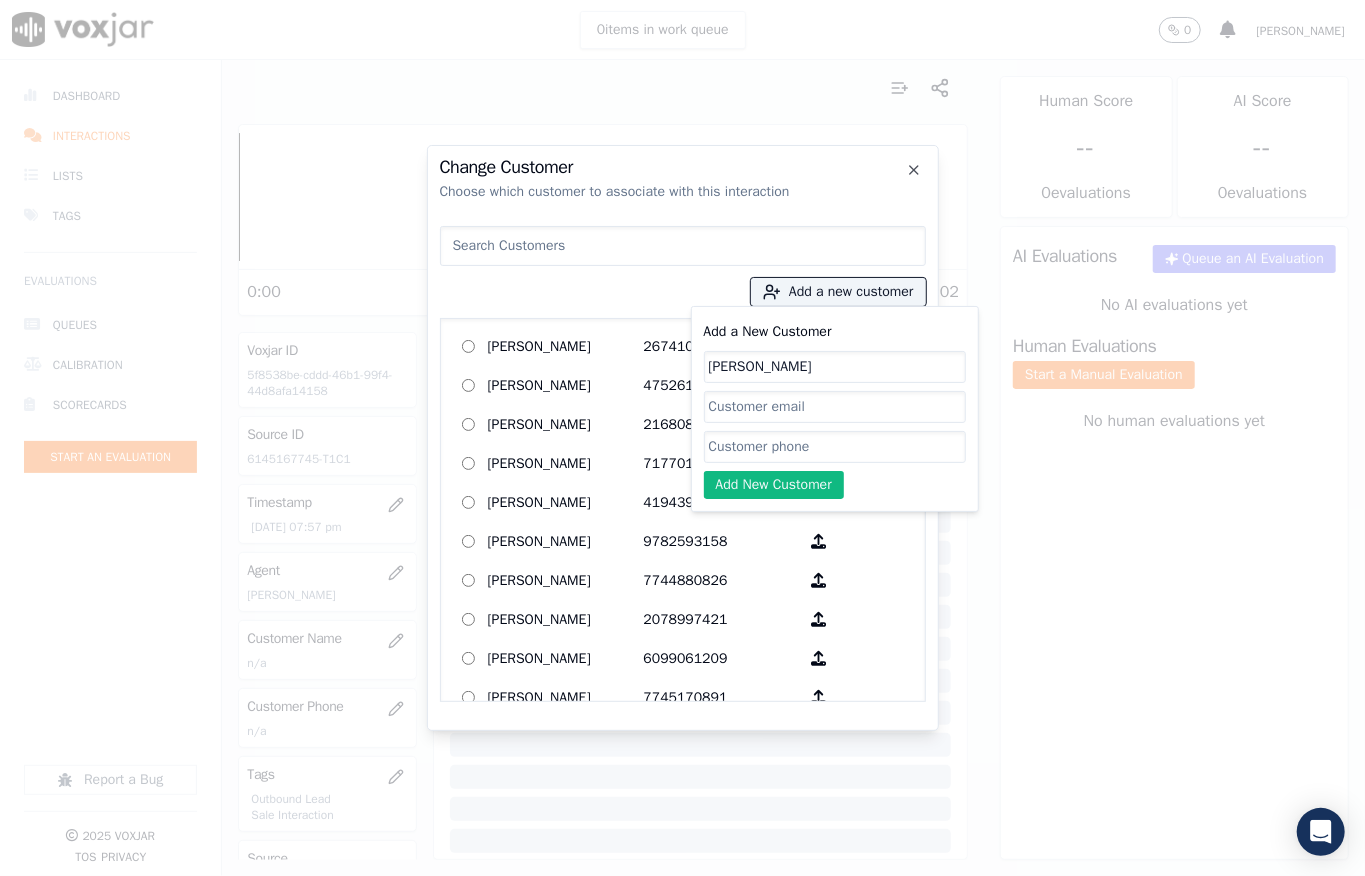 type on "[PERSON_NAME]" 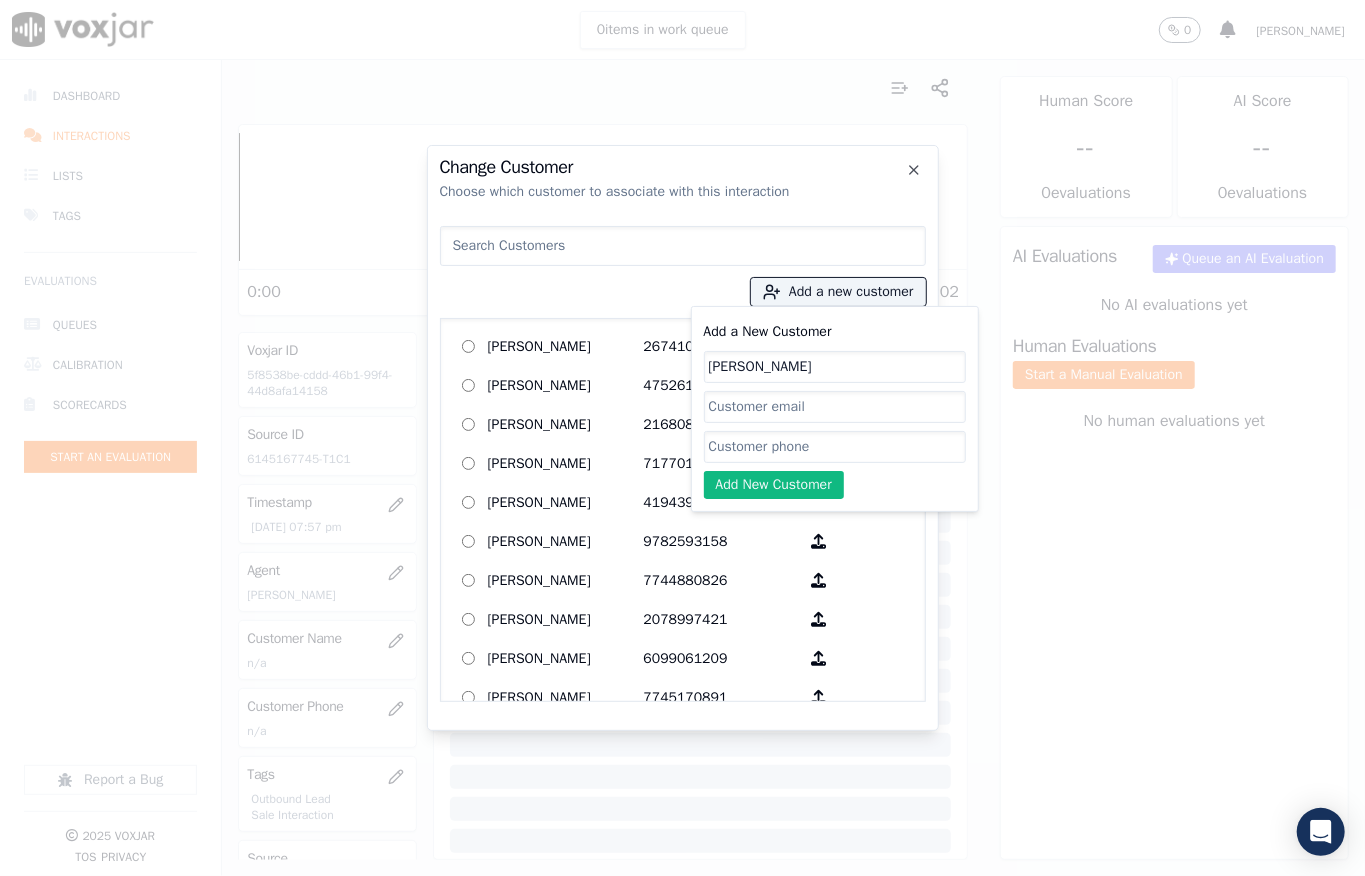 click on "Add a New Customer" 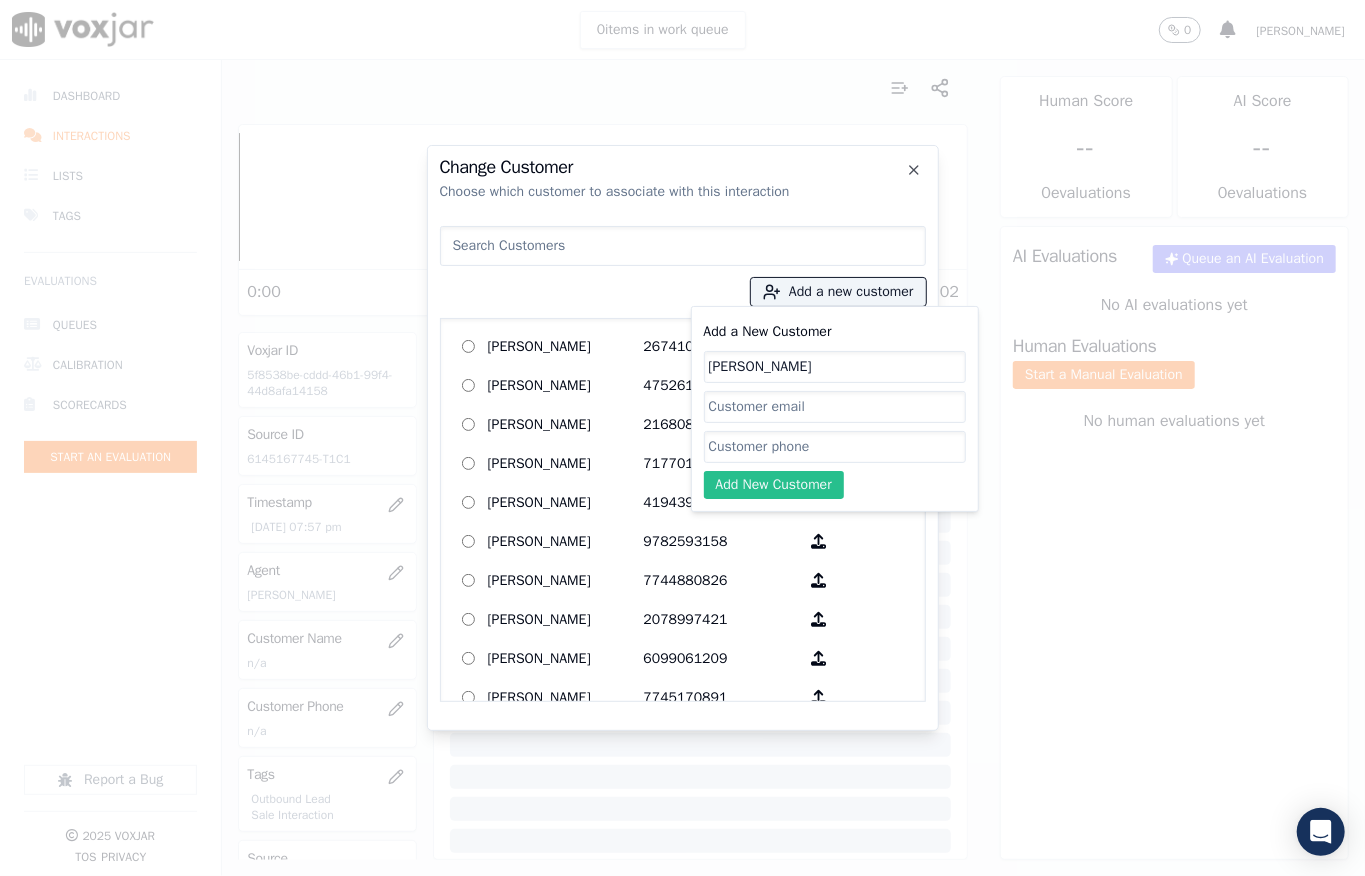 paste on "6145167745" 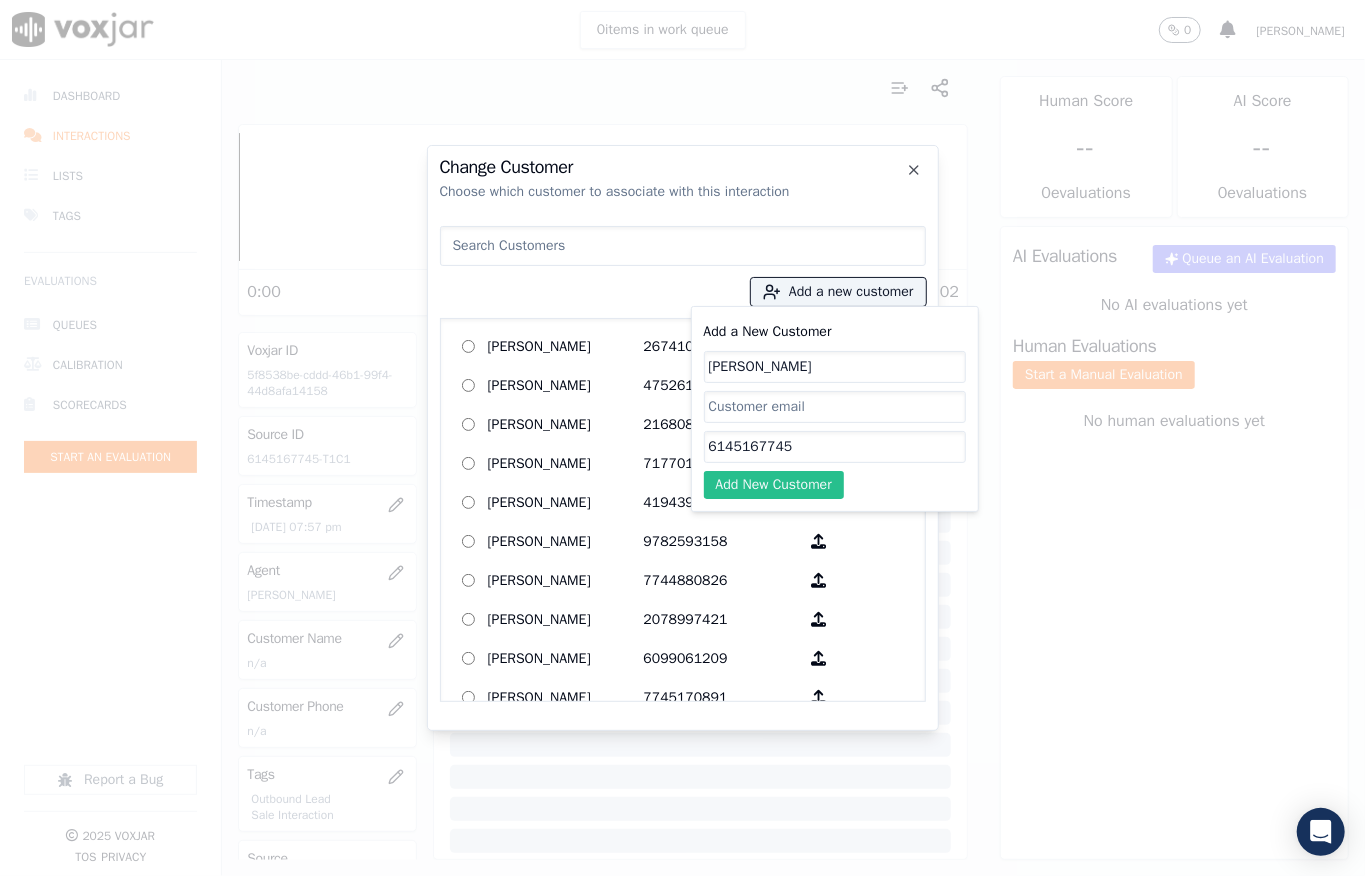 type on "6145167745" 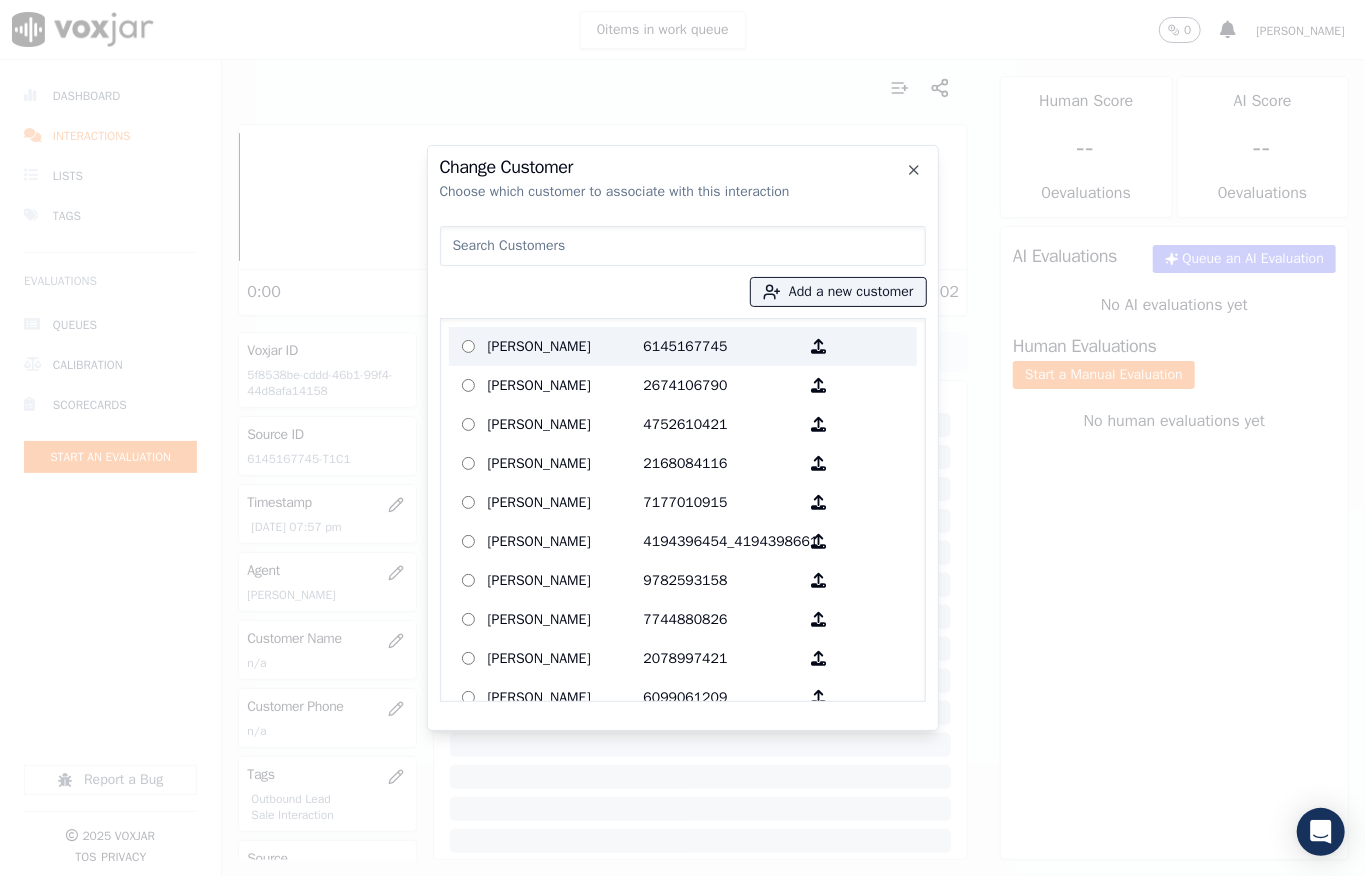 click on "[PERSON_NAME]   6145167745" at bounding box center (683, 346) 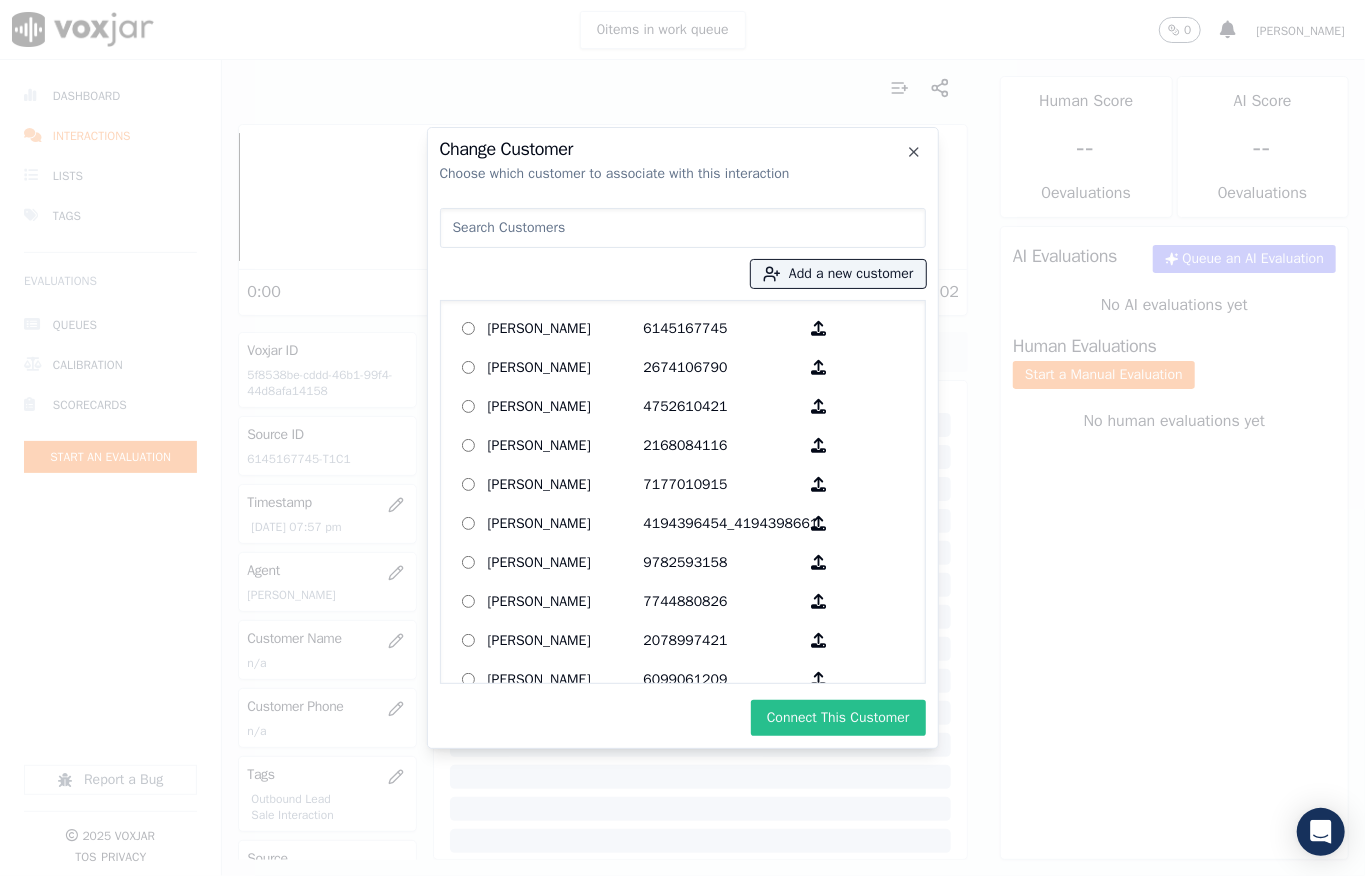 click on "Connect This Customer" at bounding box center (838, 718) 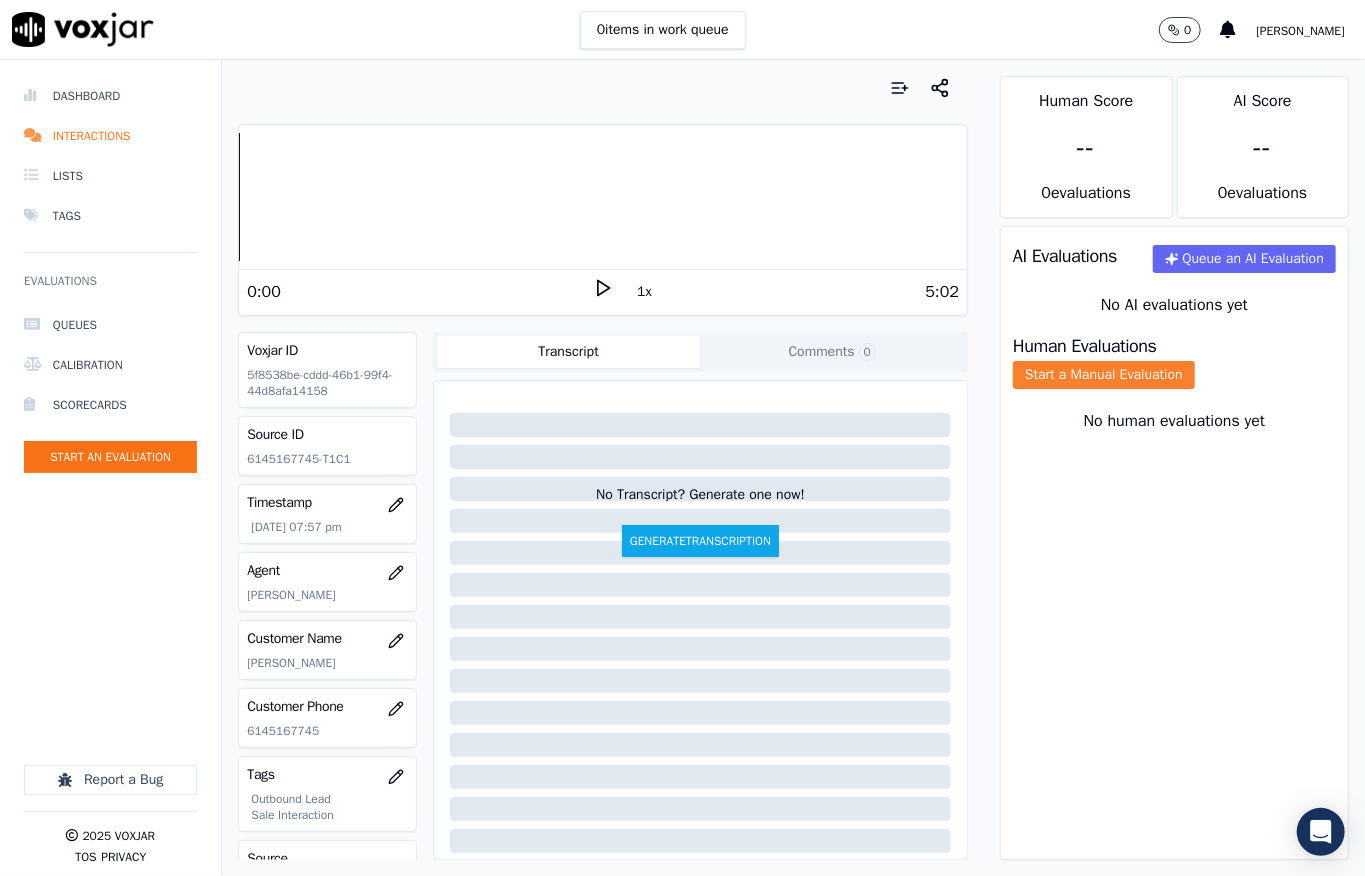 click on "Start a Manual Evaluation" 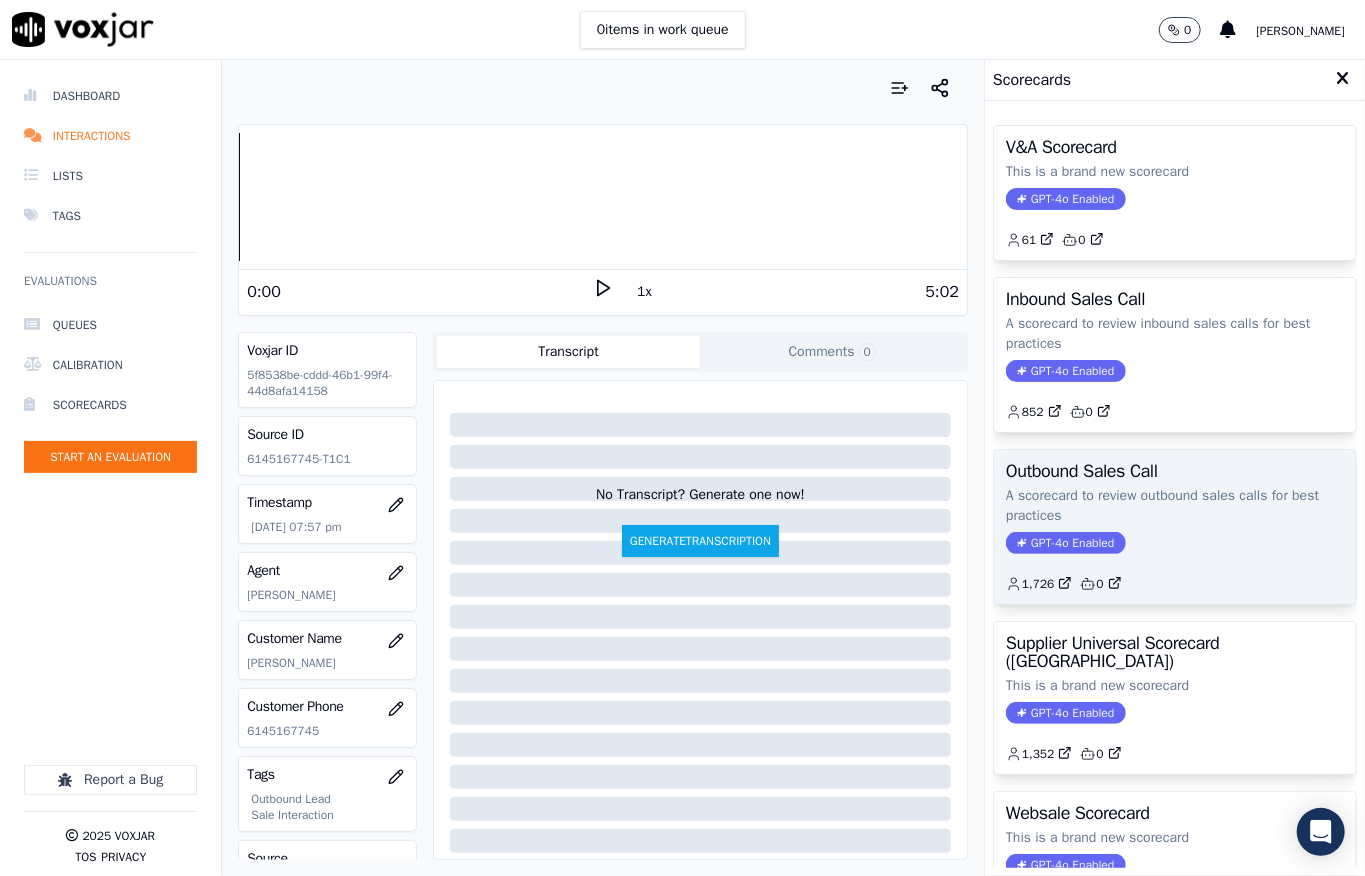 click on "GPT-4o Enabled" at bounding box center [1065, 543] 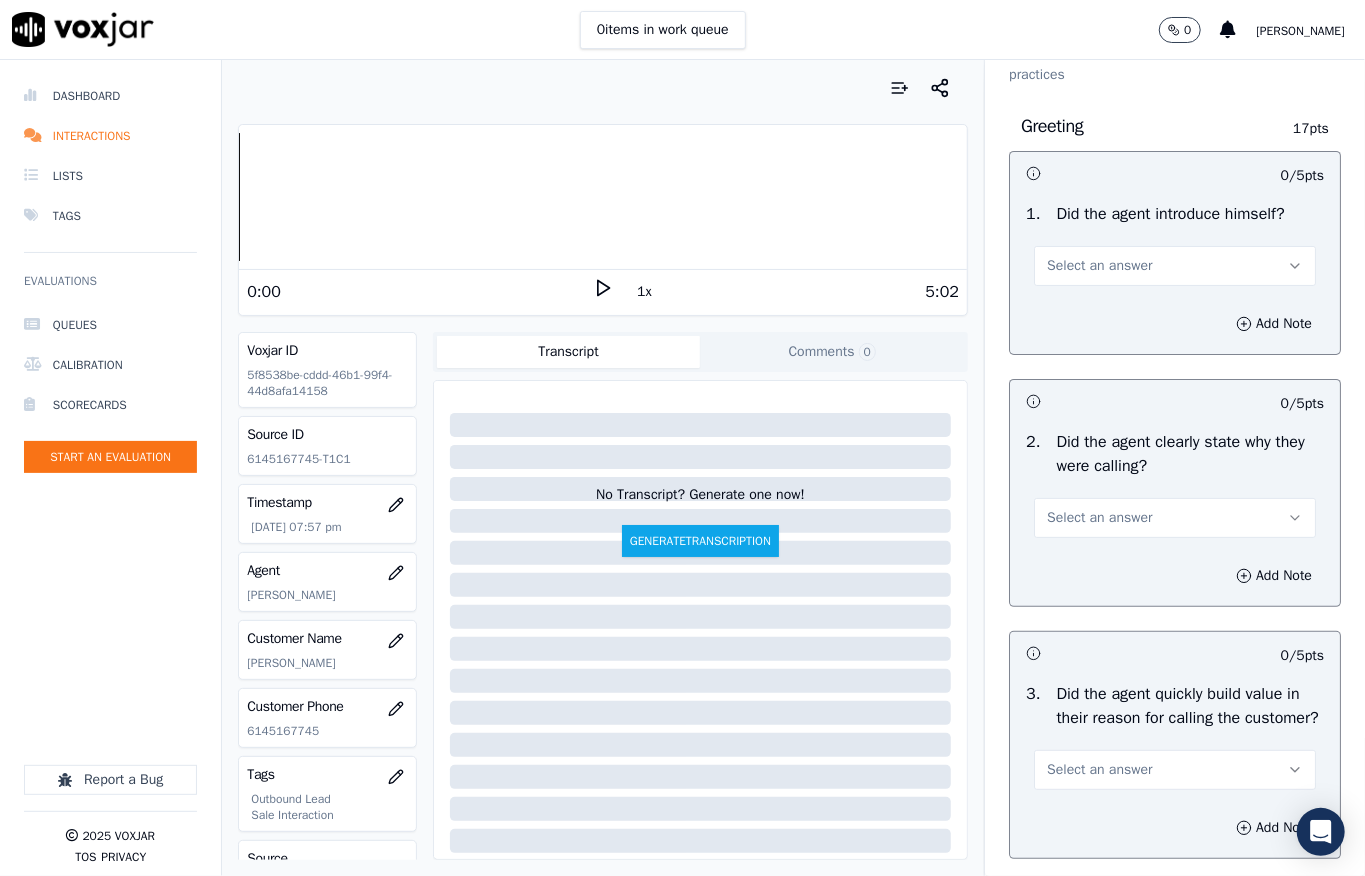 scroll, scrollTop: 133, scrollLeft: 0, axis: vertical 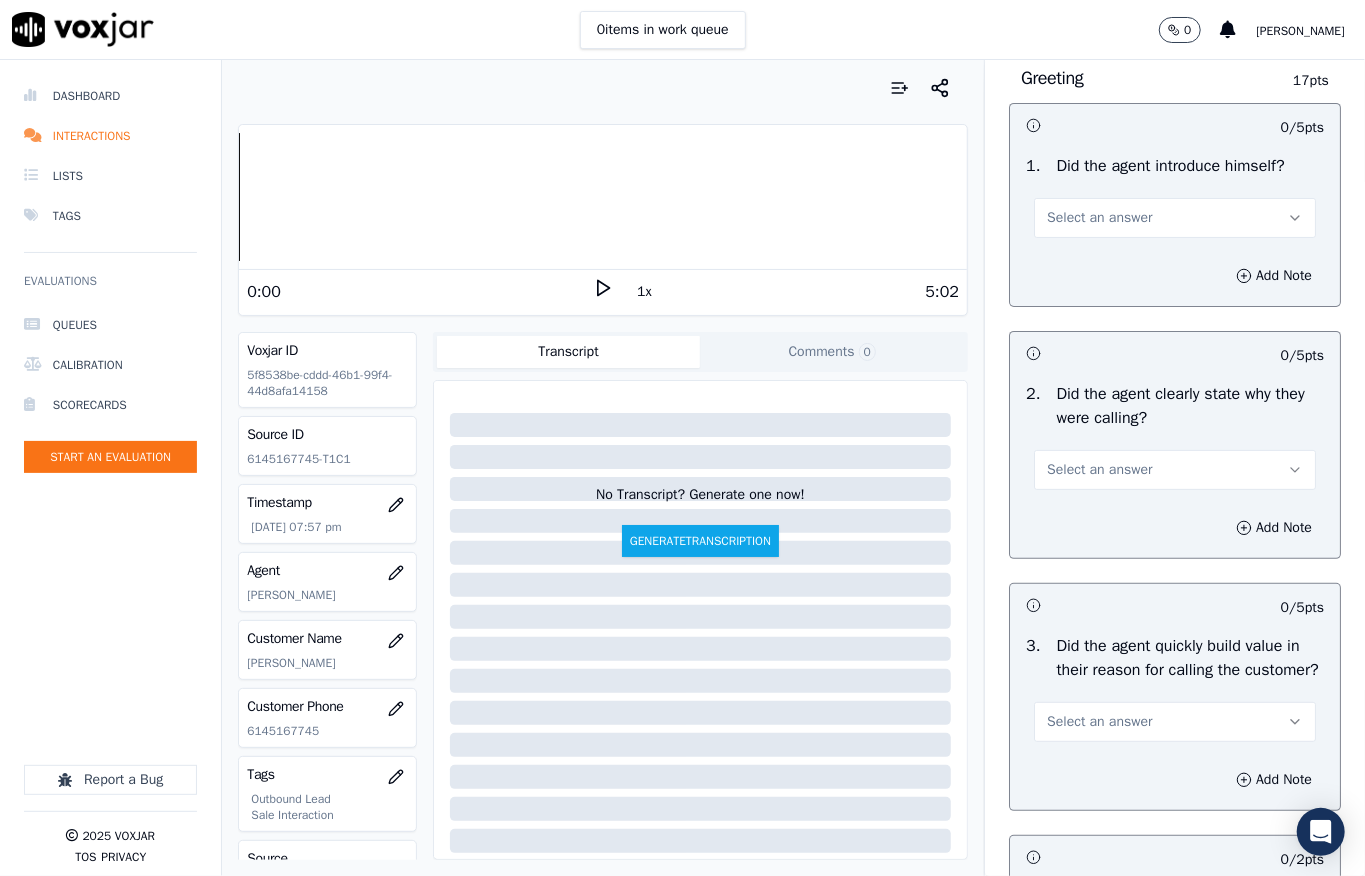 drag, startPoint x: 1065, startPoint y: 212, endPoint x: 1070, endPoint y: 232, distance: 20.615528 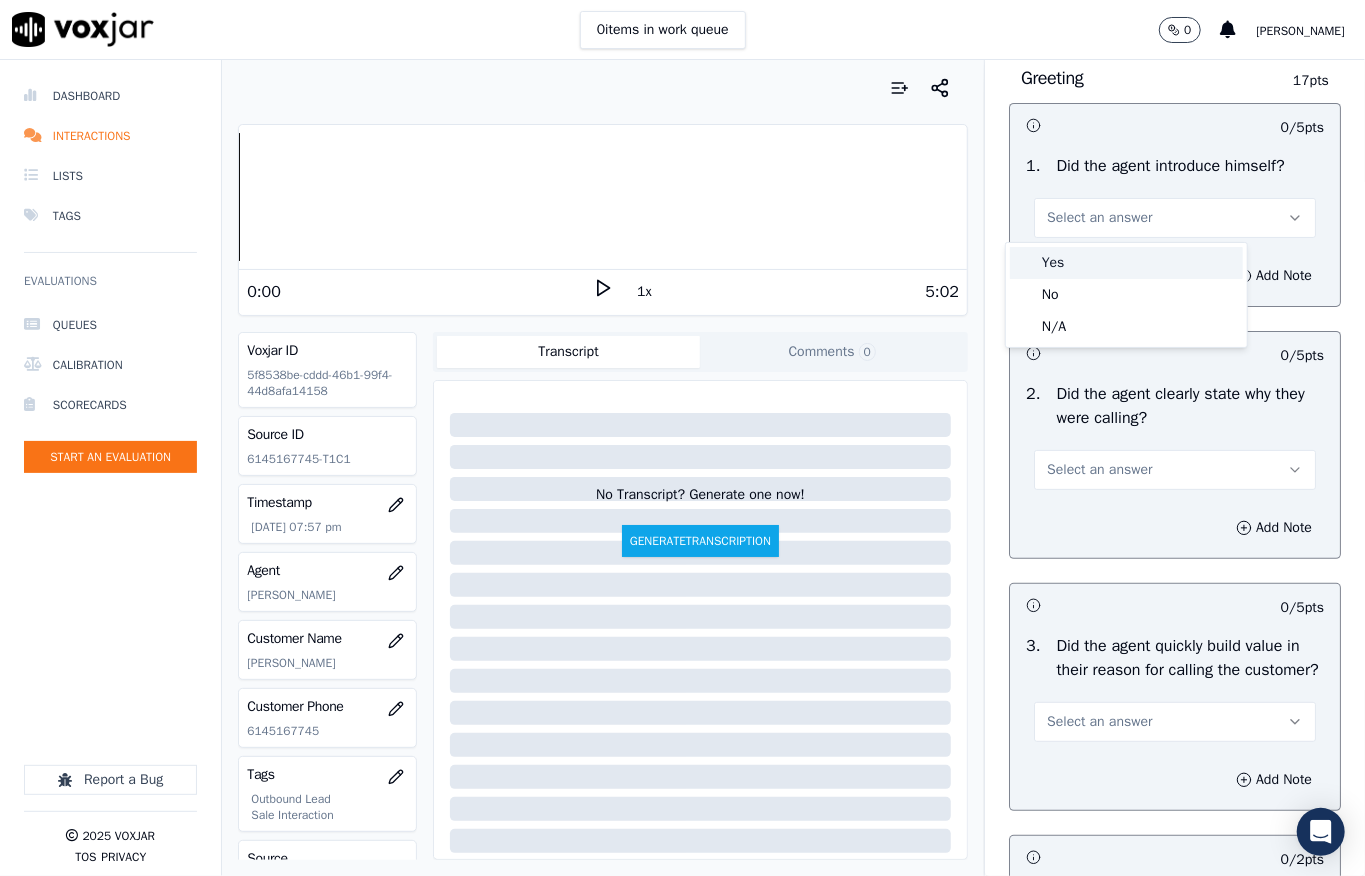 click on "Yes" at bounding box center [1126, 263] 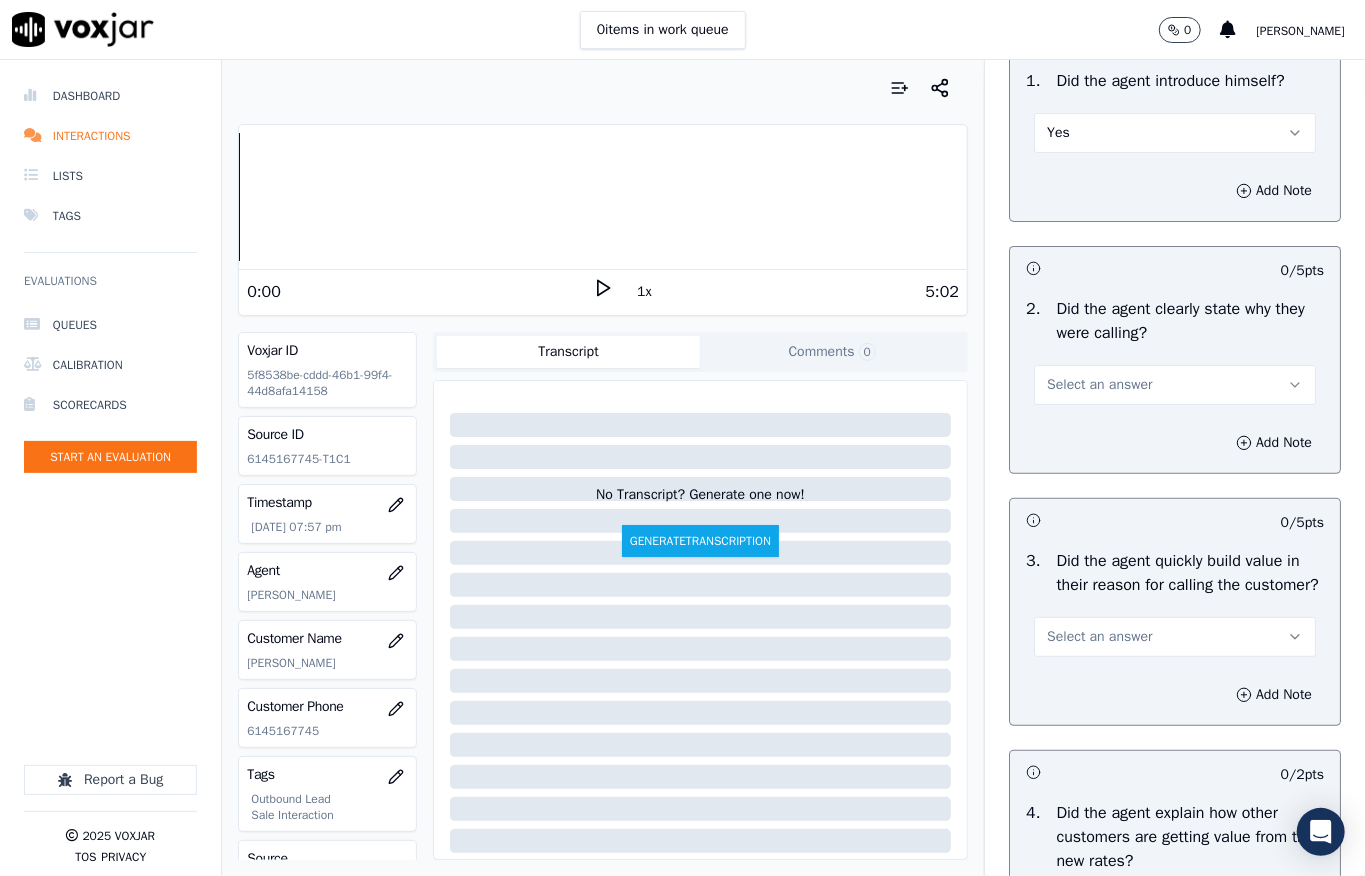 scroll, scrollTop: 266, scrollLeft: 0, axis: vertical 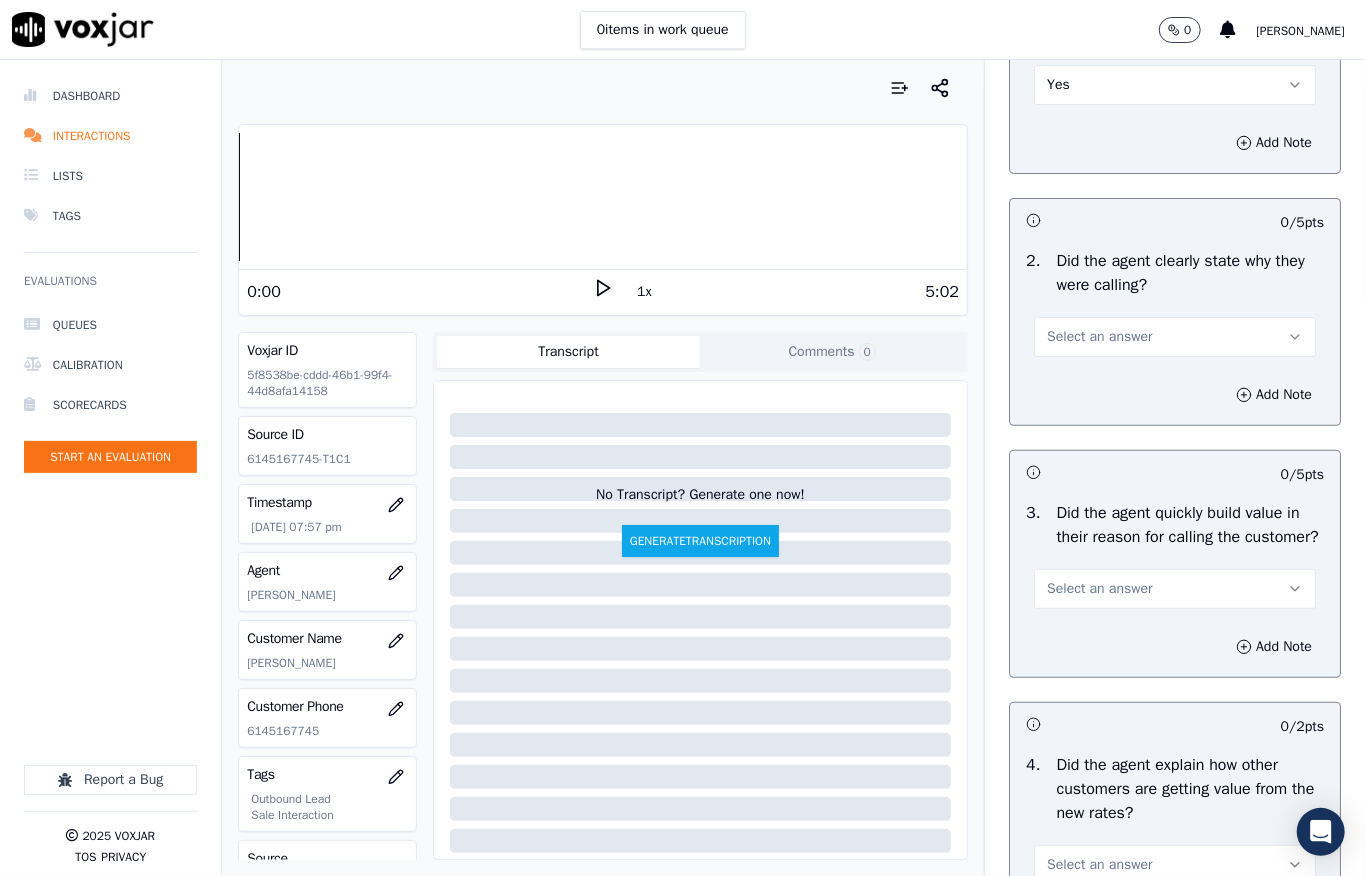 click on "Select an answer" at bounding box center [1099, 337] 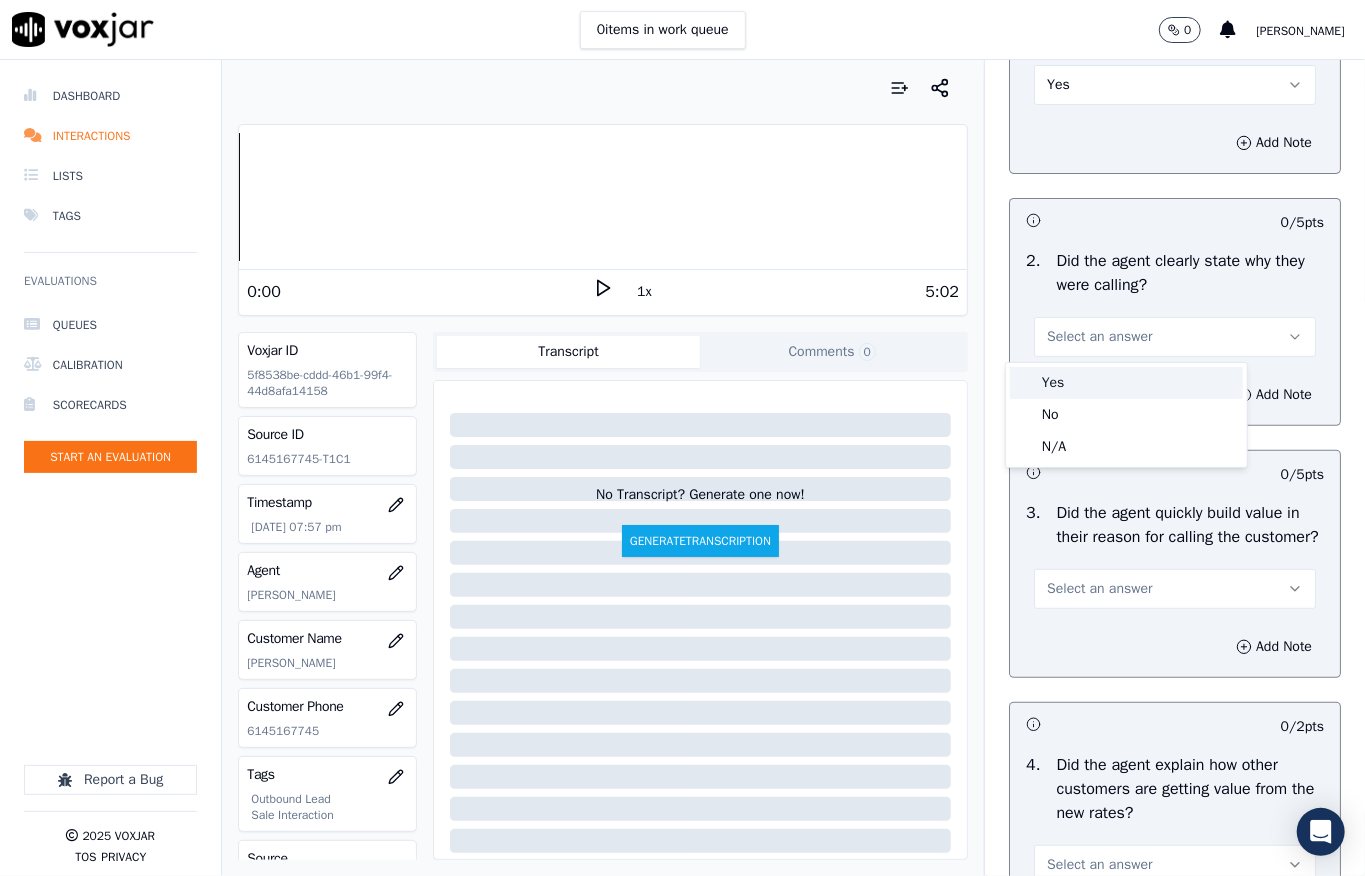 click on "Yes" at bounding box center (1126, 383) 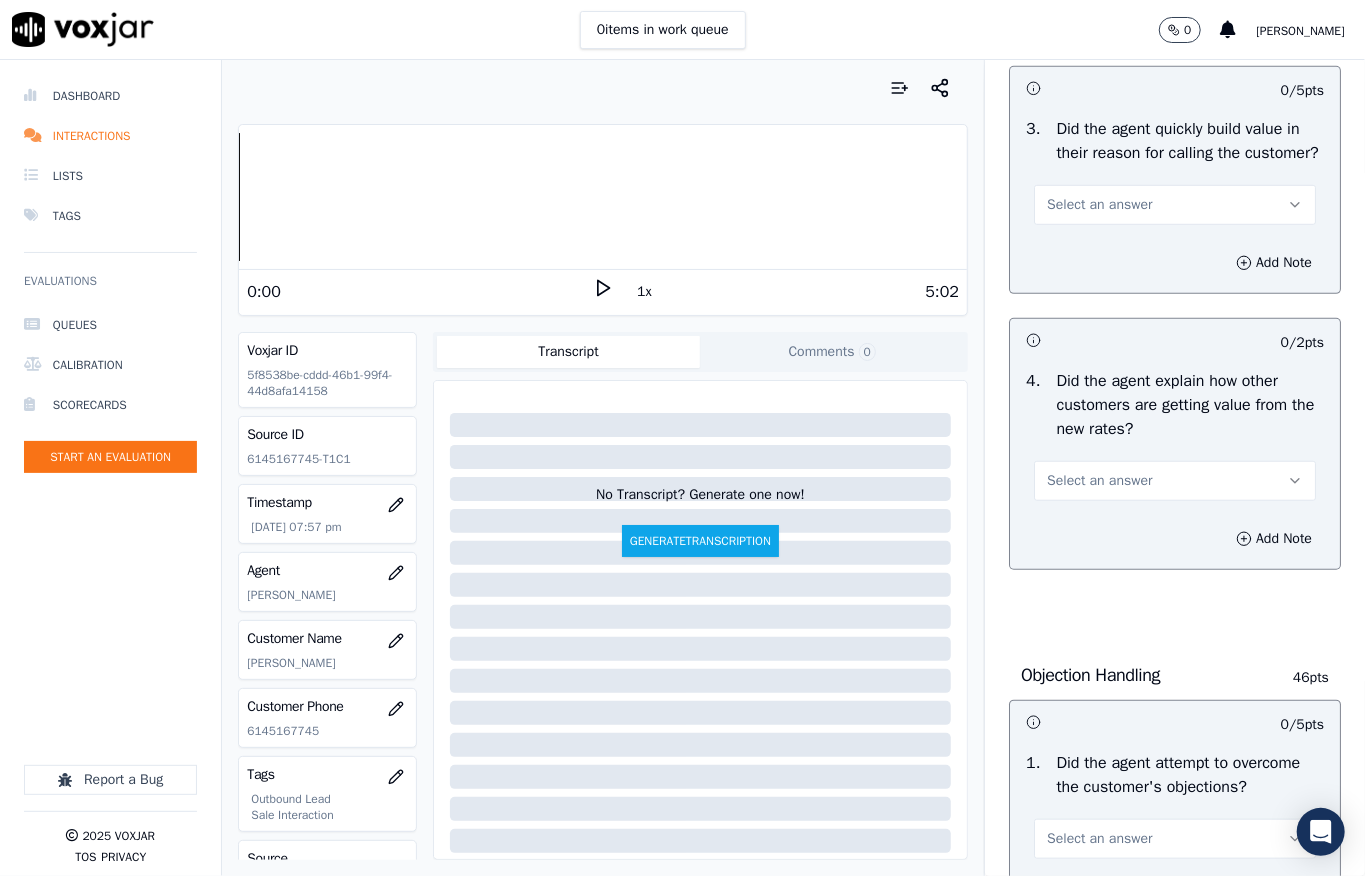 scroll, scrollTop: 666, scrollLeft: 0, axis: vertical 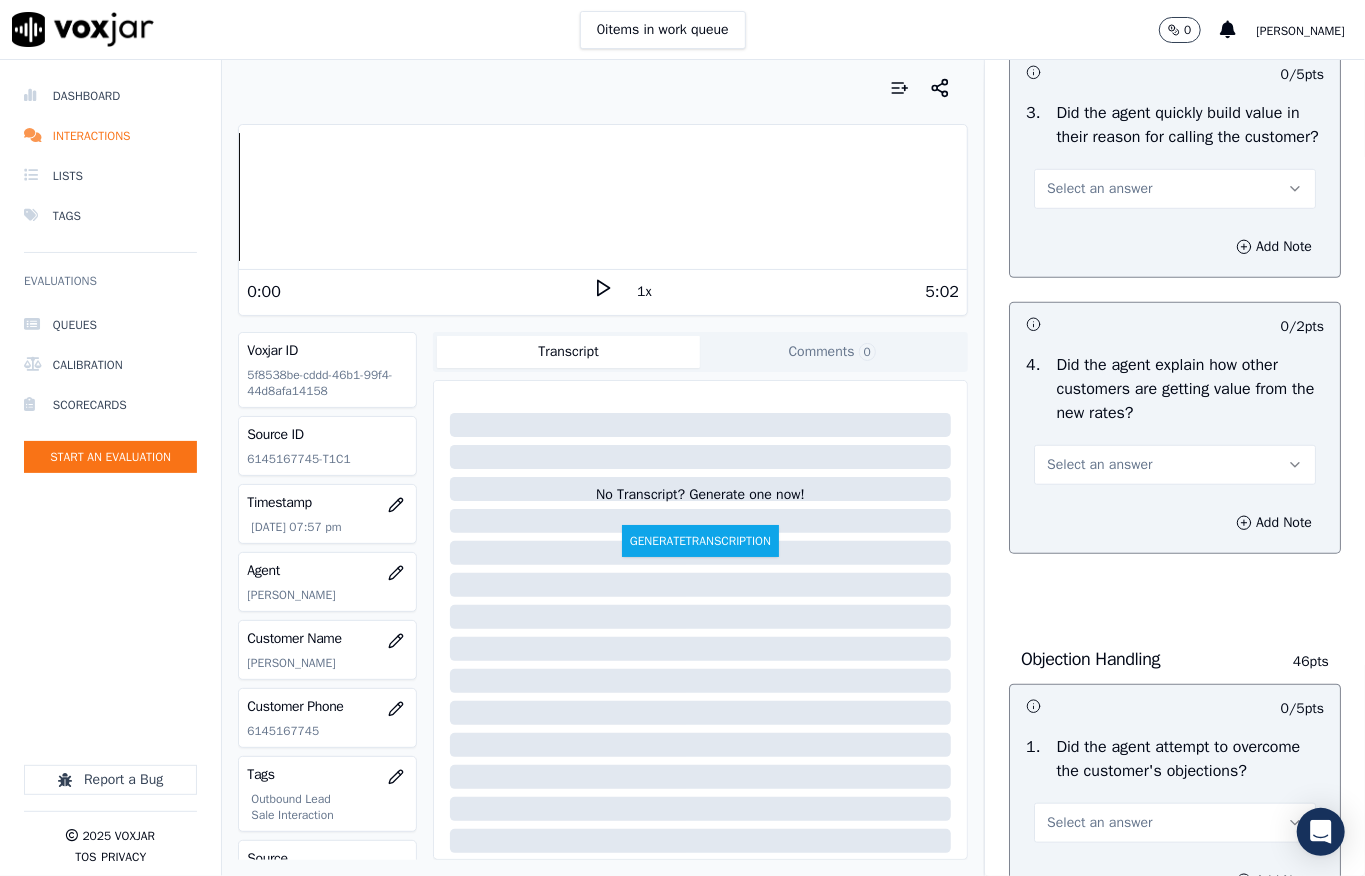 click on "Select an answer" at bounding box center (1099, 189) 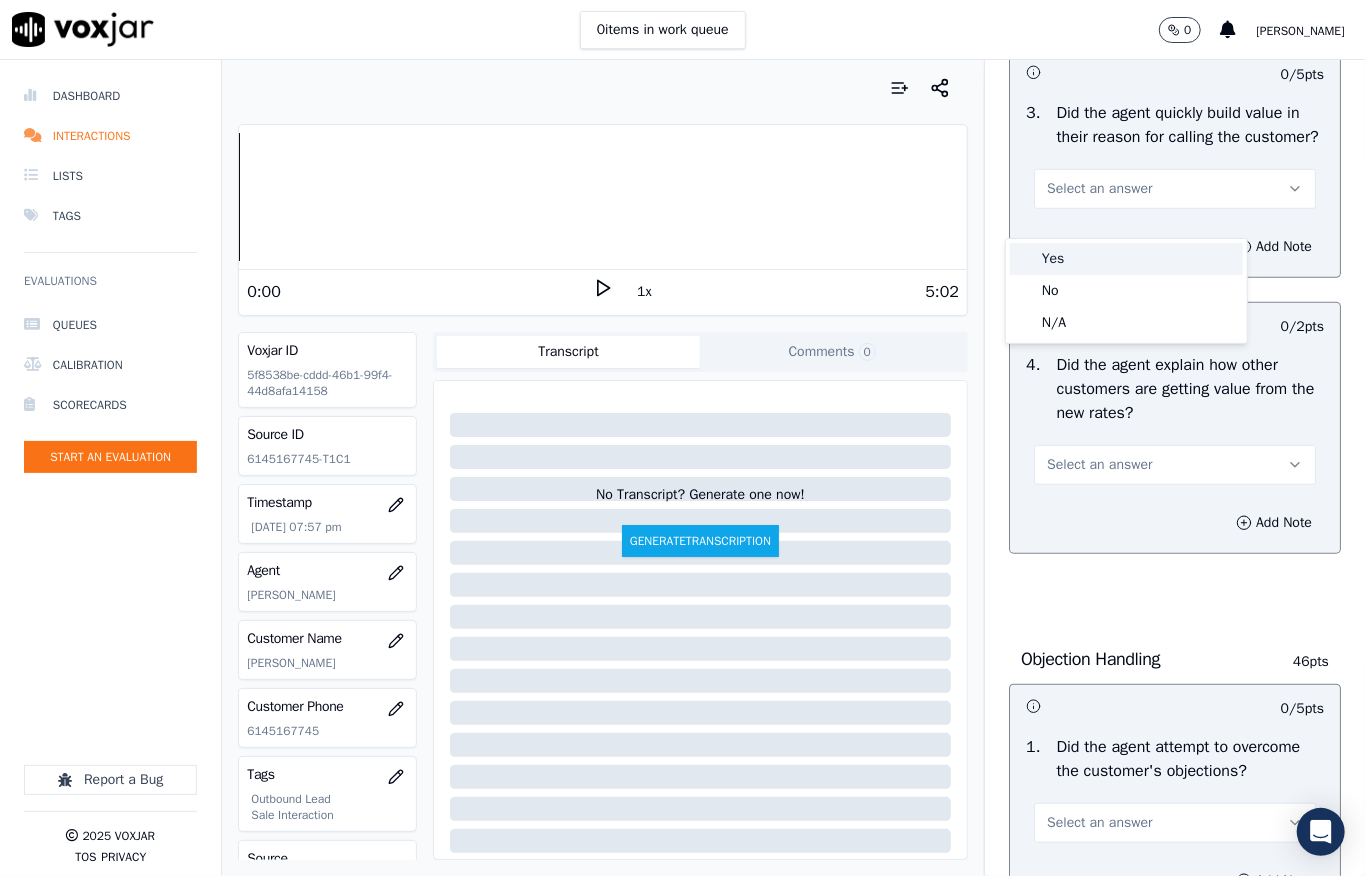 click on "Yes" at bounding box center (1126, 259) 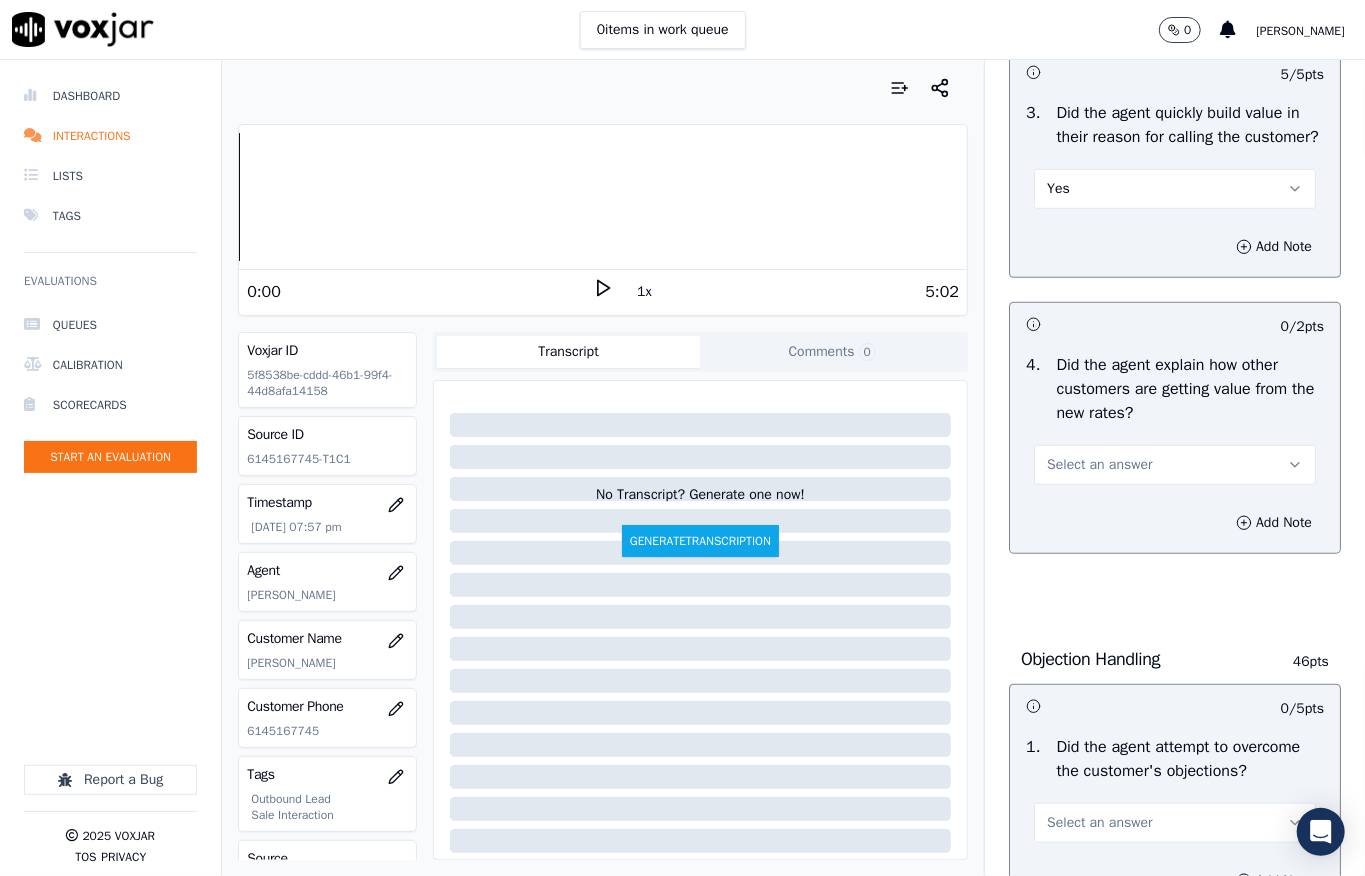 click on "Select an answer" at bounding box center [1099, 465] 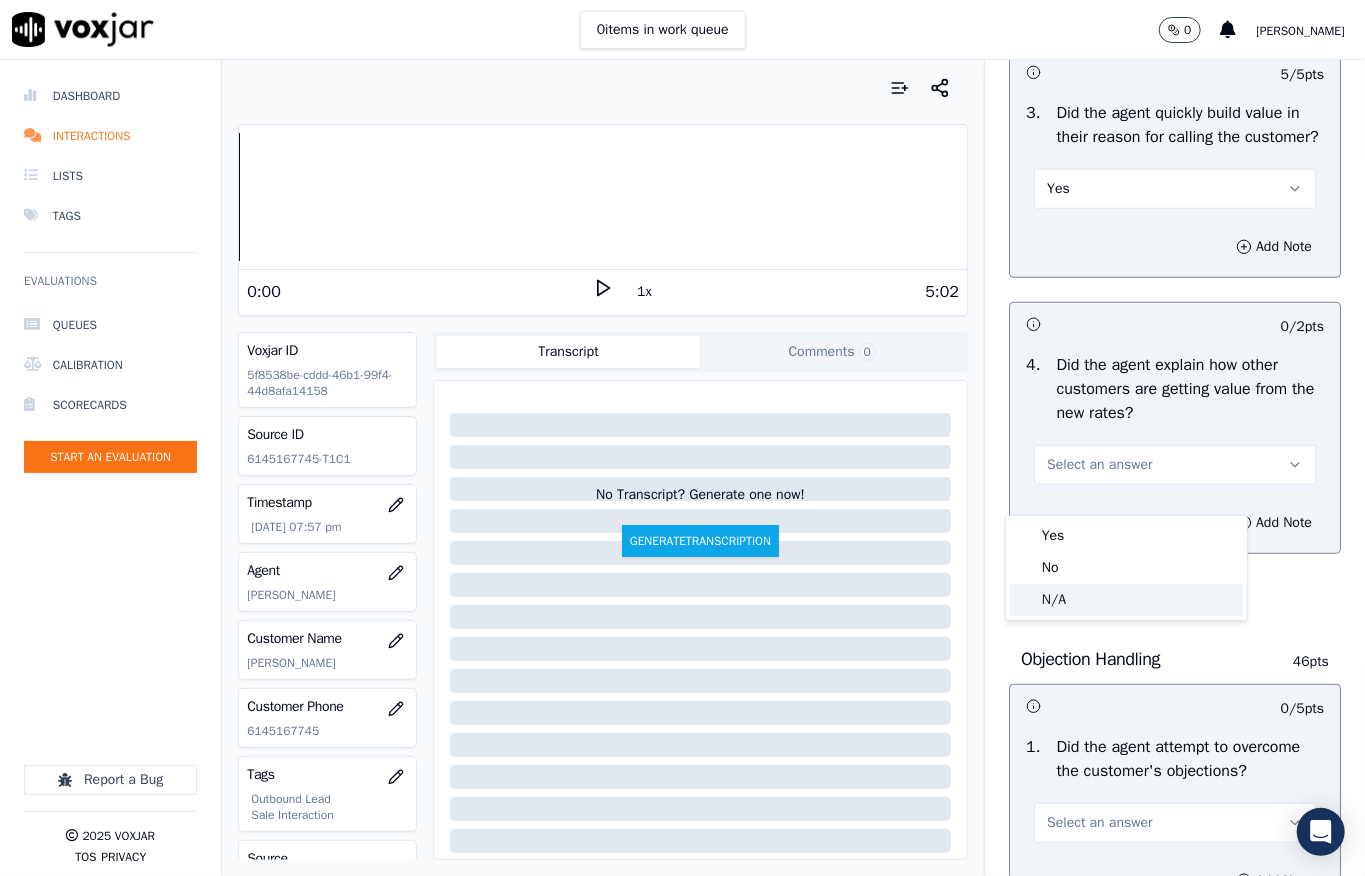 click on "N/A" 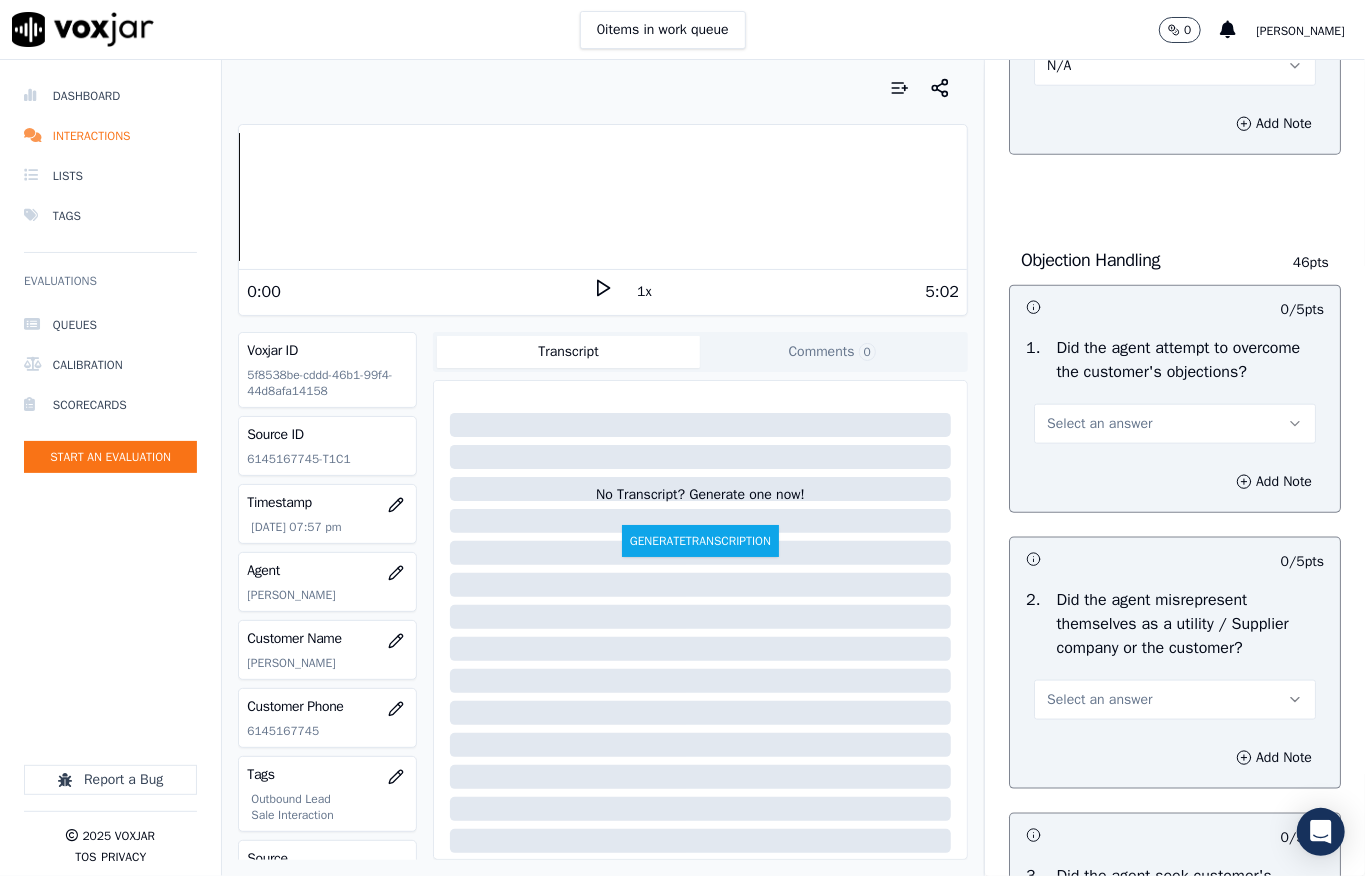 scroll, scrollTop: 1066, scrollLeft: 0, axis: vertical 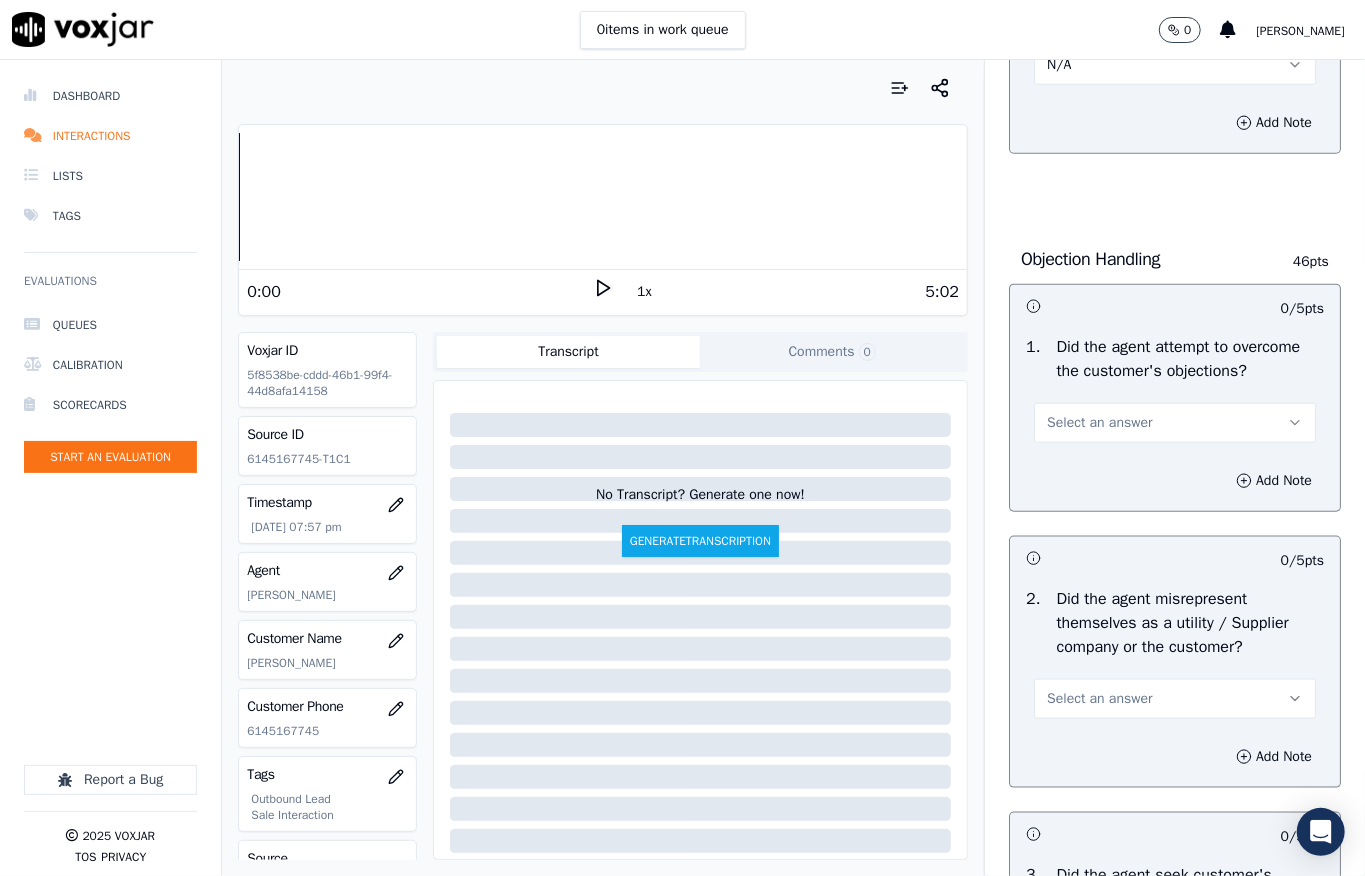 click on "Select an answer" at bounding box center (1175, 423) 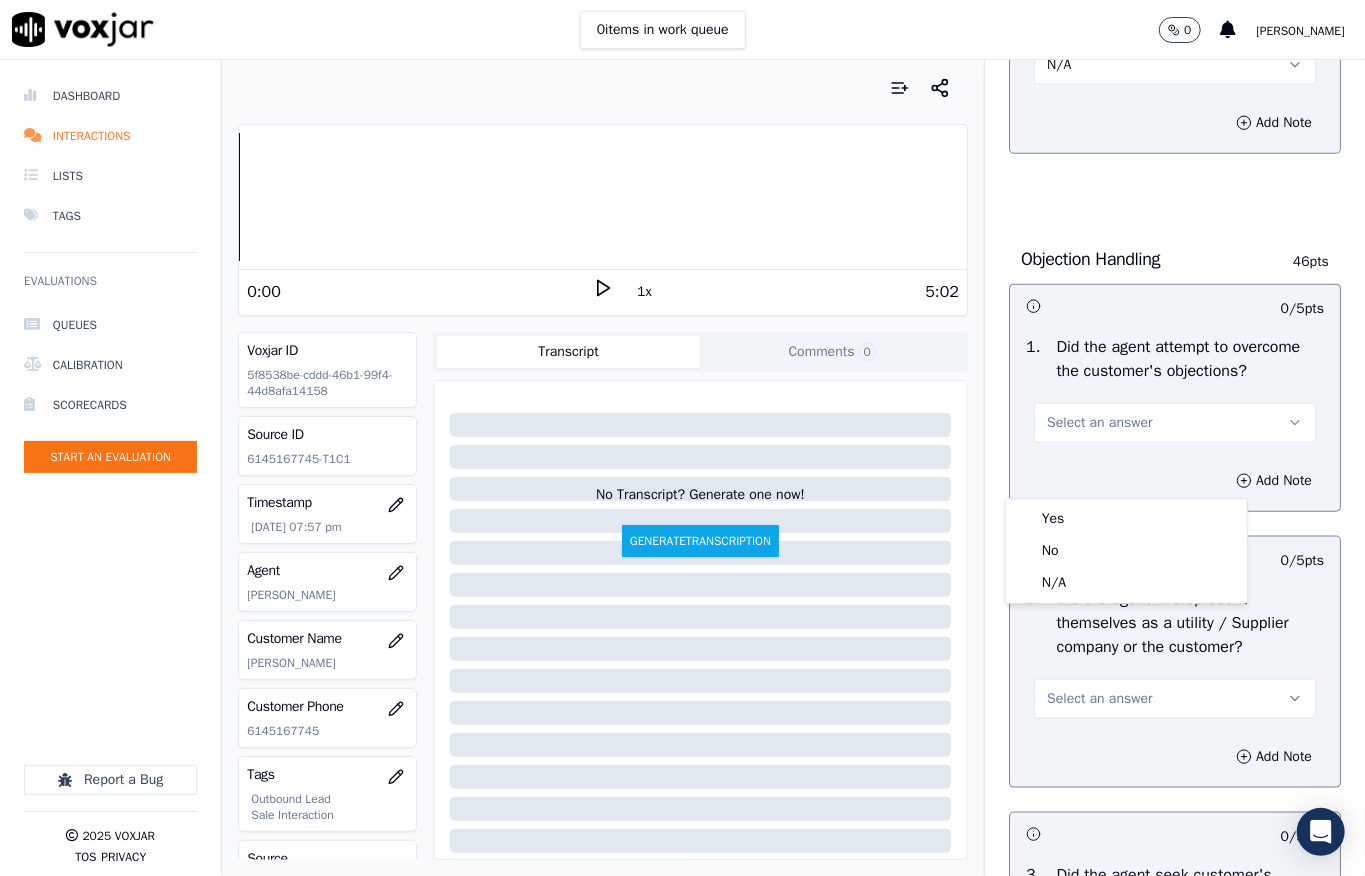click on "N/A" at bounding box center [1175, 65] 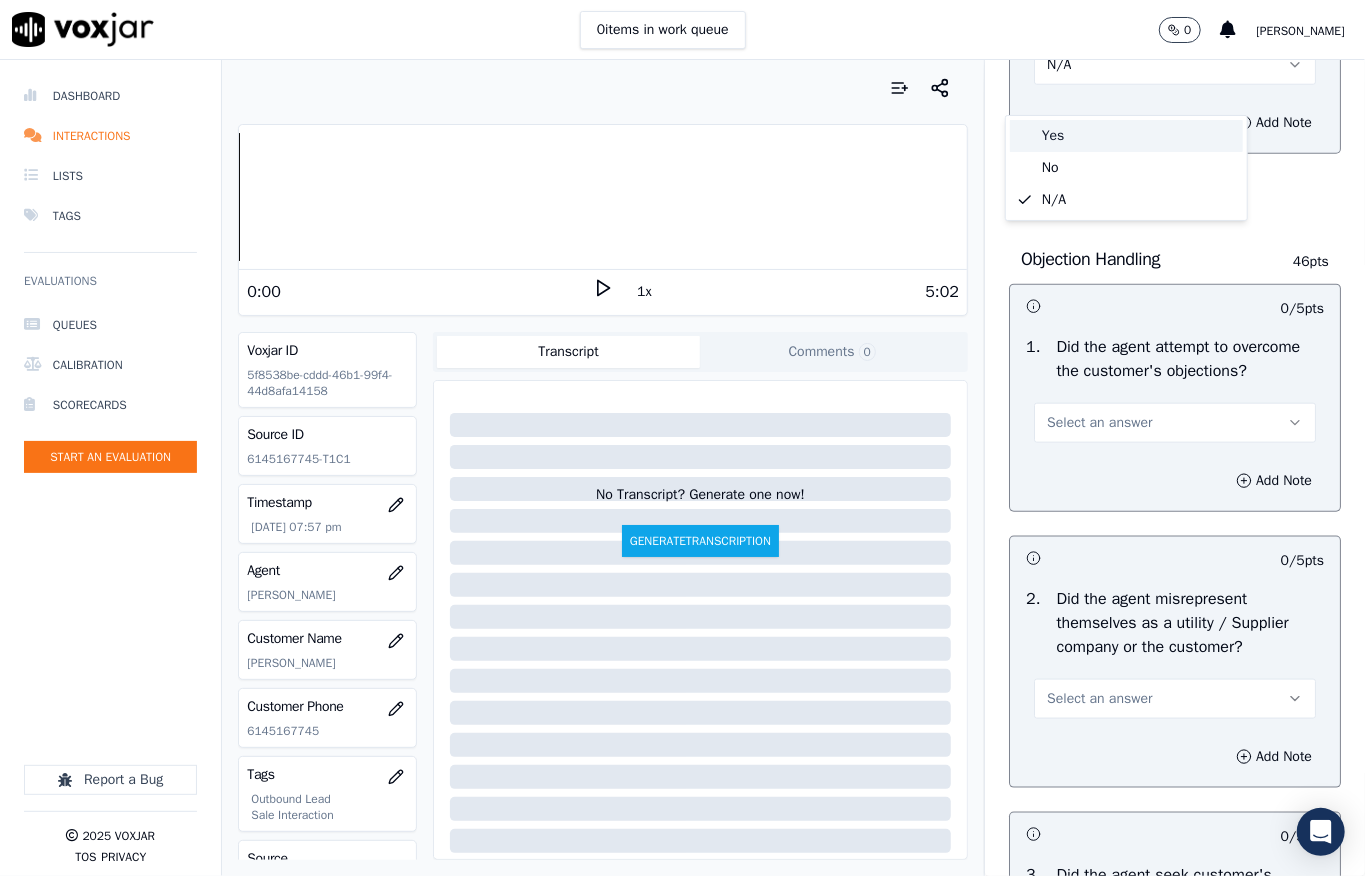 click on "Yes" at bounding box center [1126, 136] 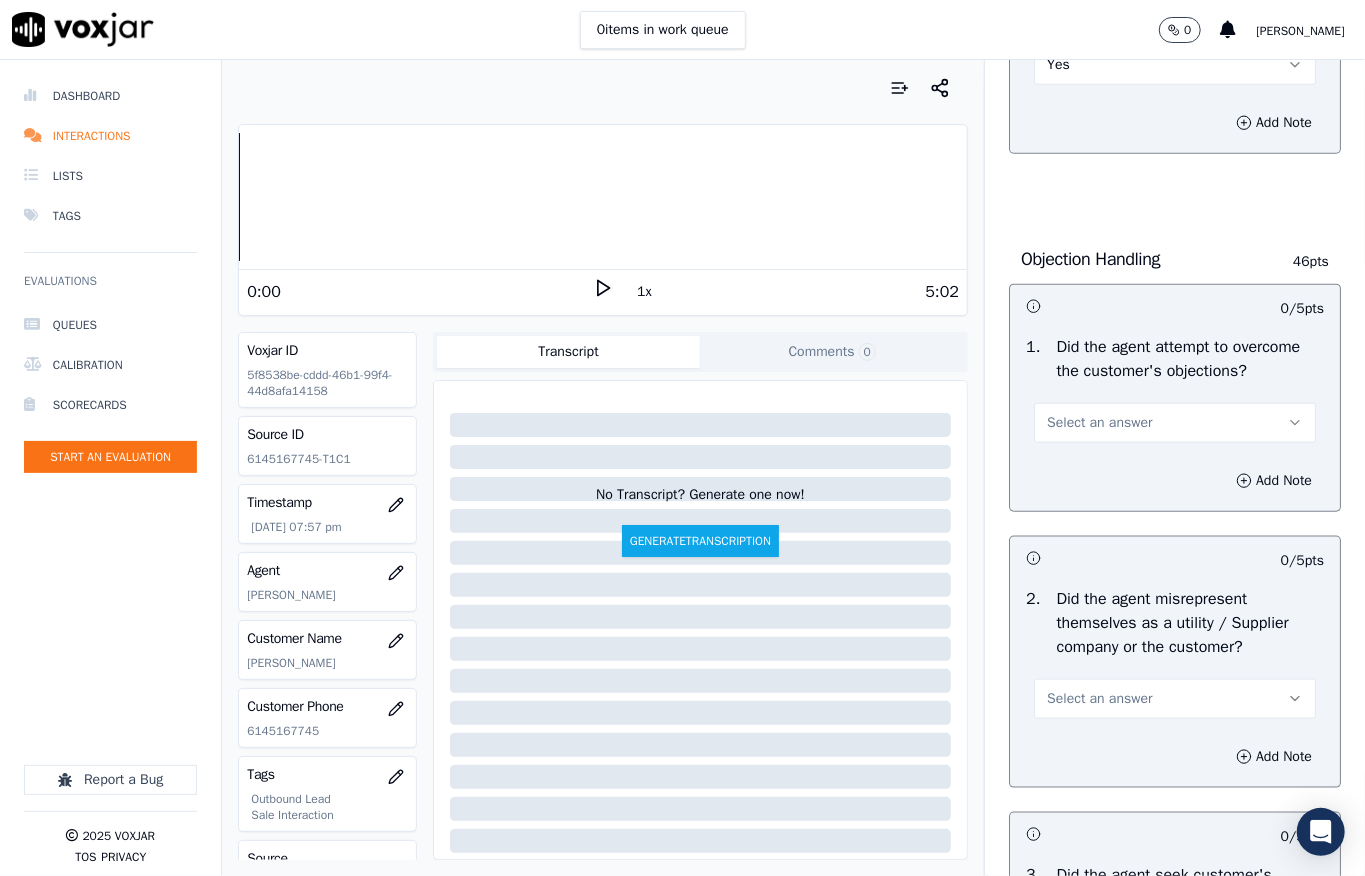 click on "Select an answer" at bounding box center (1099, 423) 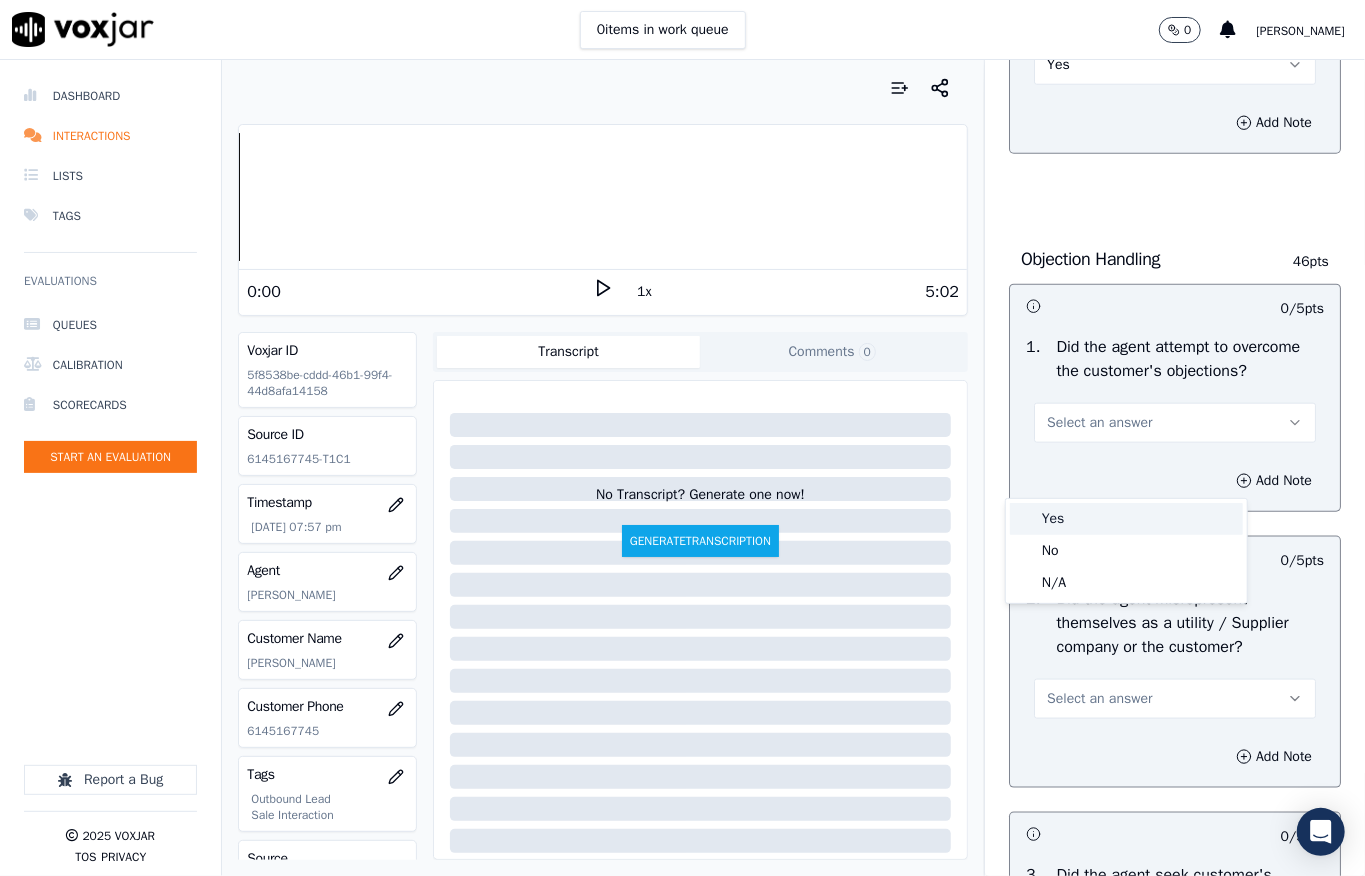 click on "Yes" at bounding box center [1126, 519] 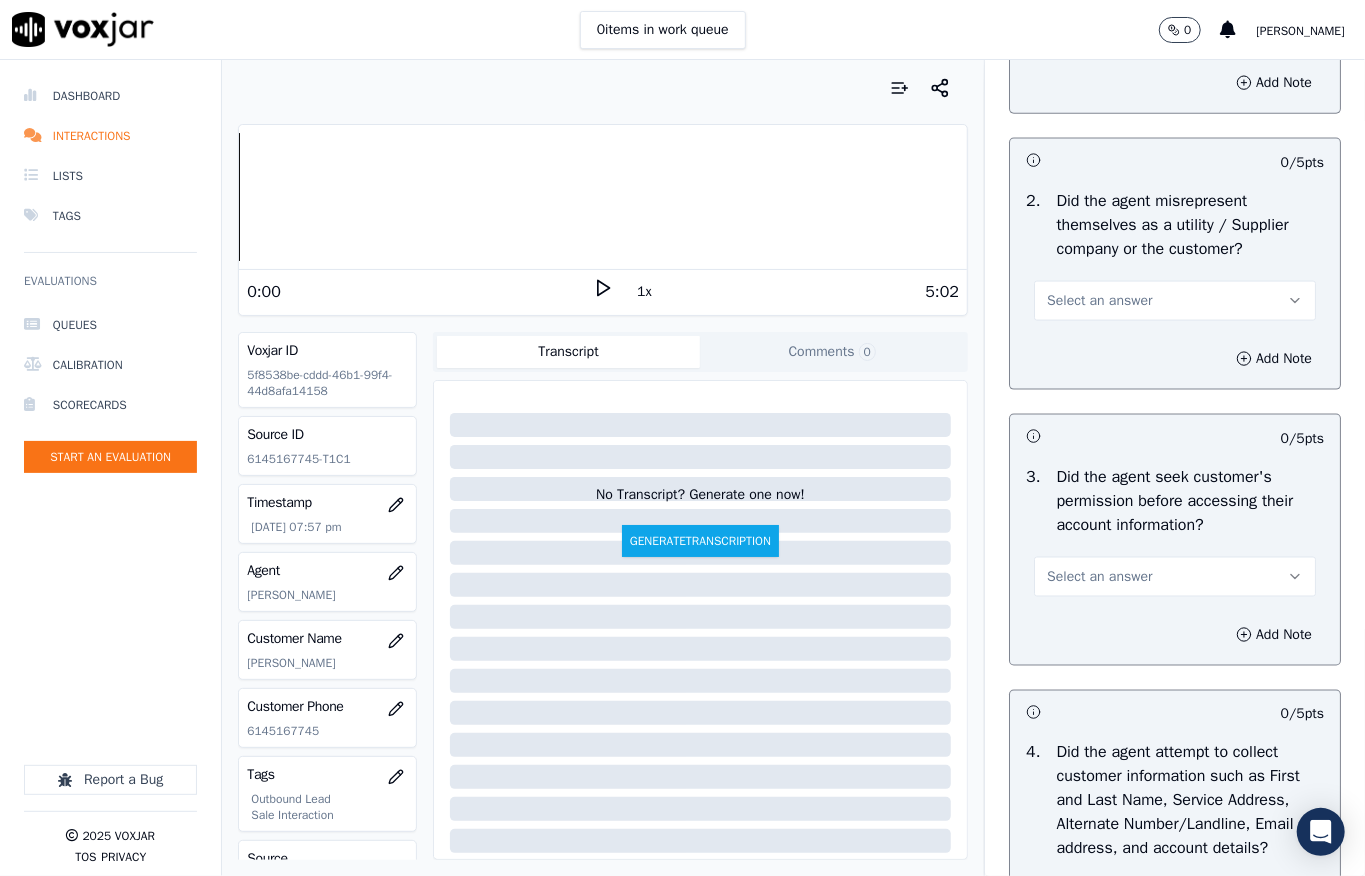 scroll, scrollTop: 1466, scrollLeft: 0, axis: vertical 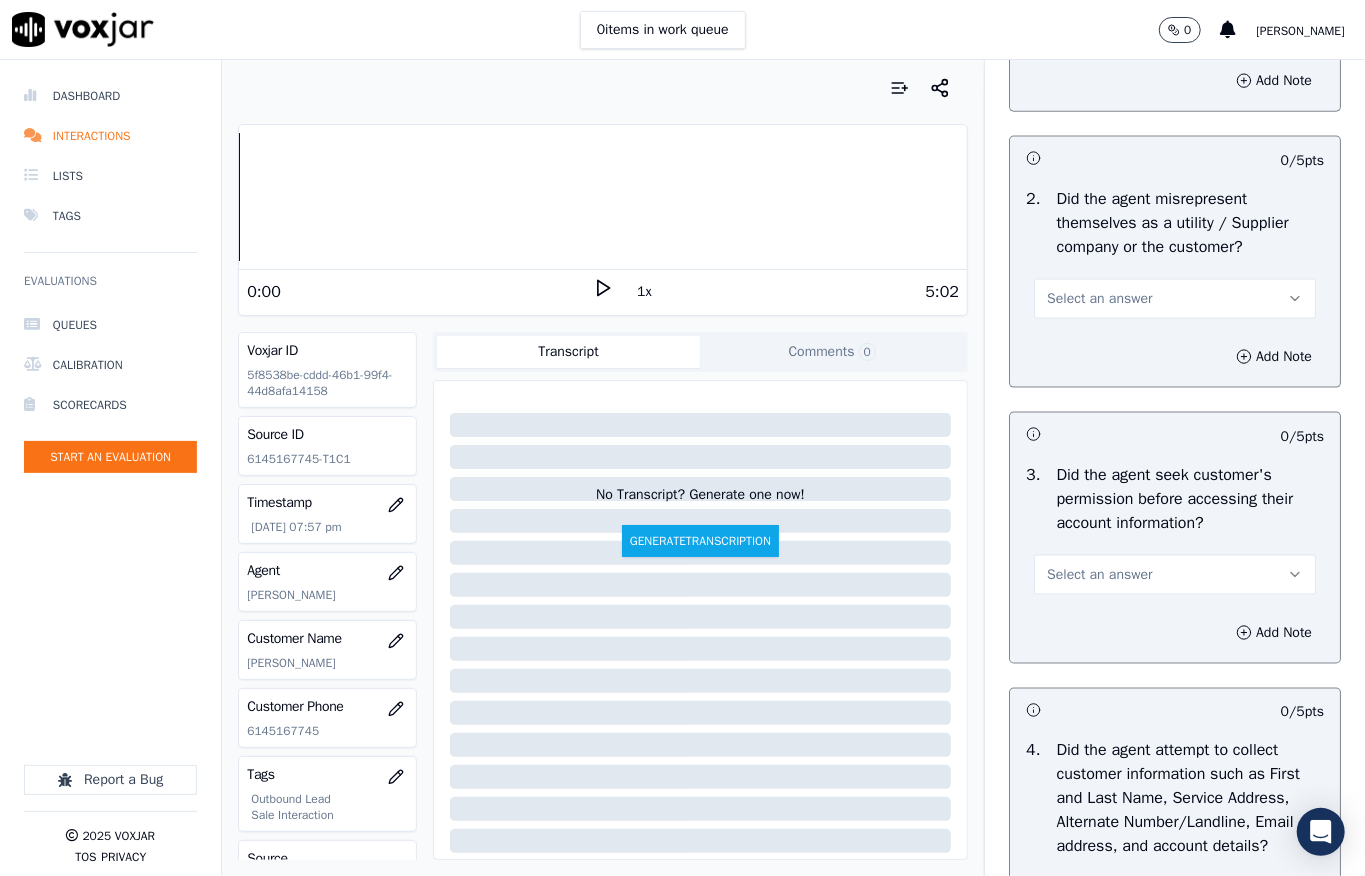 click on "Select an answer" at bounding box center [1099, 299] 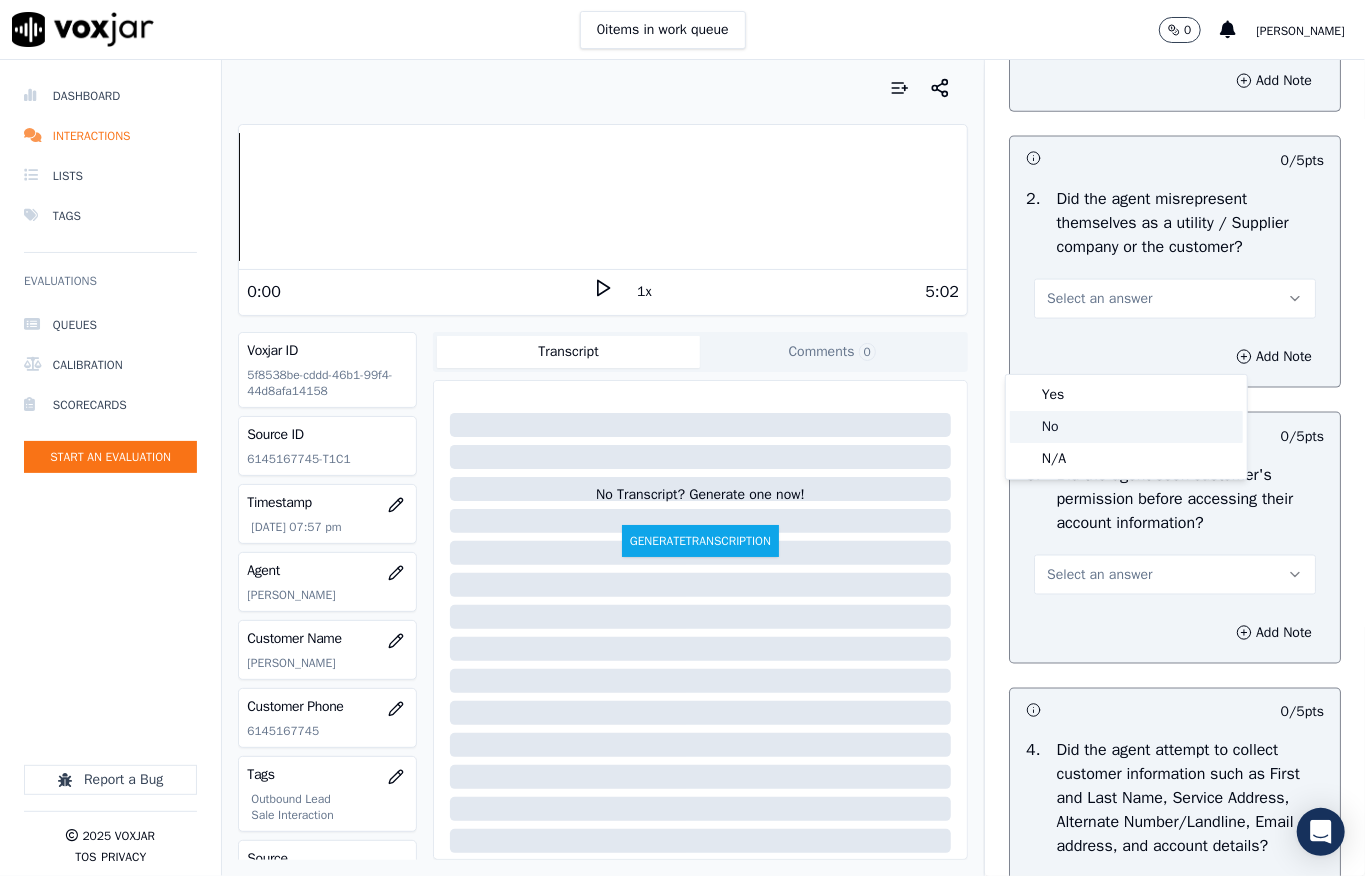 click on "No" 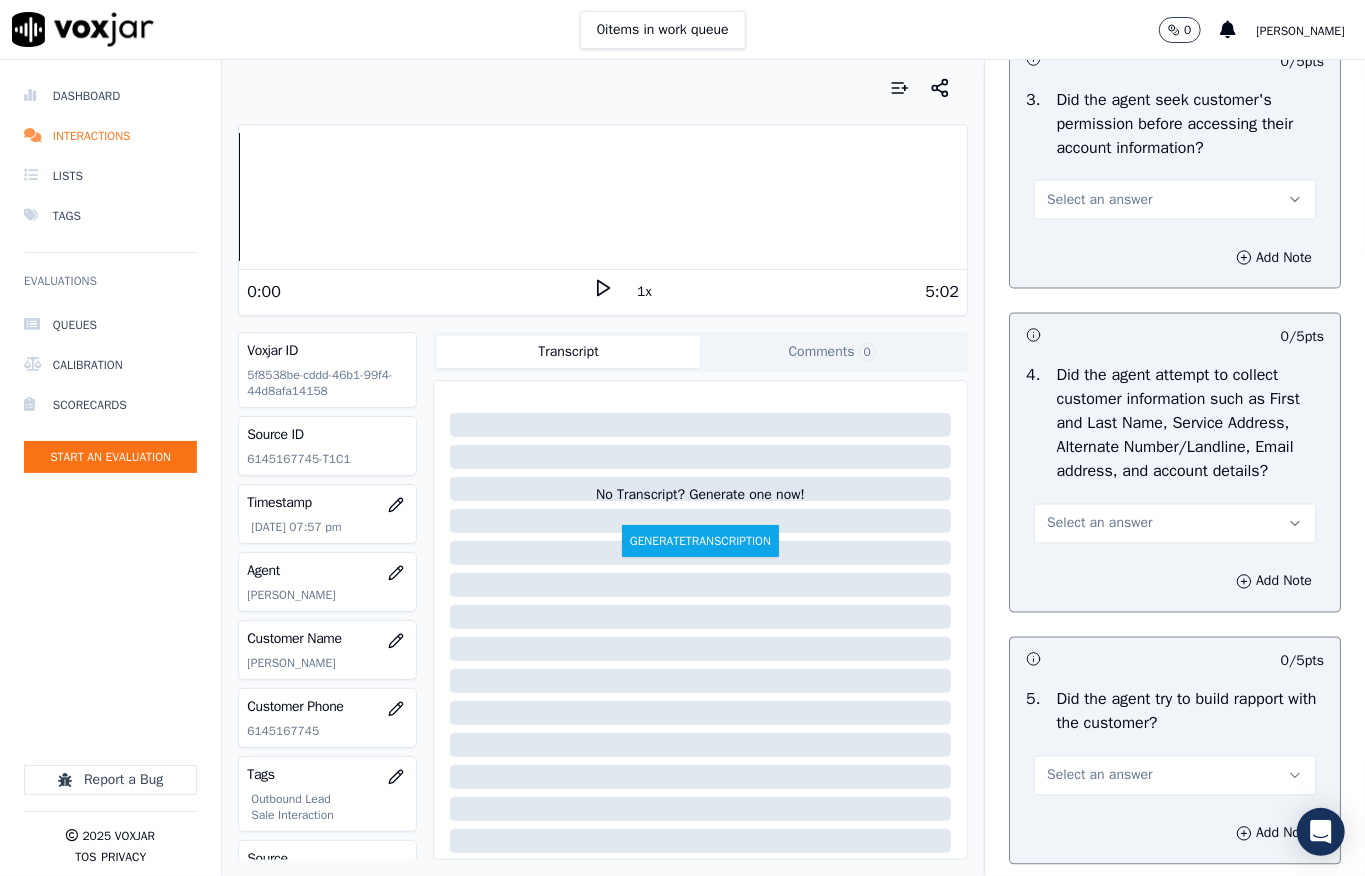scroll, scrollTop: 1866, scrollLeft: 0, axis: vertical 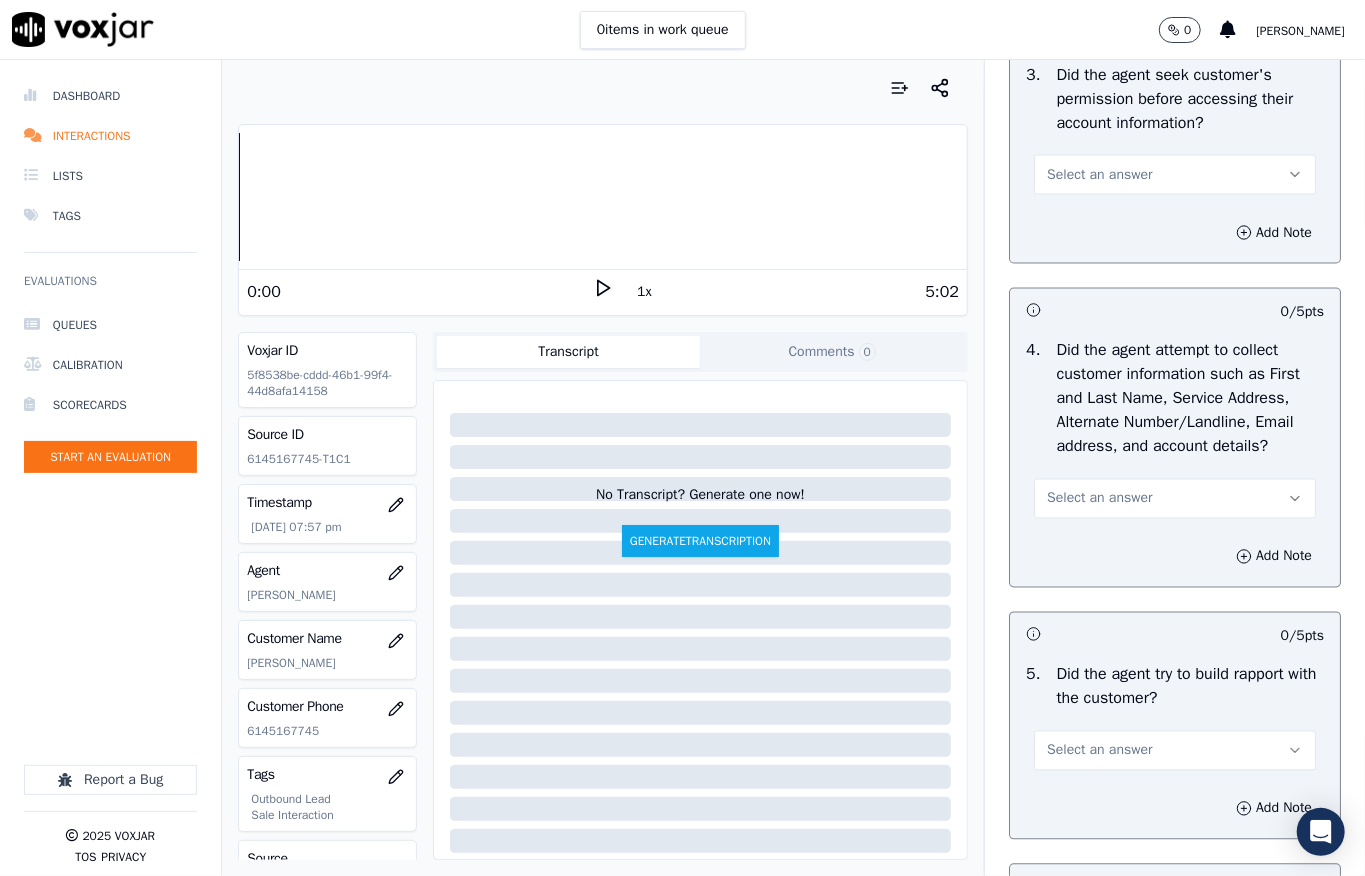 click on "Select an answer" at bounding box center (1175, 175) 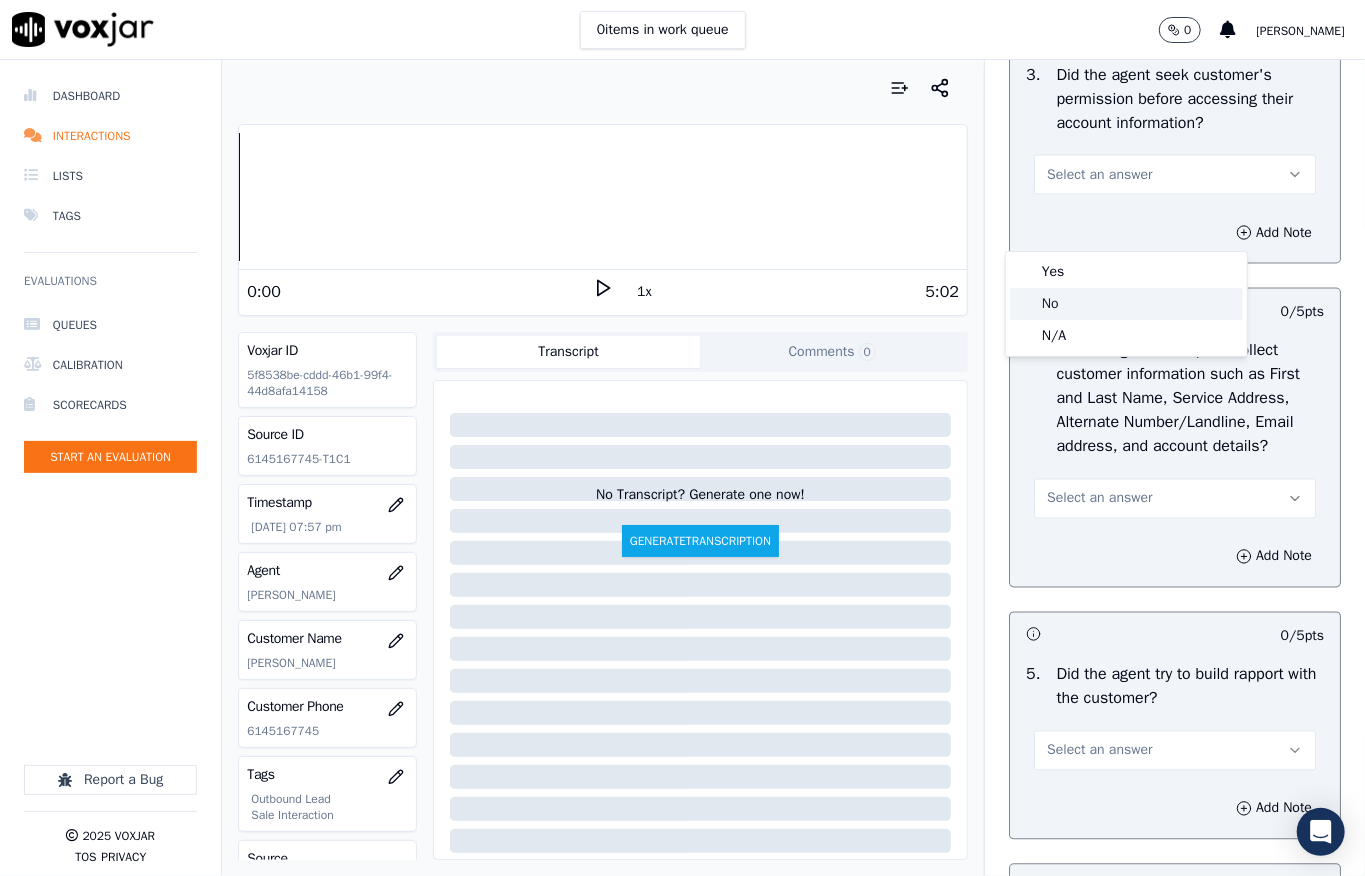 click on "No" 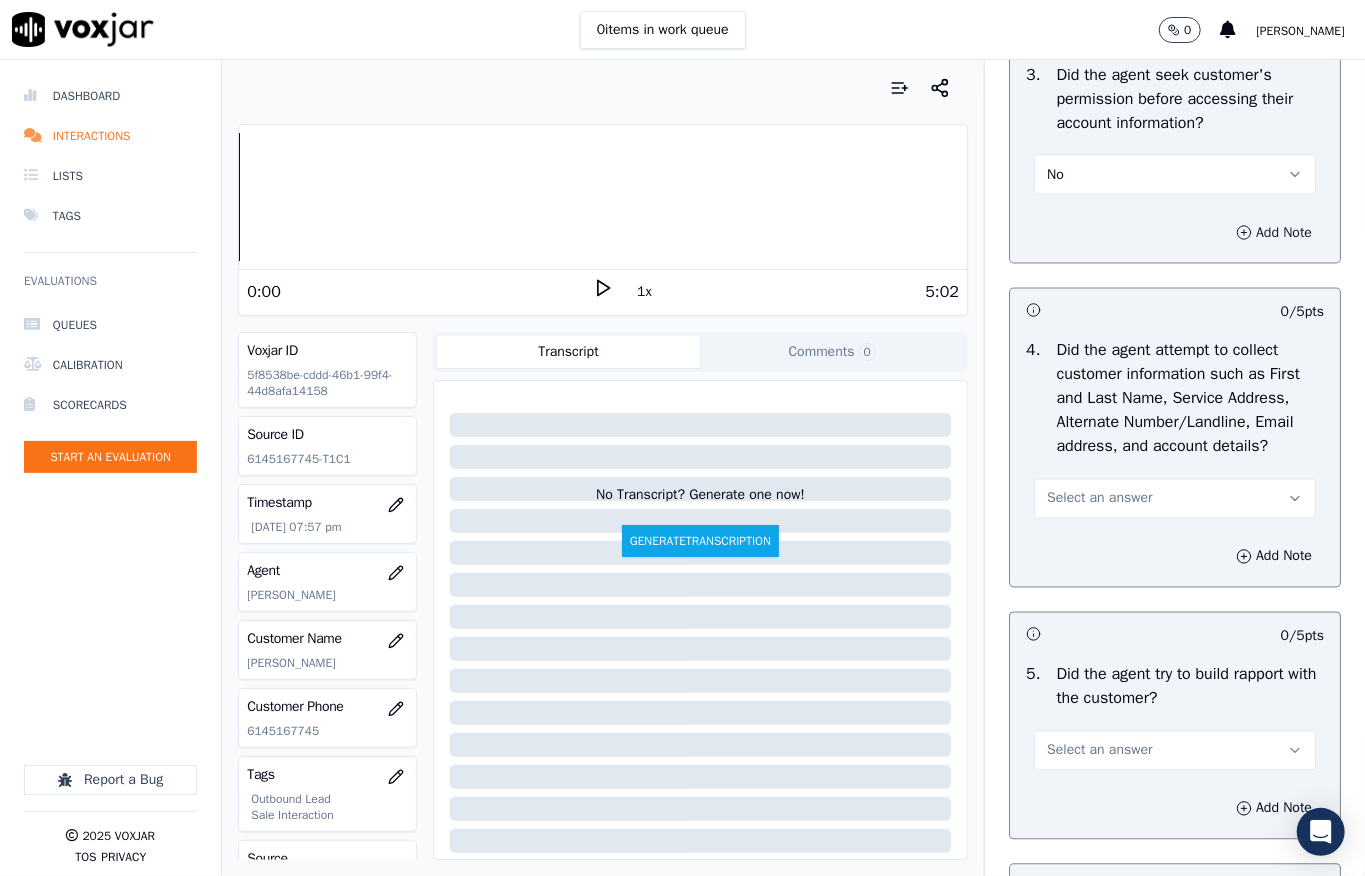 click on "Add Note" at bounding box center (1274, 233) 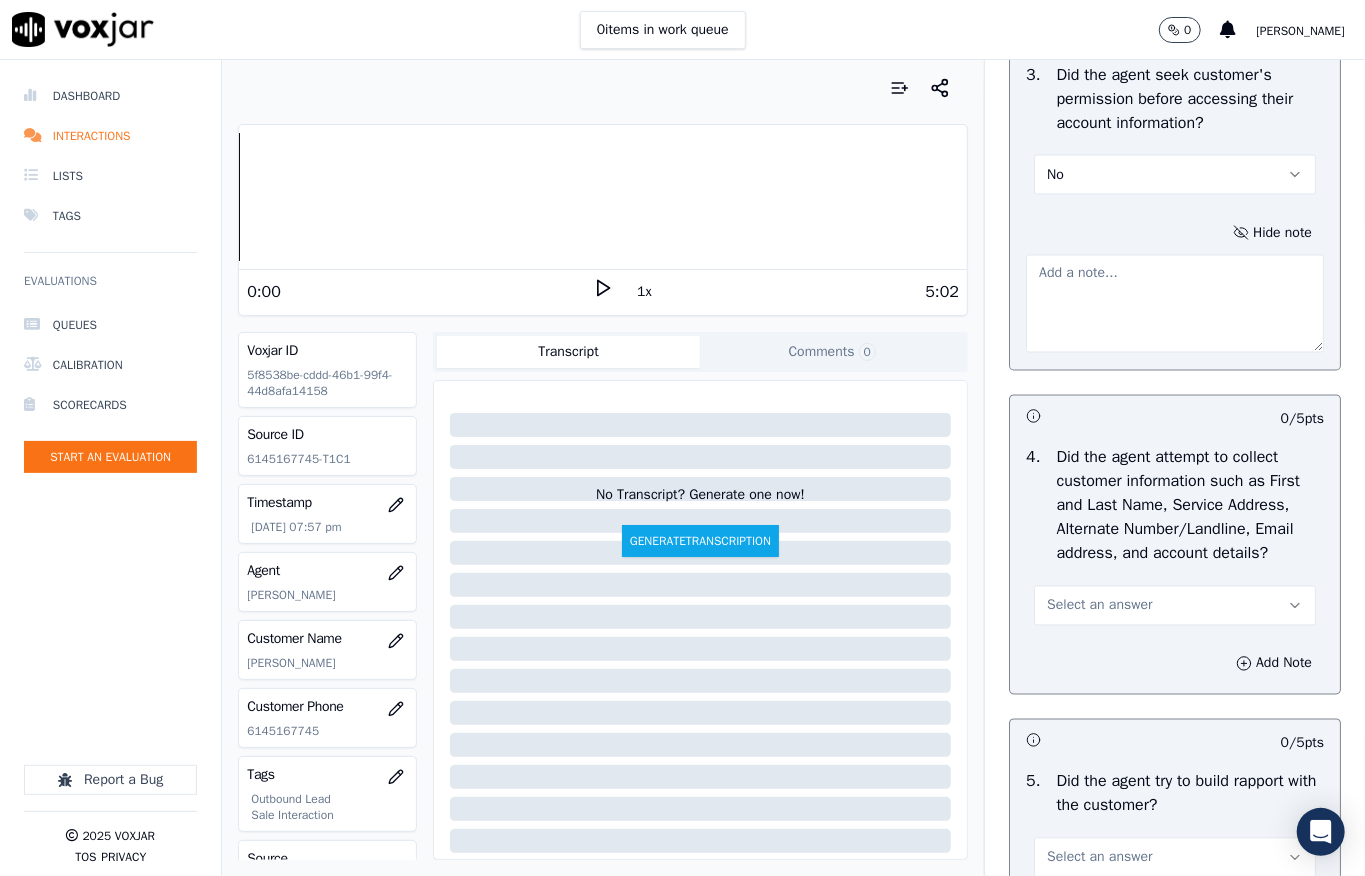click at bounding box center [1175, 304] 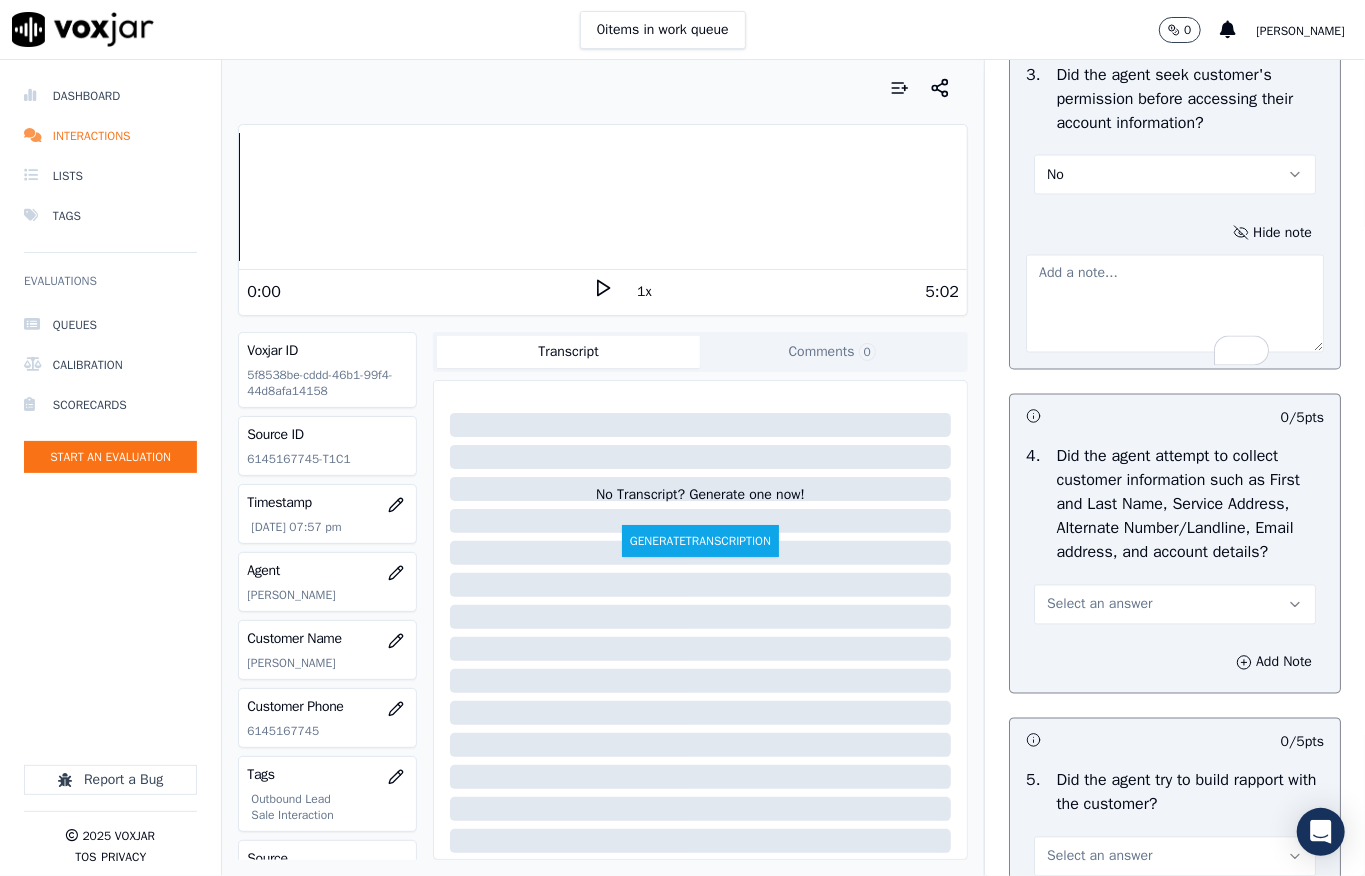 paste on "Call id - 20250708-104340_@3:07 - Agent shared the customer’s account information without first obtaining their permission //" 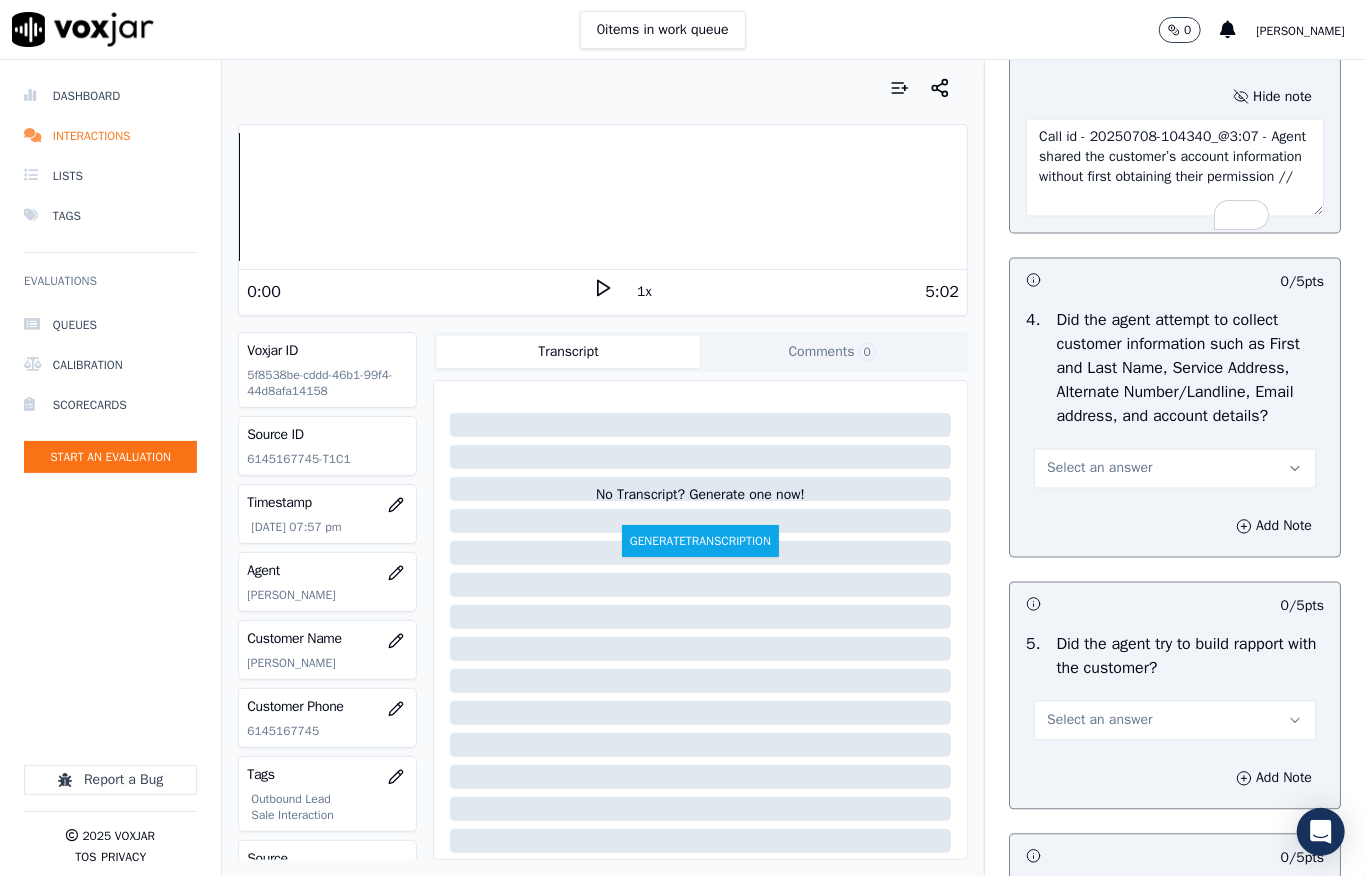 scroll, scrollTop: 2133, scrollLeft: 0, axis: vertical 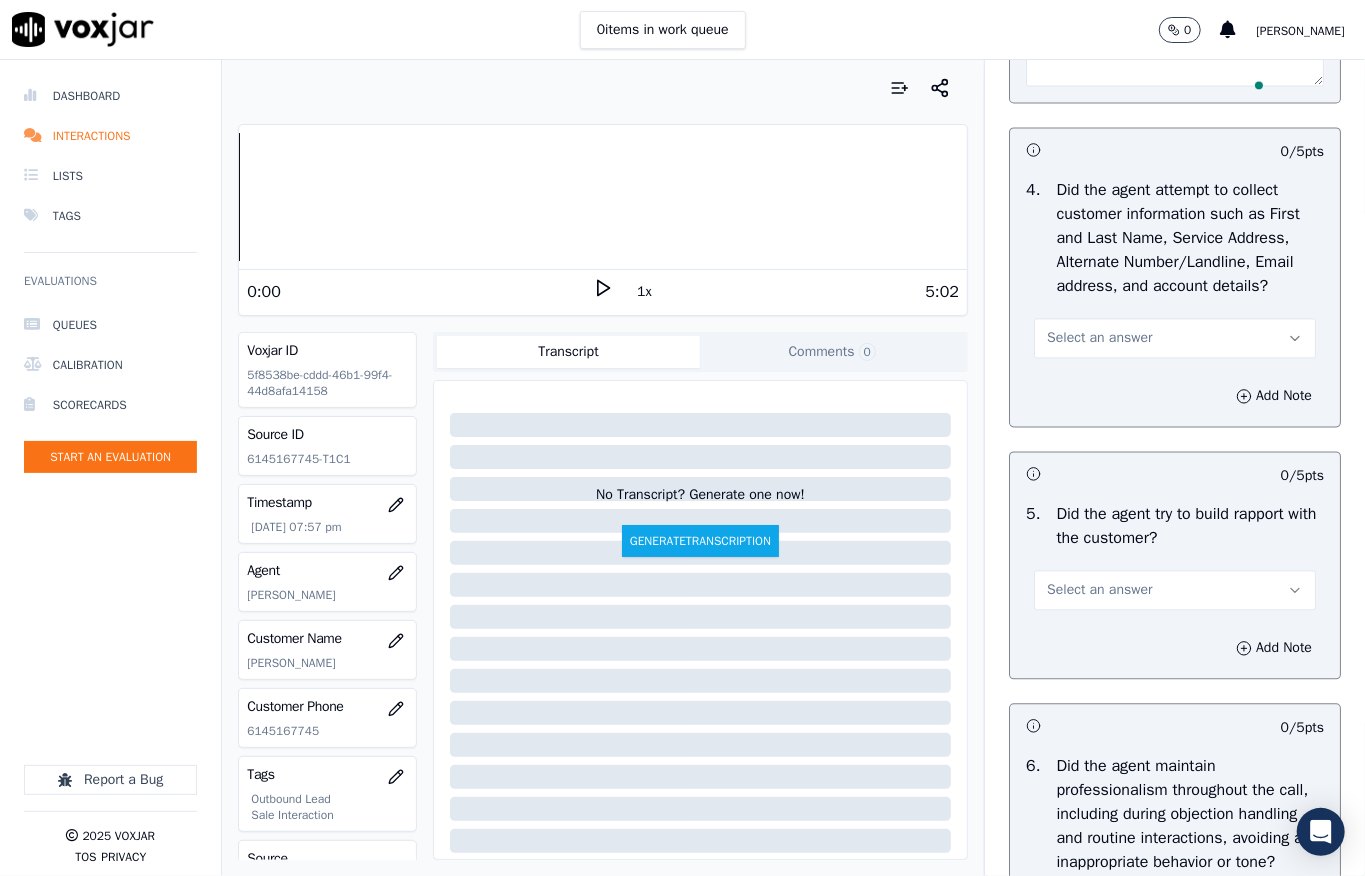 type on "Call id - 20250708-104340_@3:07 - Agent shared the customer’s account information without first obtaining their permission //" 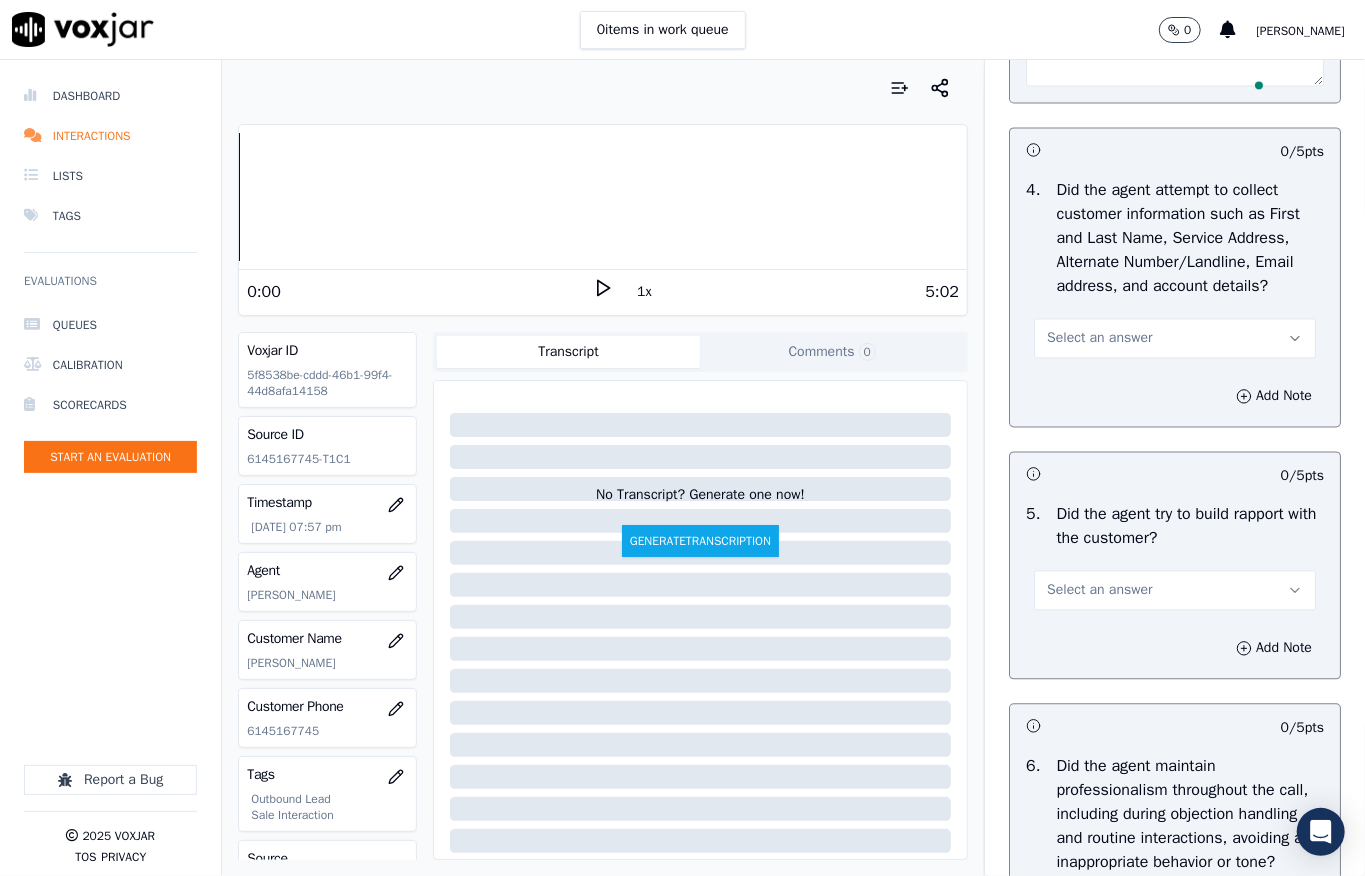 drag, startPoint x: 1060, startPoint y: 420, endPoint x: 1066, endPoint y: 430, distance: 11.661903 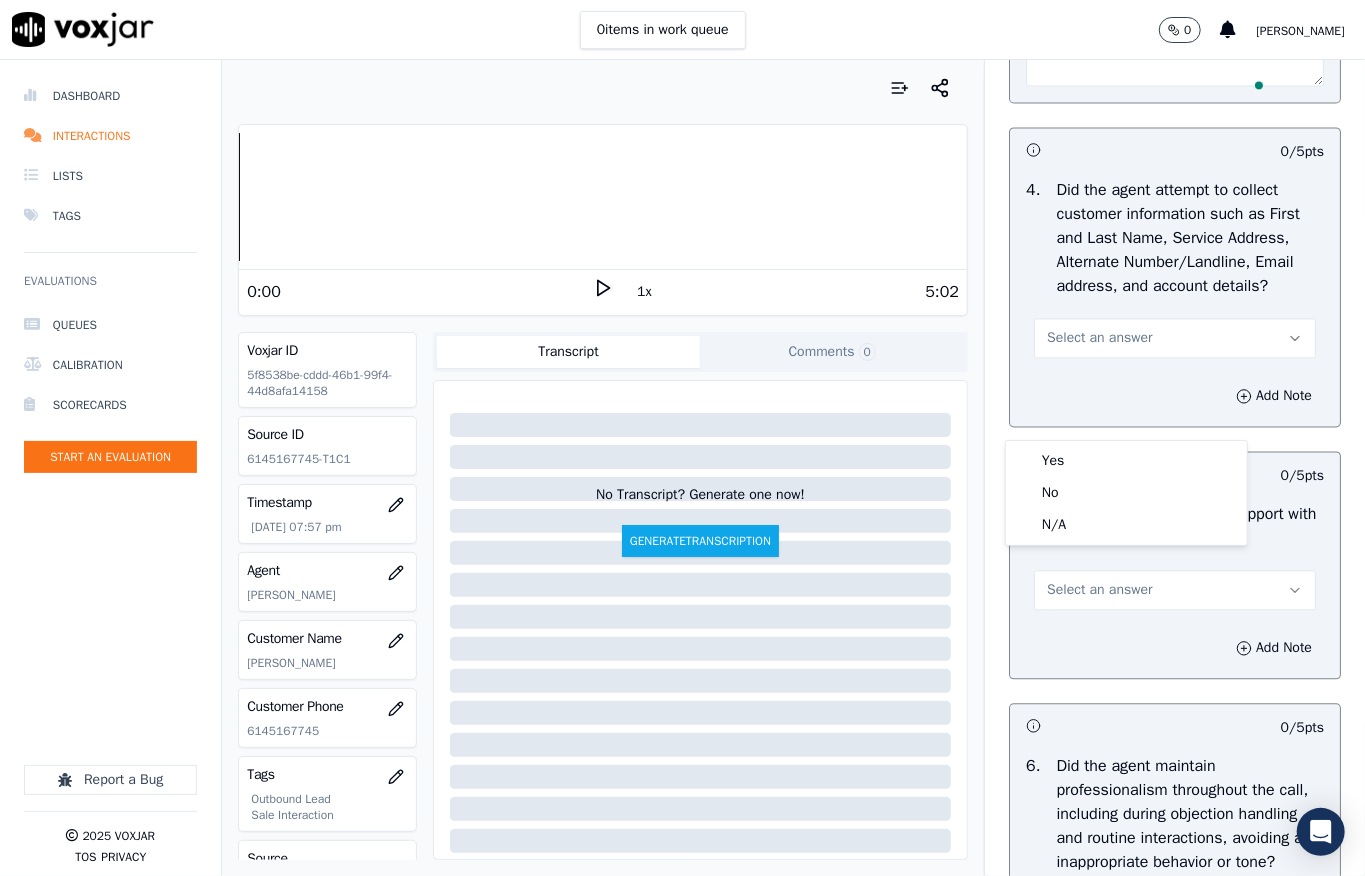click on "N/A" 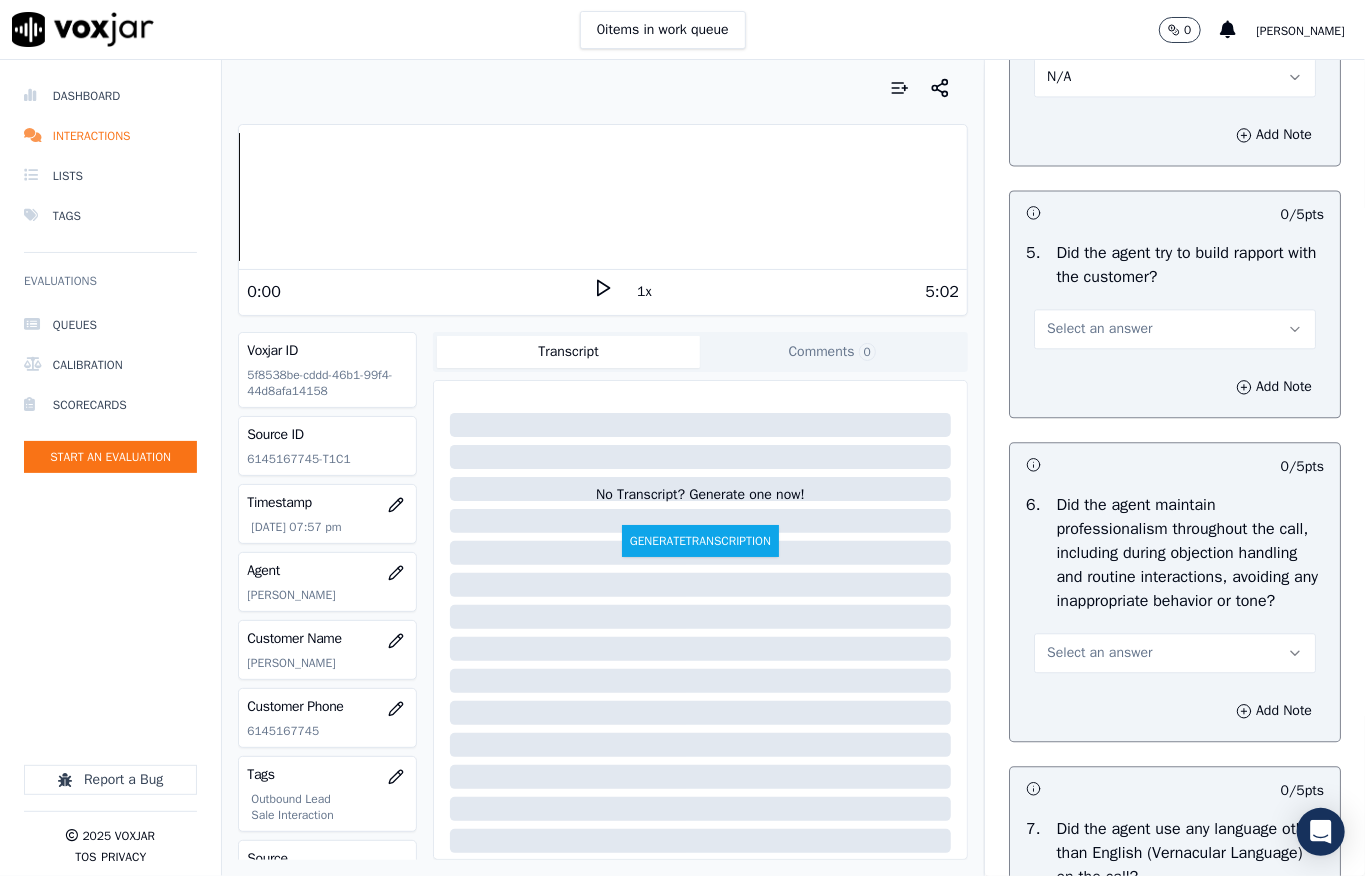 scroll, scrollTop: 2400, scrollLeft: 0, axis: vertical 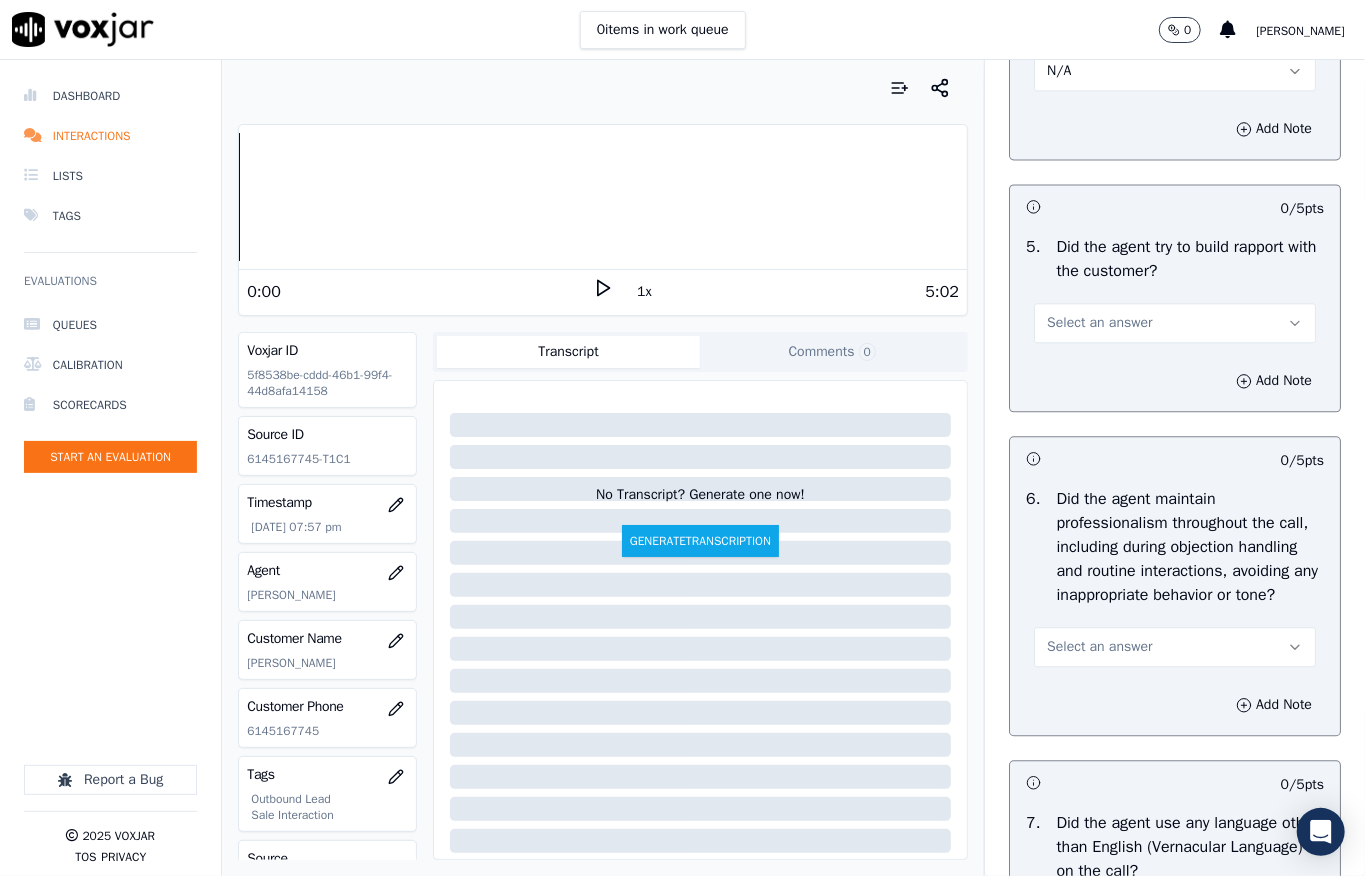 click on "Select an answer" at bounding box center [1099, 323] 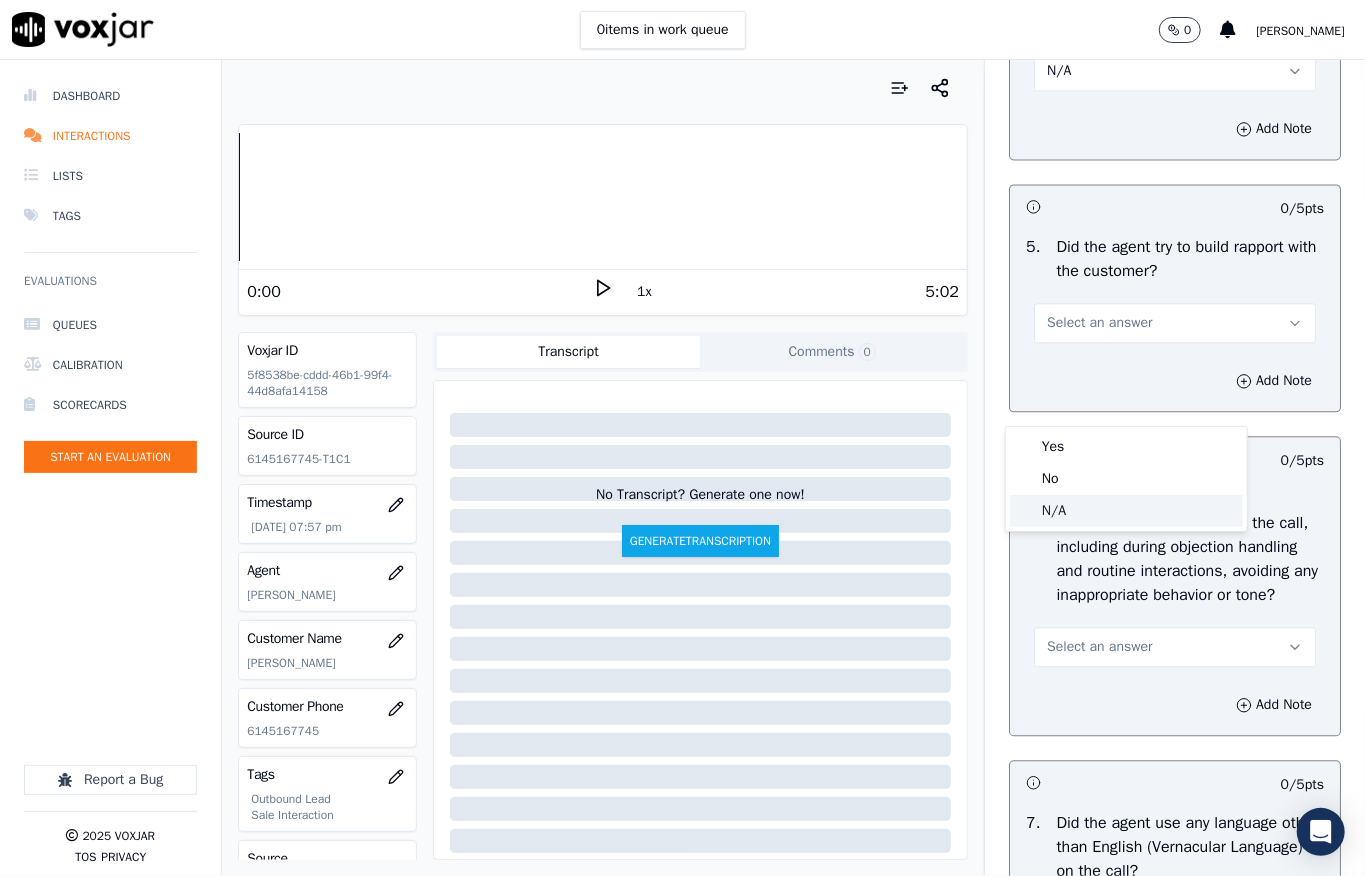 click on "N/A" 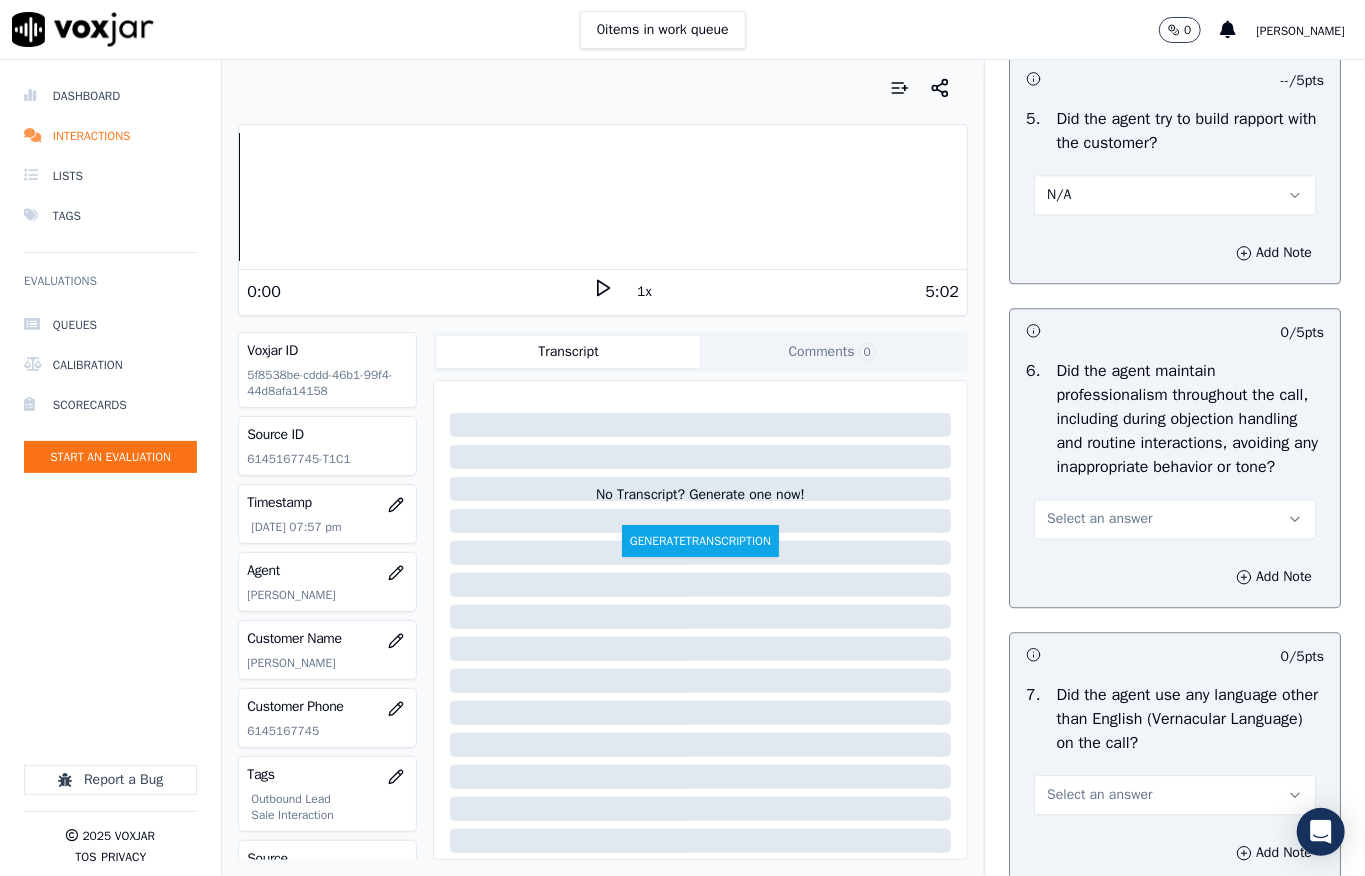 scroll, scrollTop: 2666, scrollLeft: 0, axis: vertical 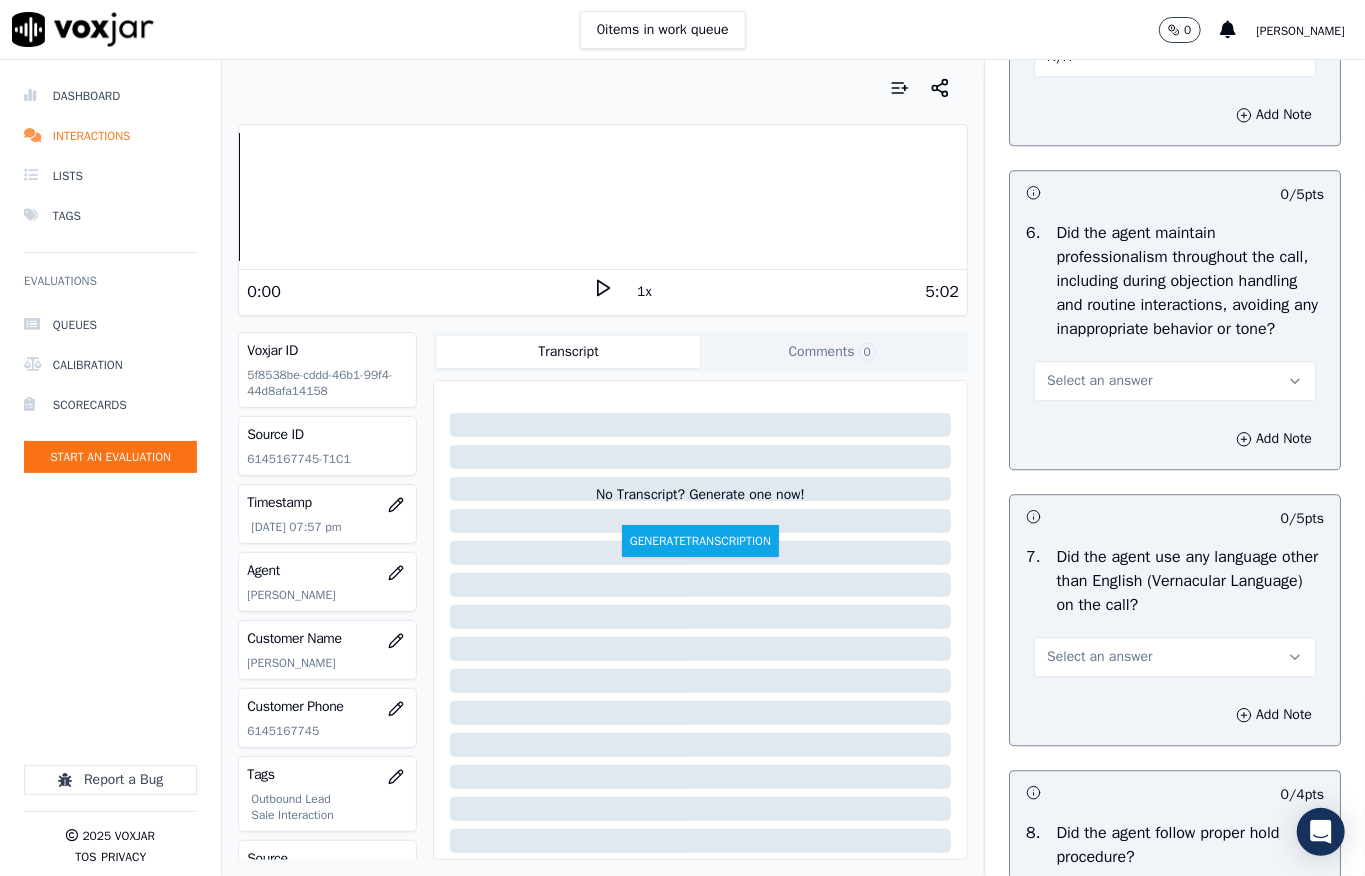 click on "Select an answer" at bounding box center (1099, 381) 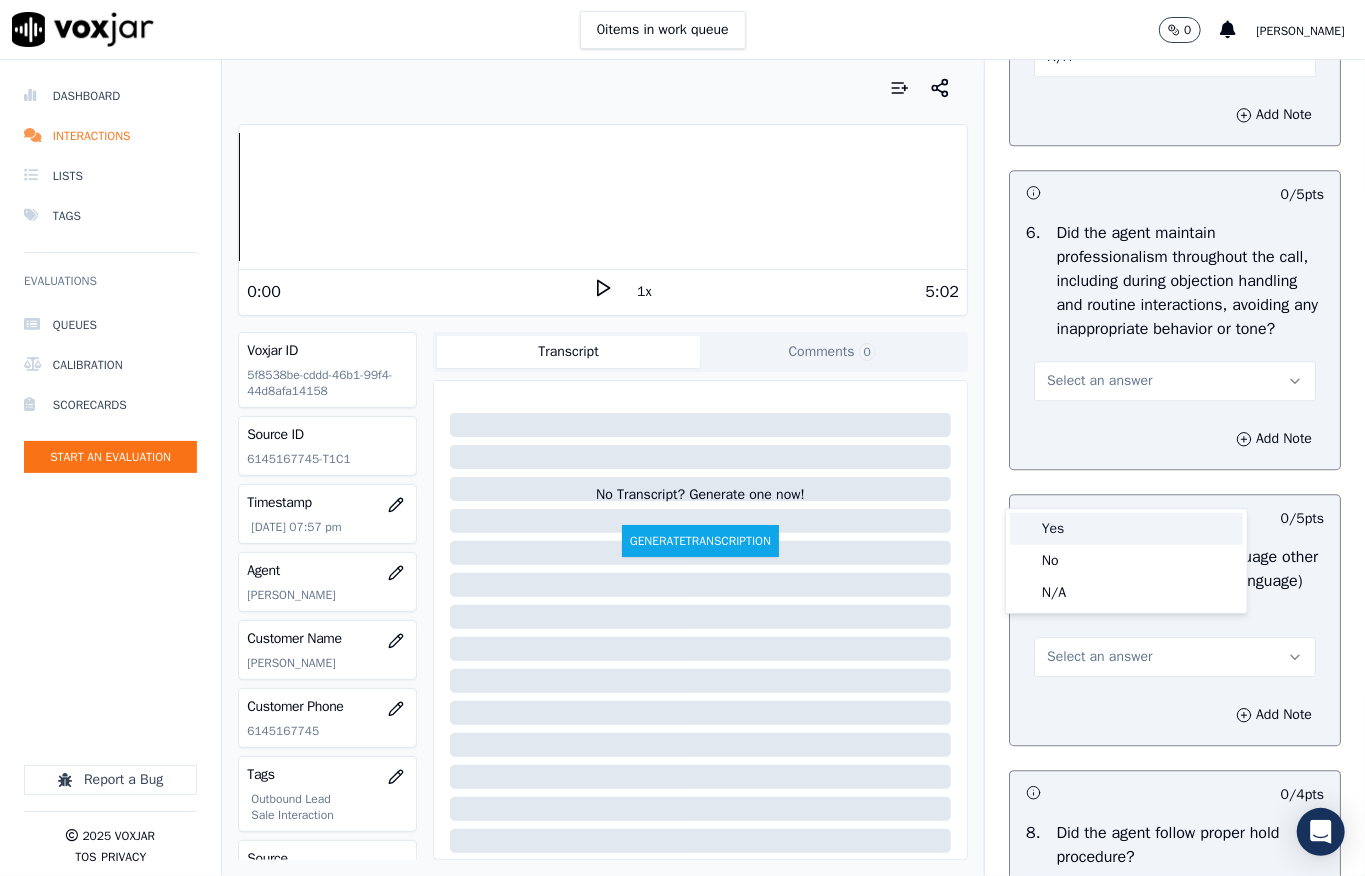 click on "Yes" at bounding box center [1126, 529] 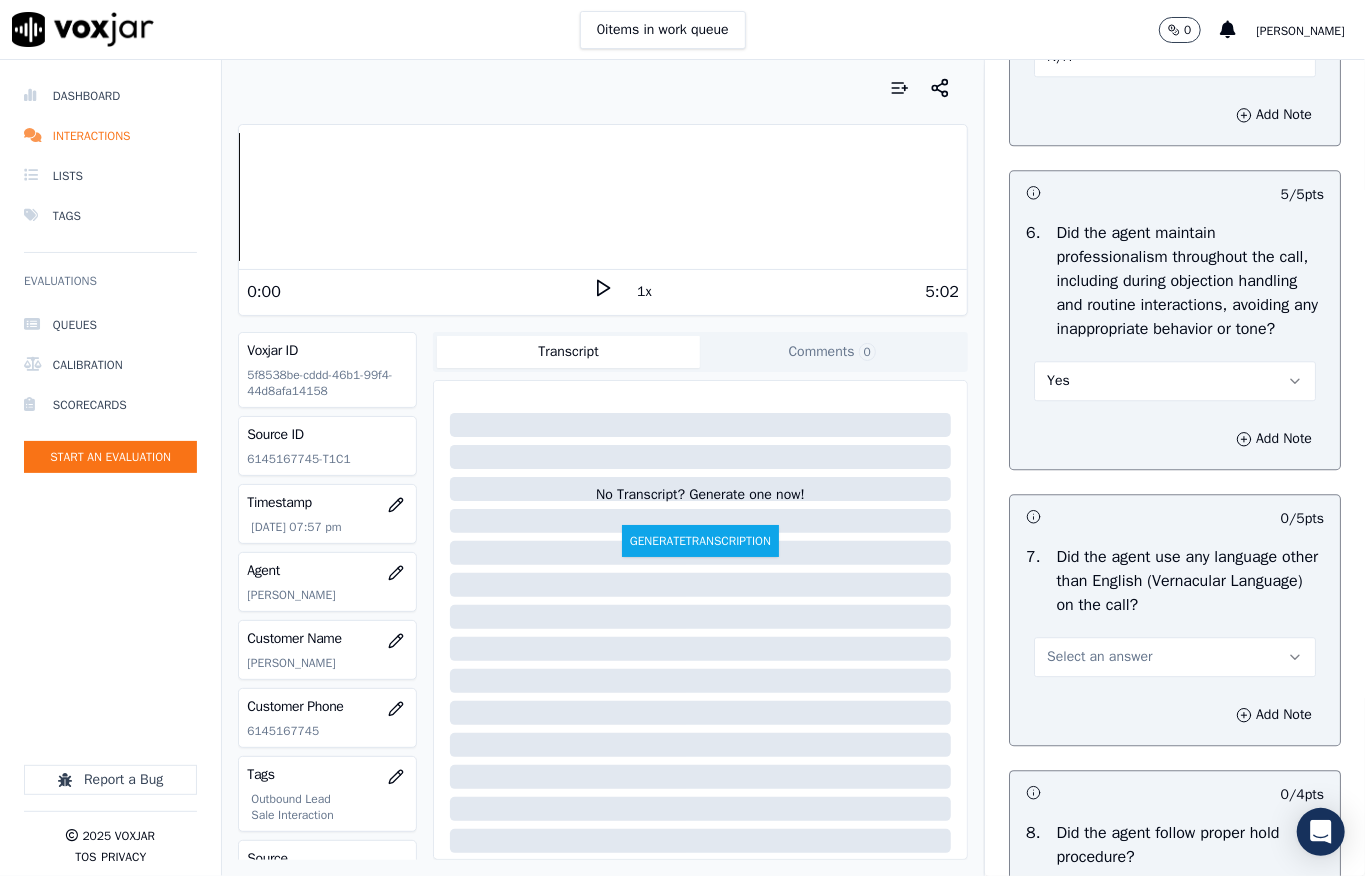 scroll, scrollTop: 2933, scrollLeft: 0, axis: vertical 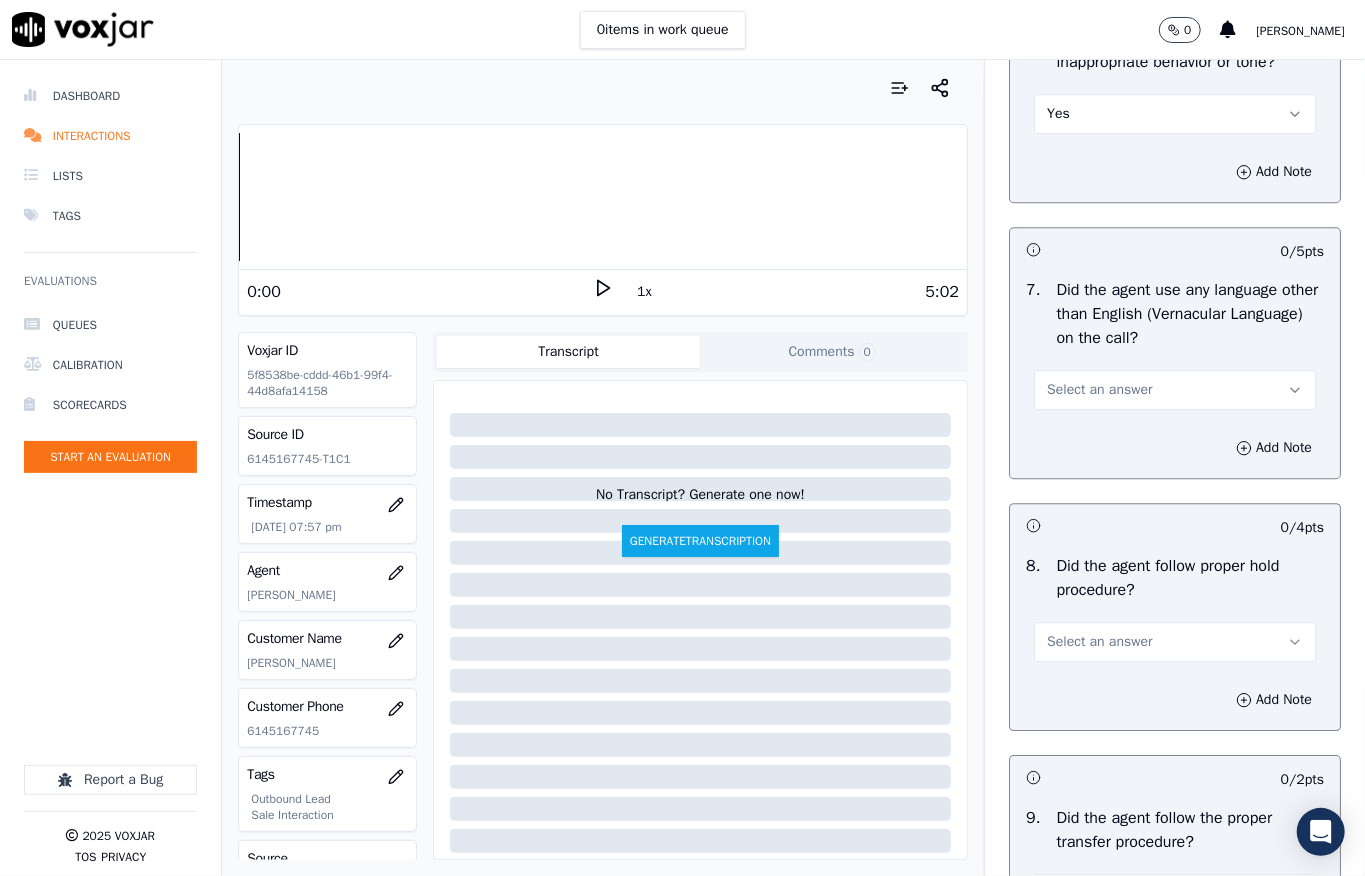 click on "Select an answer" at bounding box center (1099, 390) 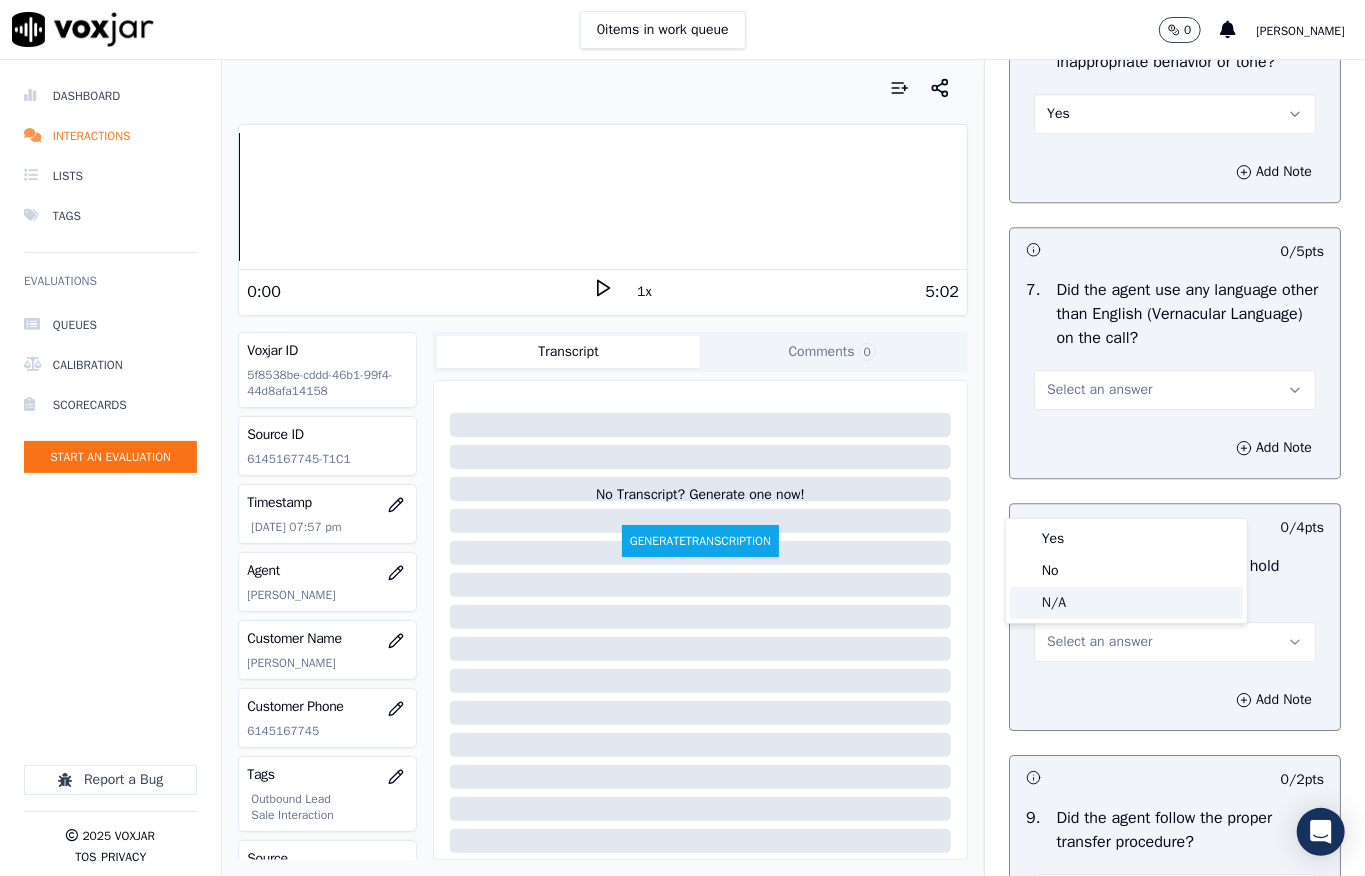 click on "N/A" 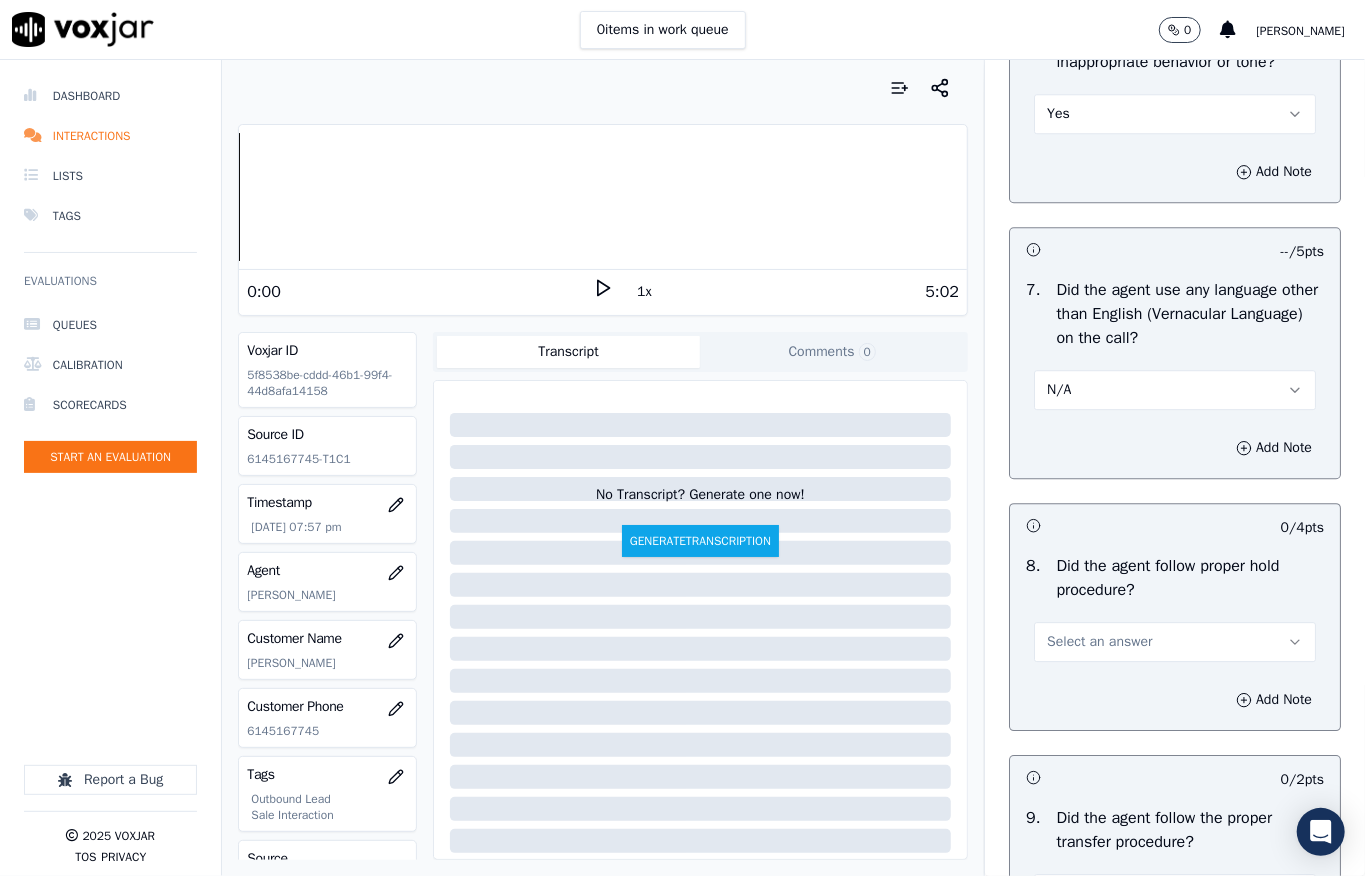 click on "N/A" at bounding box center (1175, 390) 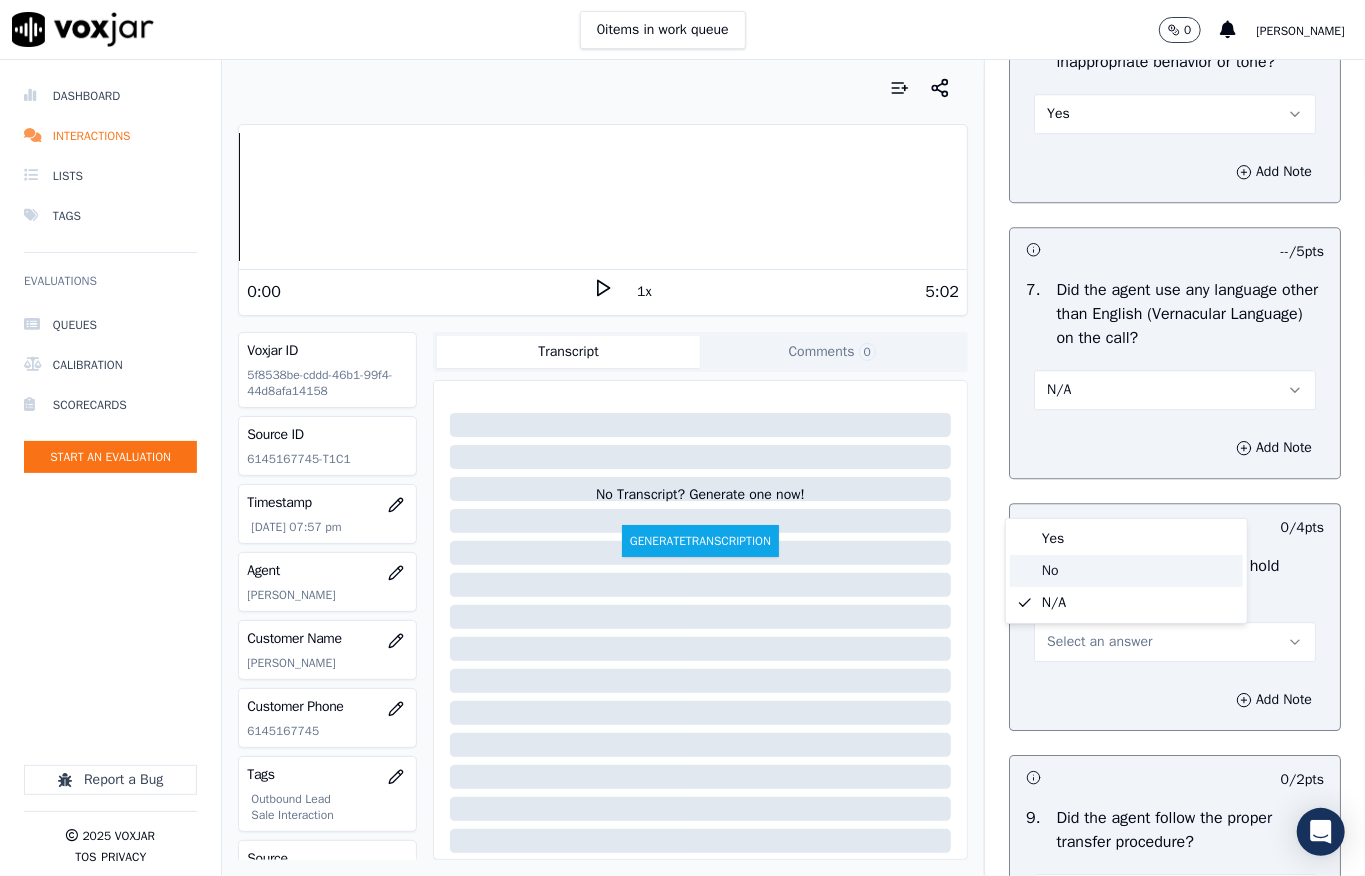 click on "No" 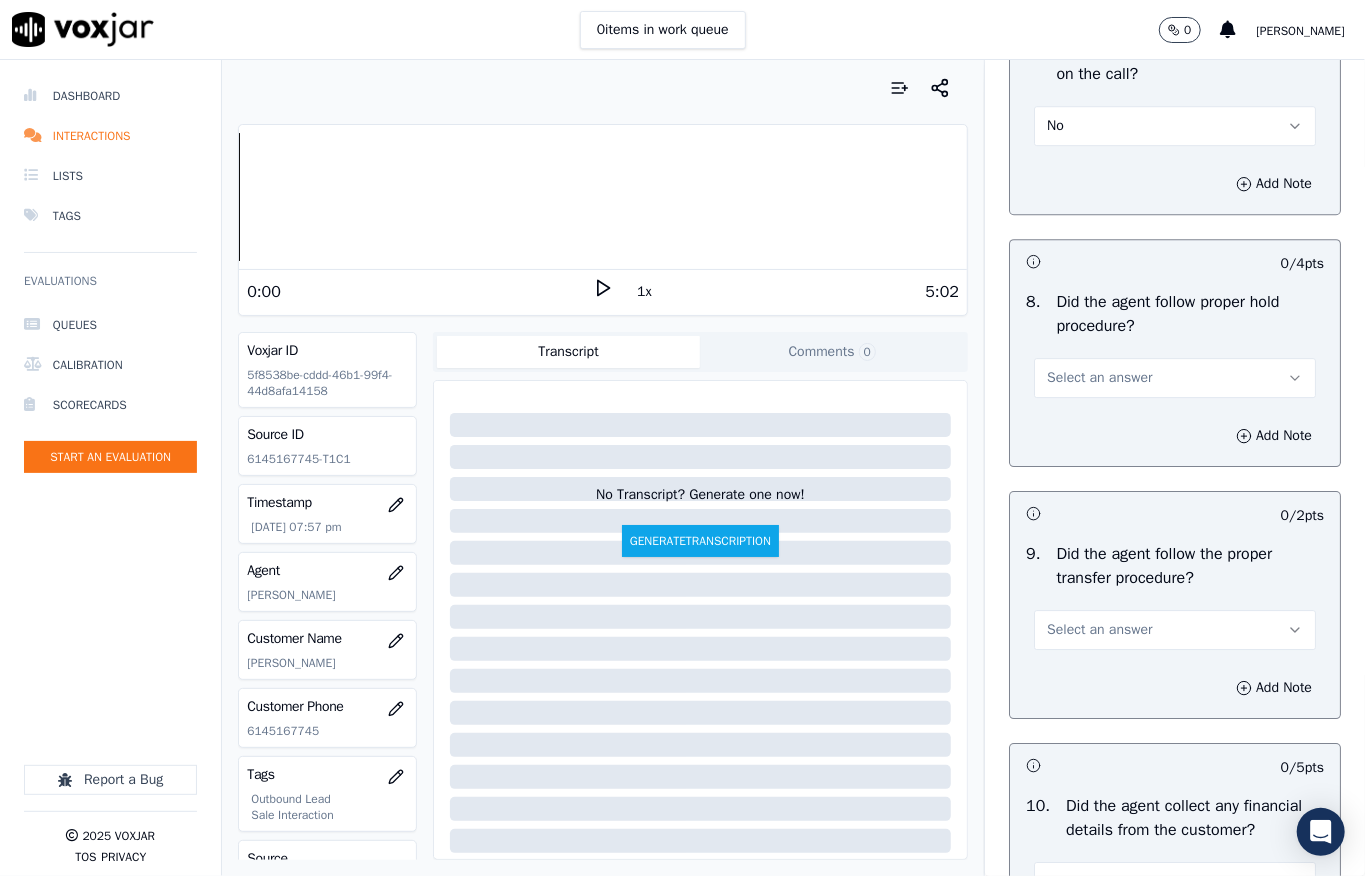 scroll, scrollTop: 3200, scrollLeft: 0, axis: vertical 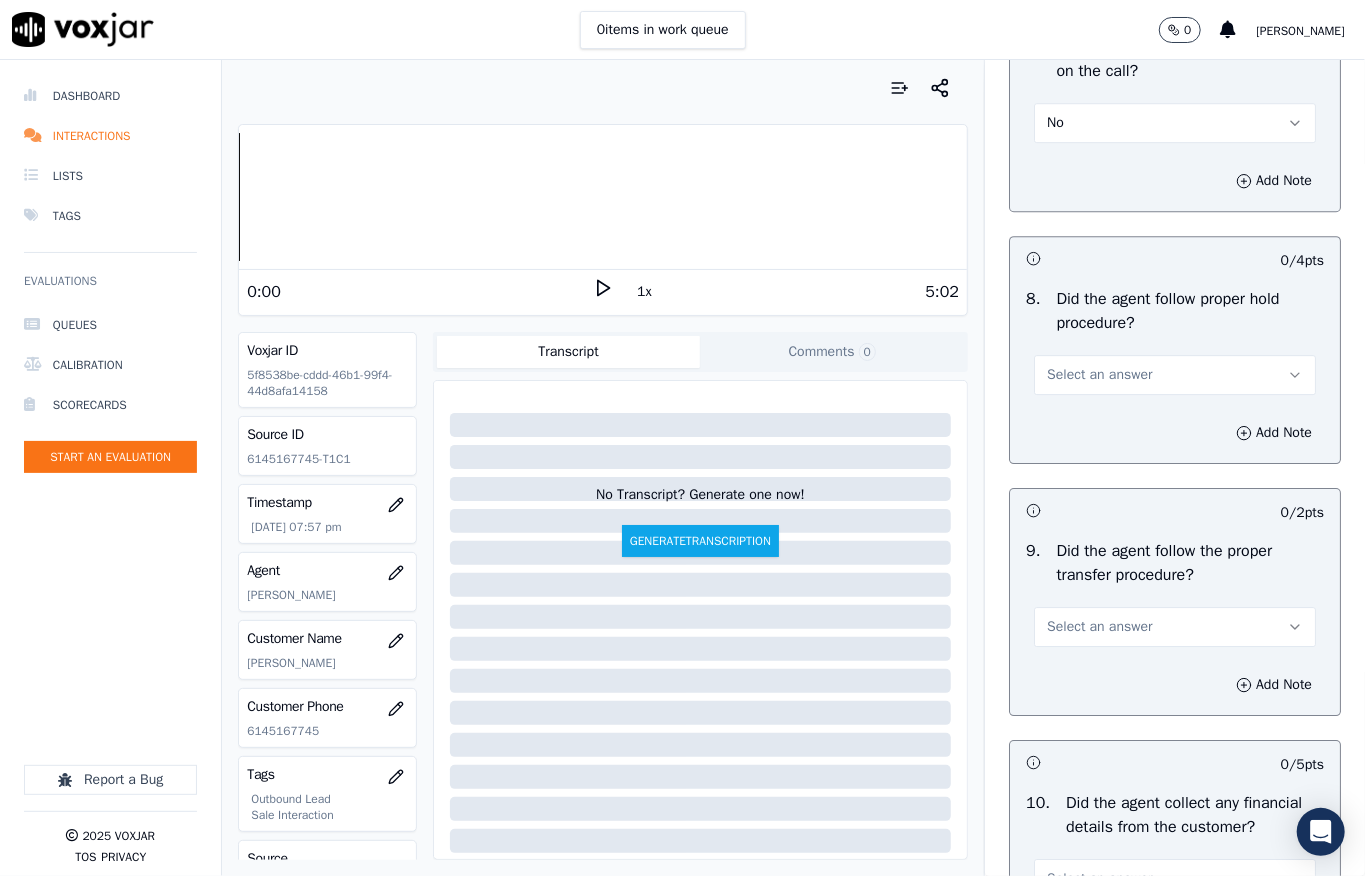click on "Select an answer" at bounding box center [1099, 375] 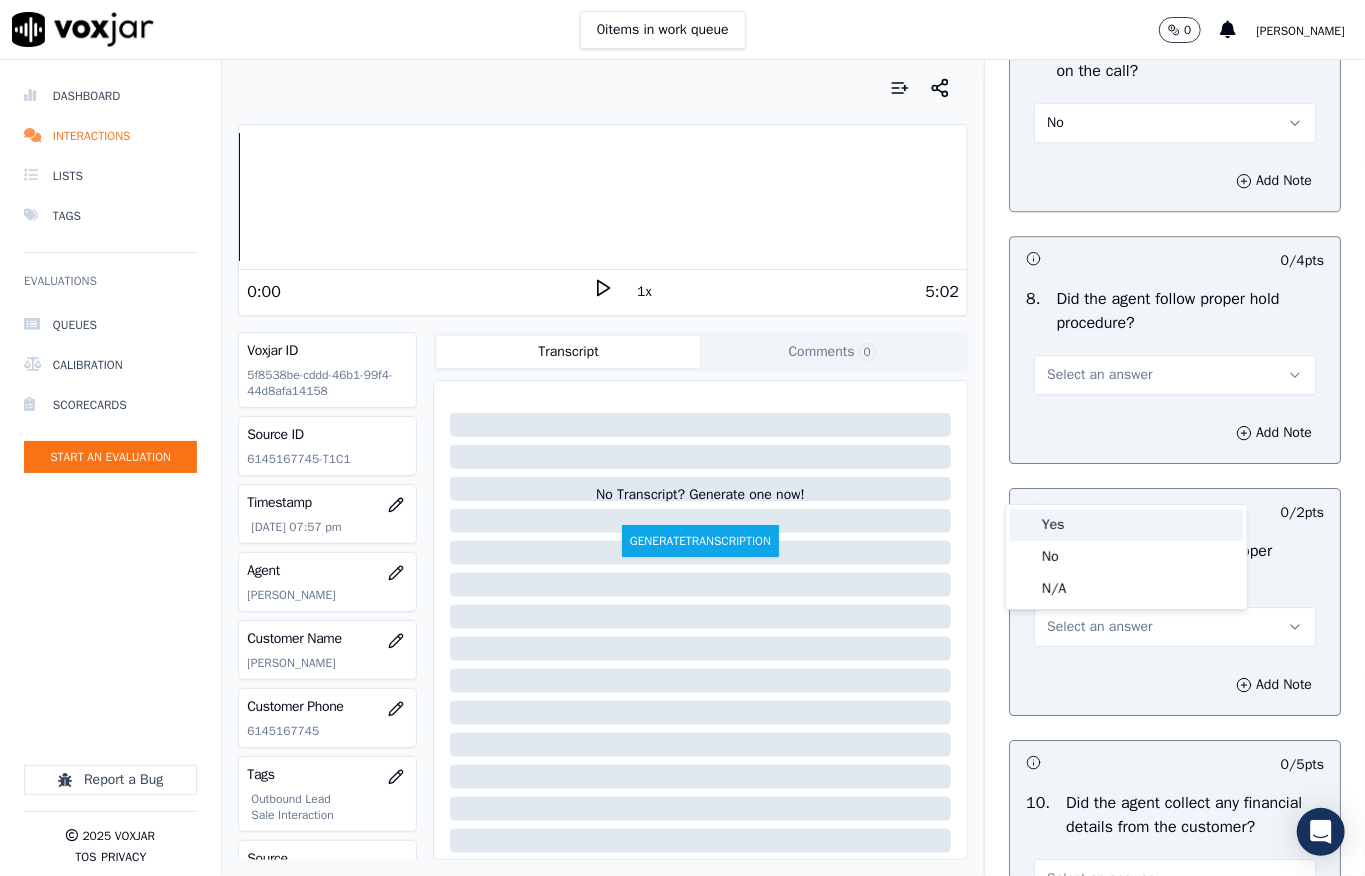 click on "Yes" at bounding box center [1126, 525] 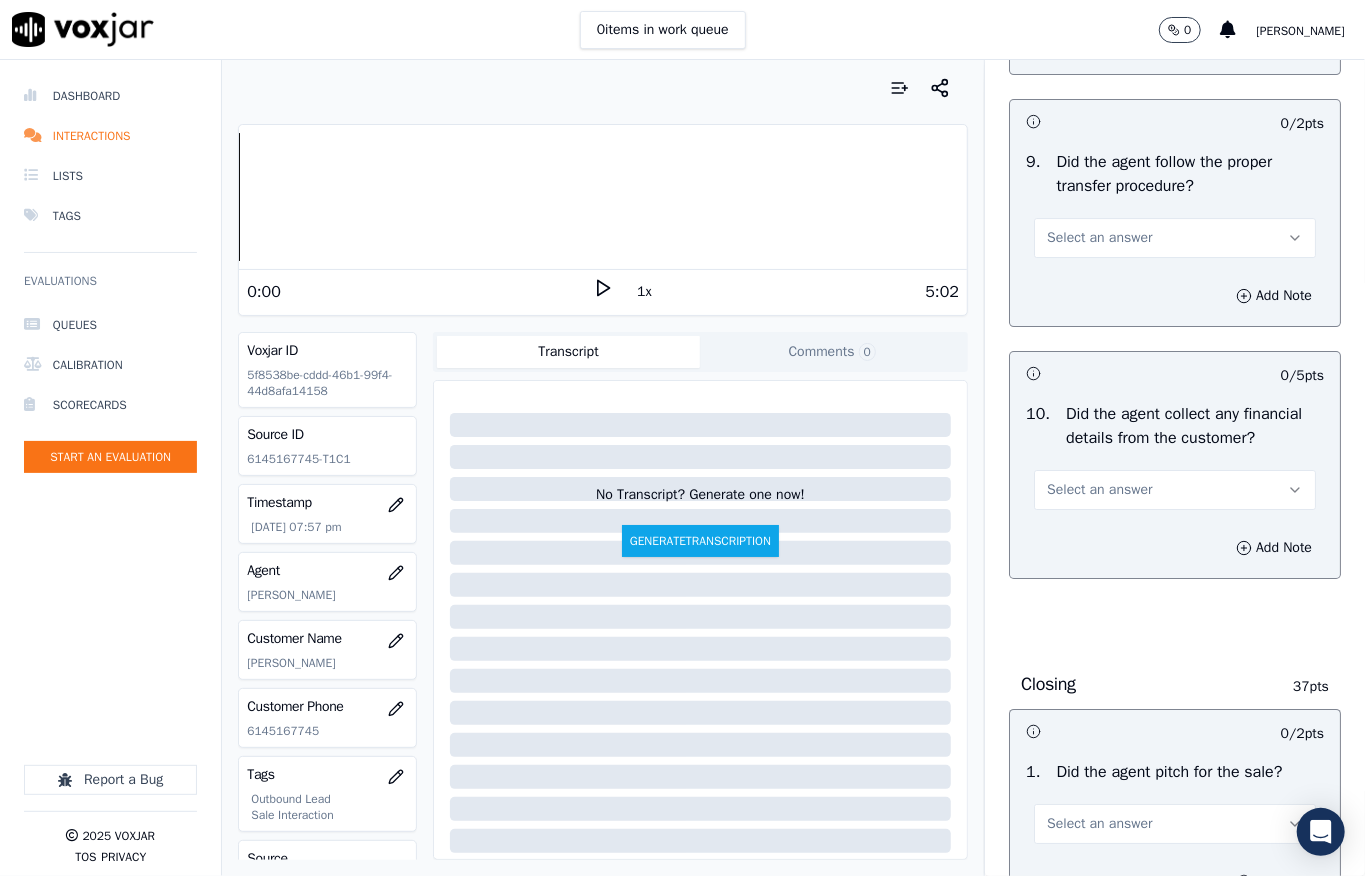 scroll, scrollTop: 3600, scrollLeft: 0, axis: vertical 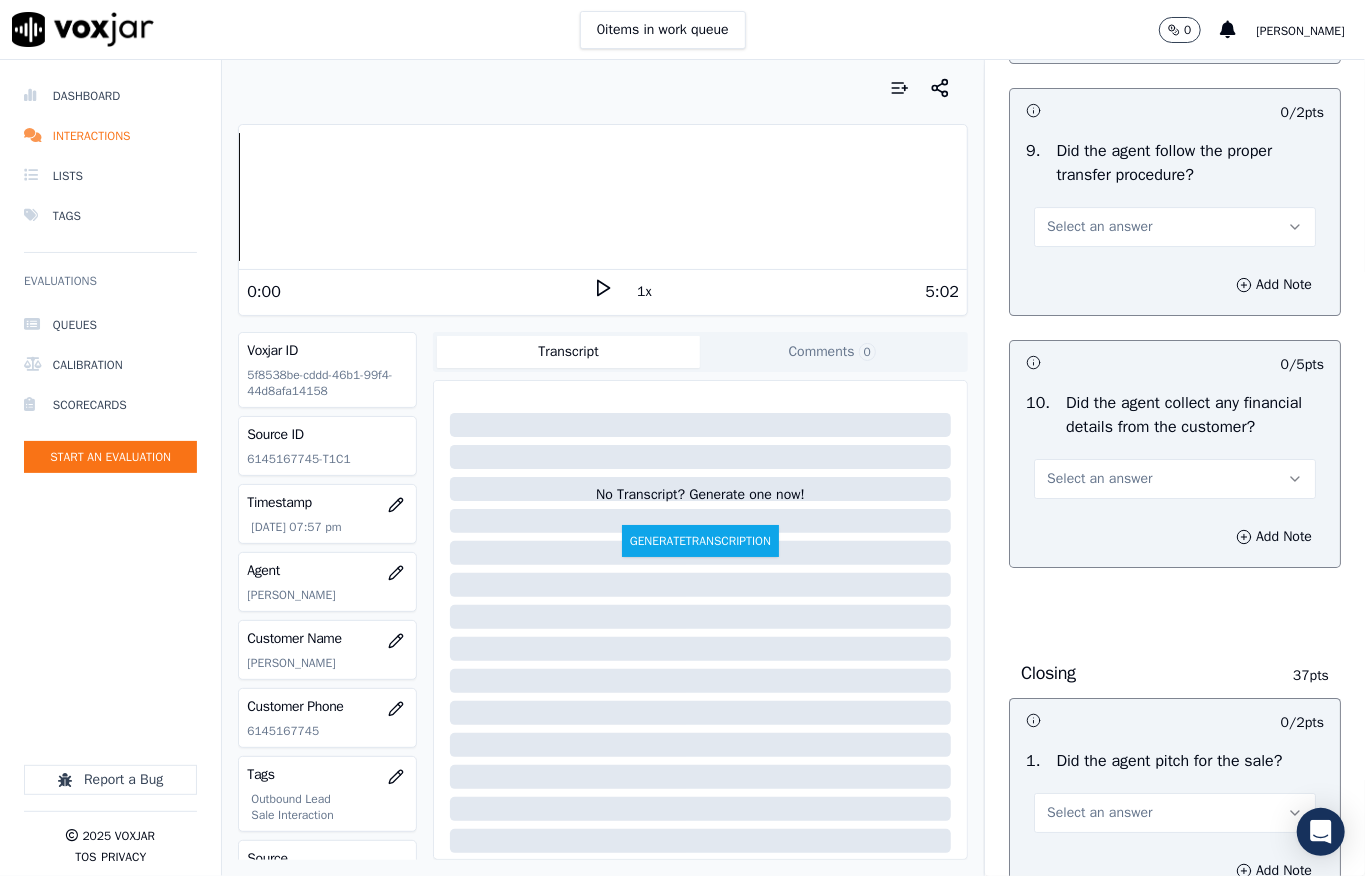 click on "Select an answer" at bounding box center [1099, 227] 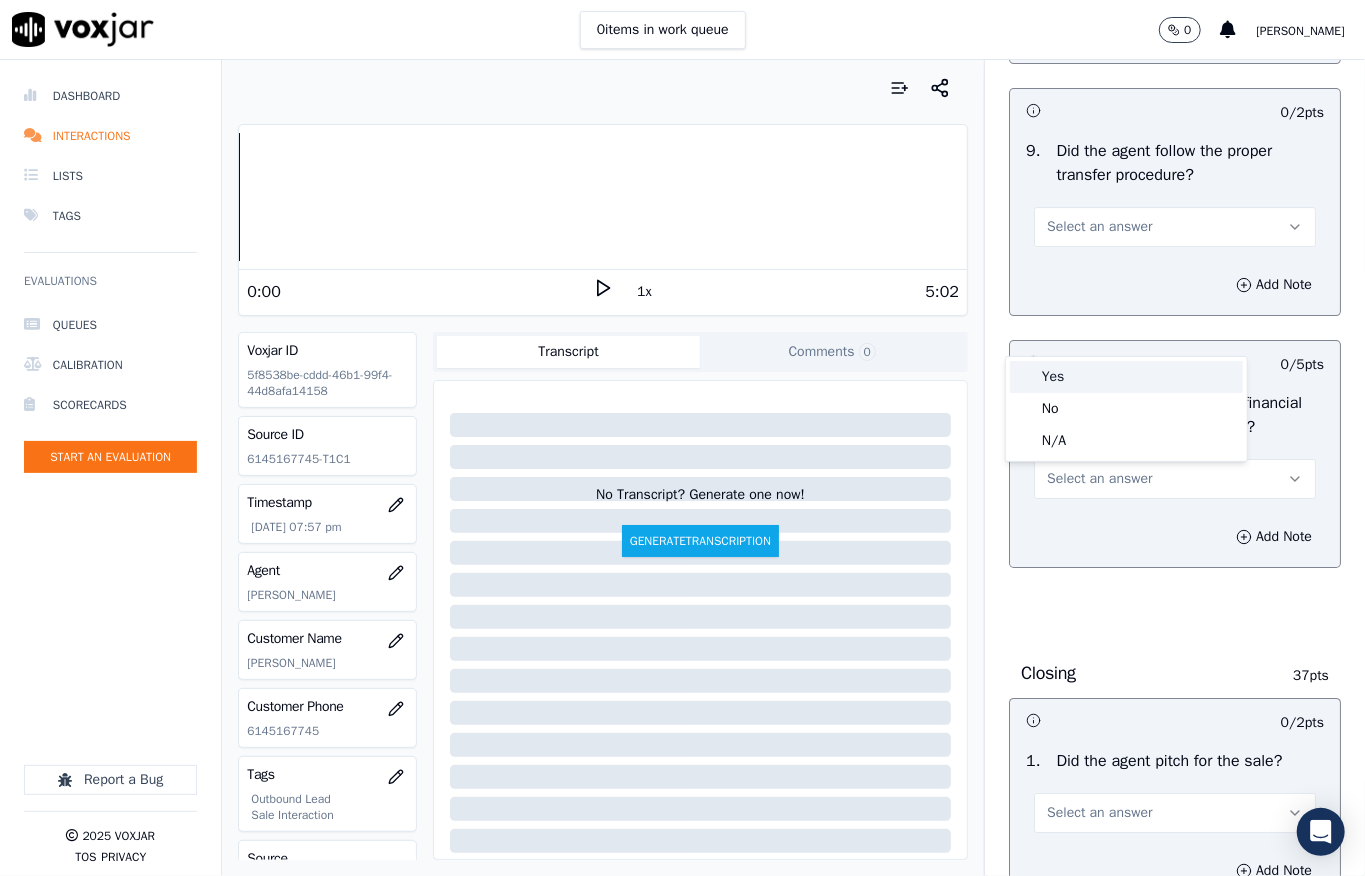 click on "Yes" at bounding box center (1126, 377) 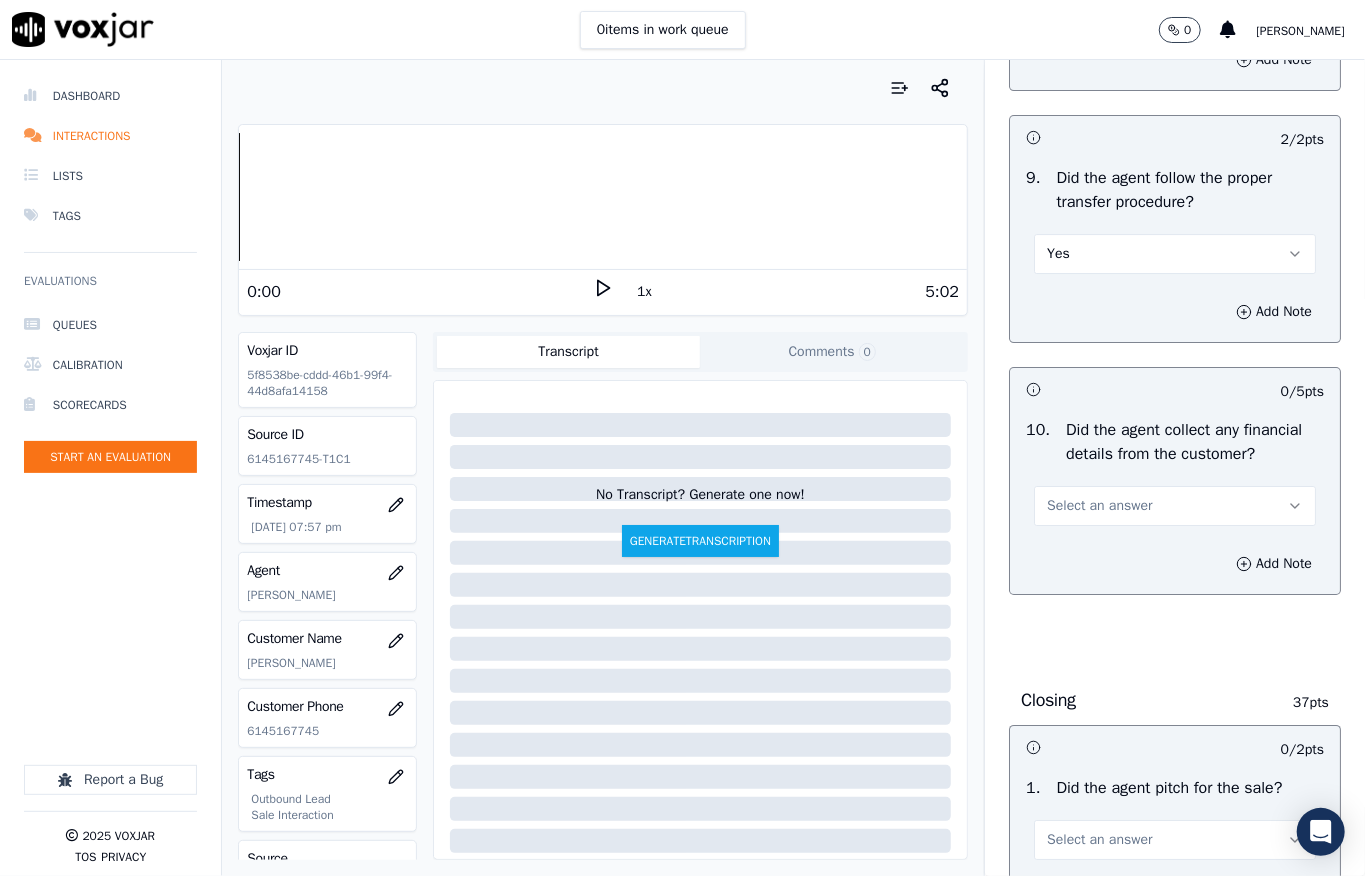 scroll, scrollTop: 3733, scrollLeft: 0, axis: vertical 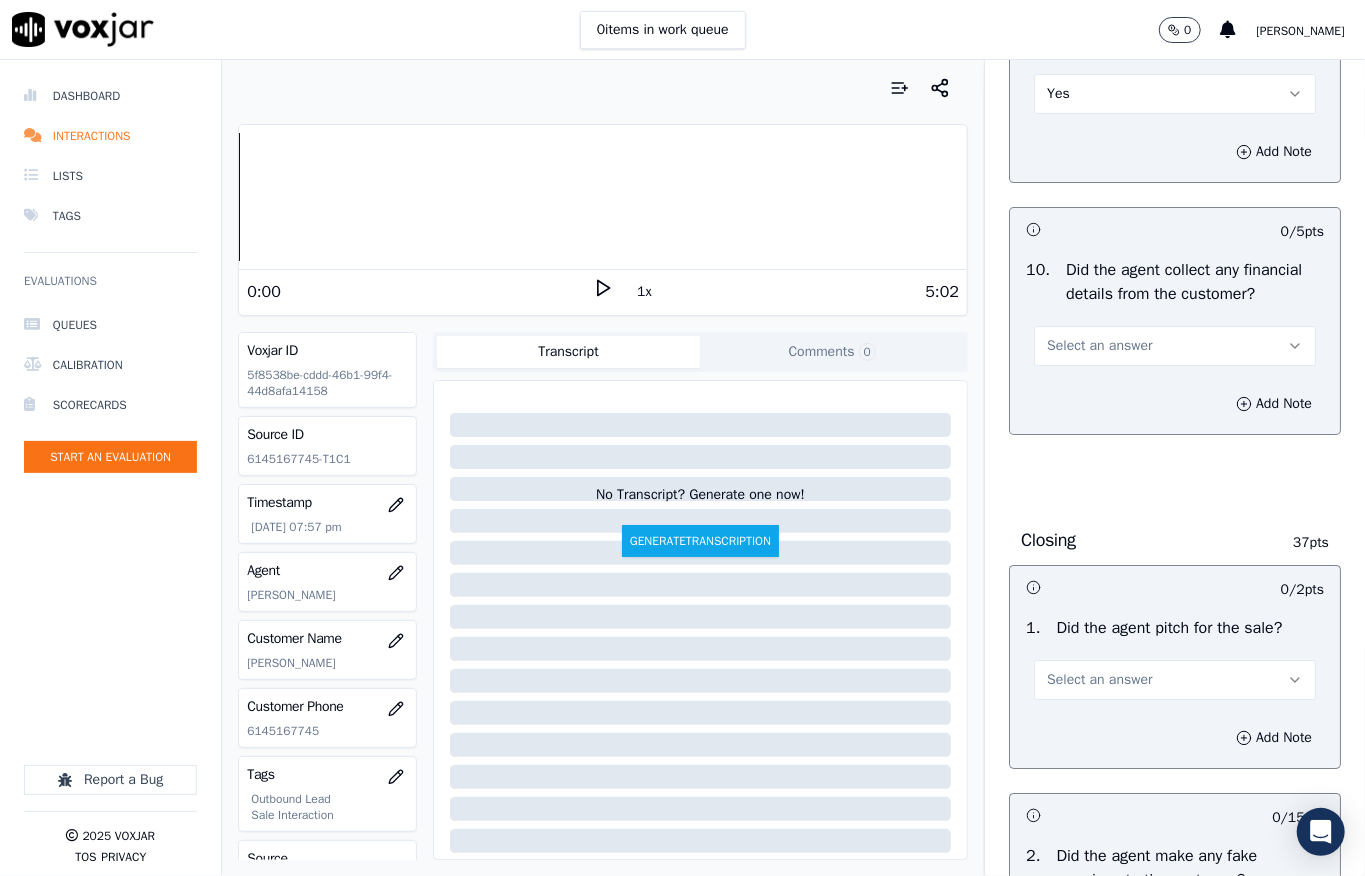 click on "Select an answer" at bounding box center (1099, 346) 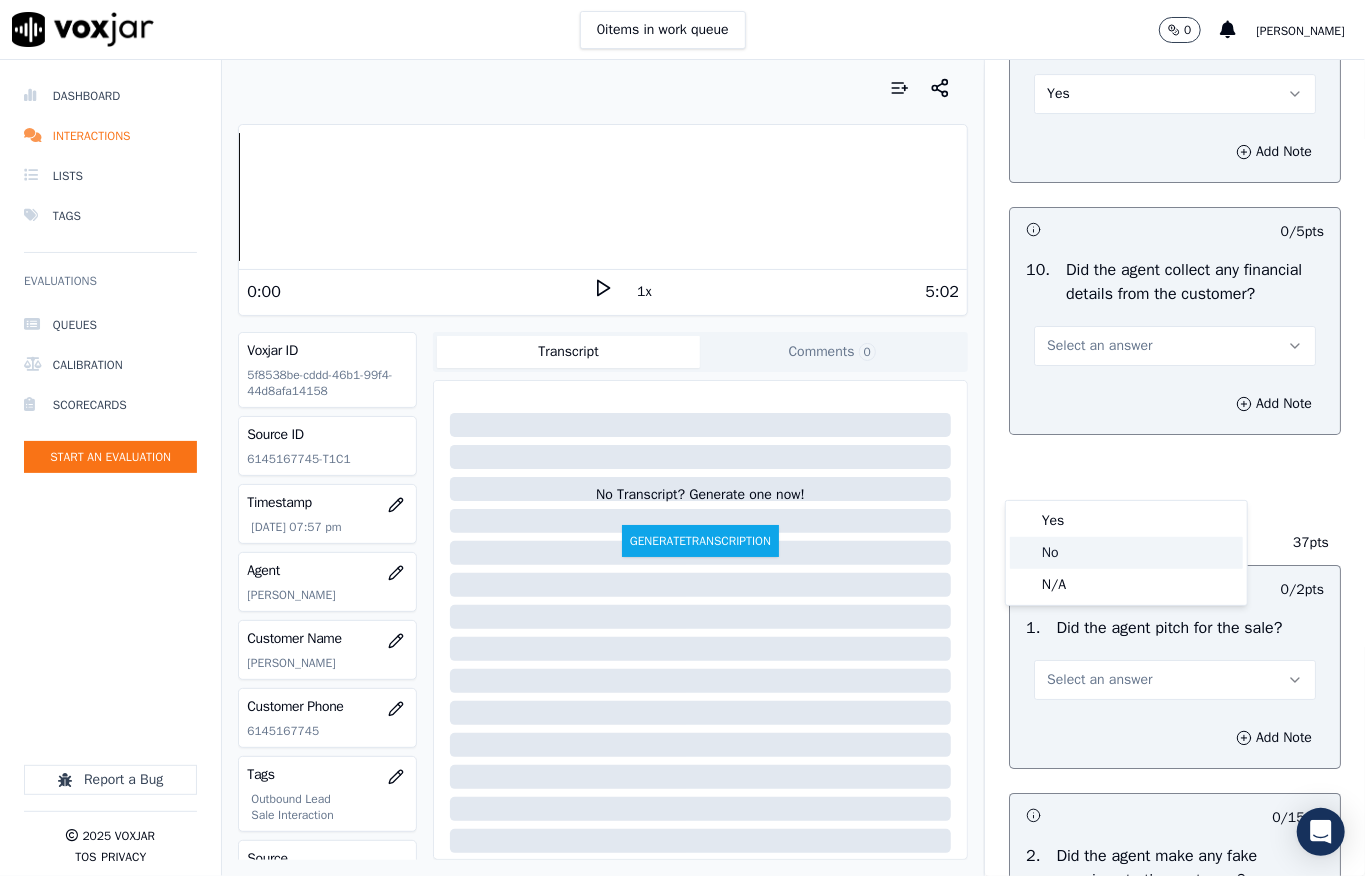 click on "No" 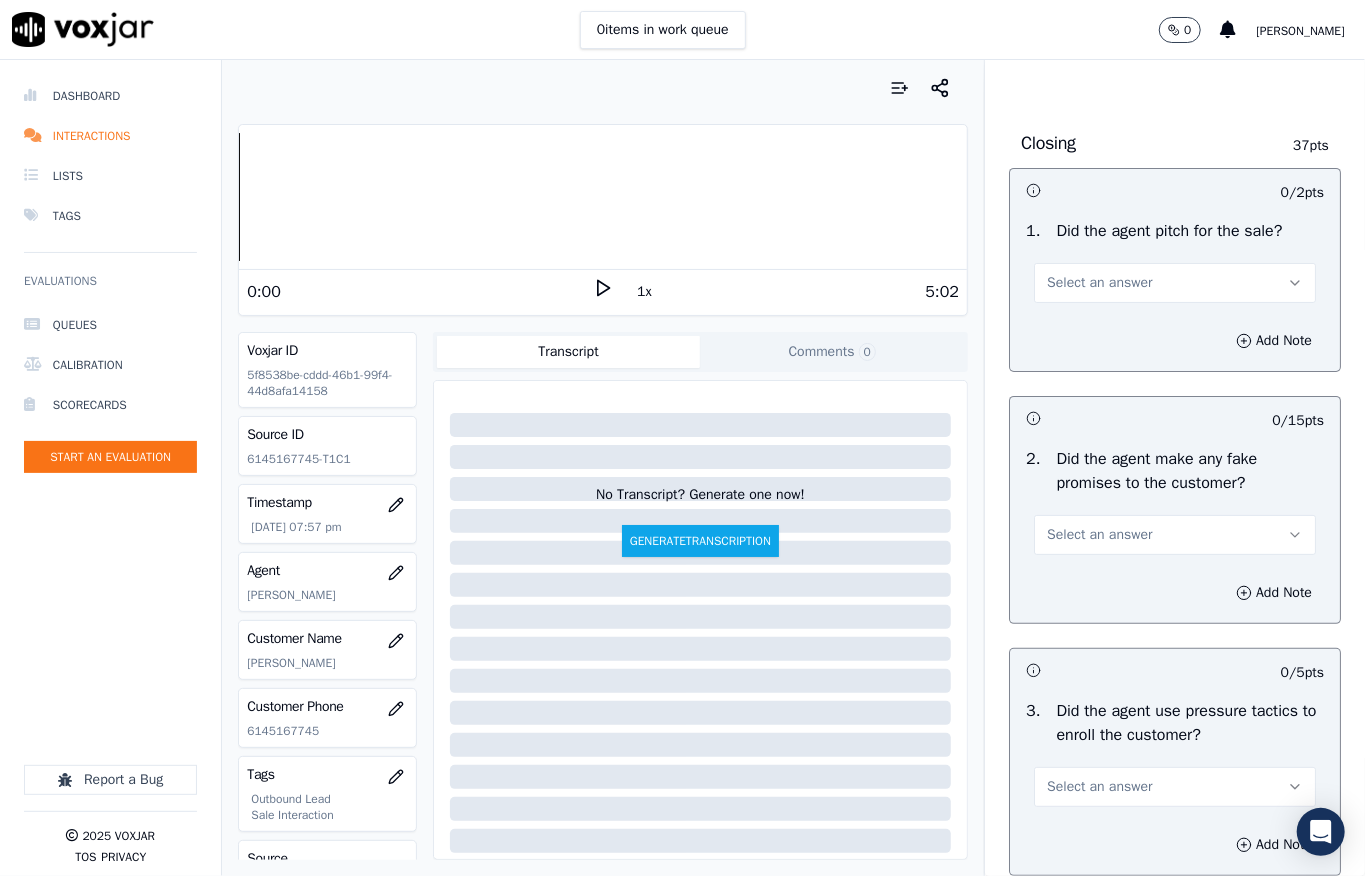scroll, scrollTop: 4133, scrollLeft: 0, axis: vertical 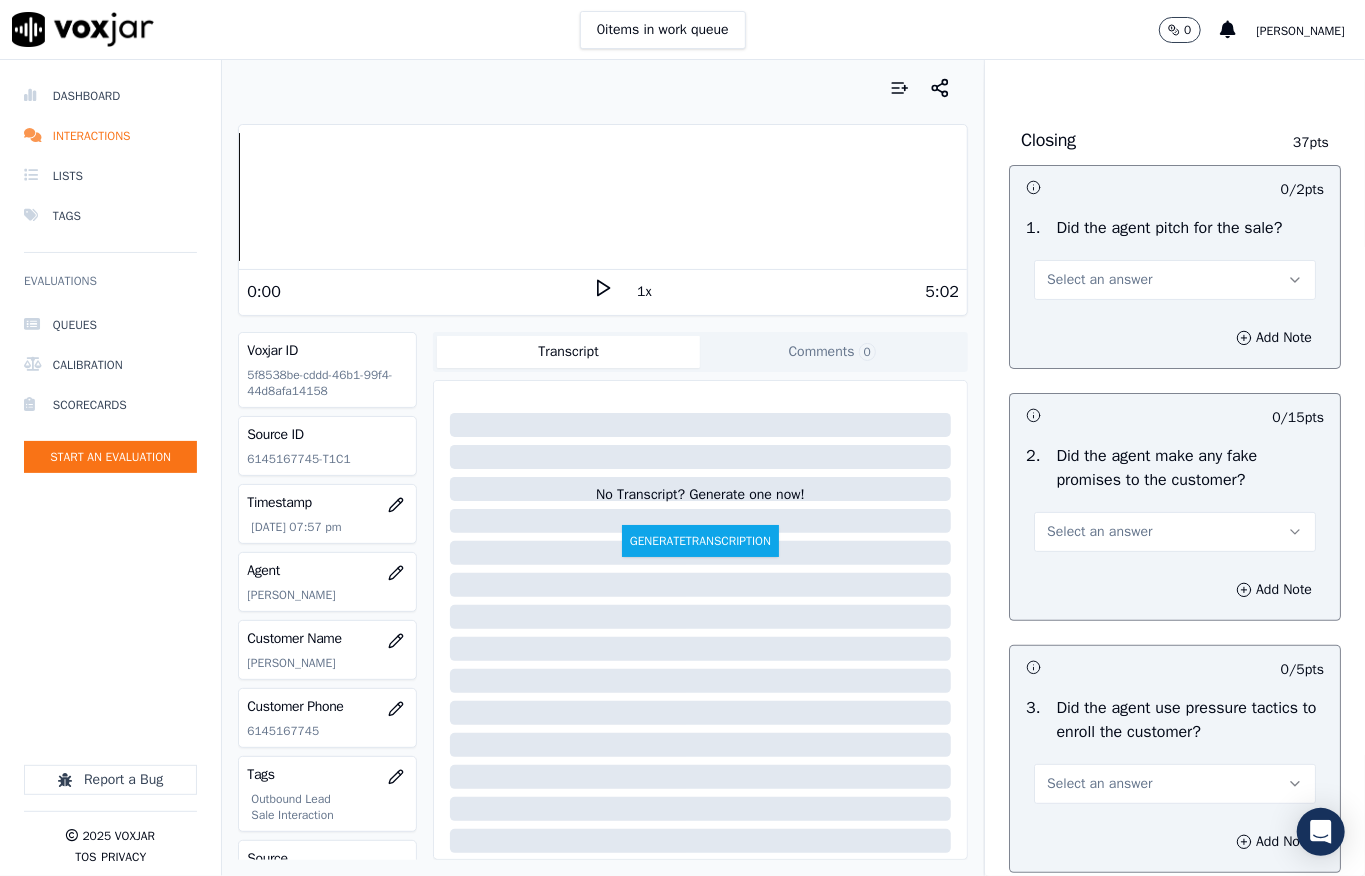 click on "Select an answer" at bounding box center (1099, 280) 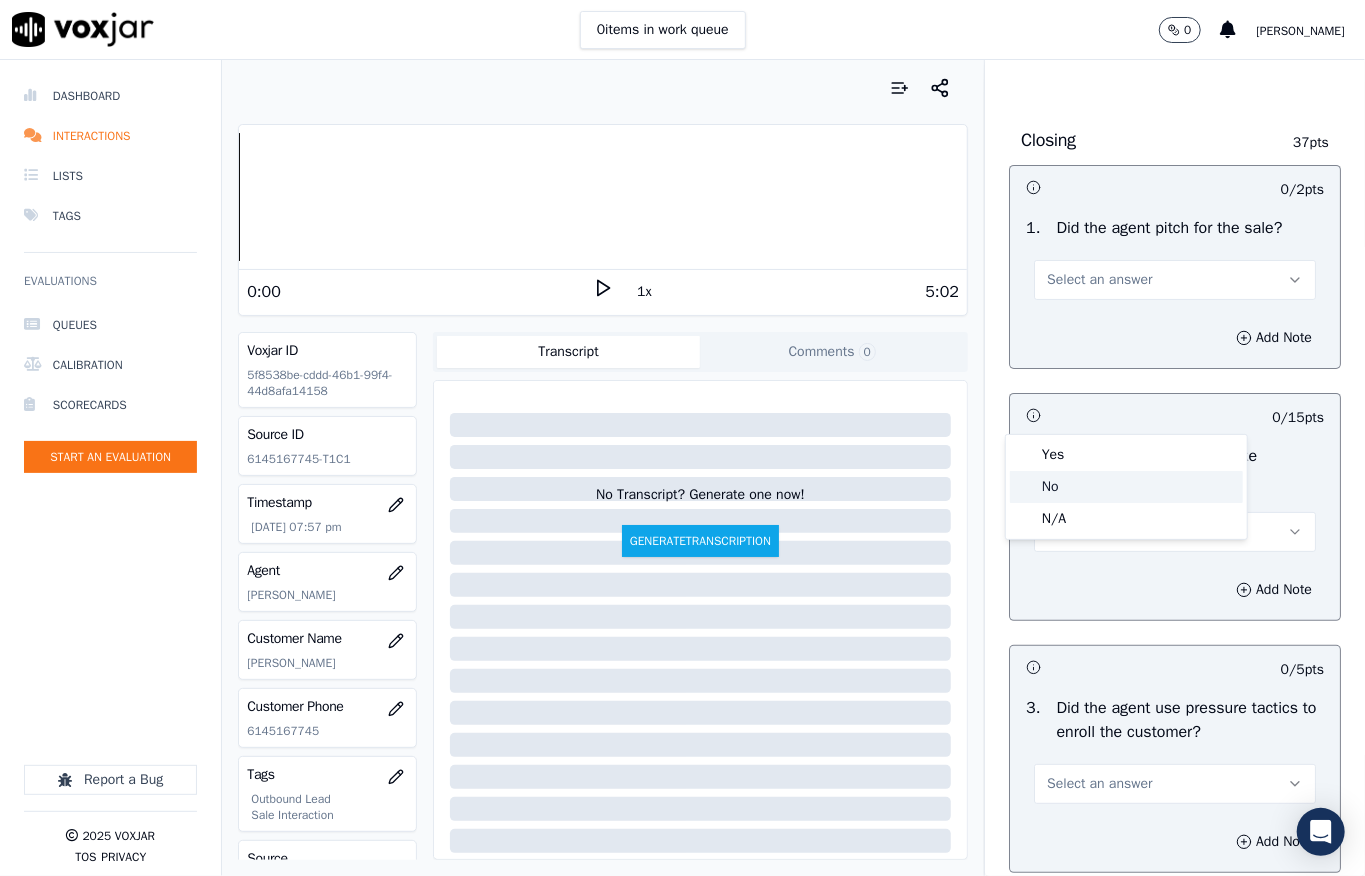 click on "N/A" 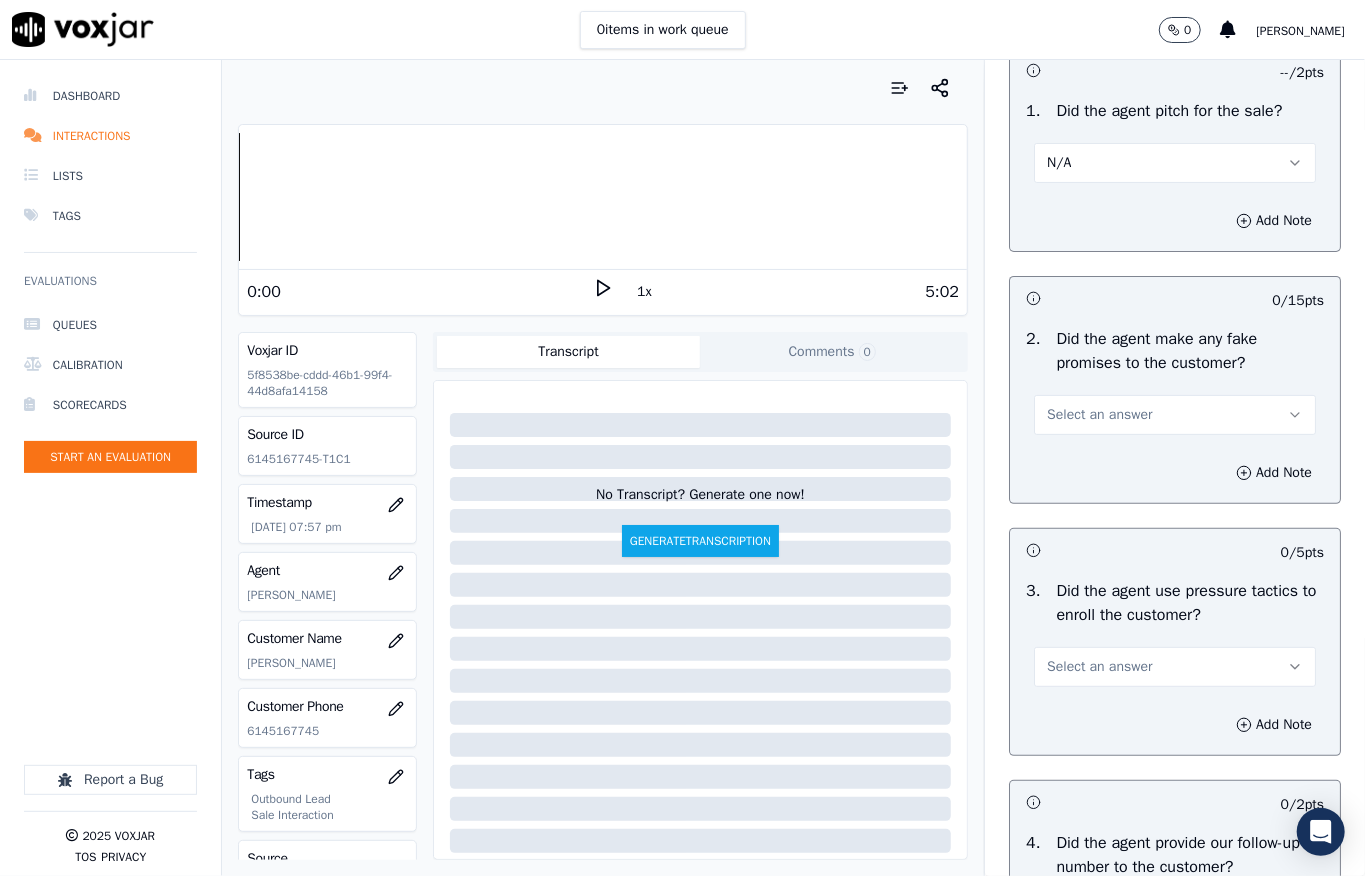 scroll, scrollTop: 4400, scrollLeft: 0, axis: vertical 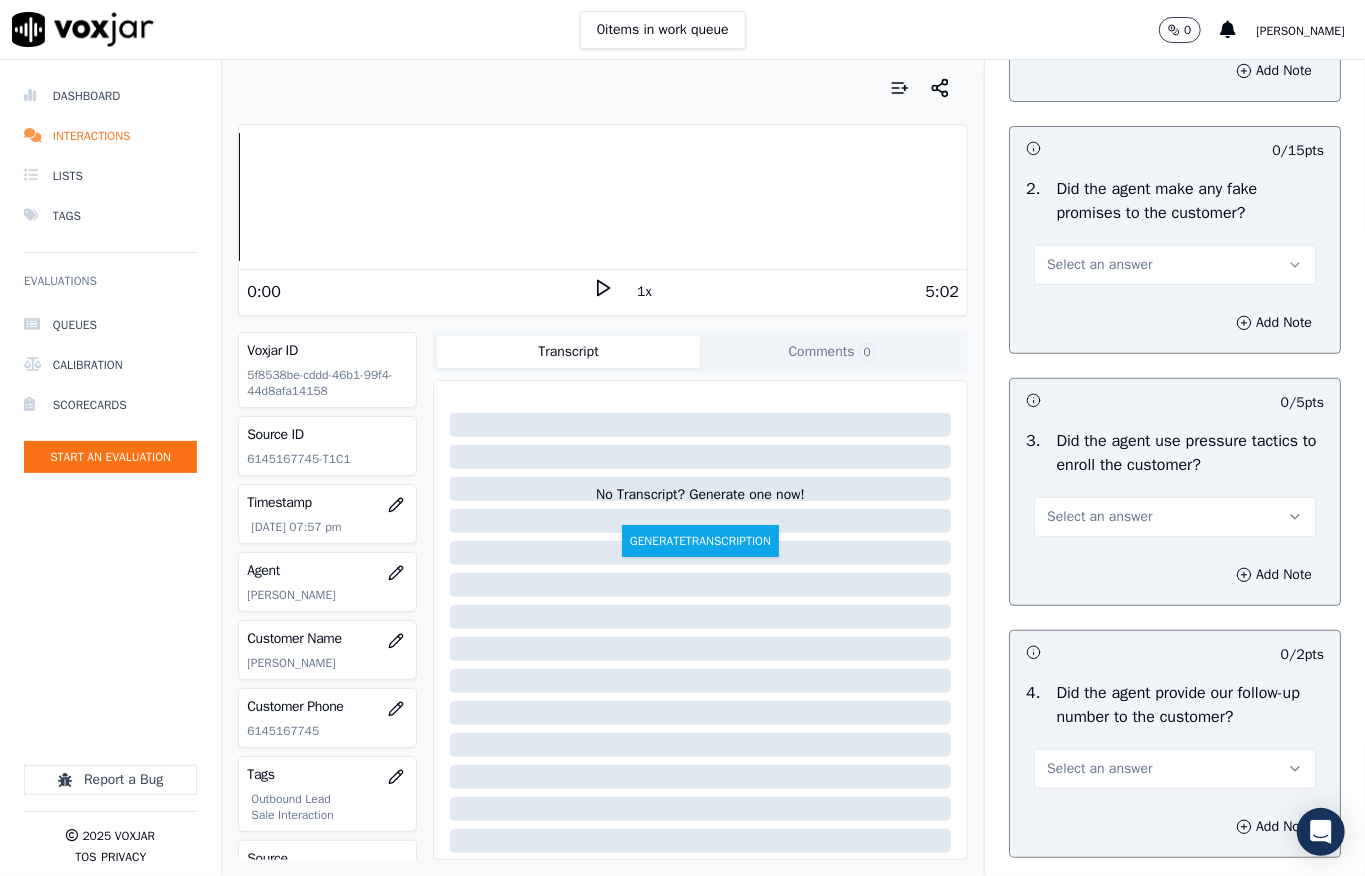 click on "N/A" at bounding box center [1175, 13] 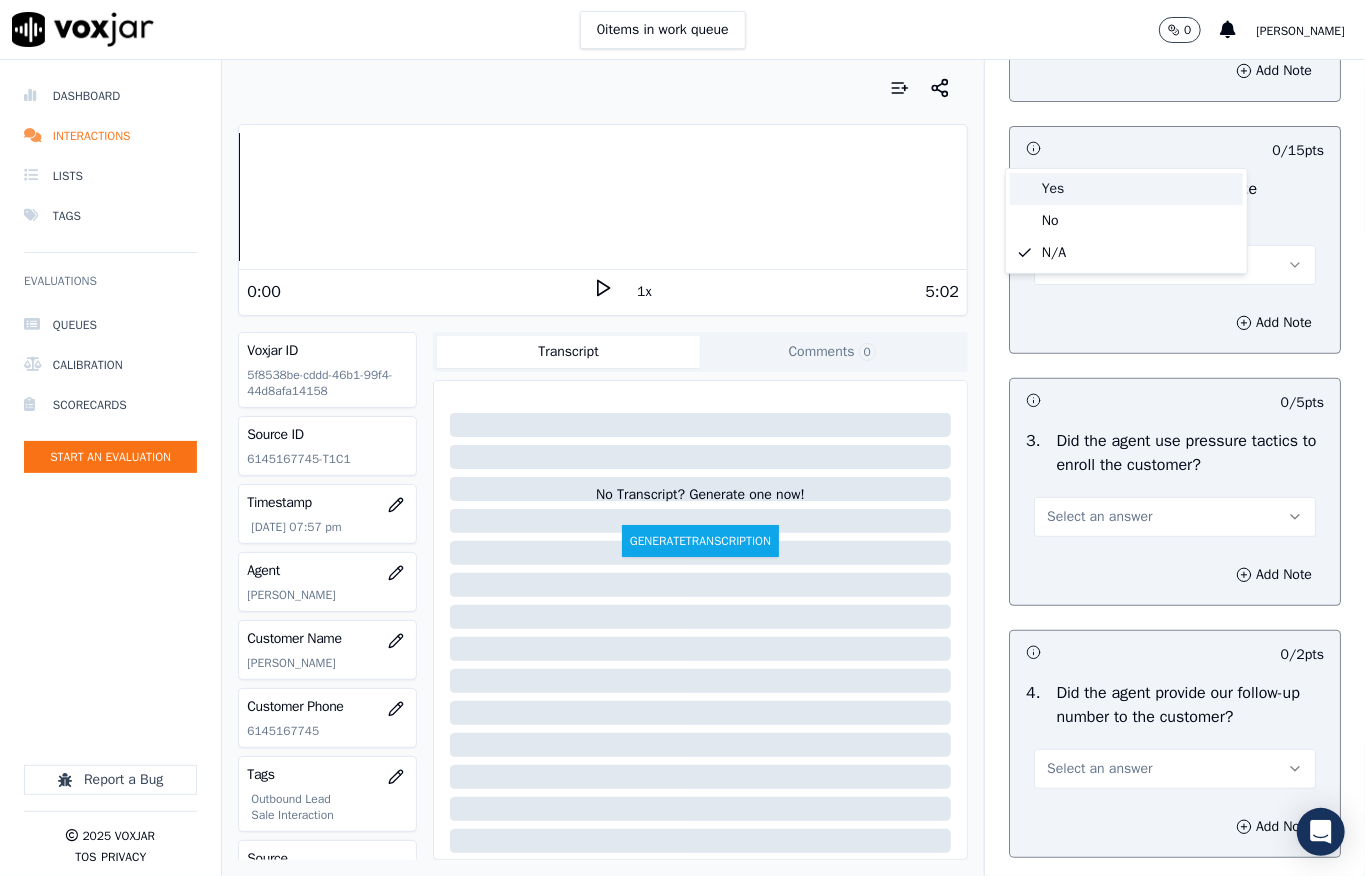 drag, startPoint x: 1060, startPoint y: 181, endPoint x: 1084, endPoint y: 318, distance: 139.0863 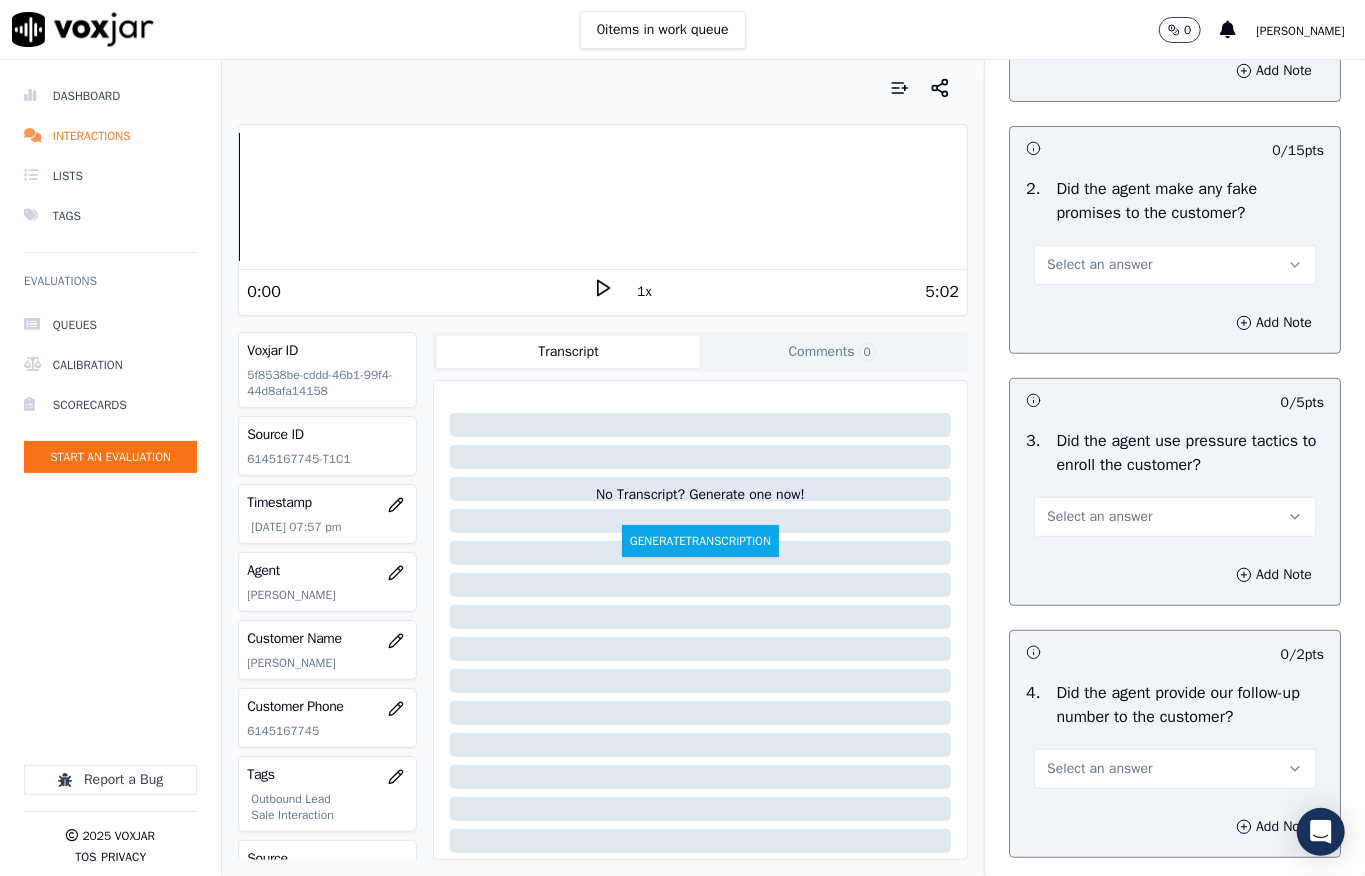 click on "Select an answer" at bounding box center [1099, 265] 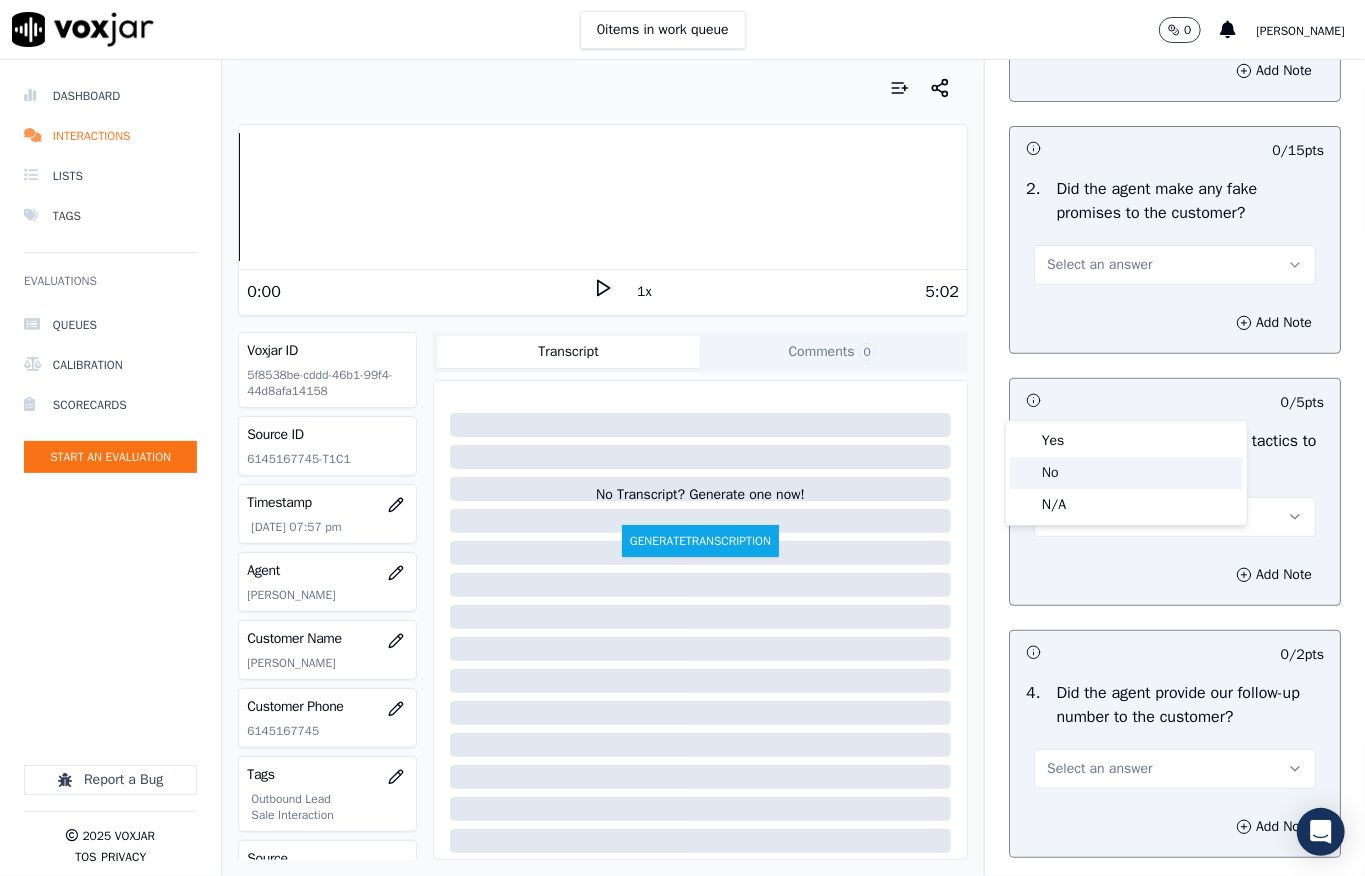 drag, startPoint x: 1069, startPoint y: 466, endPoint x: 1056, endPoint y: 360, distance: 106.7942 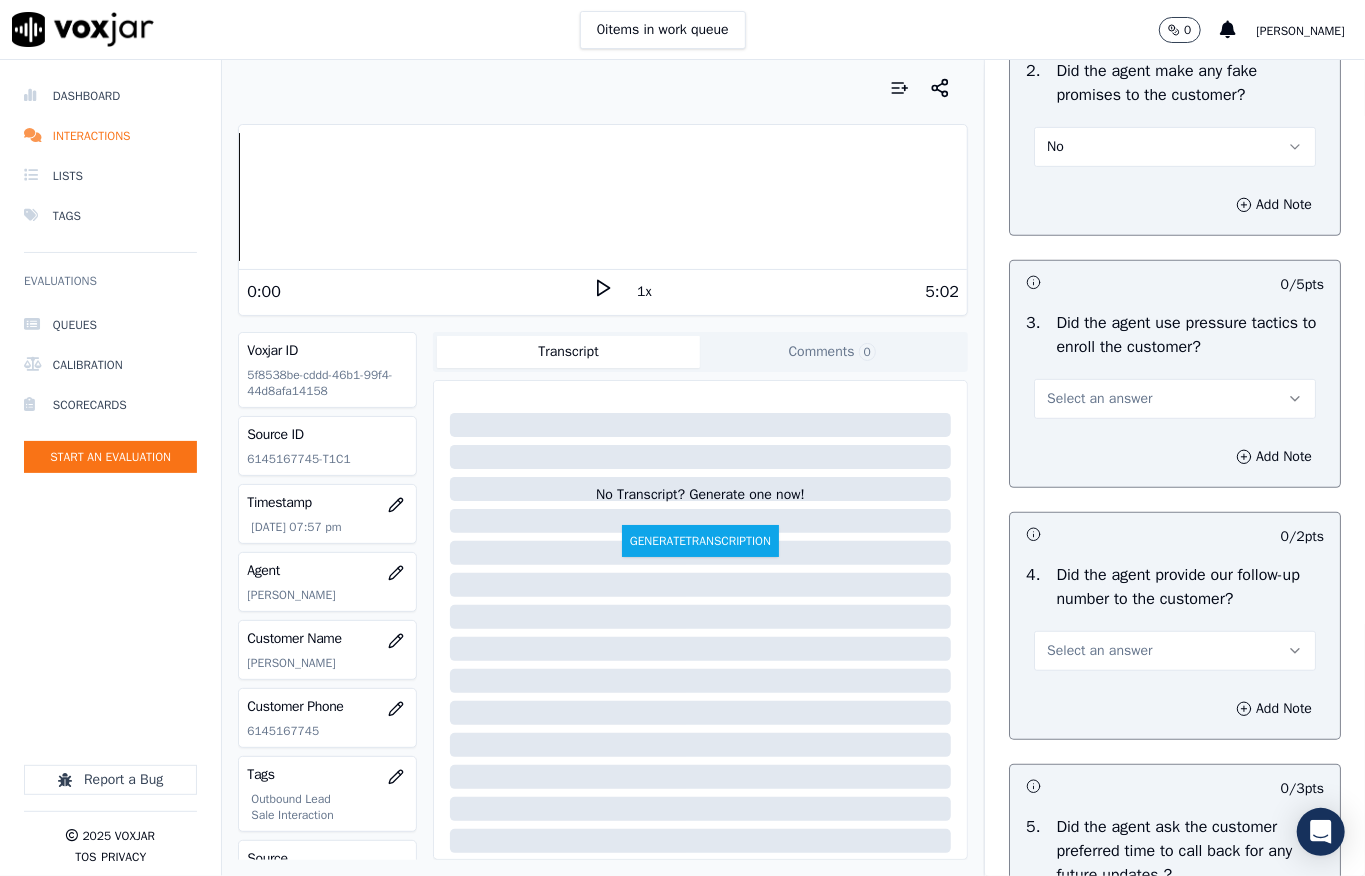 scroll, scrollTop: 4800, scrollLeft: 0, axis: vertical 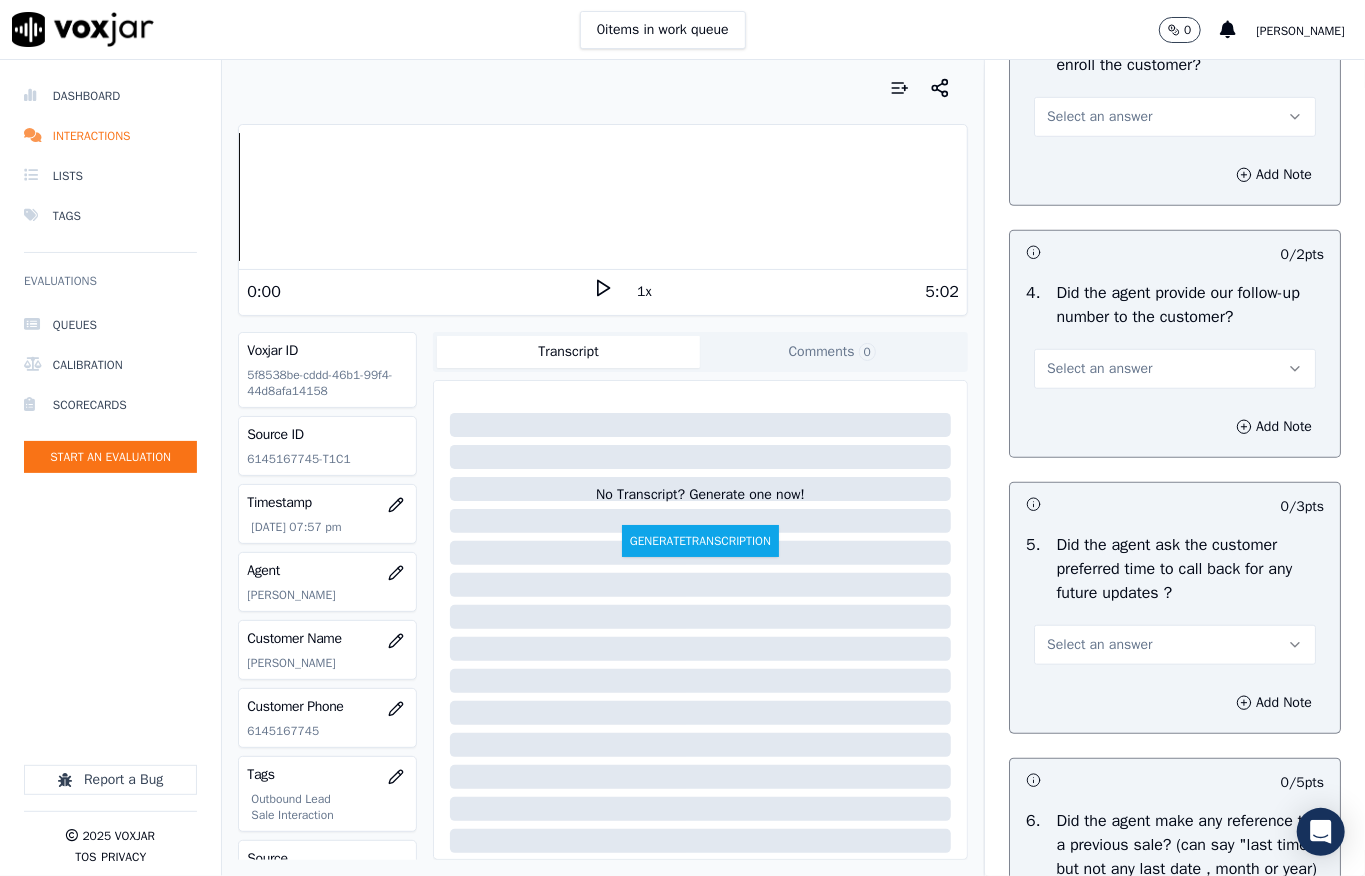 click on "Select an answer" at bounding box center [1099, 117] 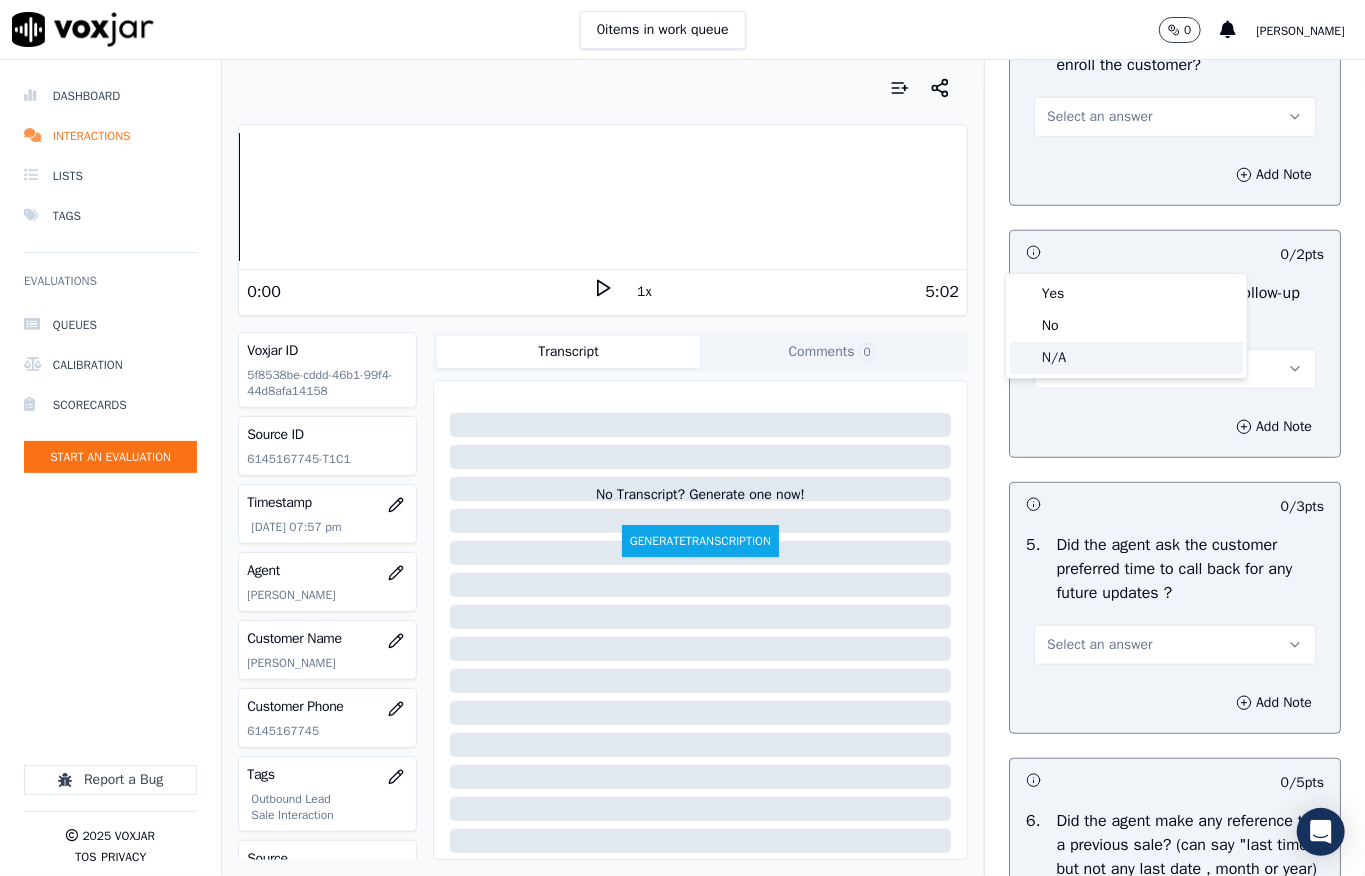 click on "N/A" 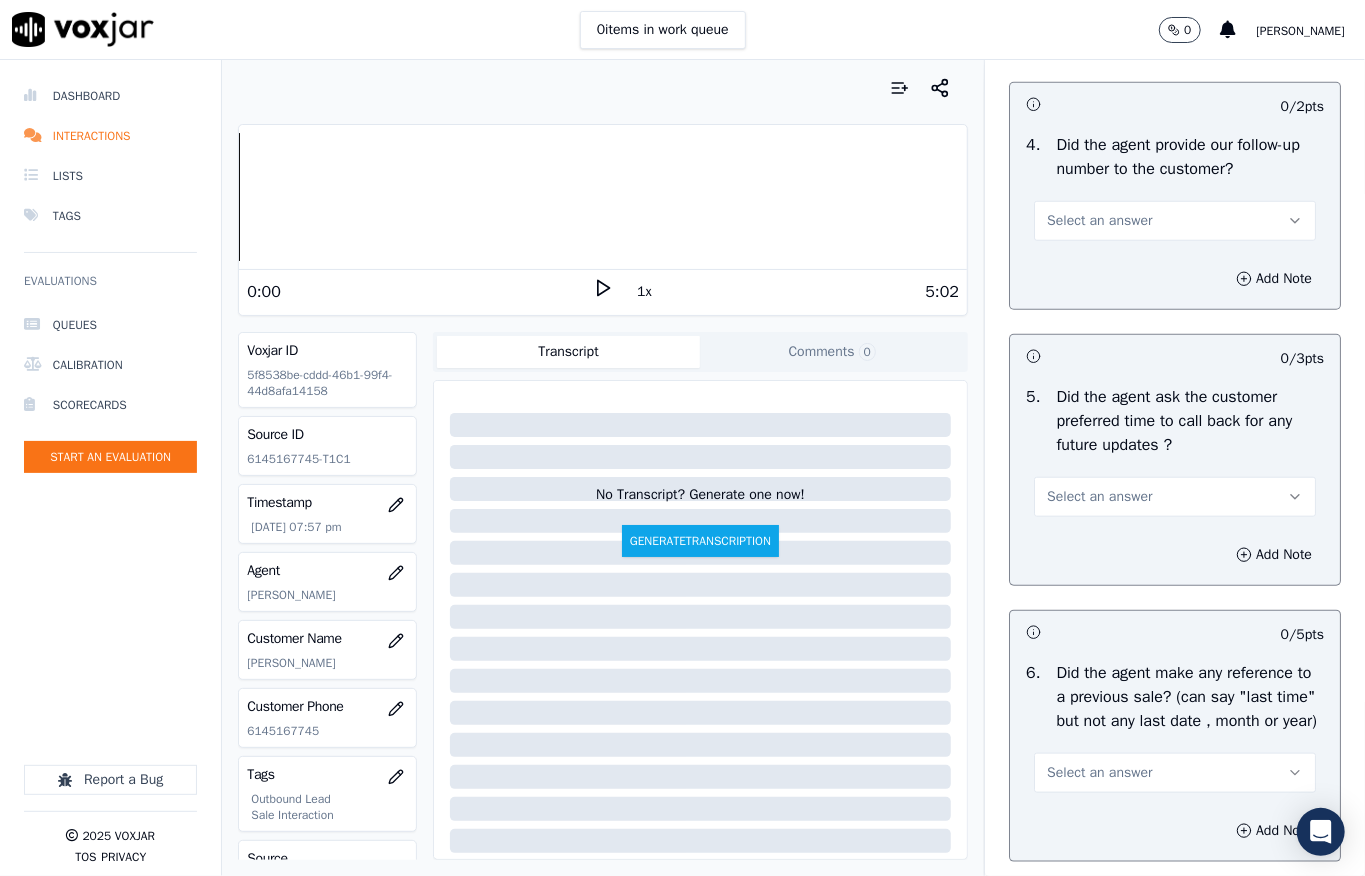 scroll, scrollTop: 4800, scrollLeft: 0, axis: vertical 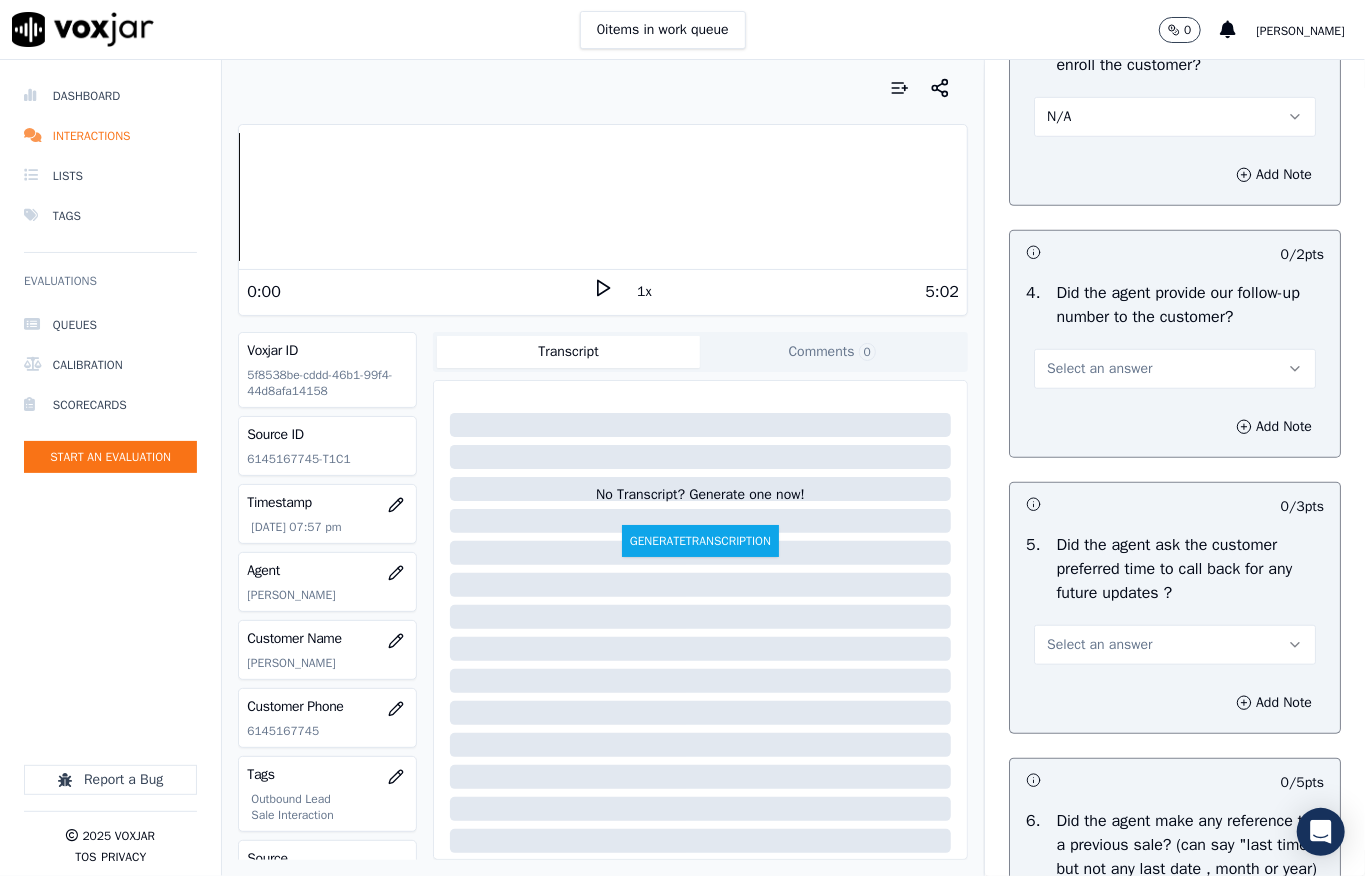 click on "N/A" at bounding box center (1175, 117) 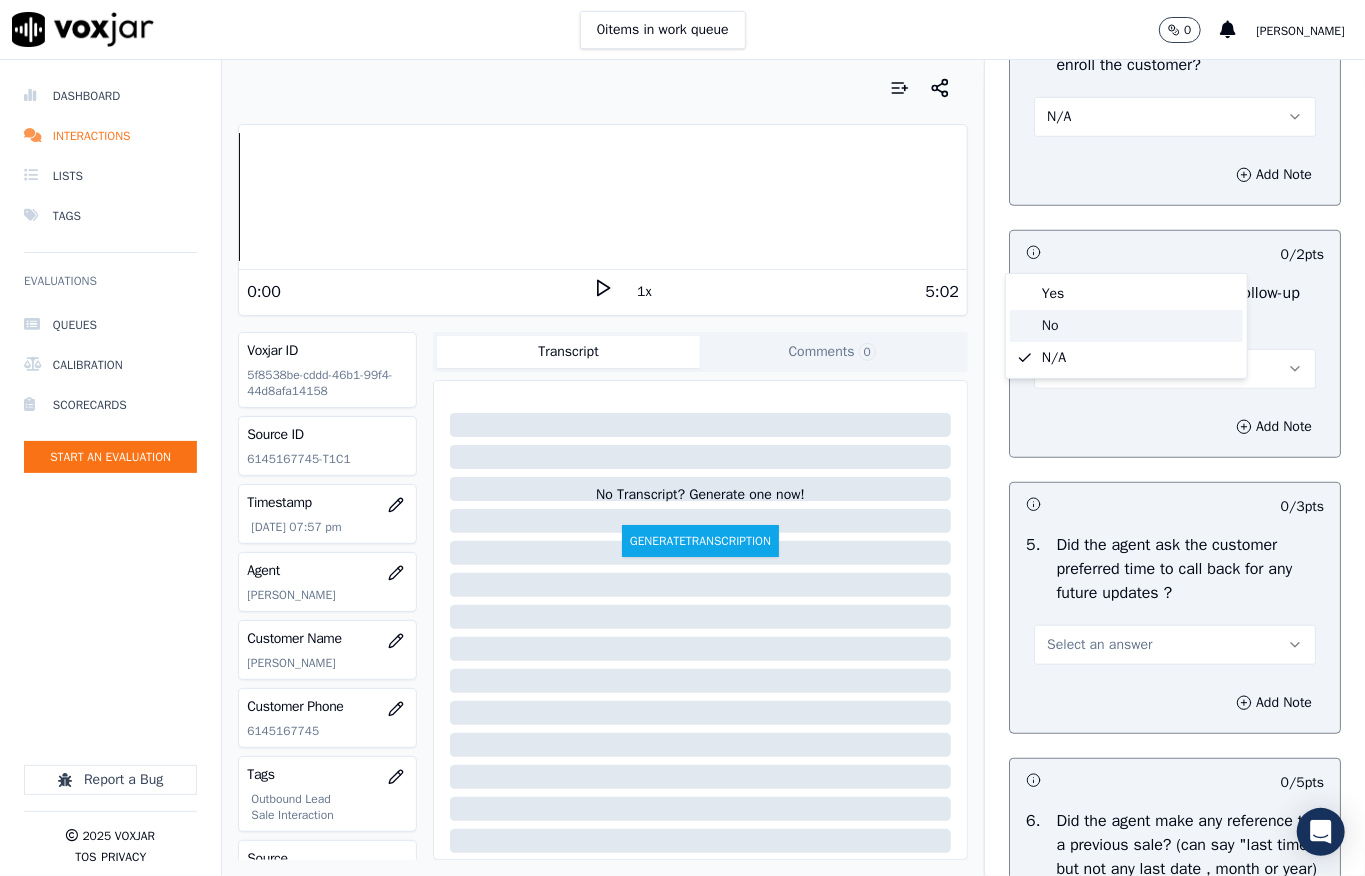 click on "No" 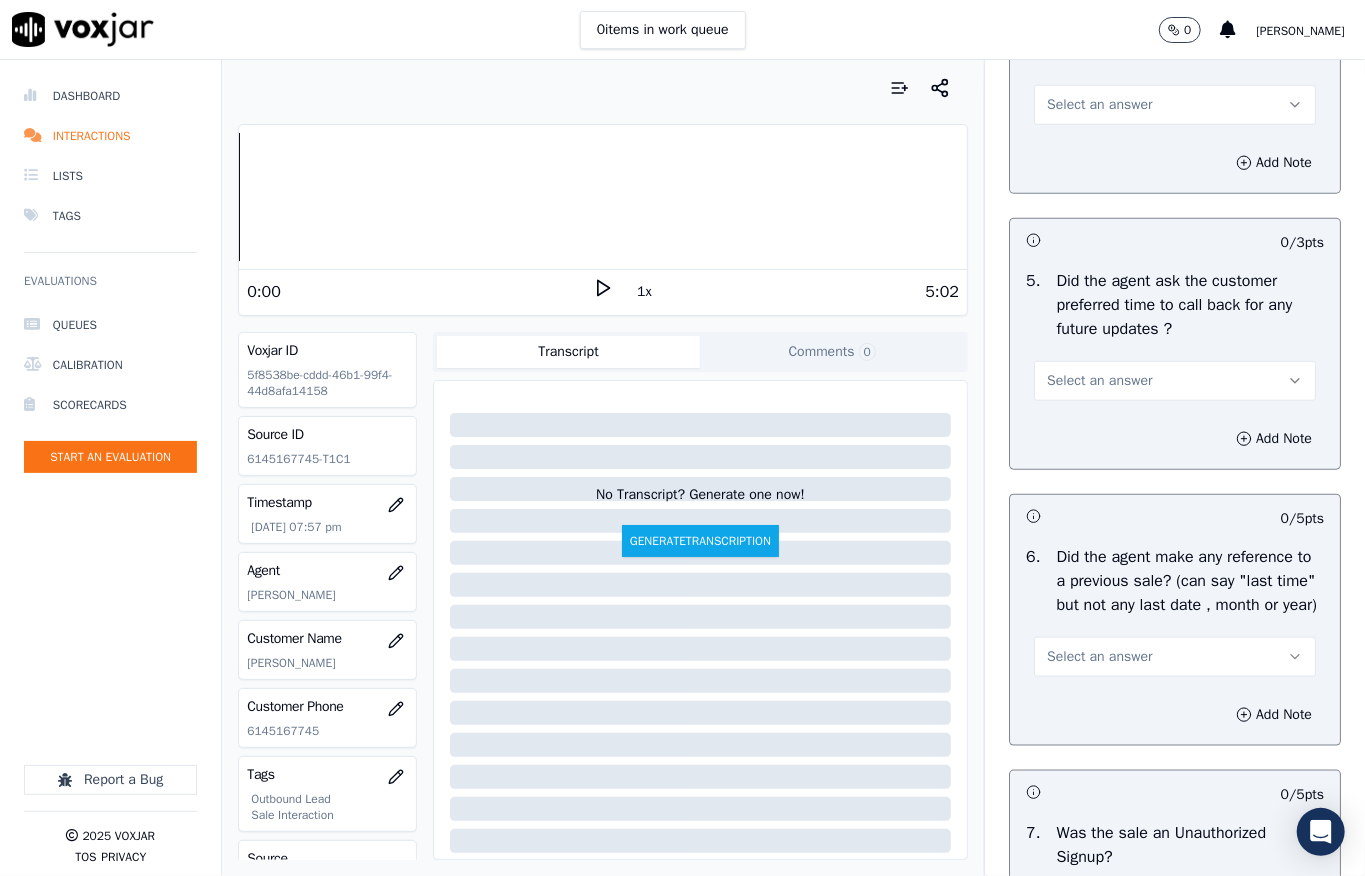 scroll, scrollTop: 5066, scrollLeft: 0, axis: vertical 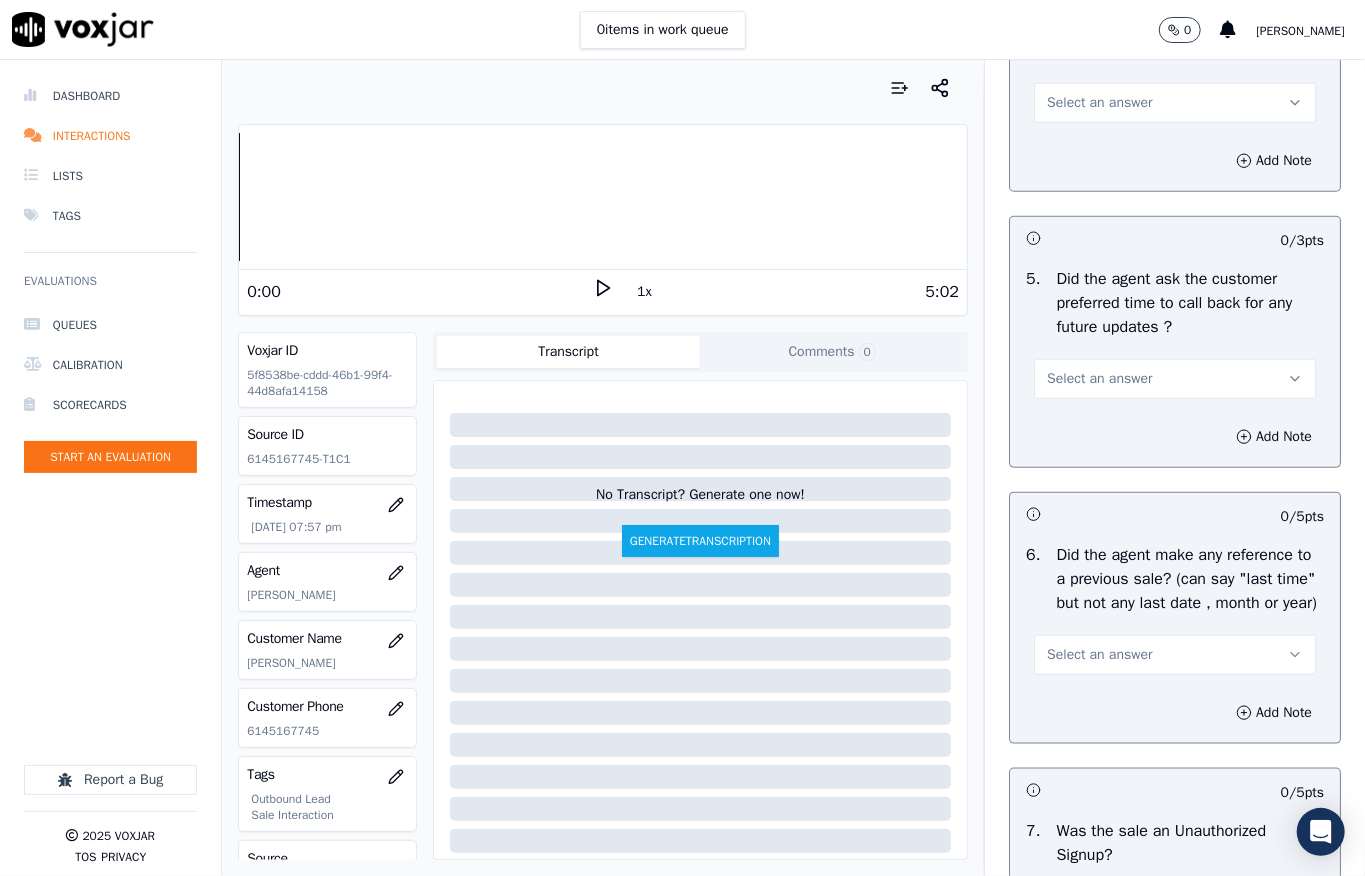 drag, startPoint x: 1064, startPoint y: 253, endPoint x: 1070, endPoint y: 276, distance: 23.769728 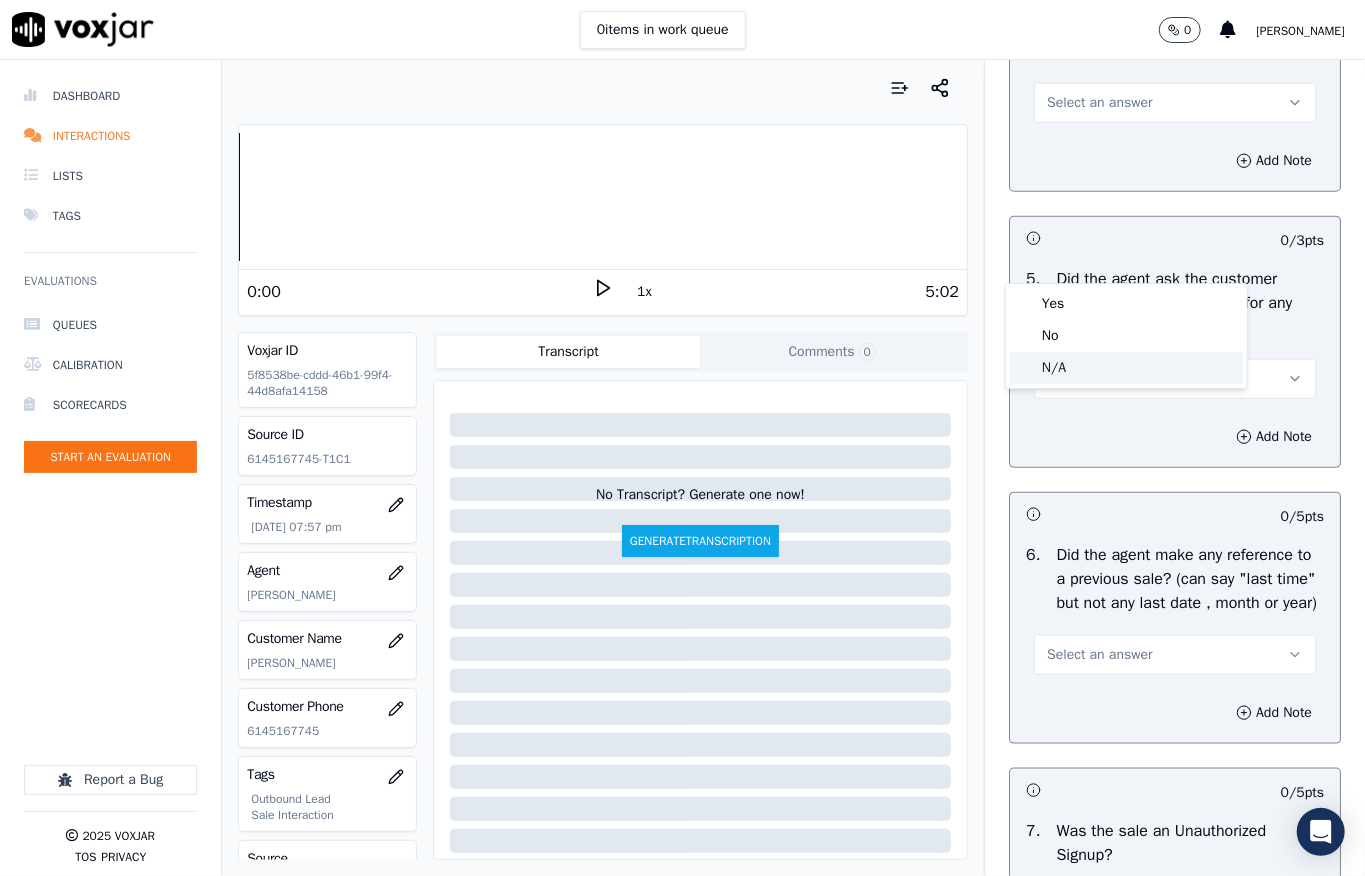 click on "N/A" 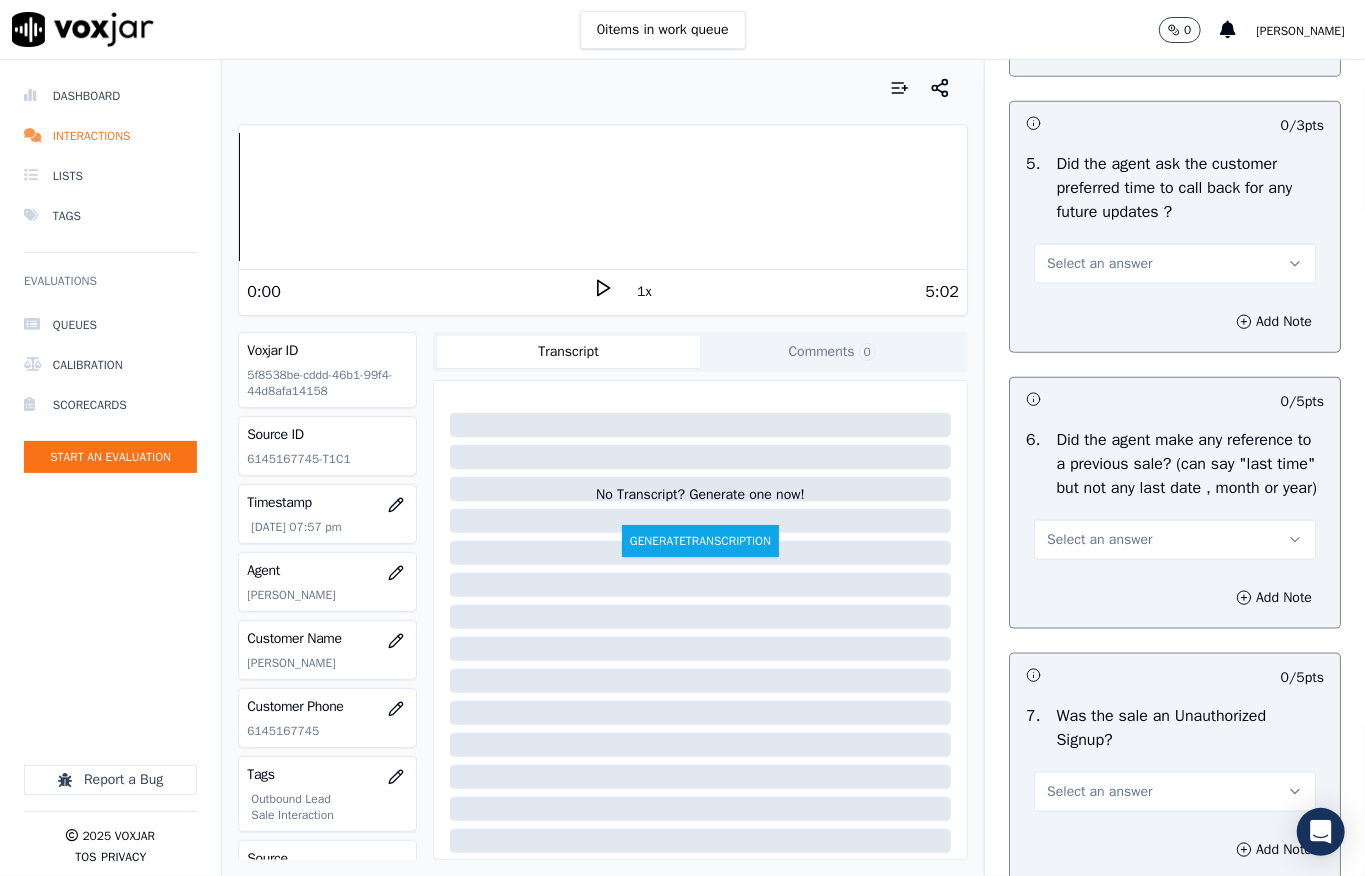 scroll, scrollTop: 5333, scrollLeft: 0, axis: vertical 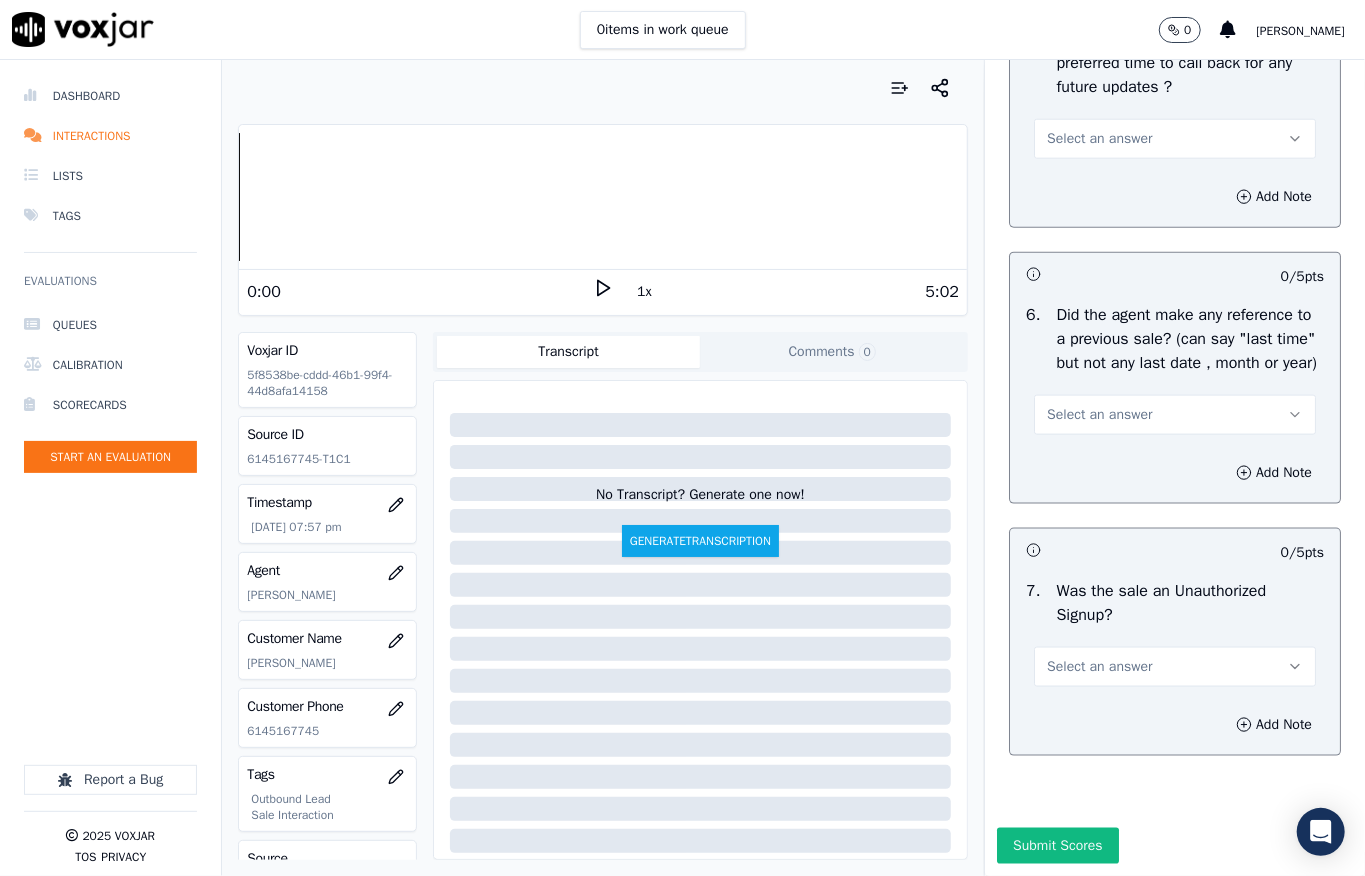 click on "Select an answer" at bounding box center (1099, 139) 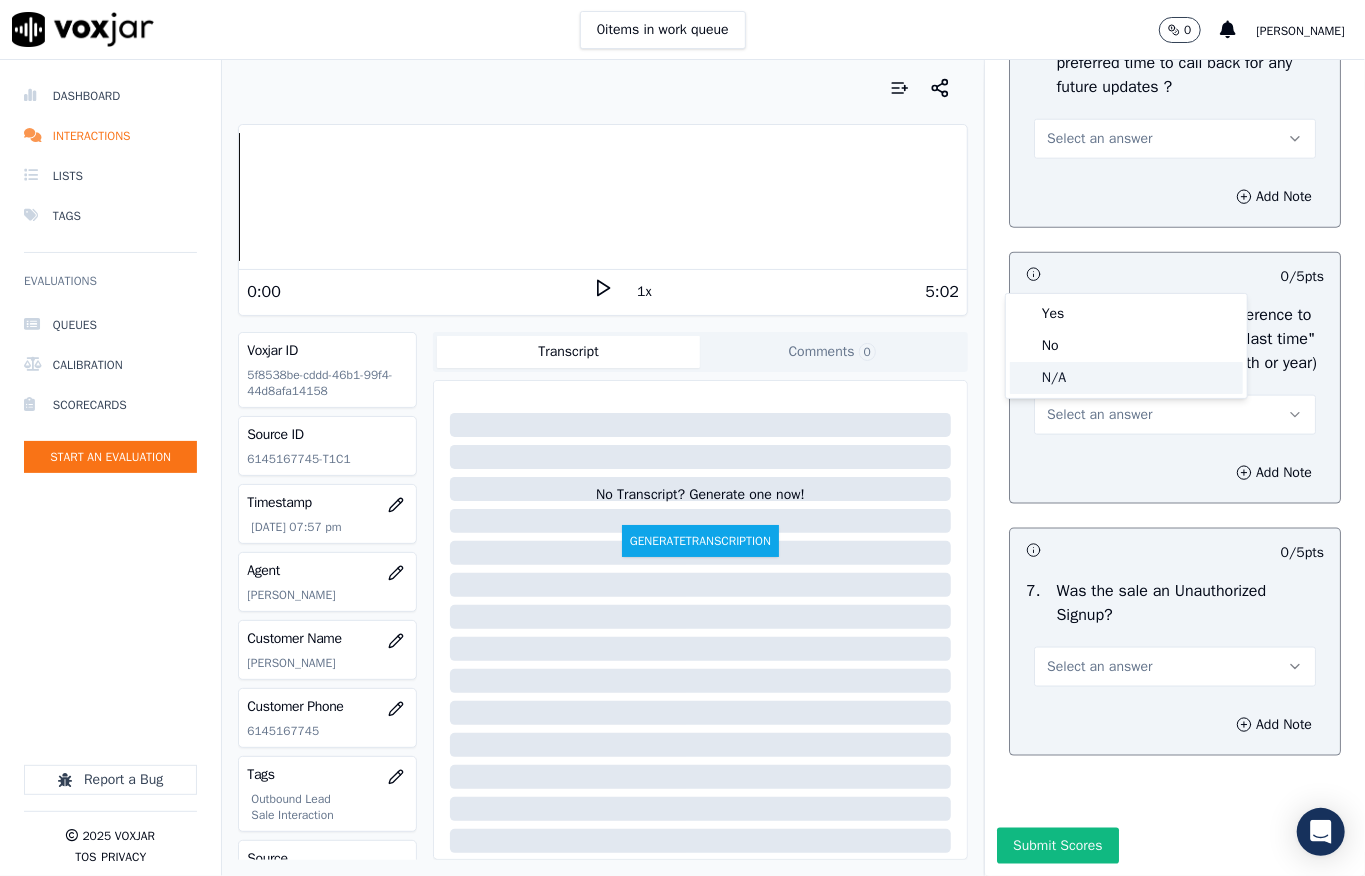 click on "N/A" 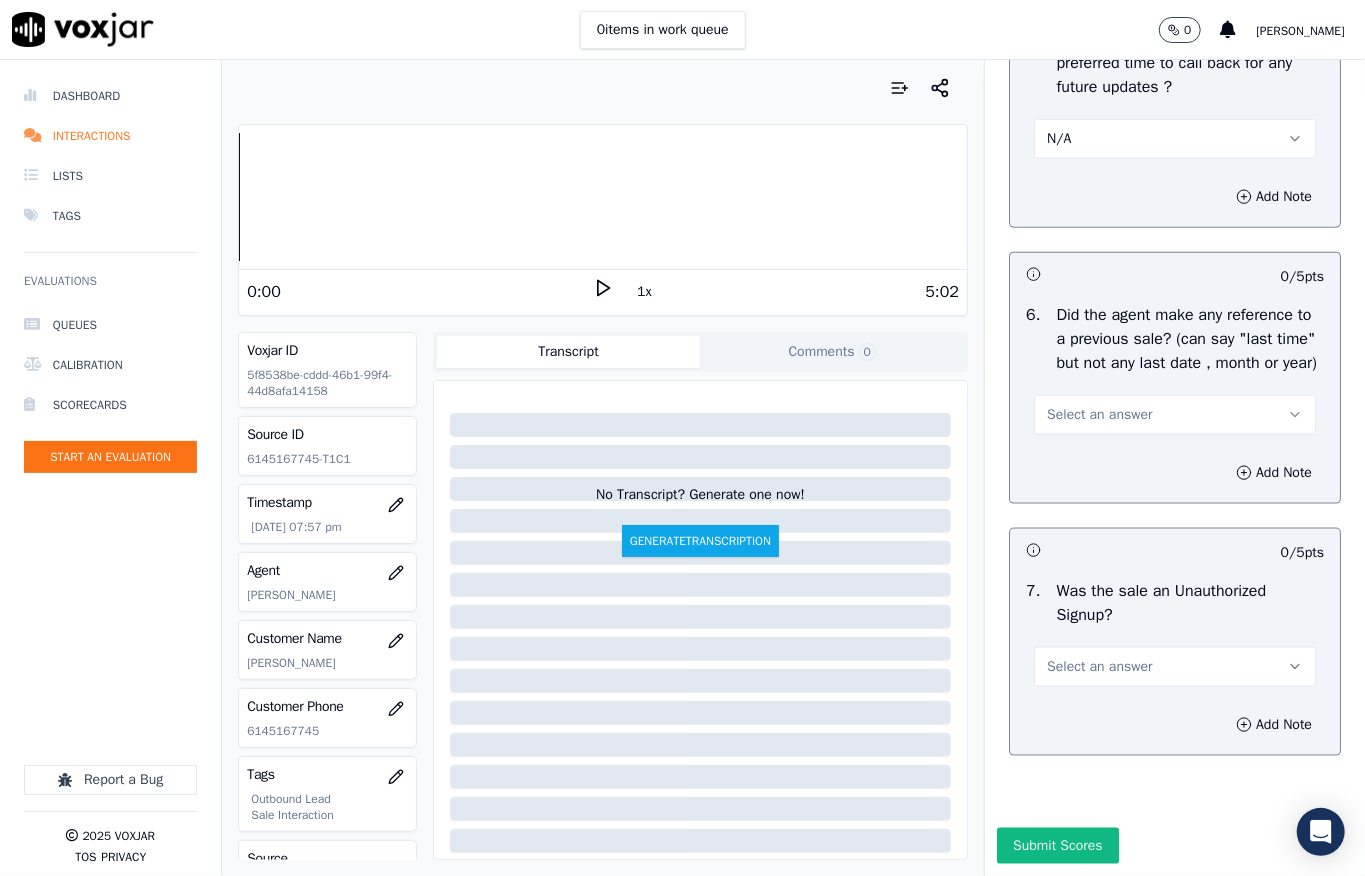 scroll, scrollTop: 5557, scrollLeft: 0, axis: vertical 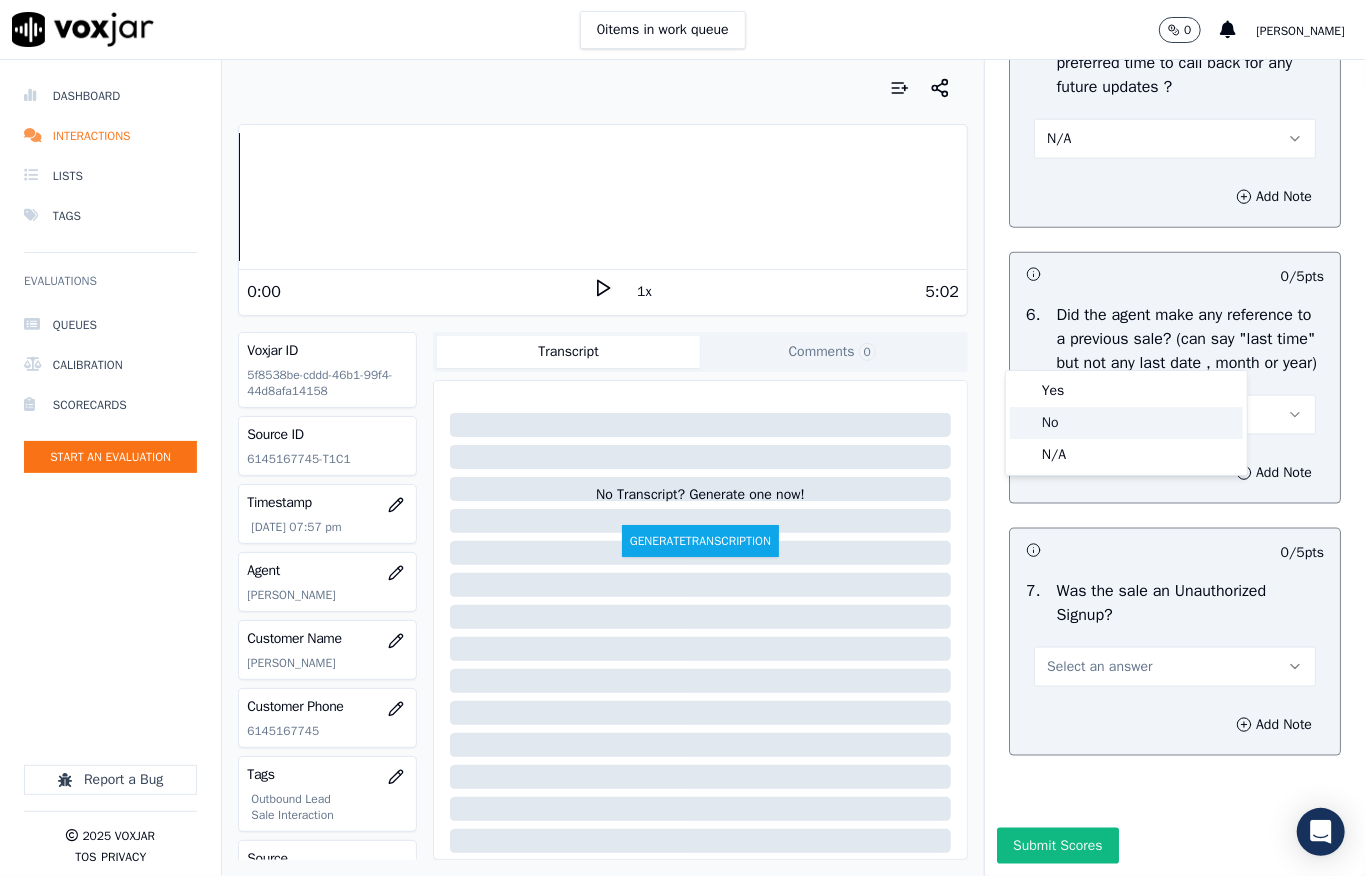 click on "No" 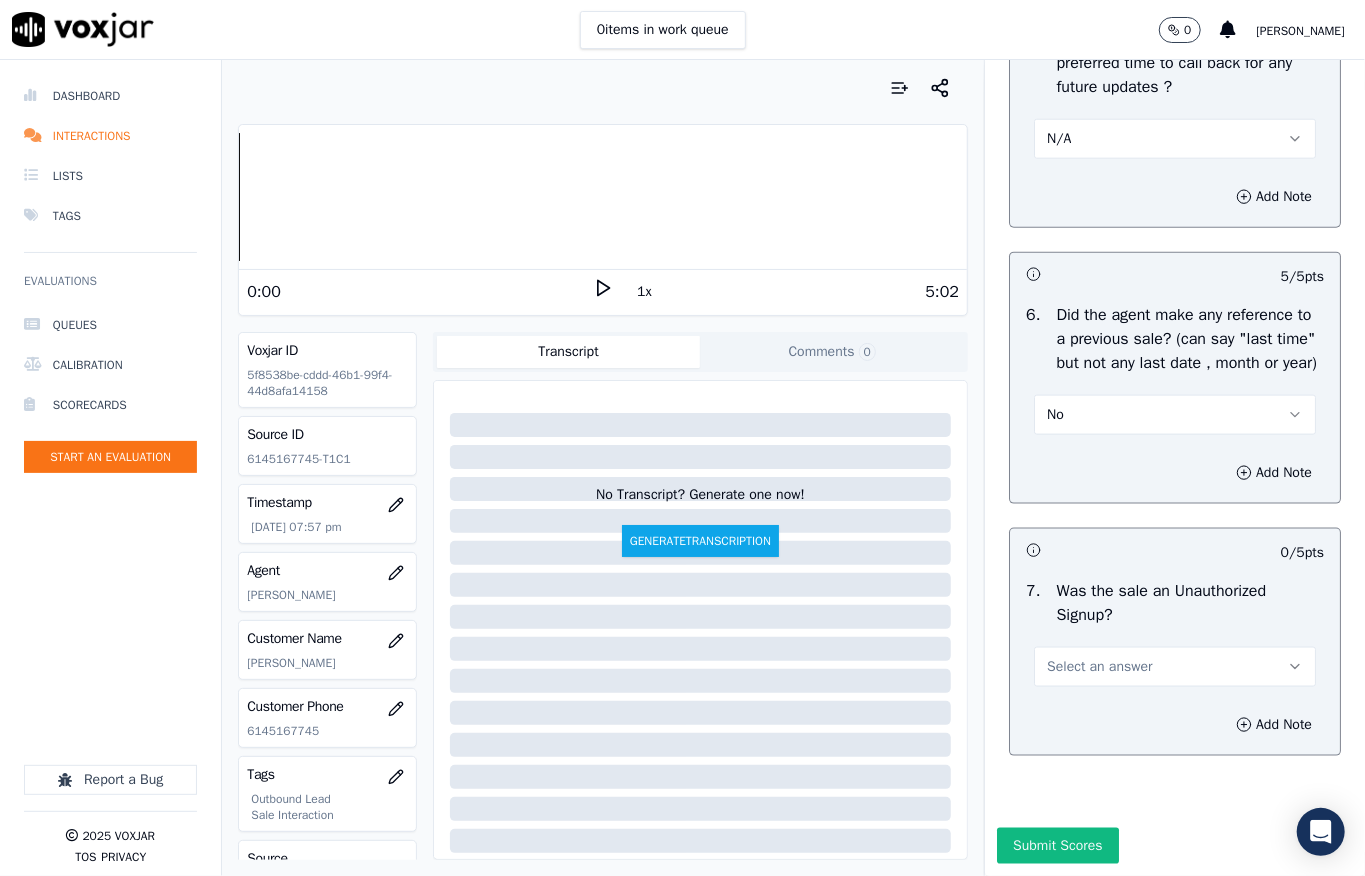 click on "Select an answer" at bounding box center (1175, 667) 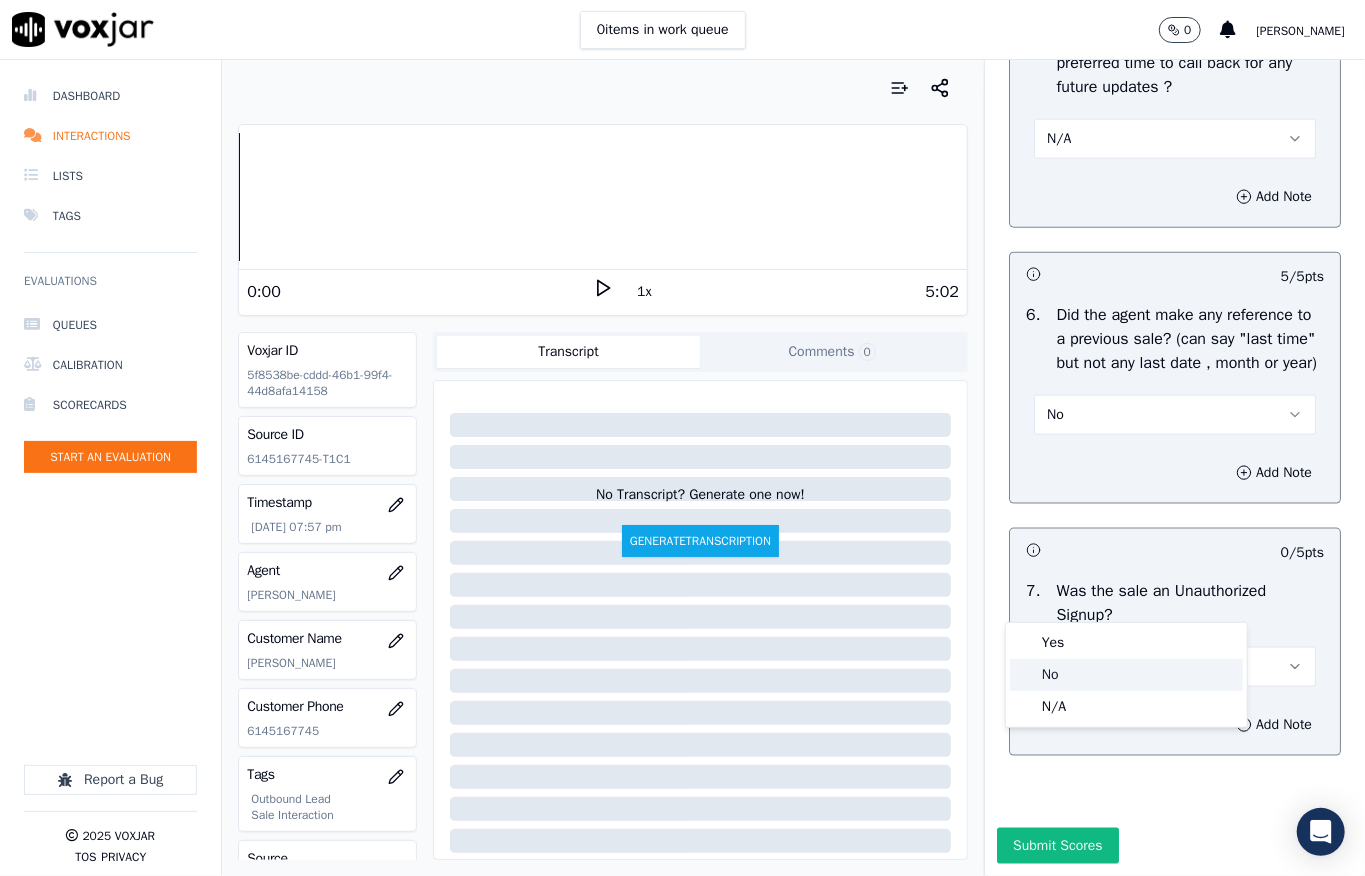 click on "No" 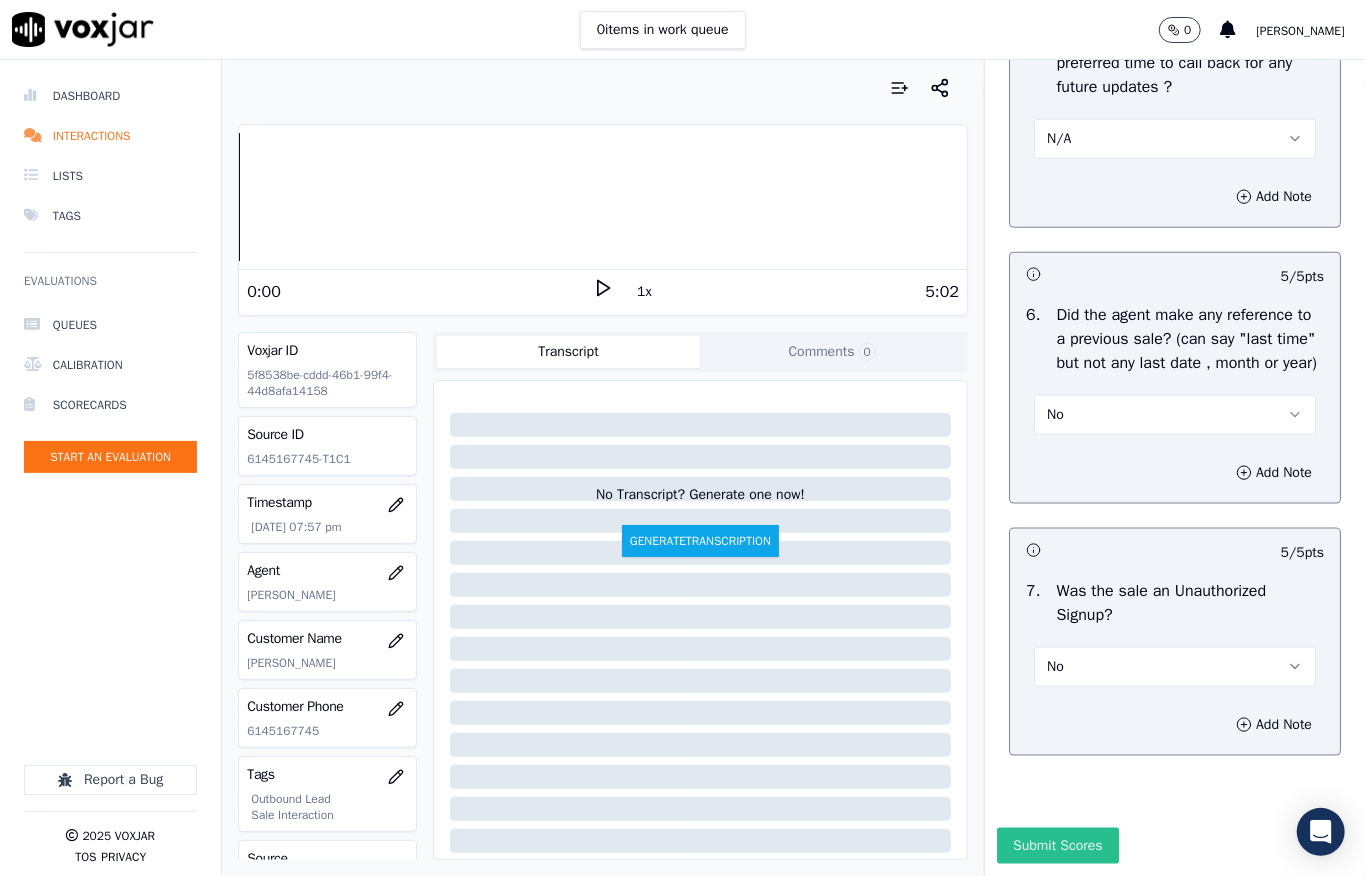 click on "Submit Scores" at bounding box center [1057, 846] 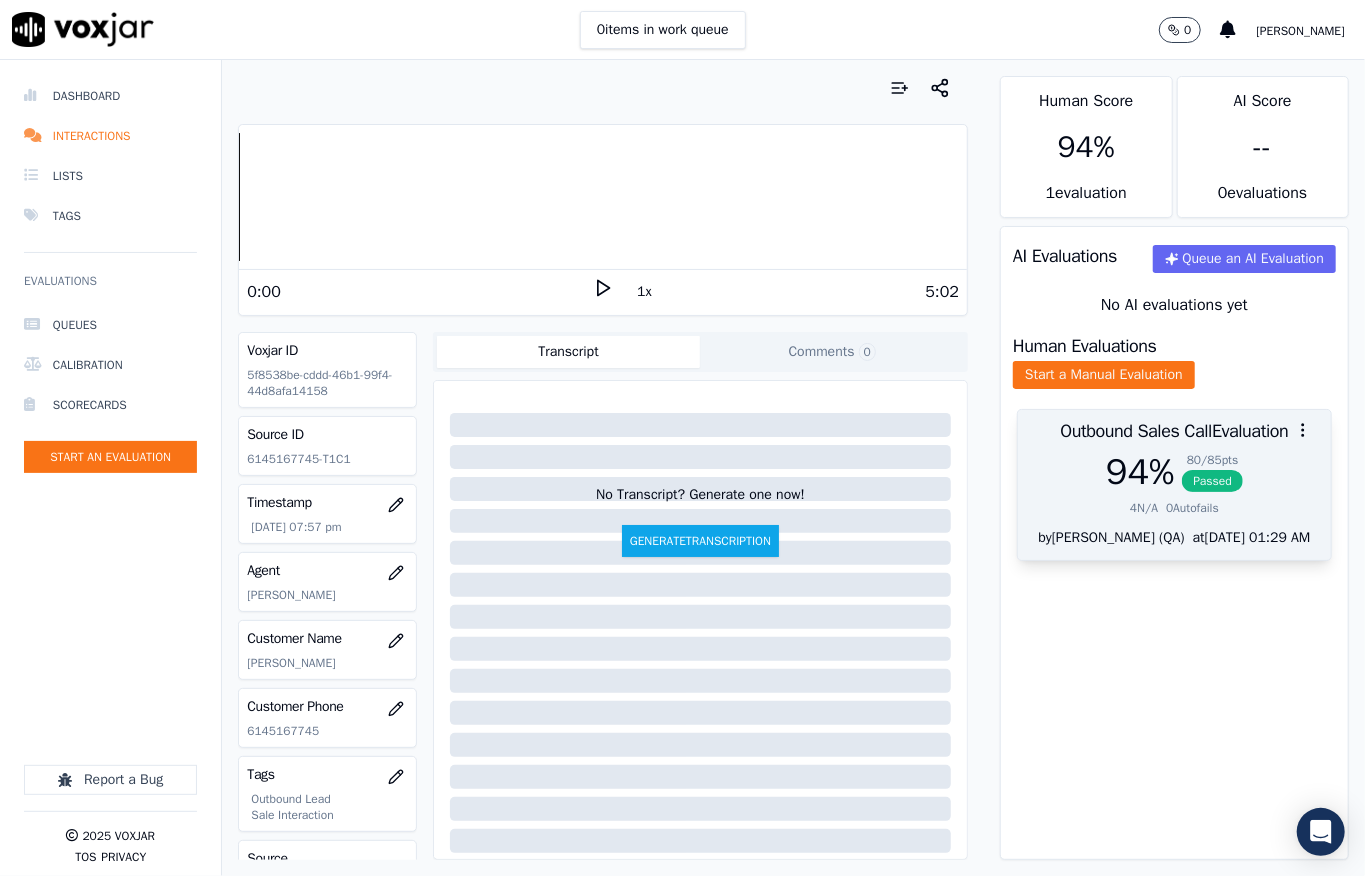 click on "0  Autofails" at bounding box center (1192, 508) 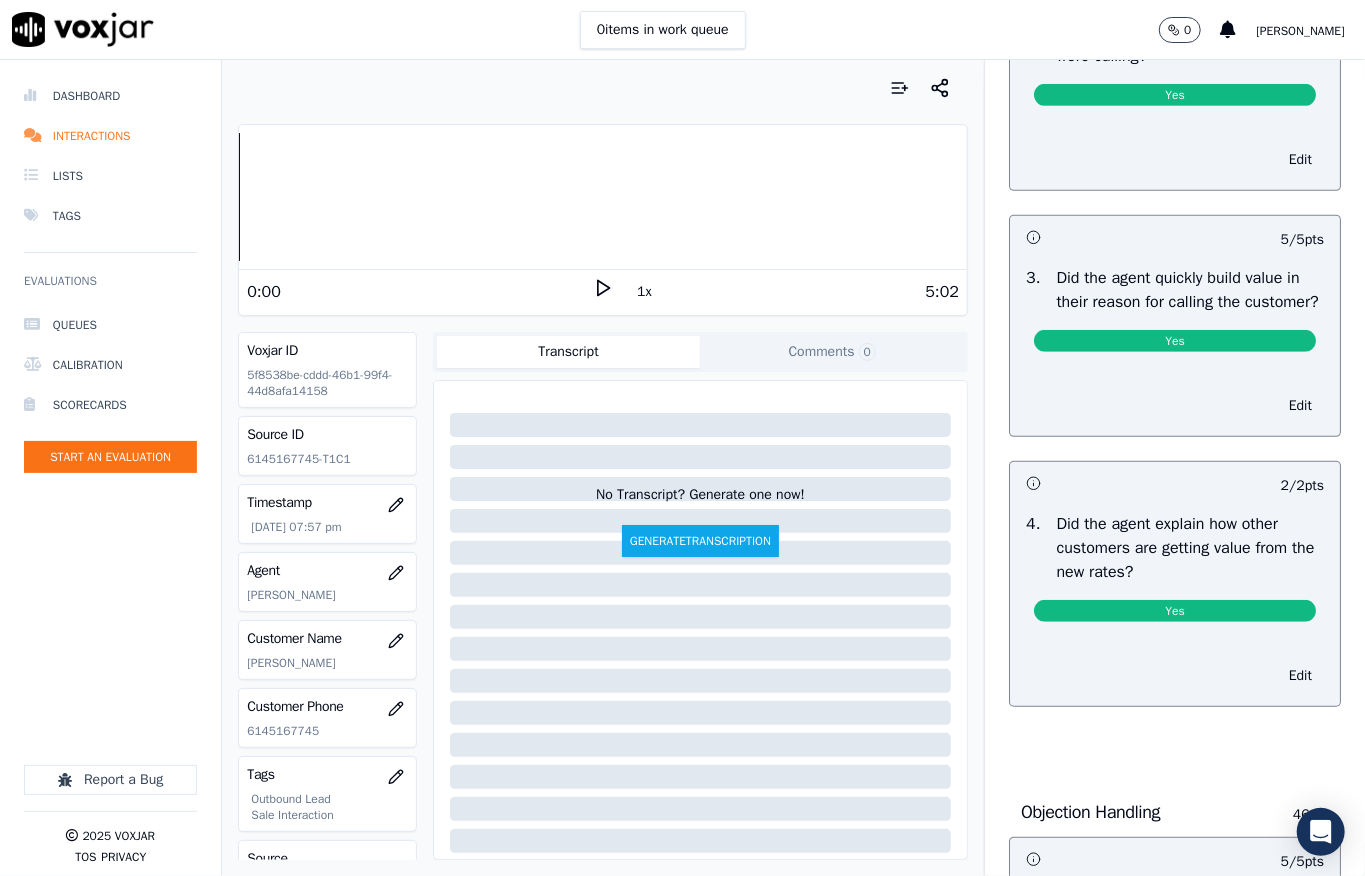 scroll, scrollTop: 0, scrollLeft: 0, axis: both 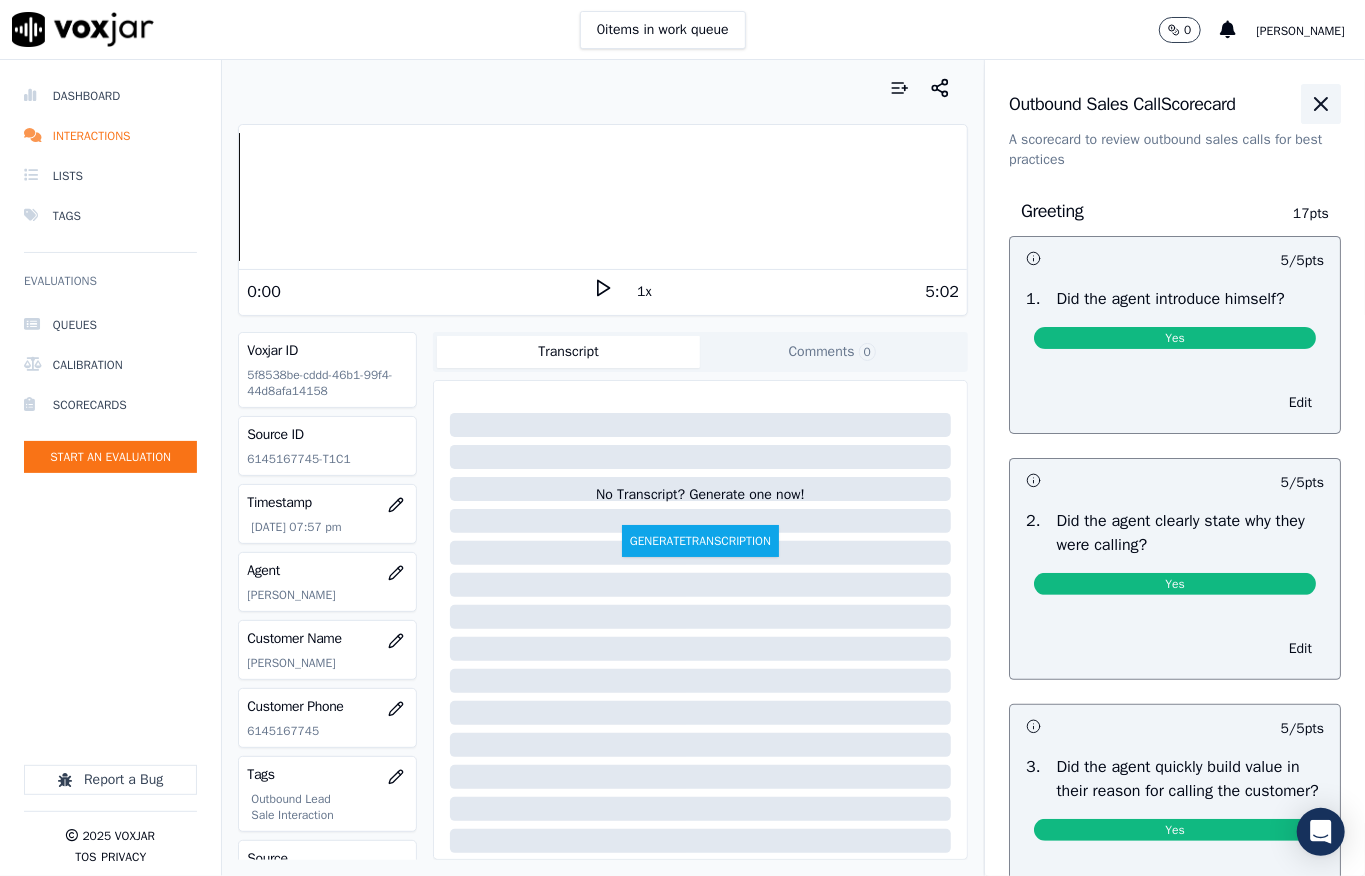 click 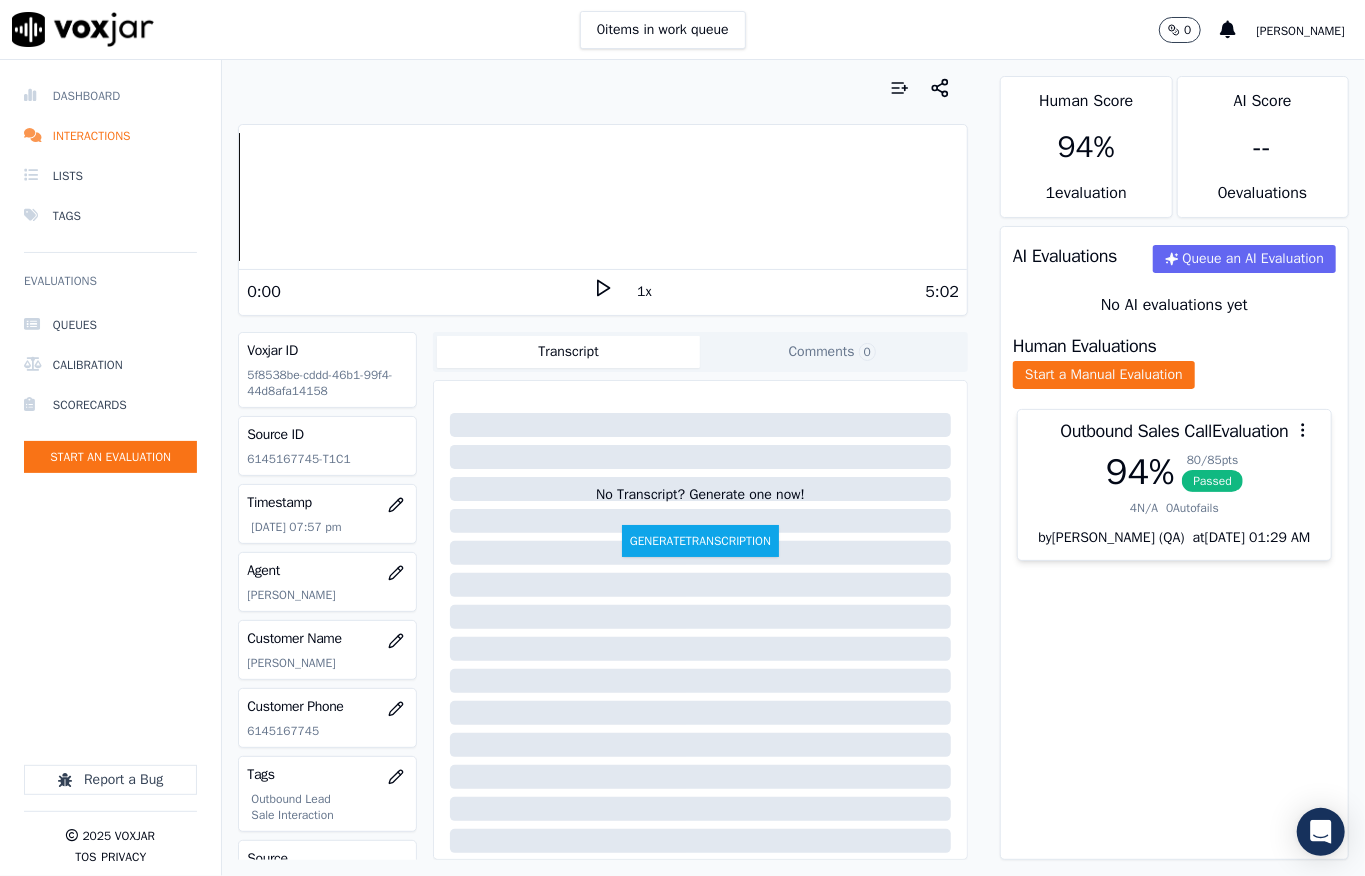 click on "Dashboard" at bounding box center (110, 96) 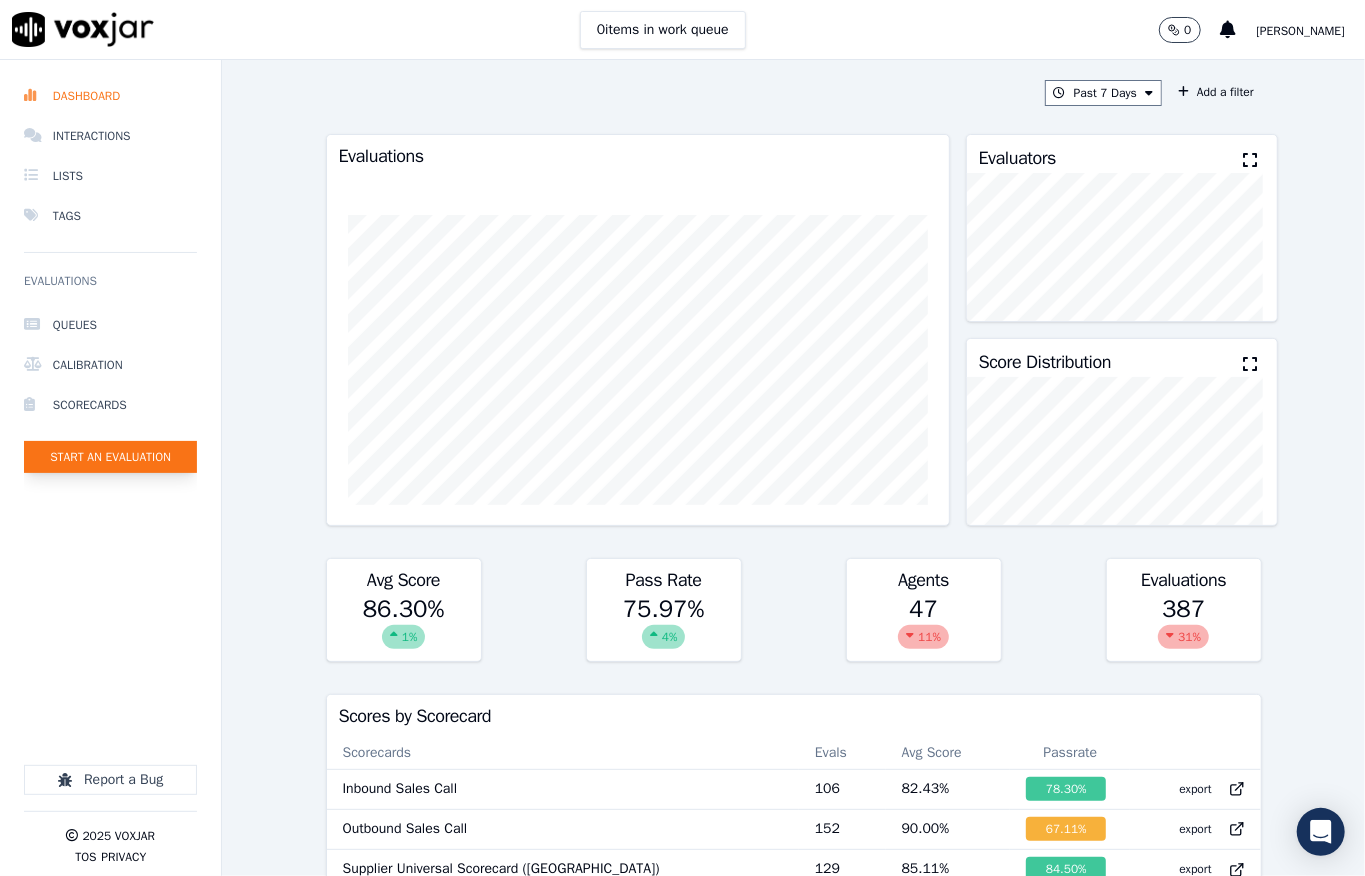 click on "Start an Evaluation" 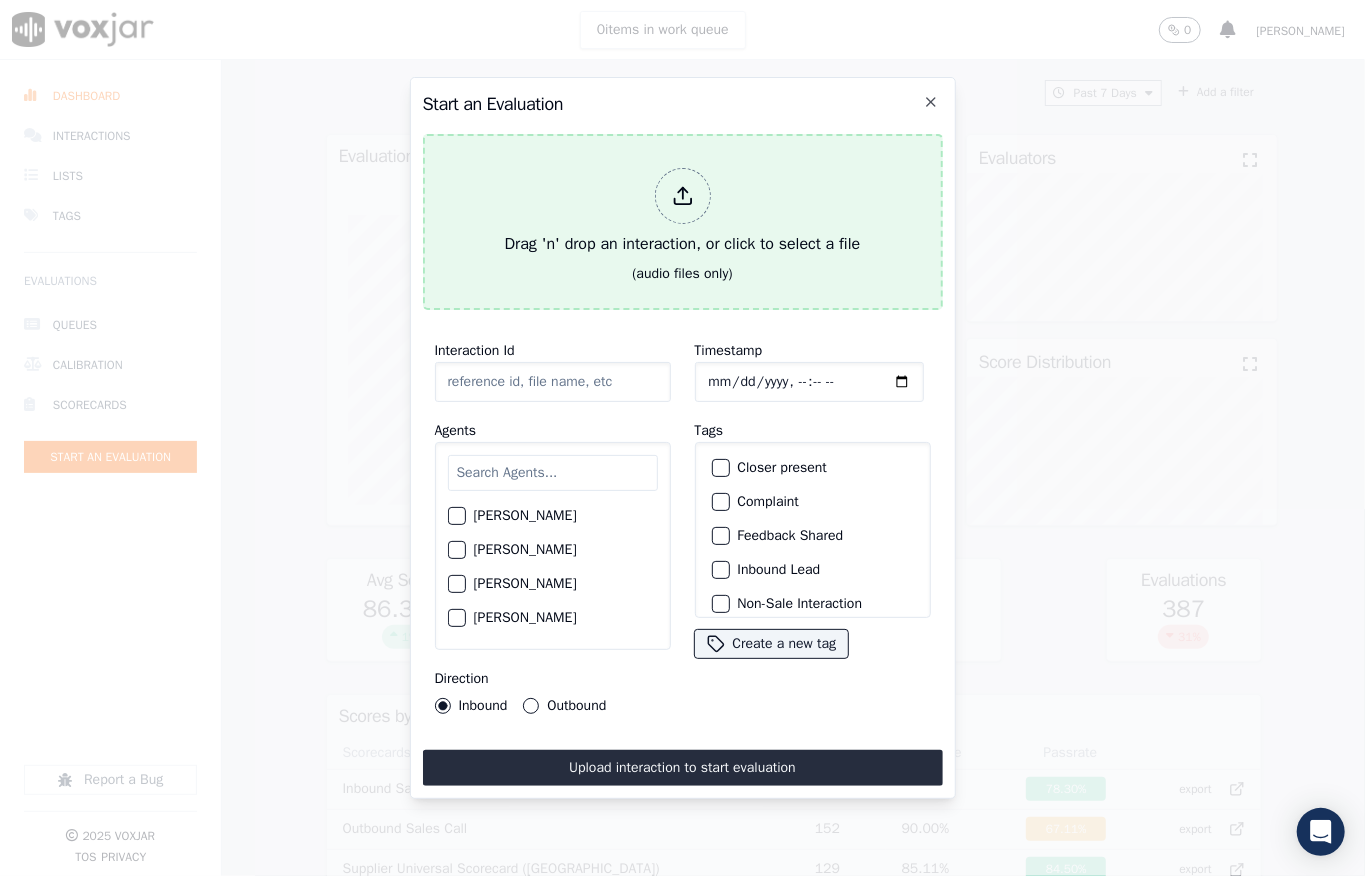 click at bounding box center [683, 196] 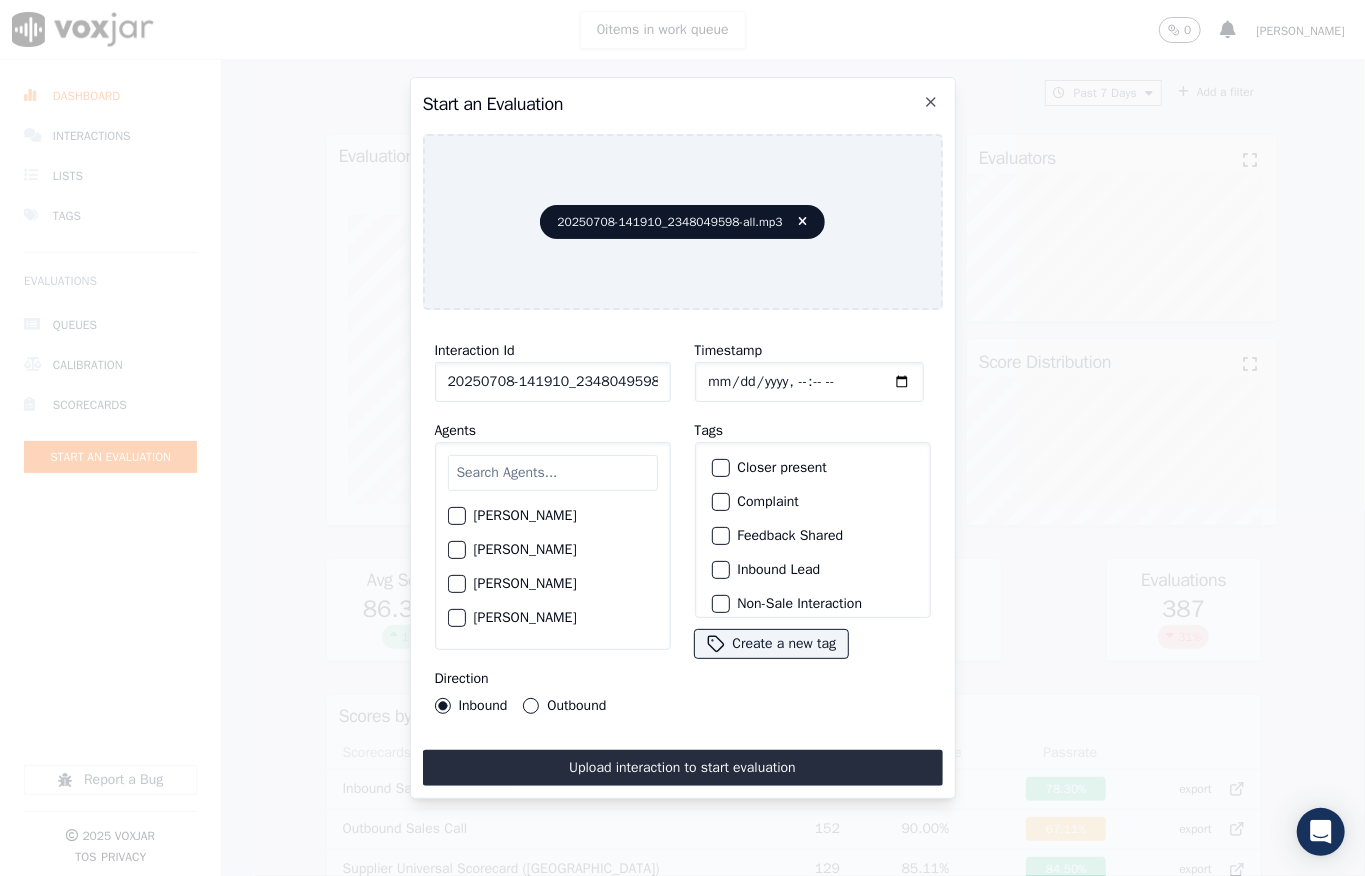 scroll, scrollTop: 0, scrollLeft: 45, axis: horizontal 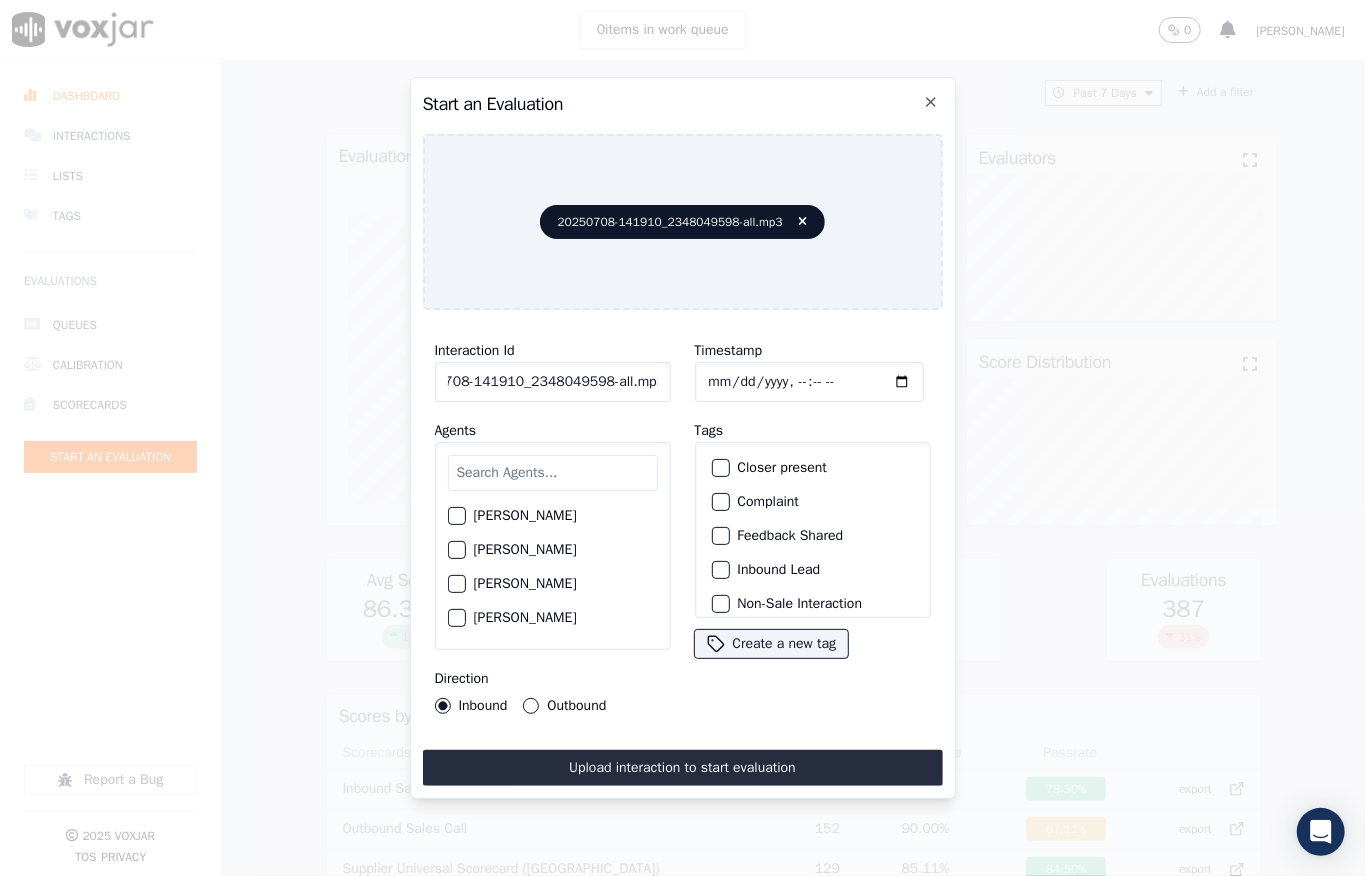 drag, startPoint x: 648, startPoint y: 368, endPoint x: 720, endPoint y: 368, distance: 72 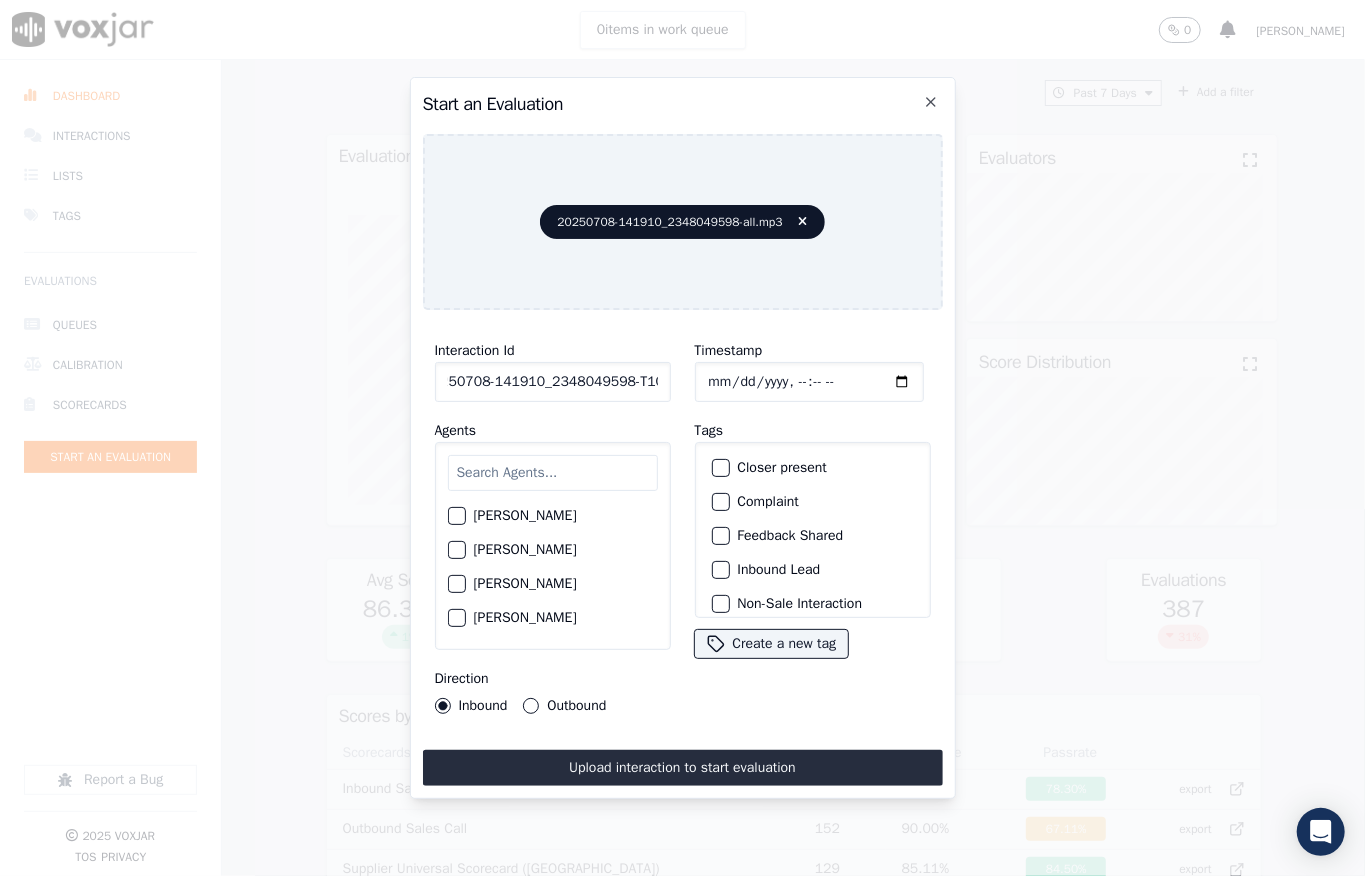 scroll, scrollTop: 0, scrollLeft: 32, axis: horizontal 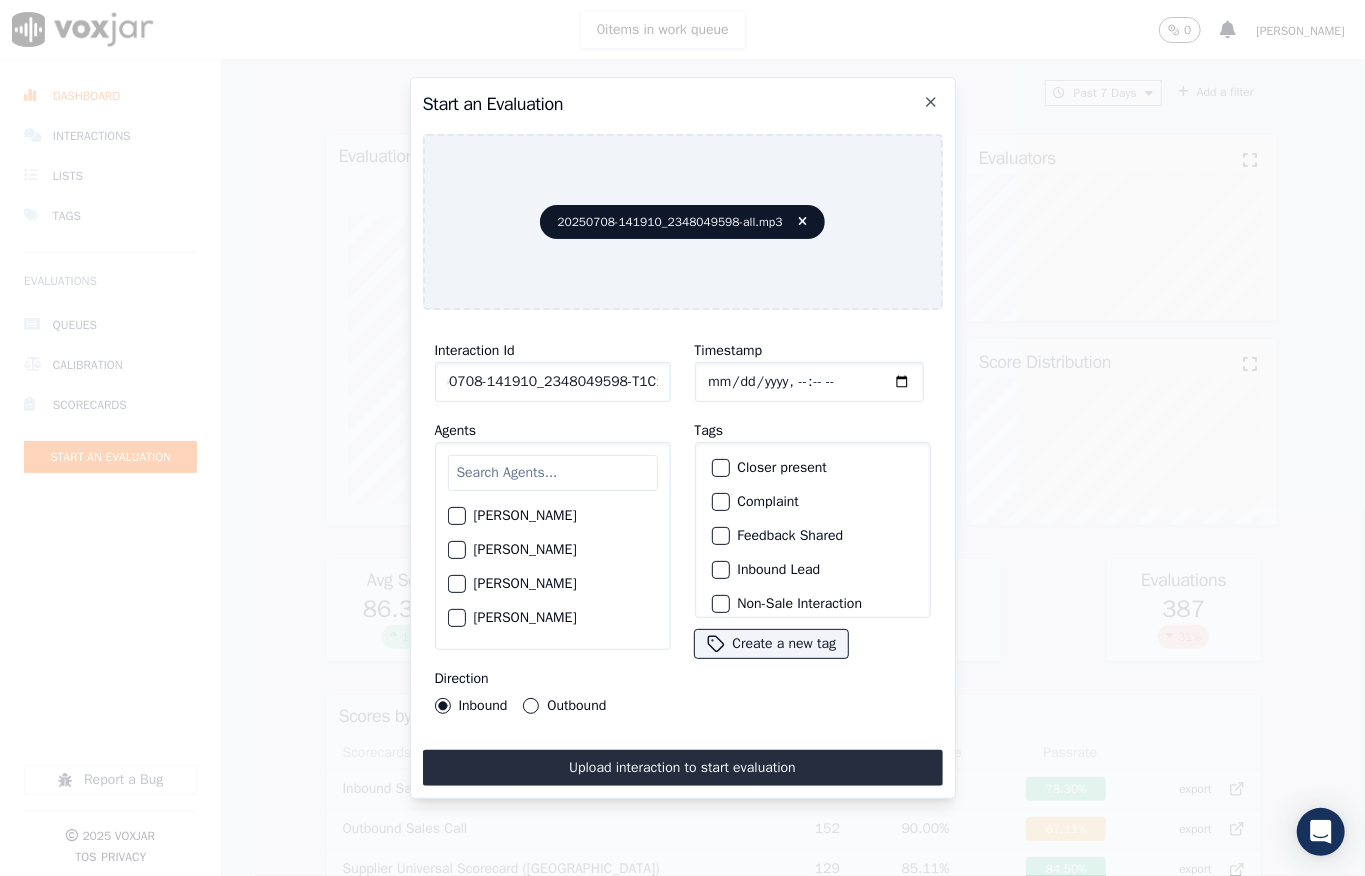 type on "20250708-141910_2348049598-T1C1" 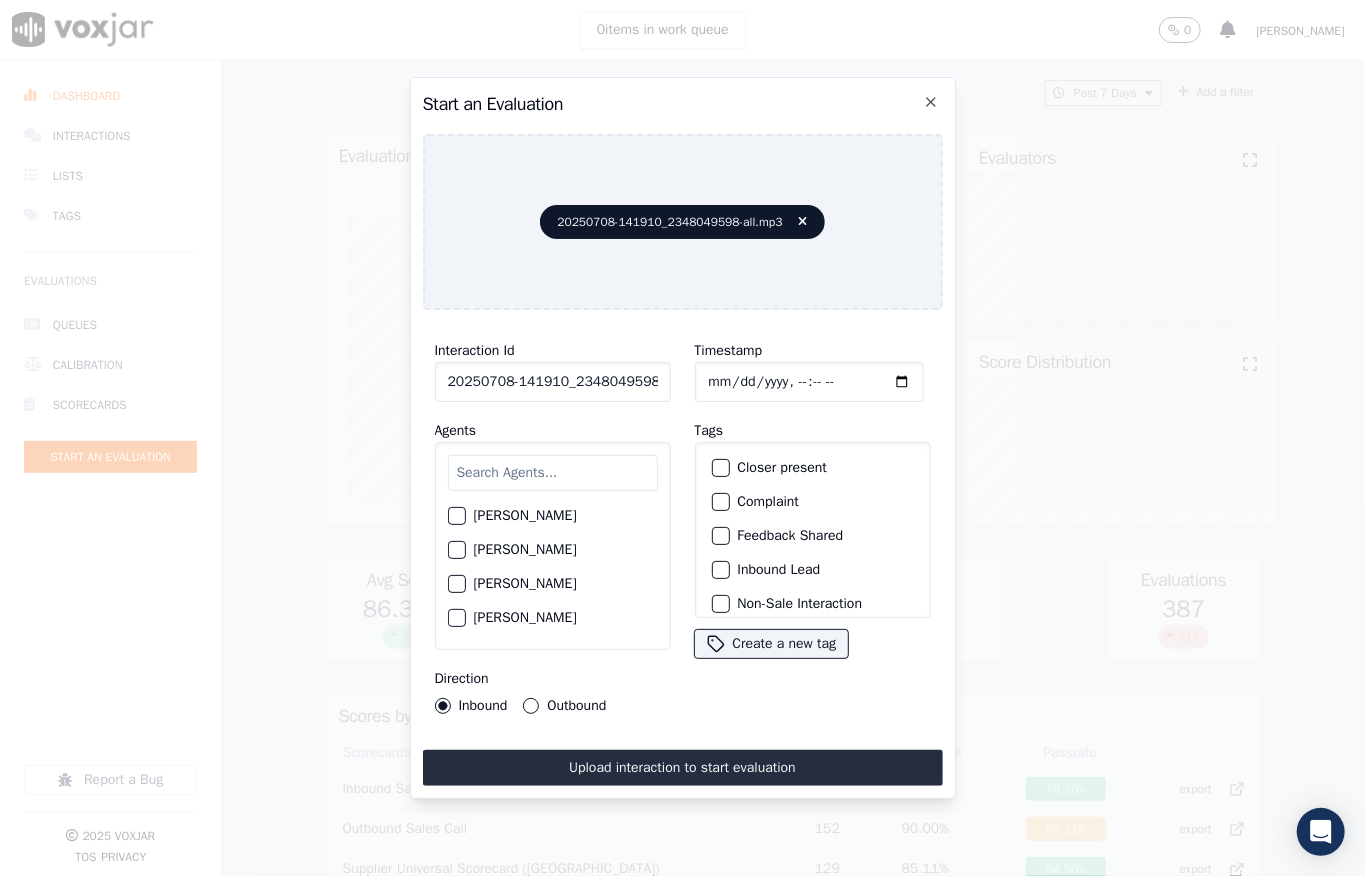 click on "Timestamp" 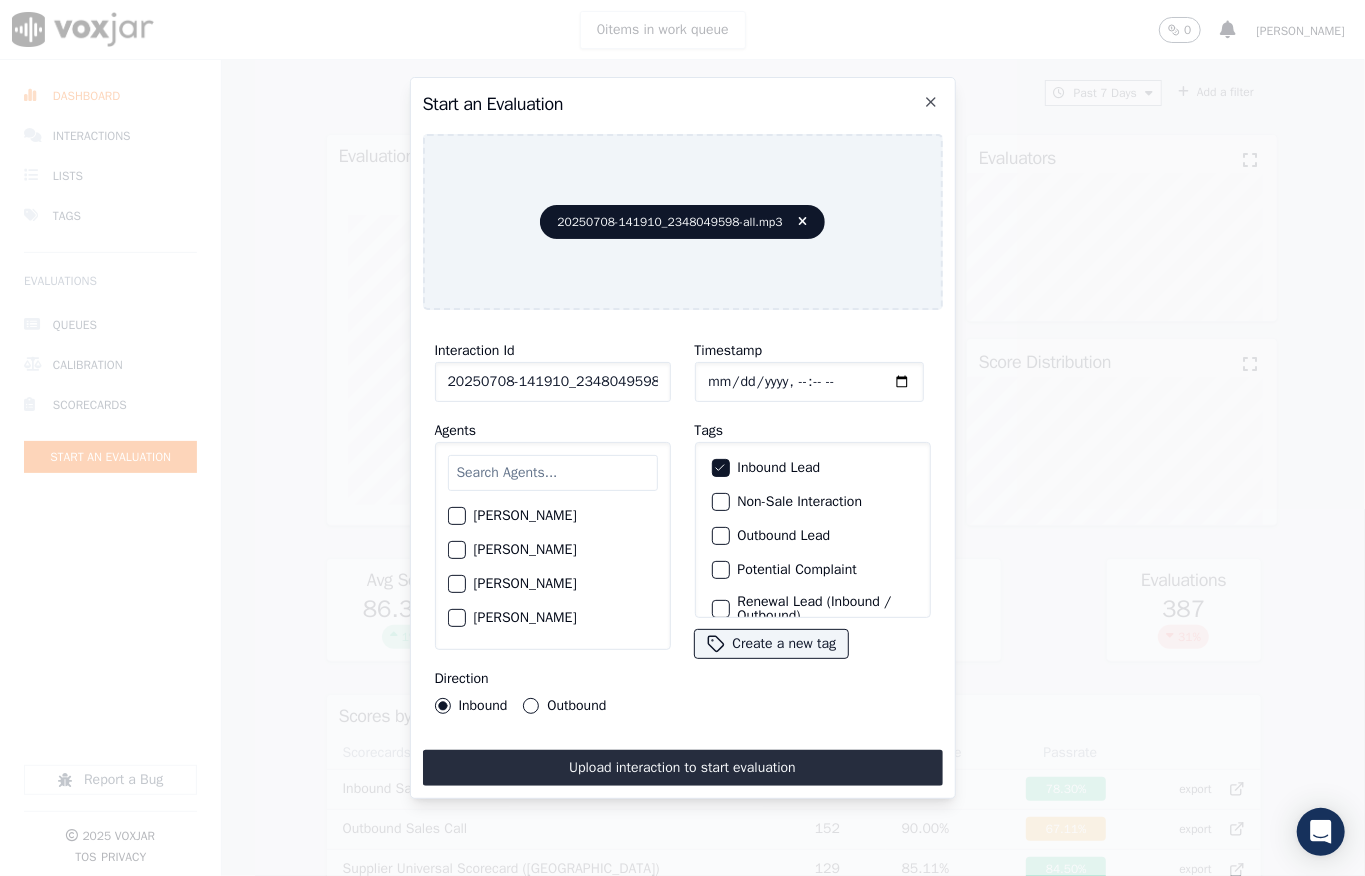 scroll, scrollTop: 200, scrollLeft: 0, axis: vertical 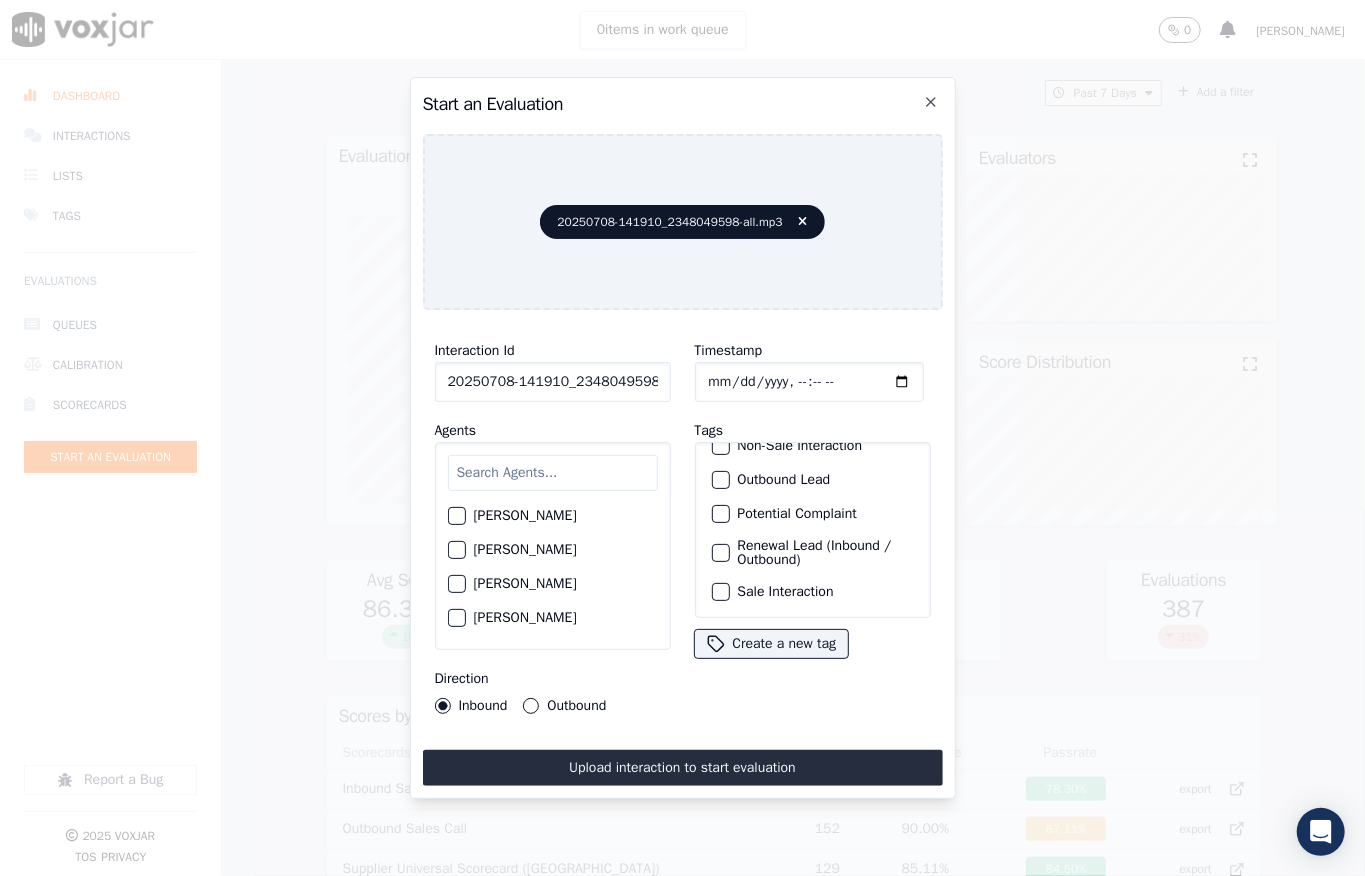 click at bounding box center (720, 592) 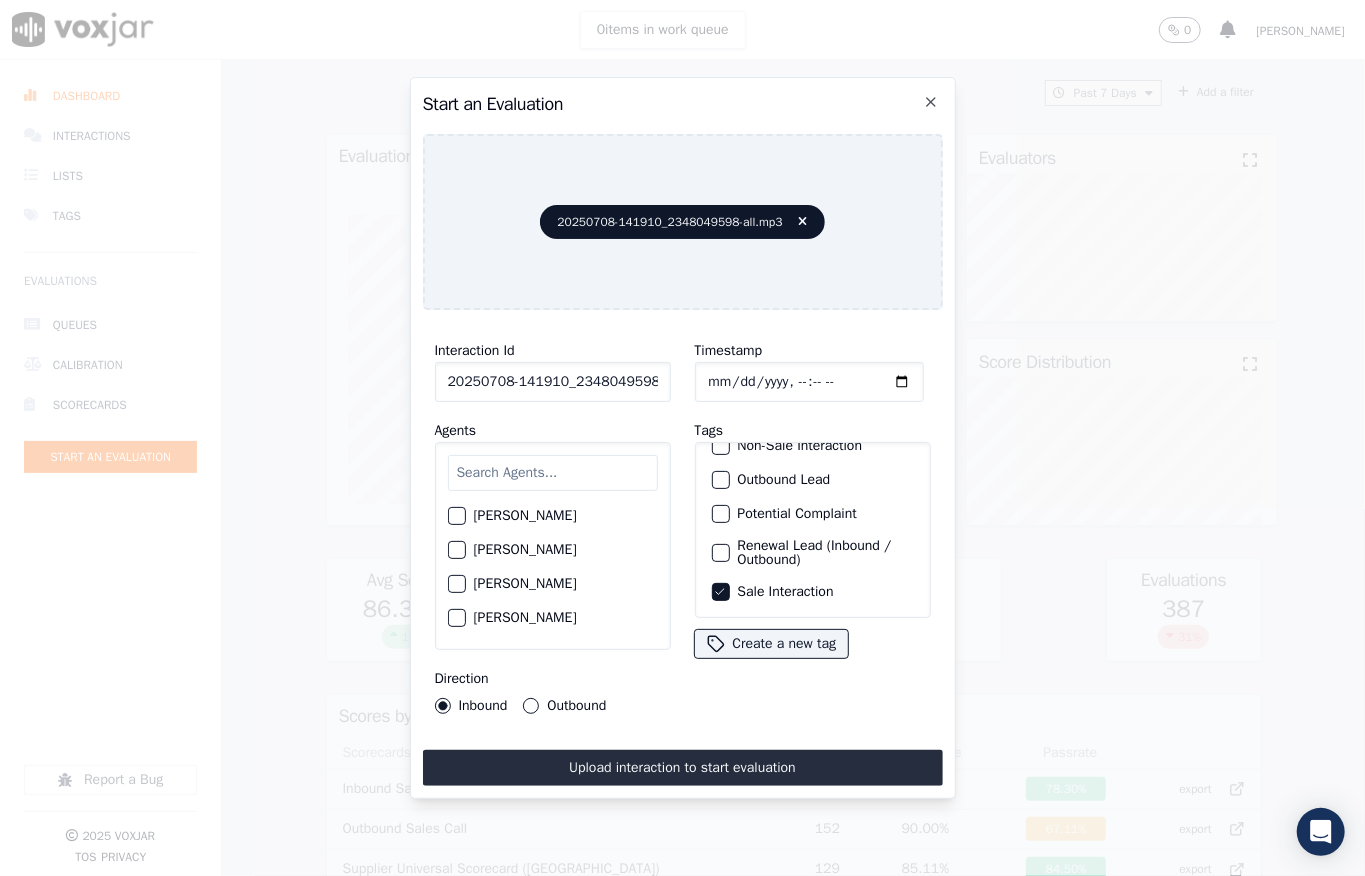 click at bounding box center (553, 473) 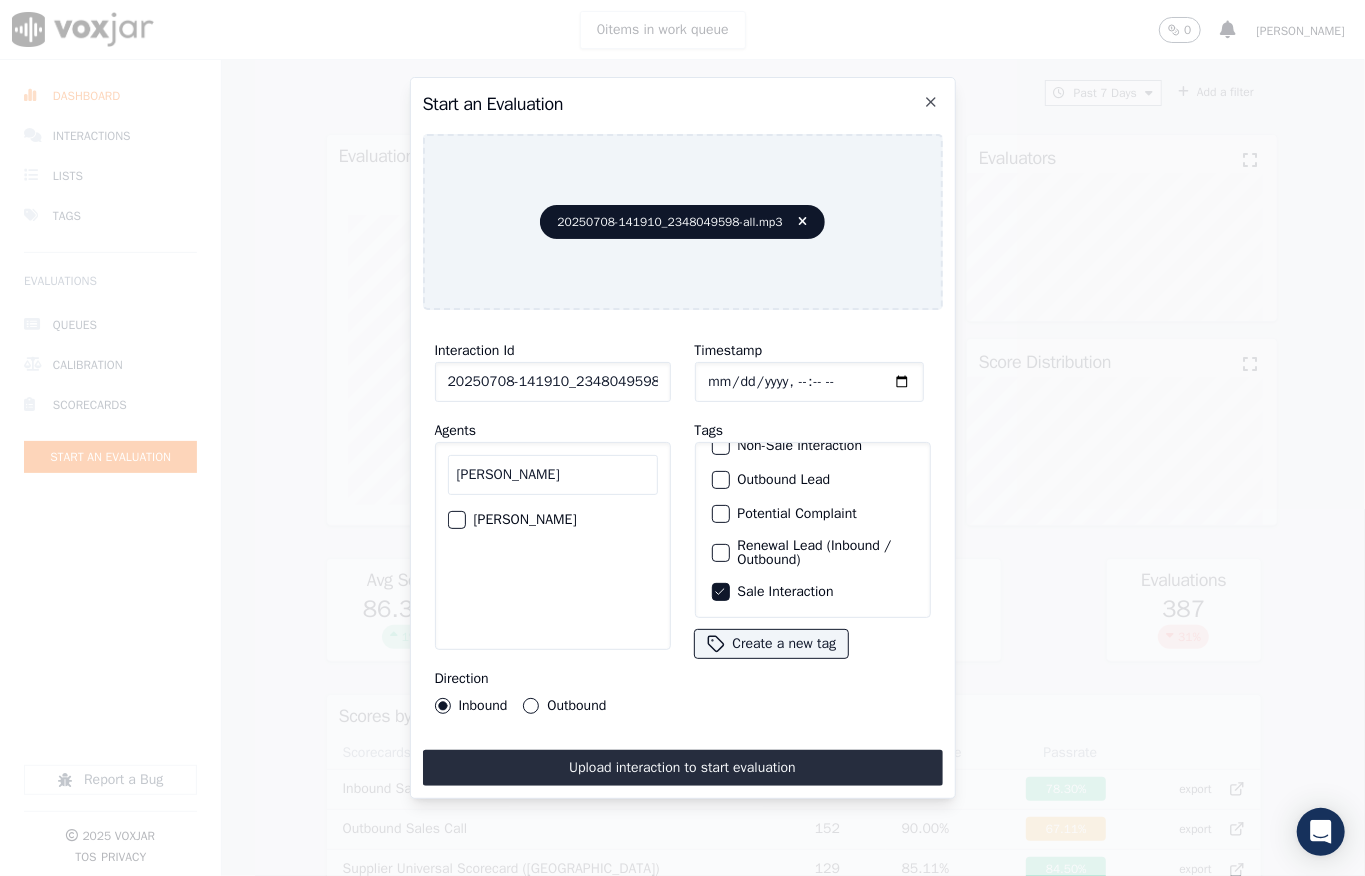 type on "[PERSON_NAME]" 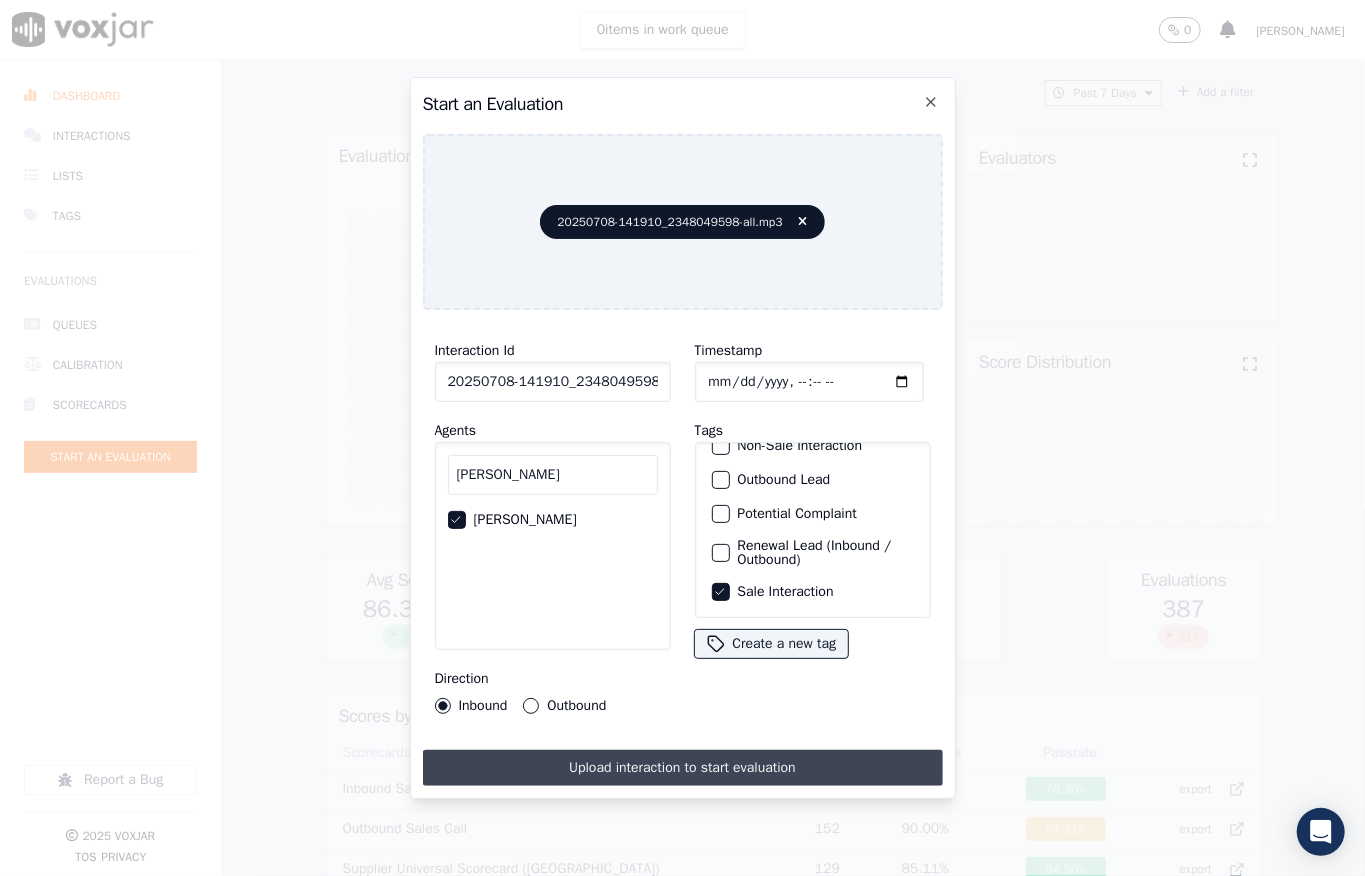 click on "Upload interaction to start evaluation" at bounding box center (683, 768) 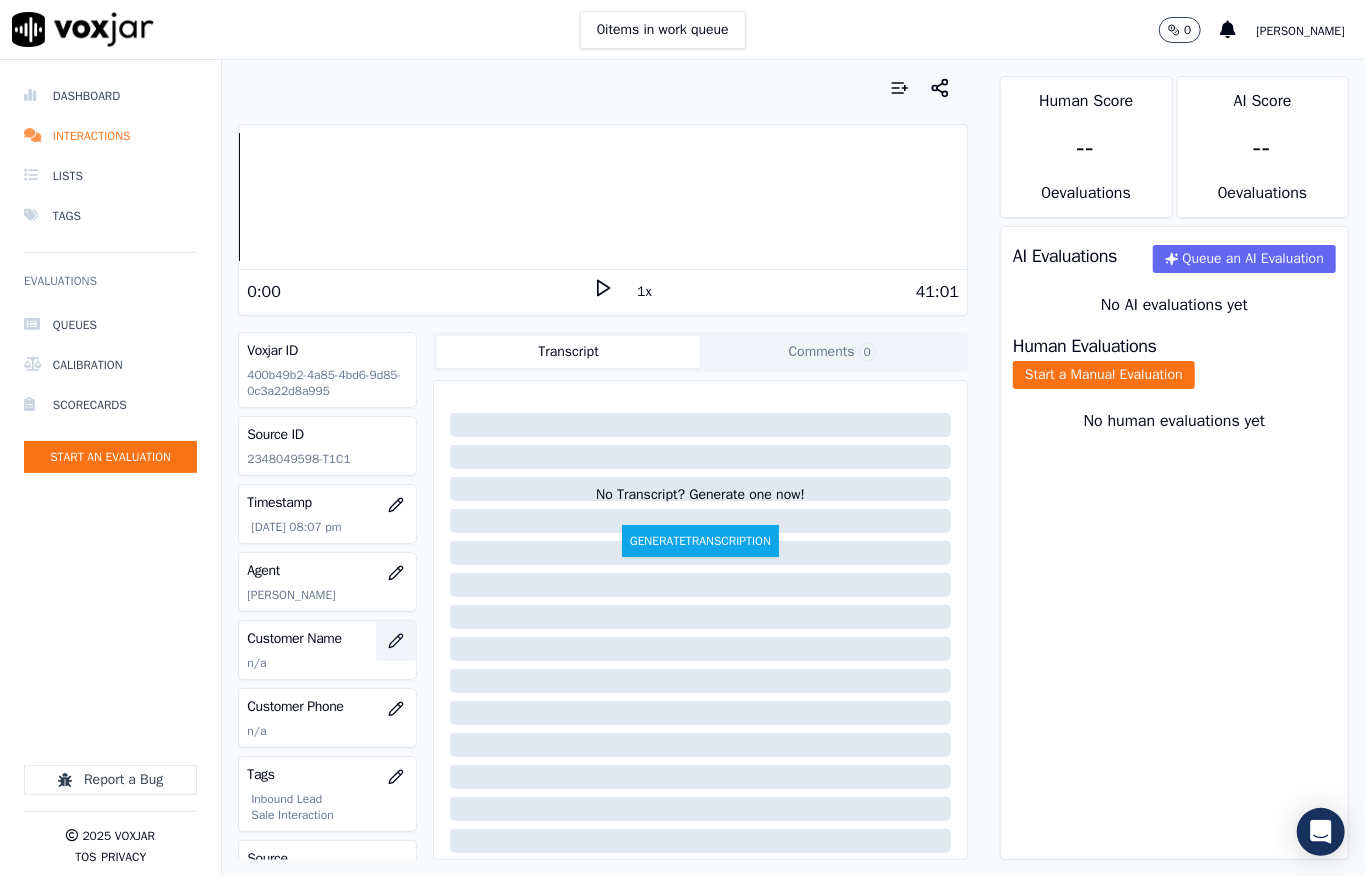click 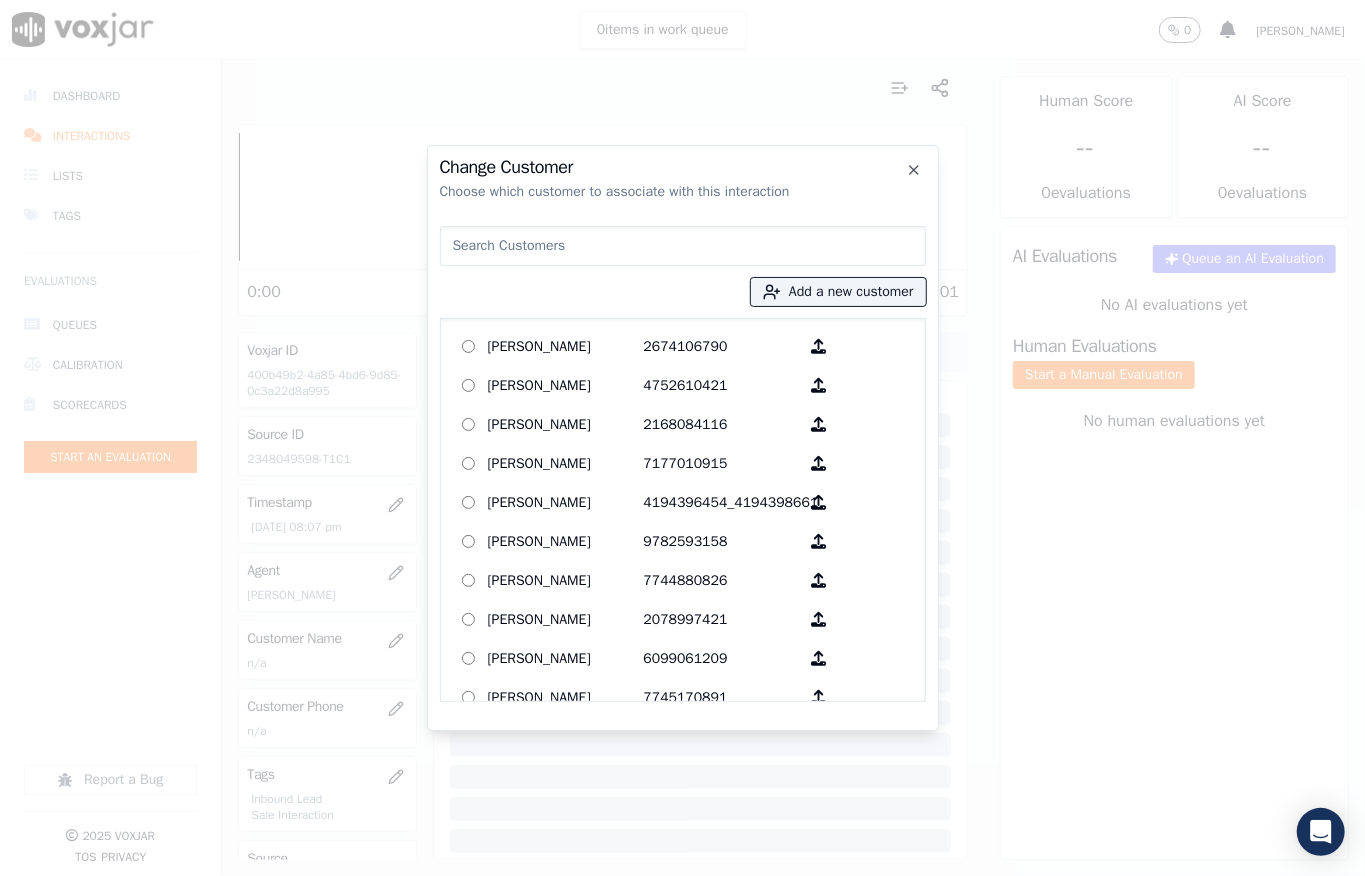 type on "[PERSON_NAME]" 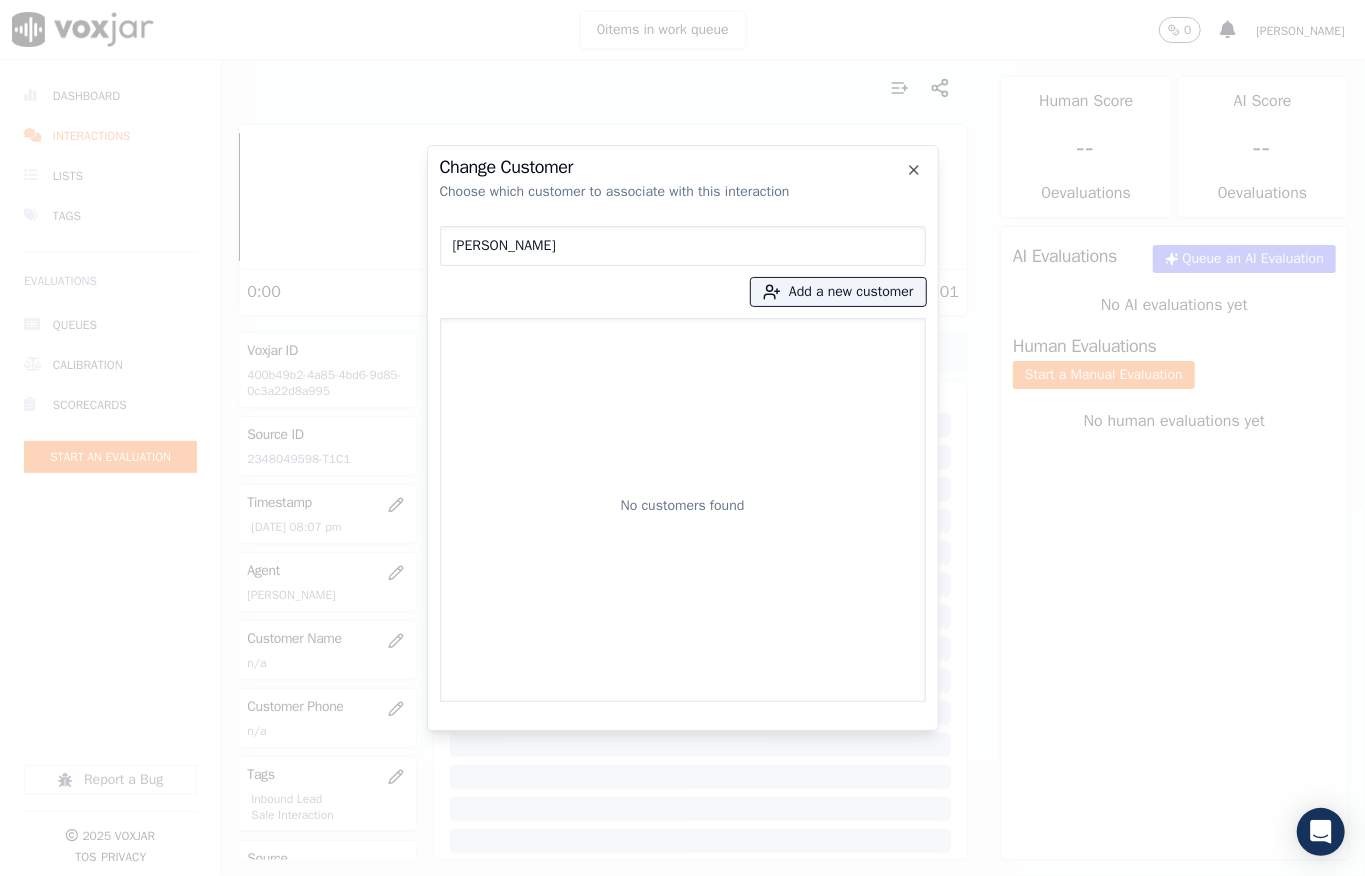 drag, startPoint x: 604, startPoint y: 241, endPoint x: 157, endPoint y: 253, distance: 447.16104 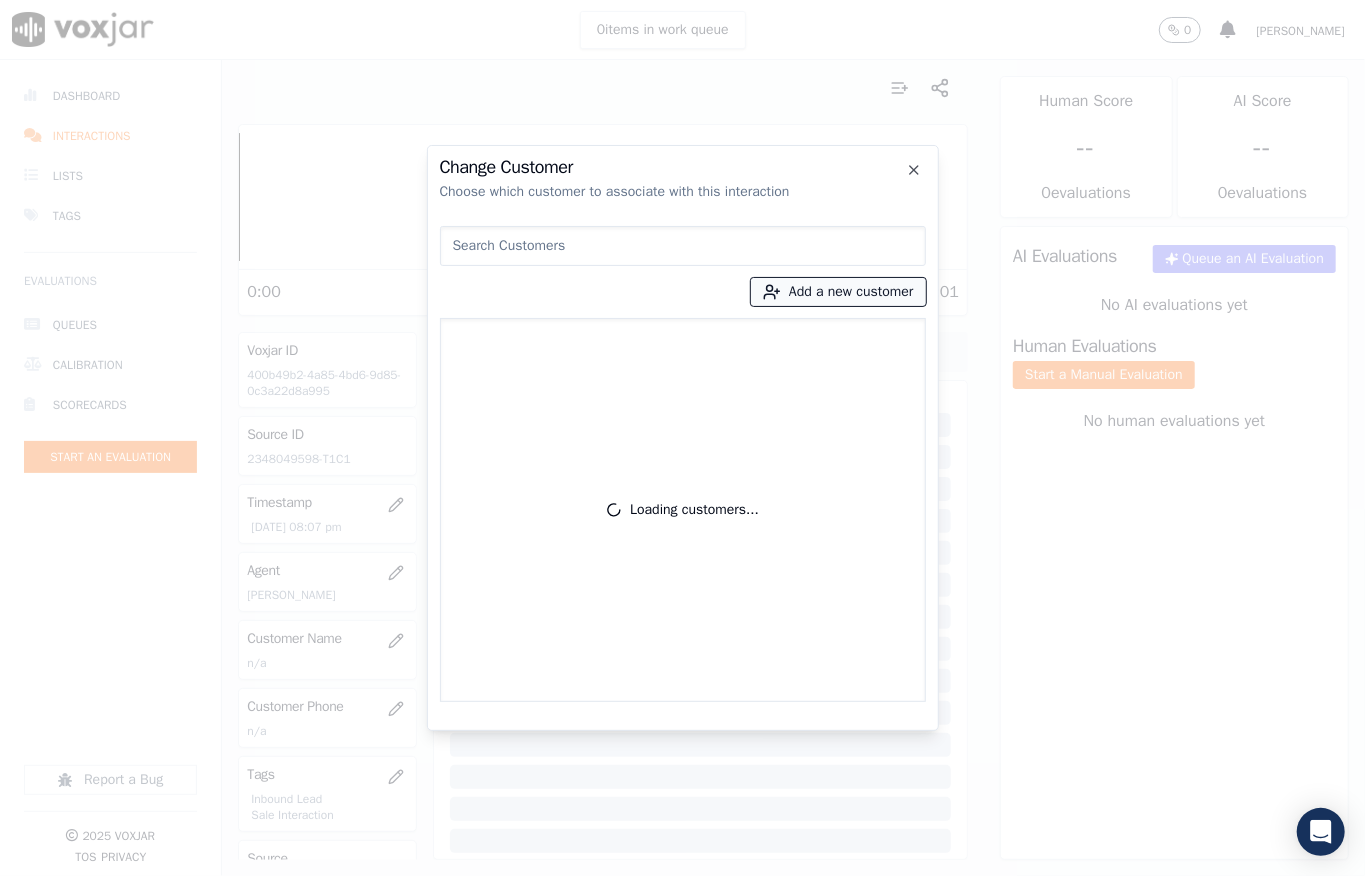 click on "Add a new customer" at bounding box center (838, 292) 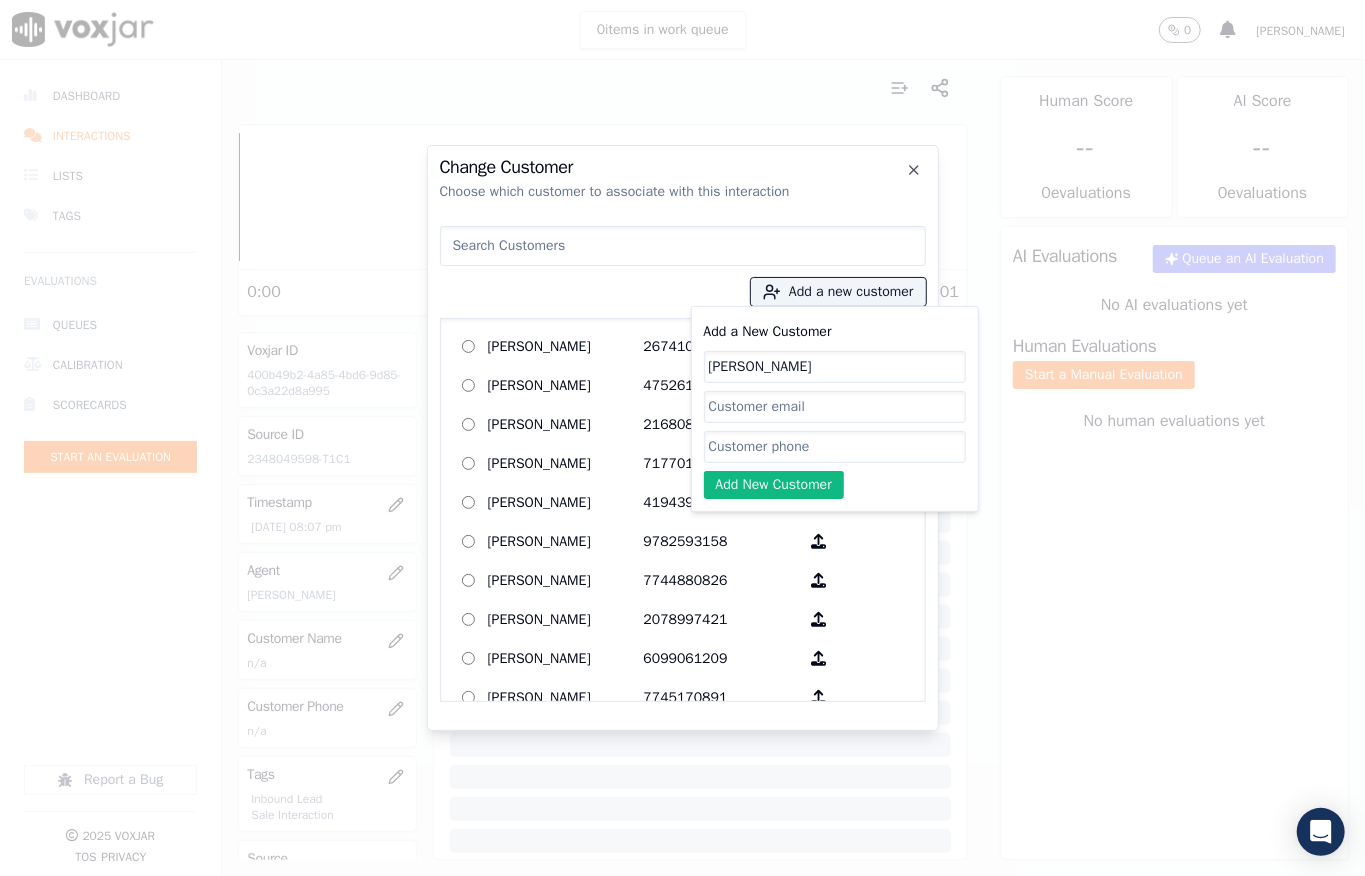 type on "[PERSON_NAME]" 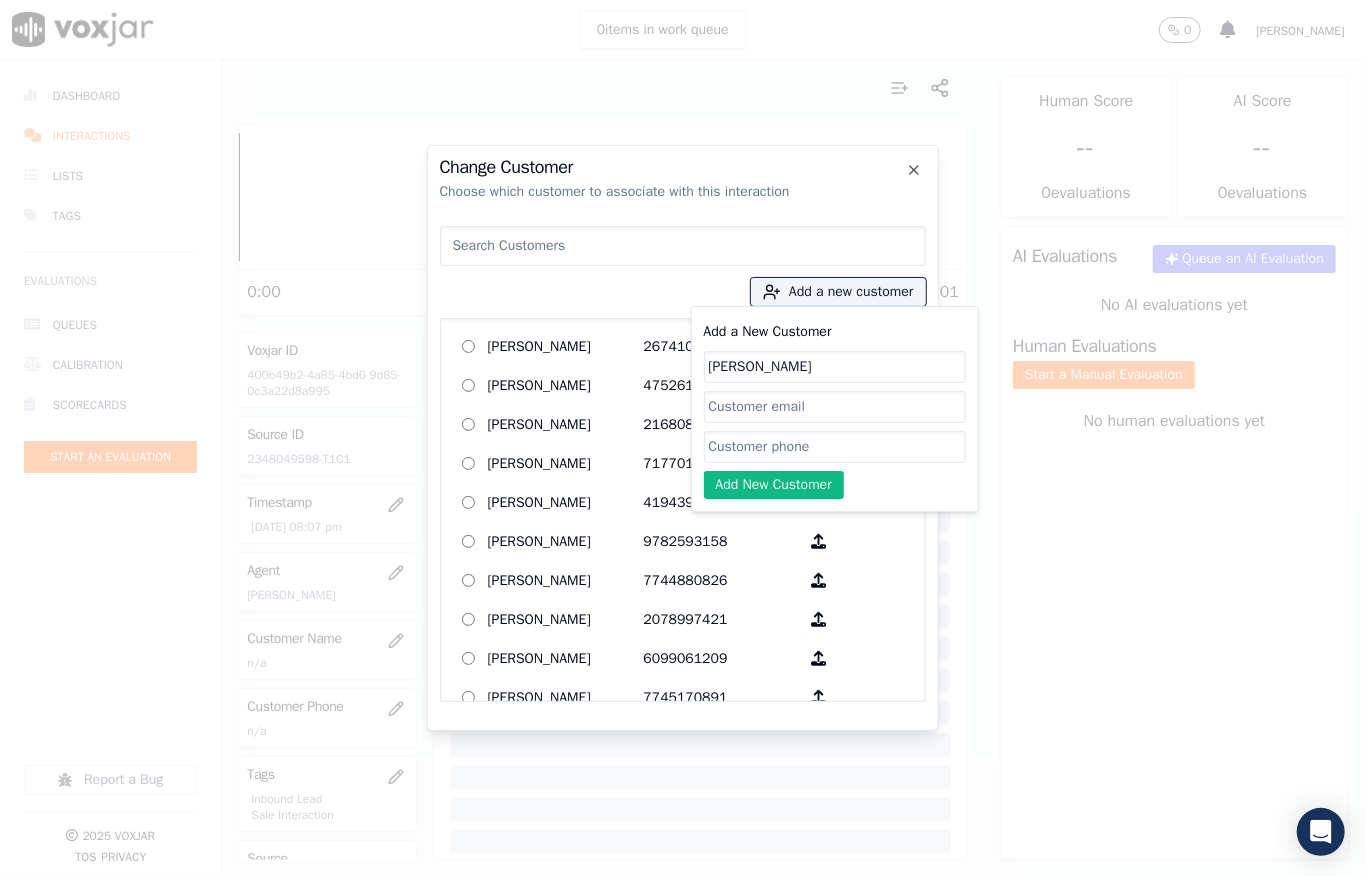 click on "Add a New Customer" 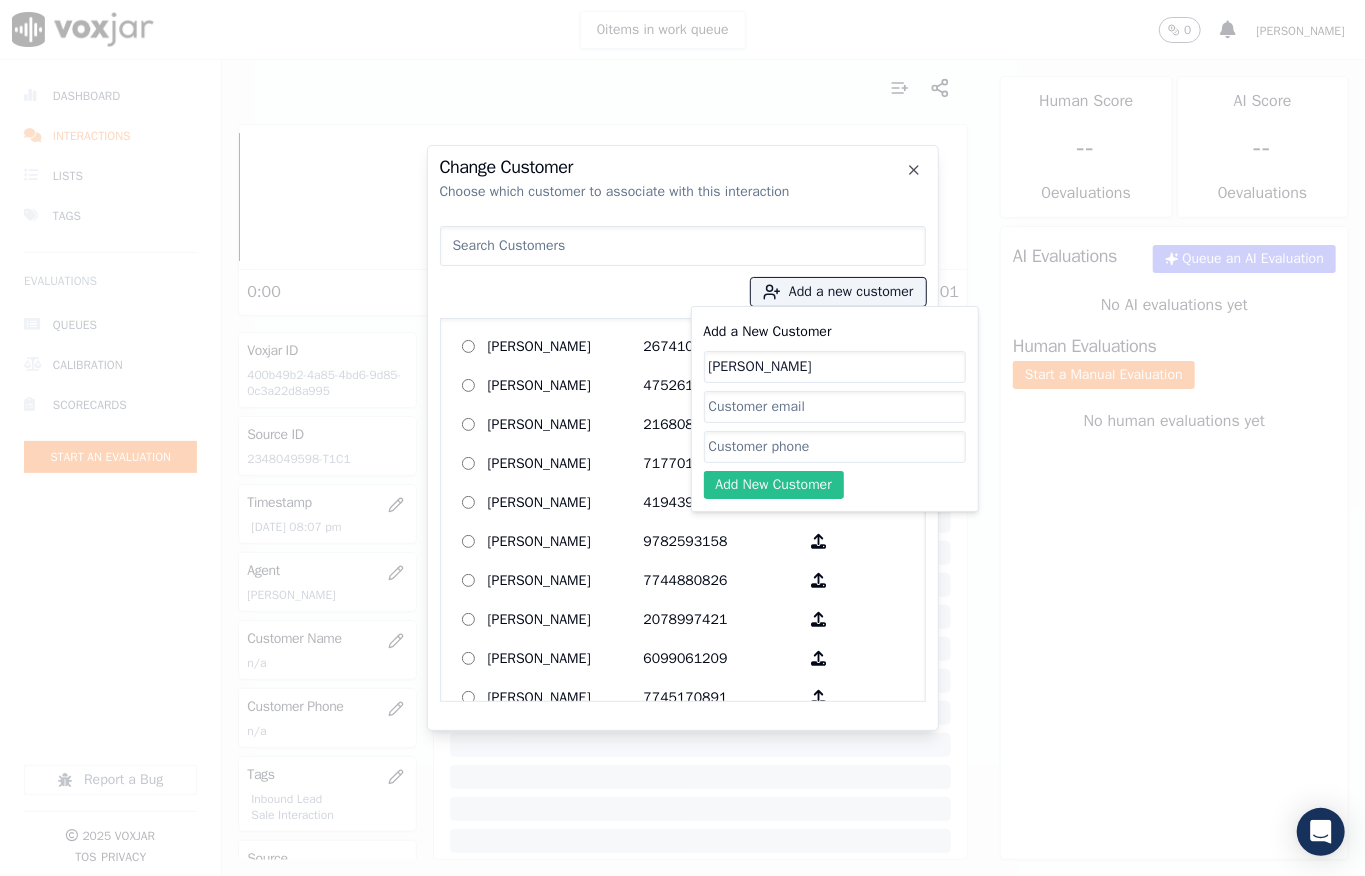 paste on "2348049598" 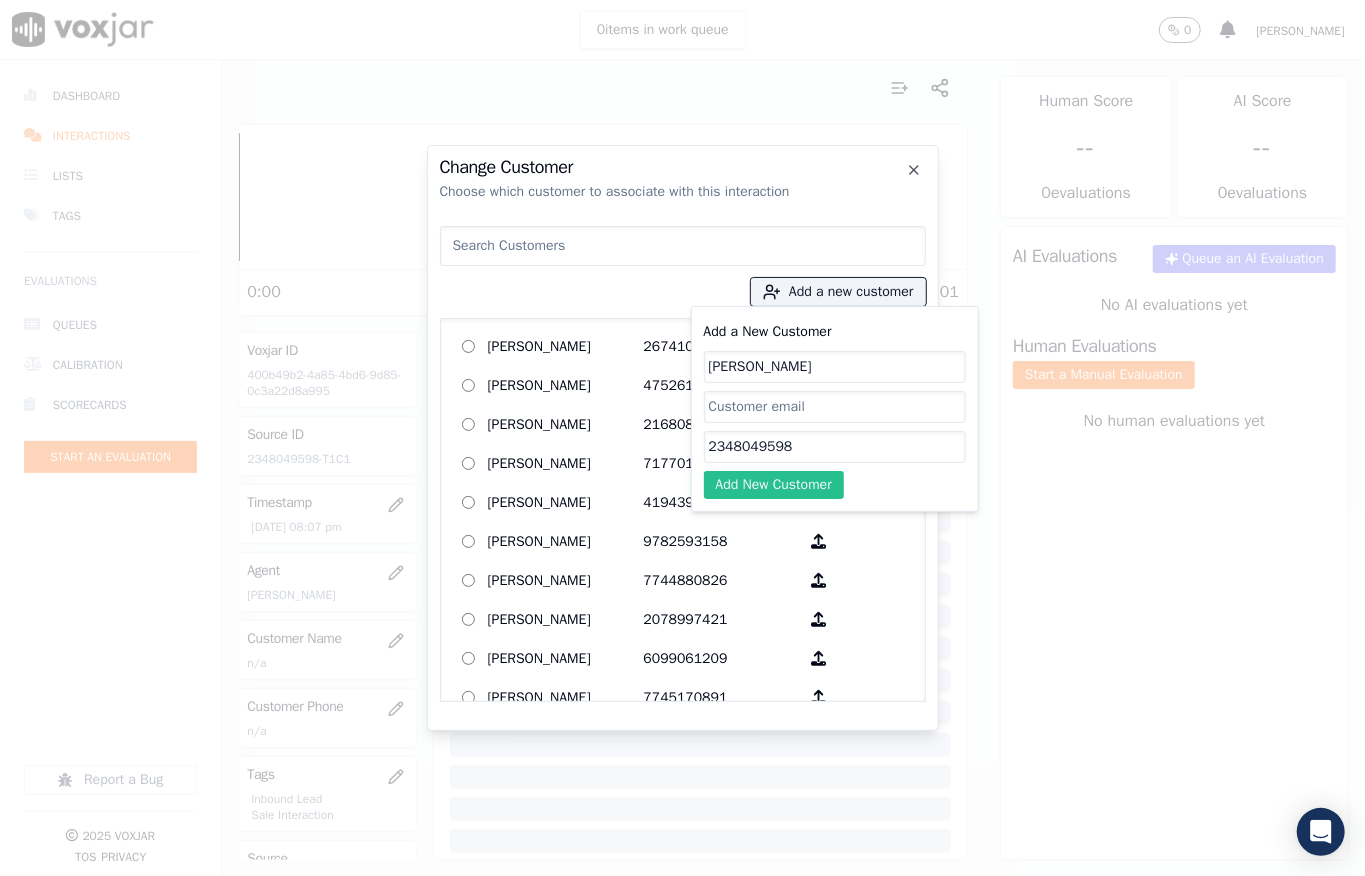 type on "2348049598" 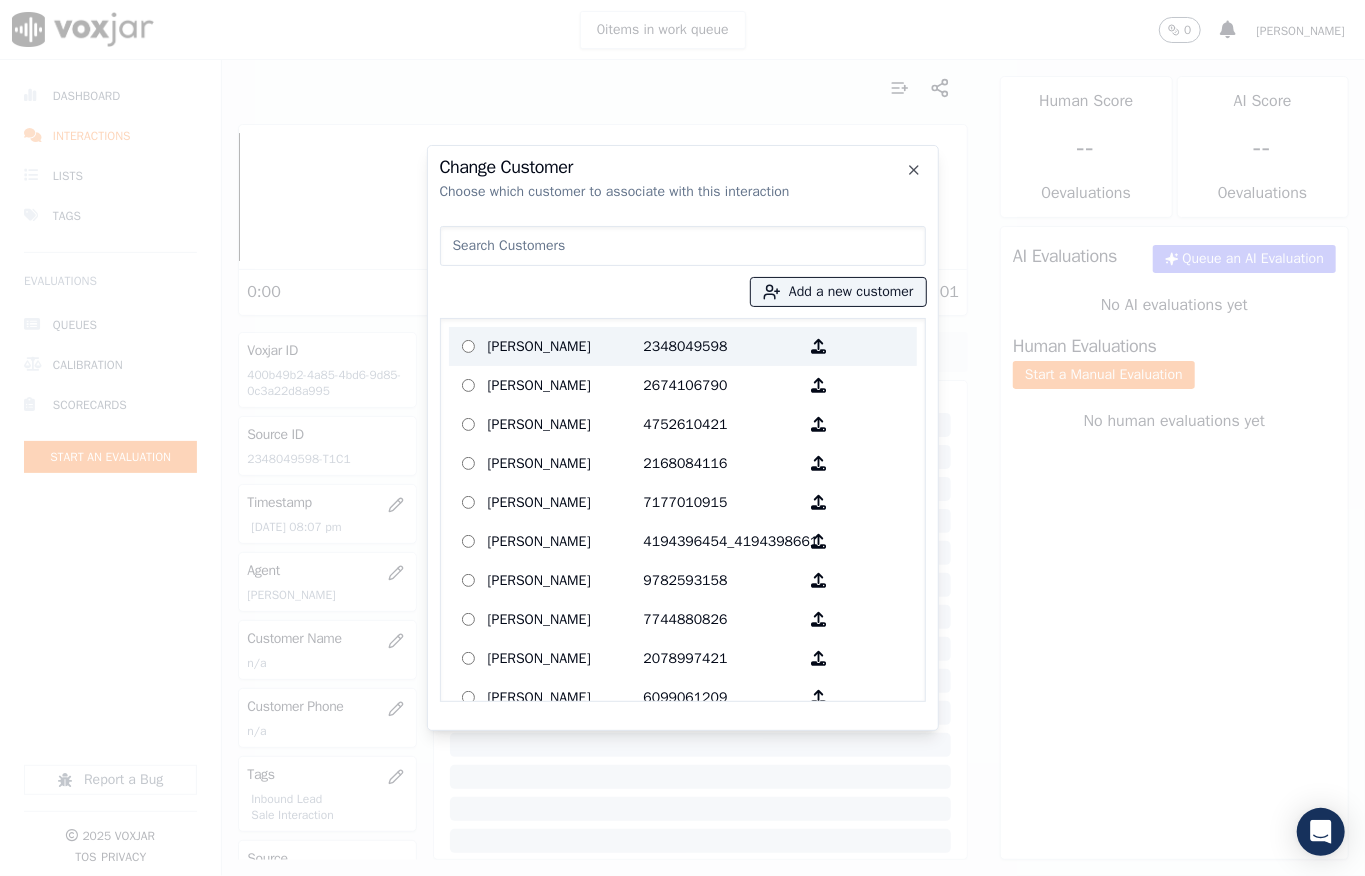 click on "[PERSON_NAME]" at bounding box center (566, 346) 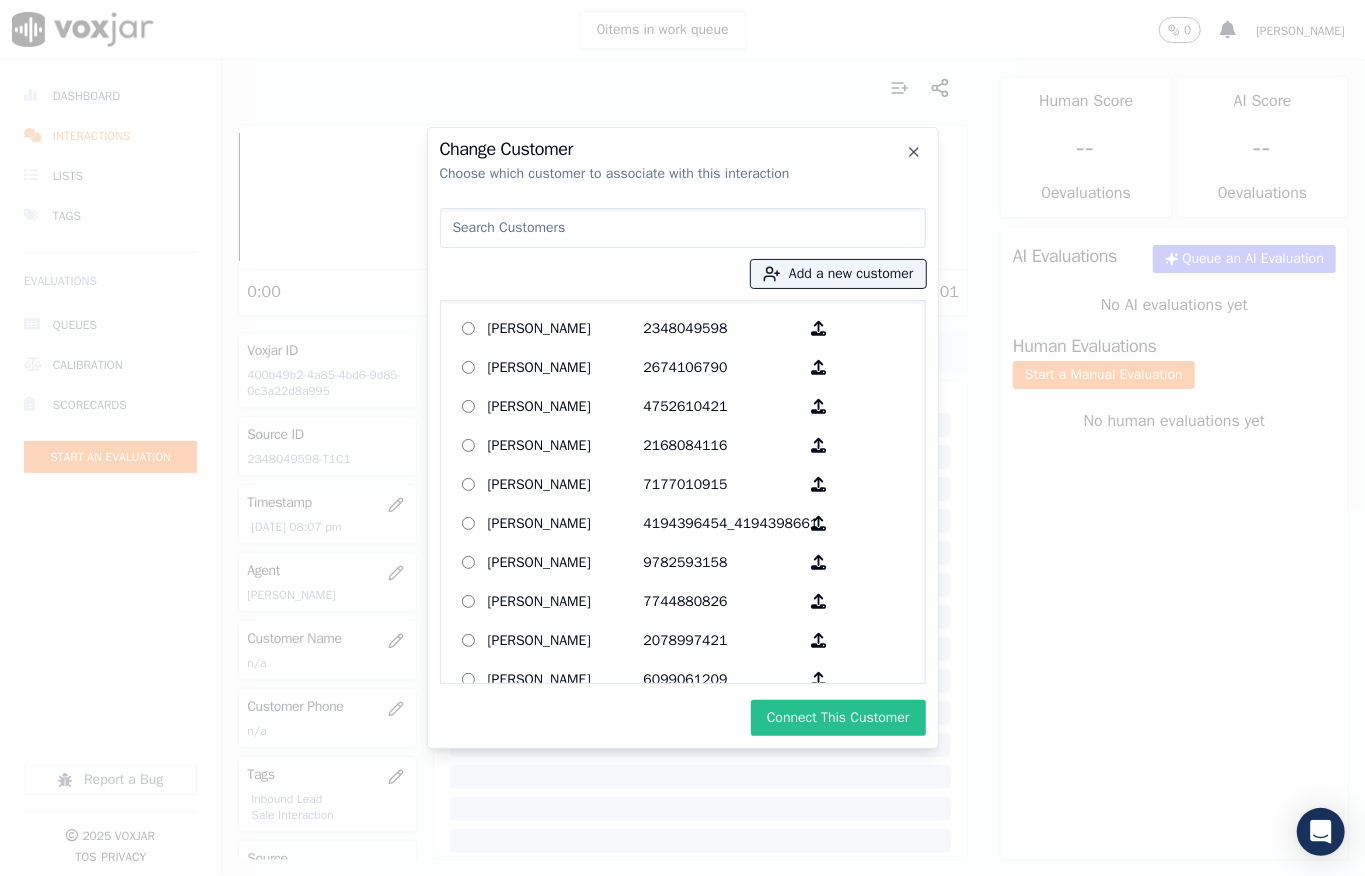 click on "Connect This Customer" at bounding box center [838, 718] 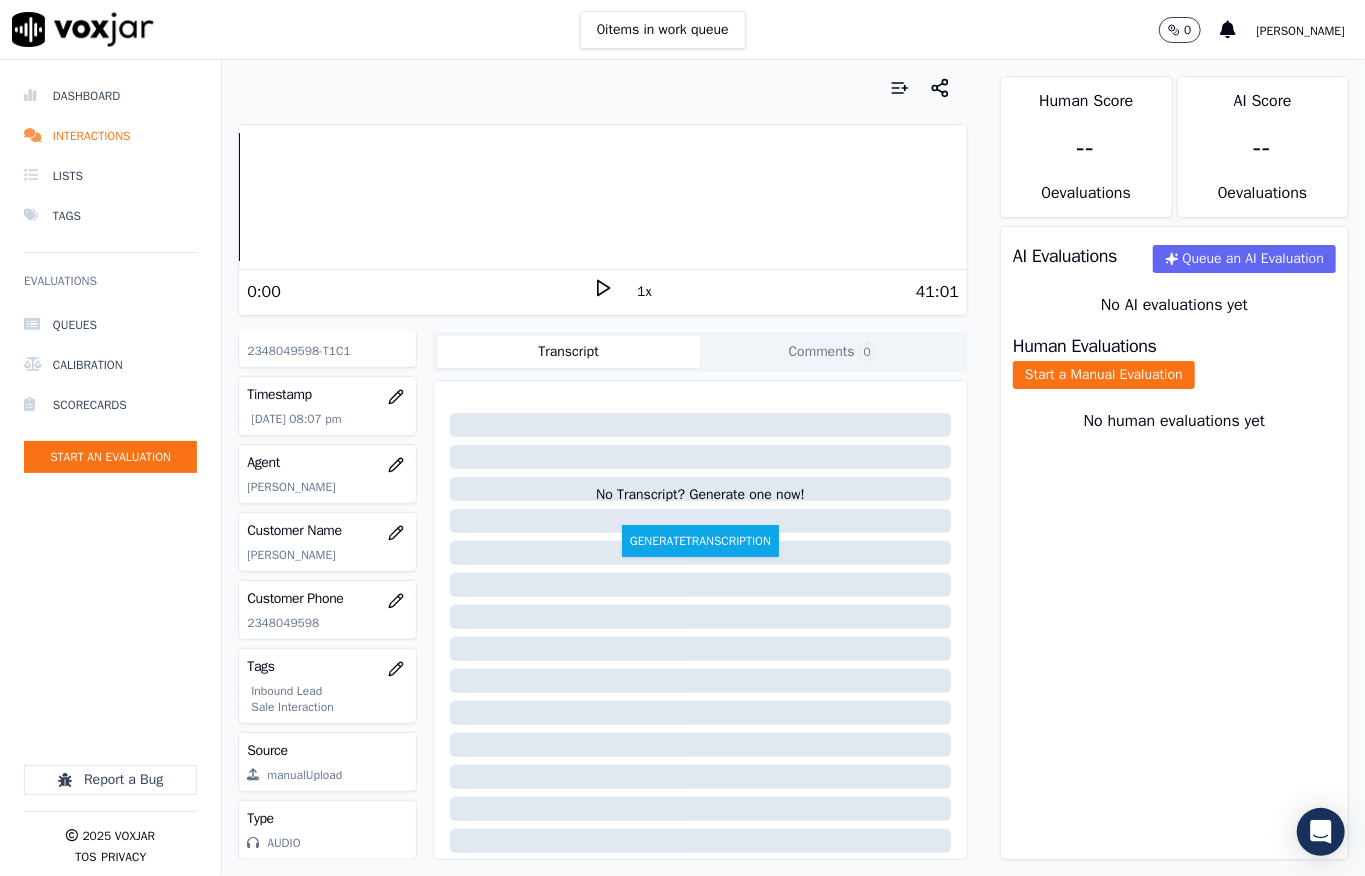 scroll, scrollTop: 0, scrollLeft: 0, axis: both 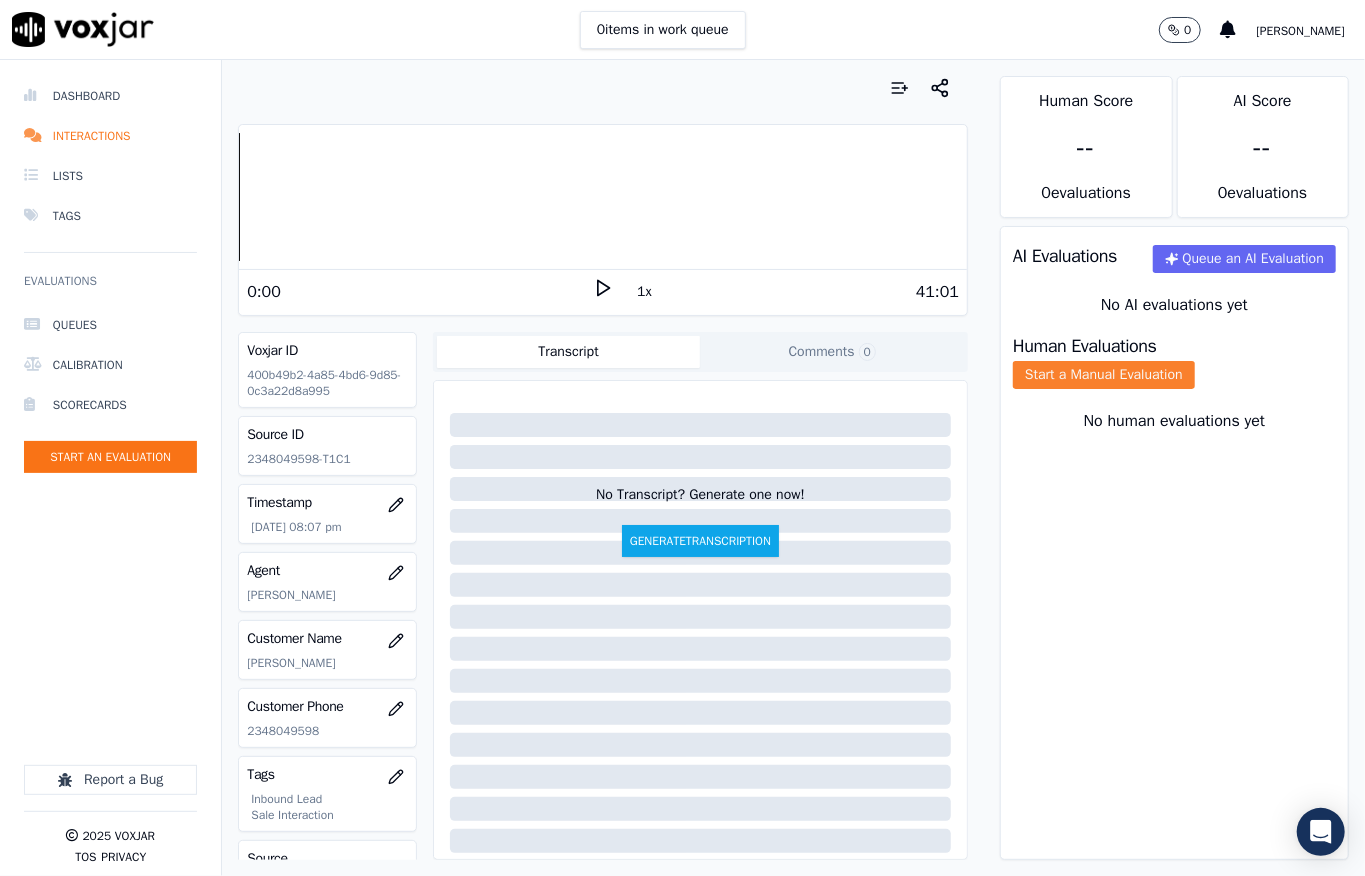 click on "Start a Manual Evaluation" 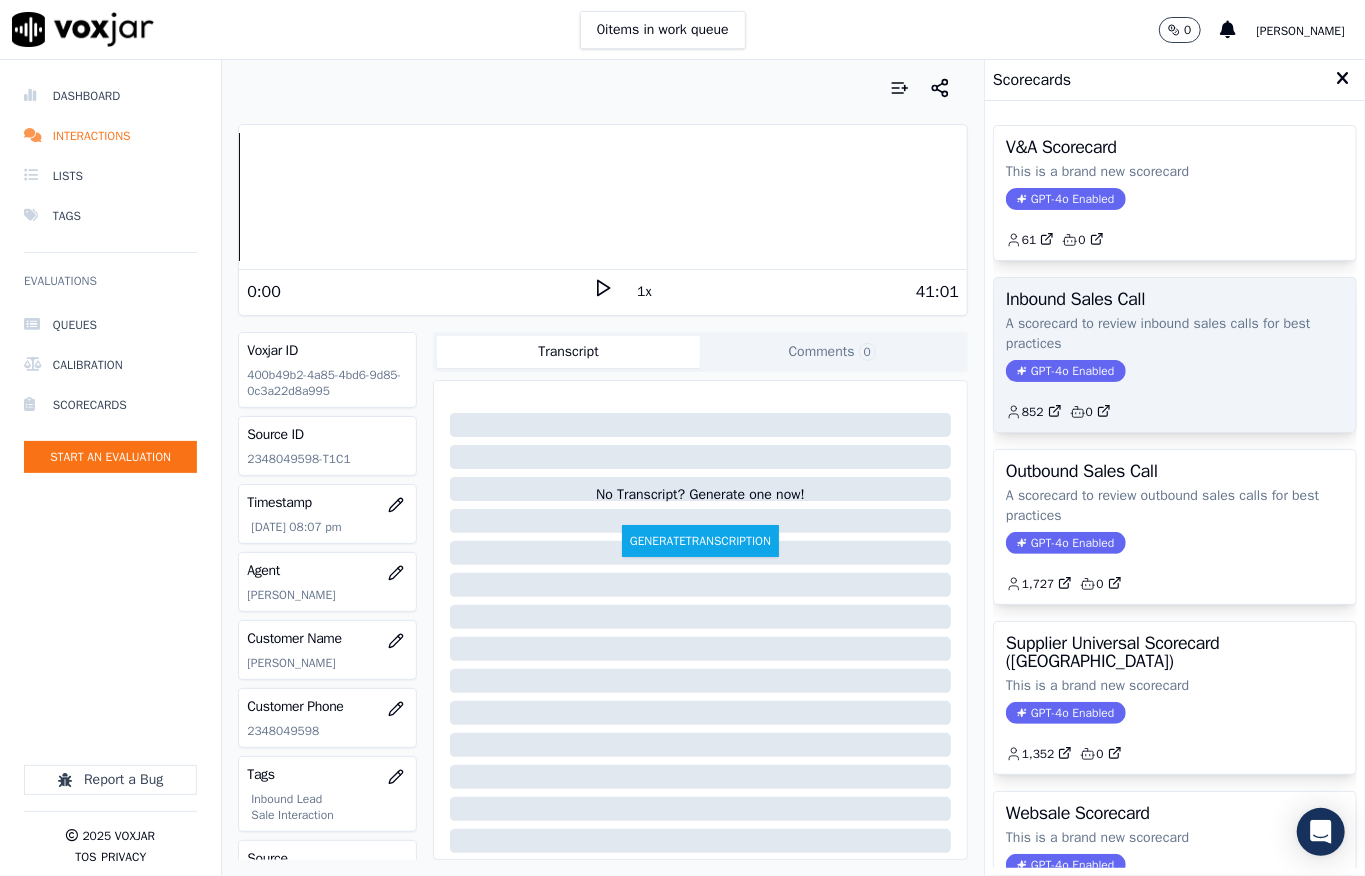 click on "GPT-4o Enabled" at bounding box center (1065, 371) 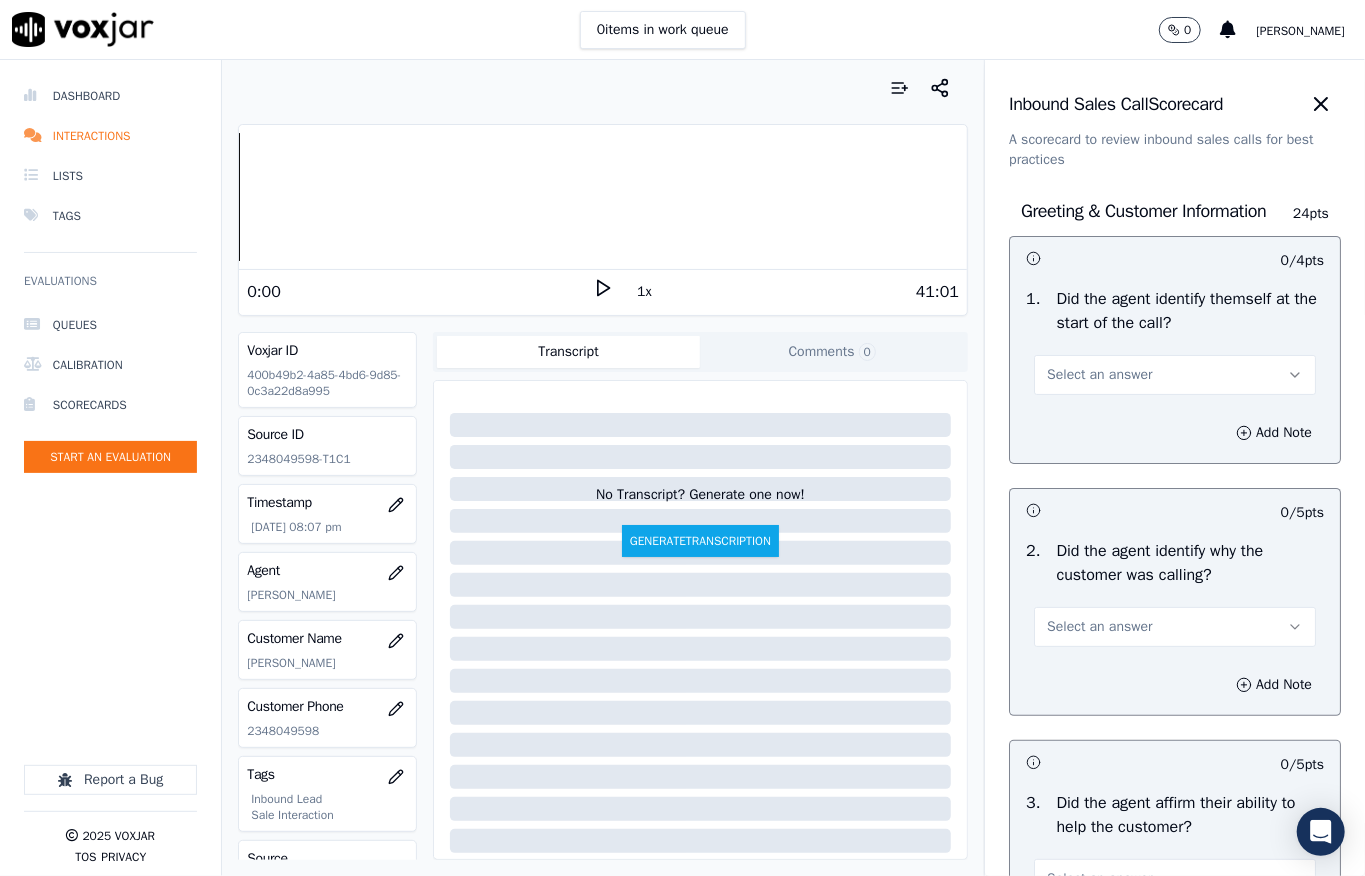 click on "Select an answer" at bounding box center [1099, 375] 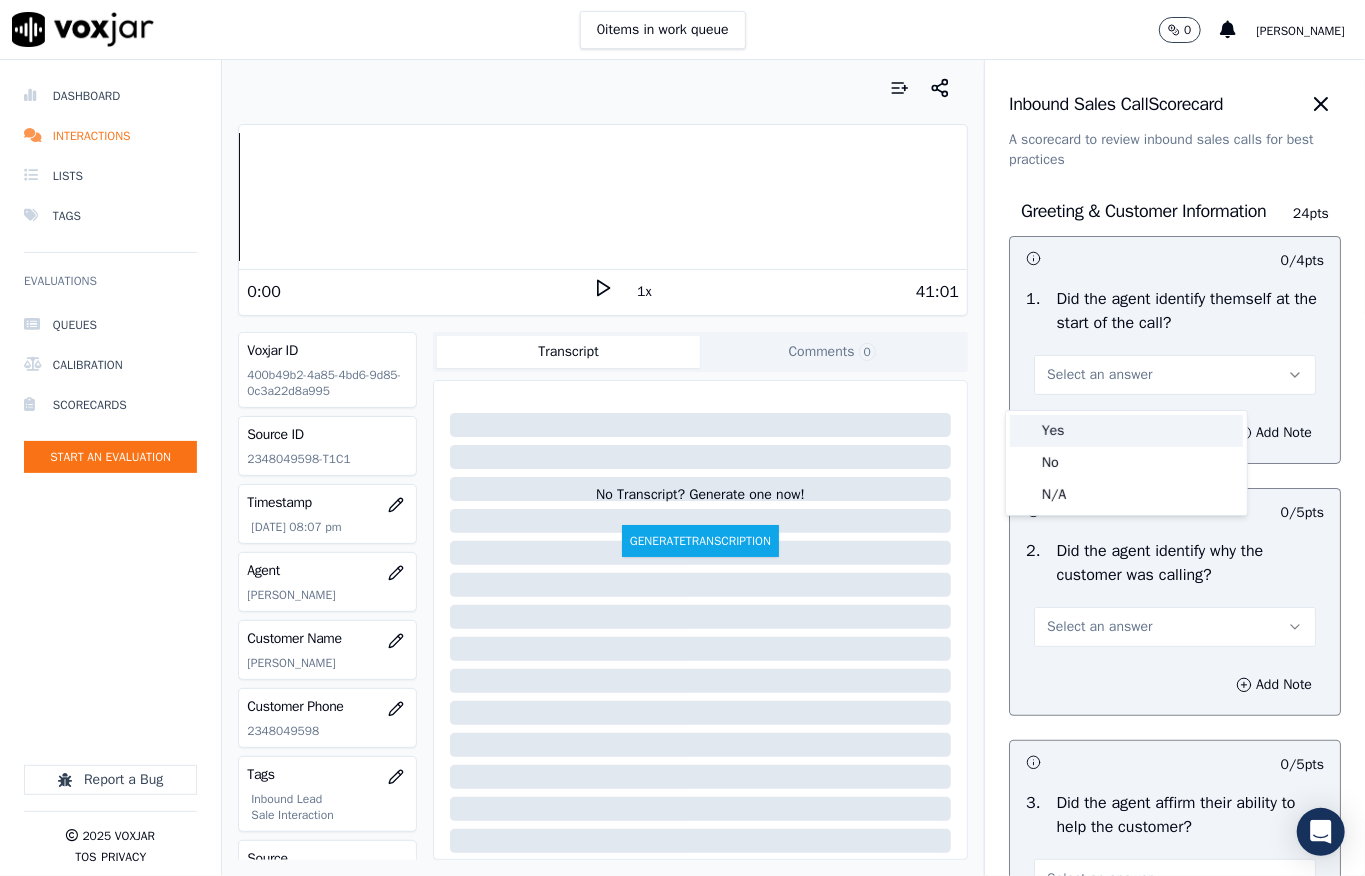 click on "Yes" at bounding box center [1126, 431] 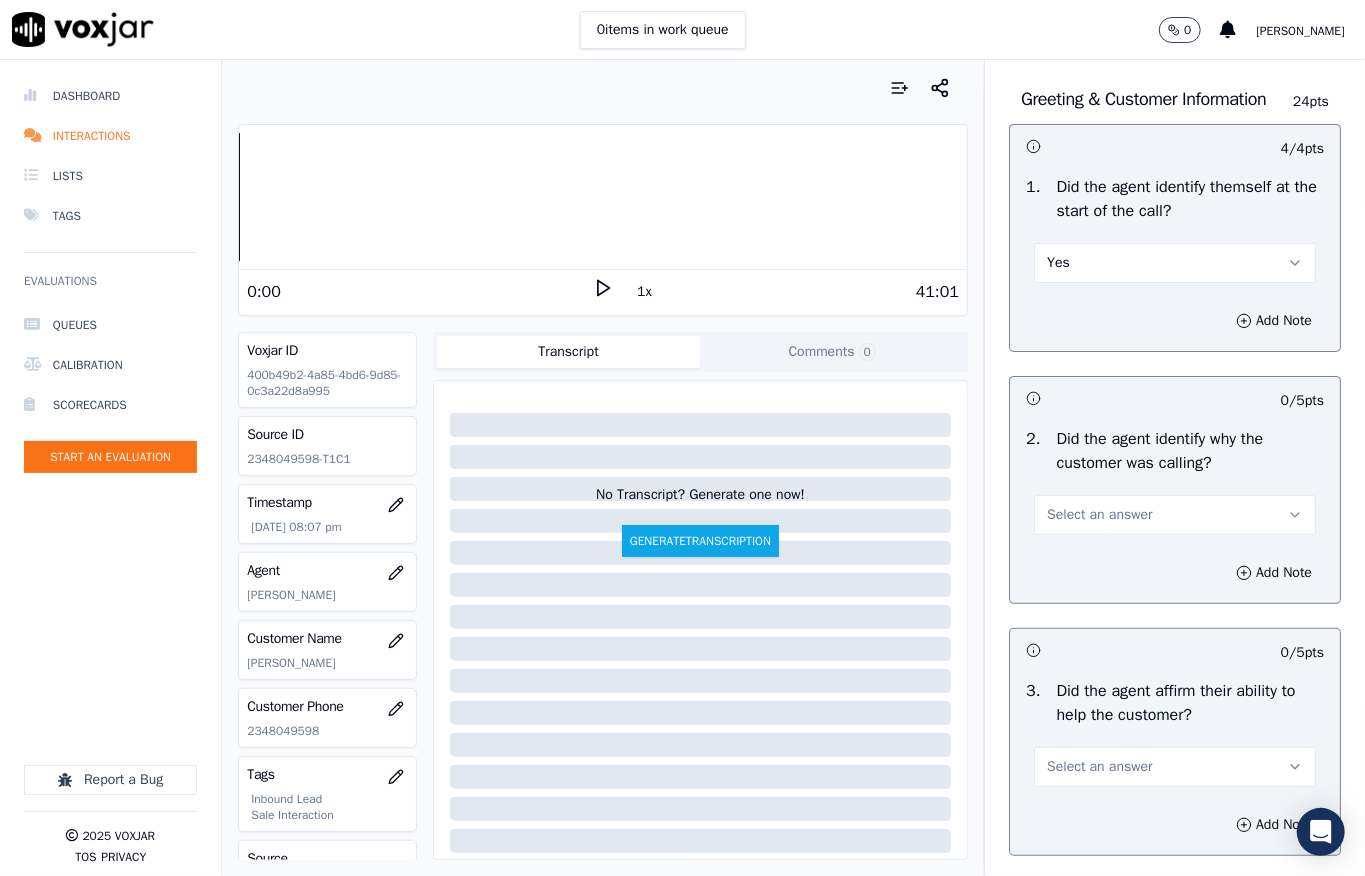 scroll, scrollTop: 266, scrollLeft: 0, axis: vertical 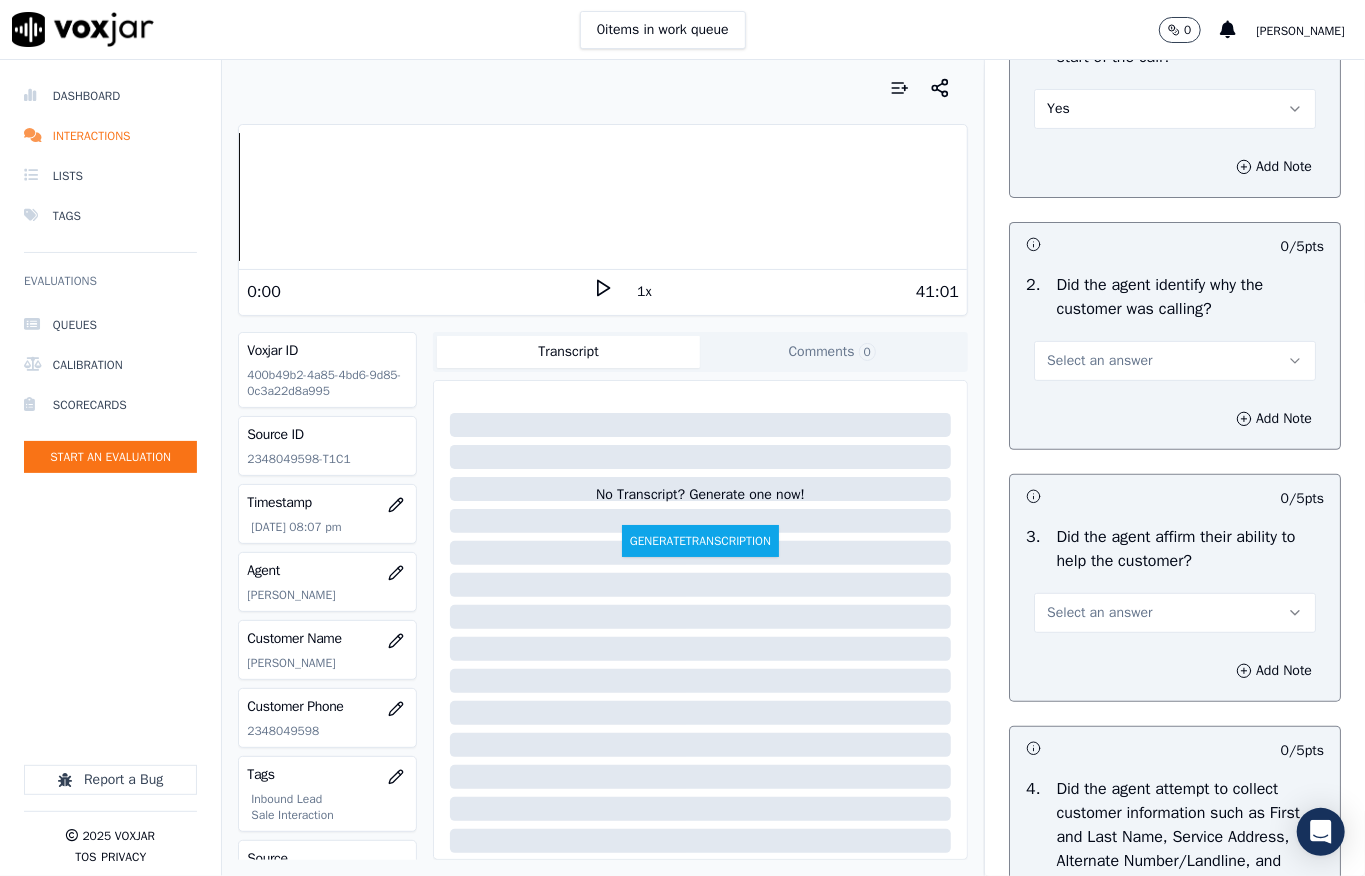 drag, startPoint x: 1074, startPoint y: 369, endPoint x: 1082, endPoint y: 385, distance: 17.888544 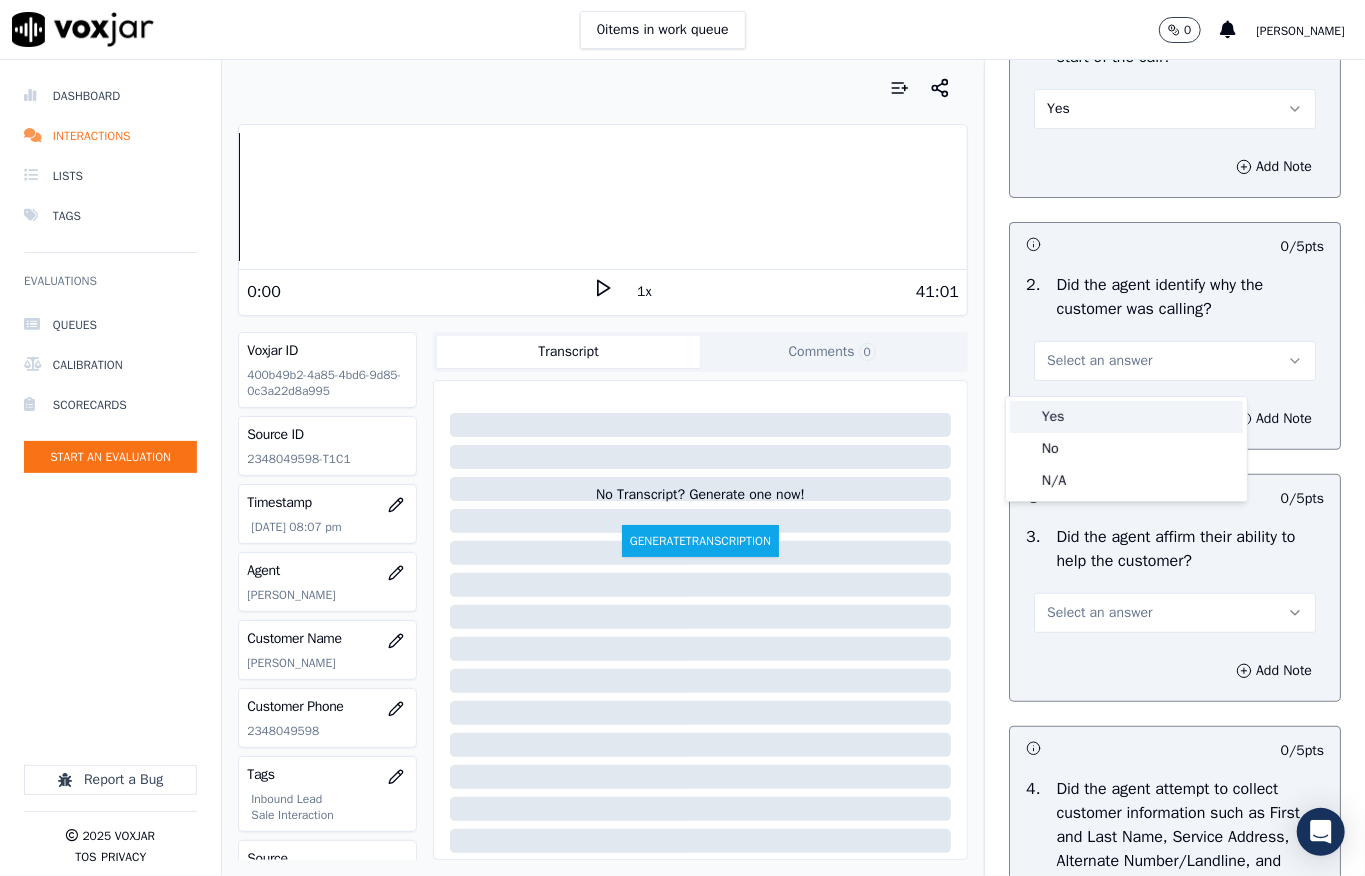 click on "Yes" at bounding box center (1126, 417) 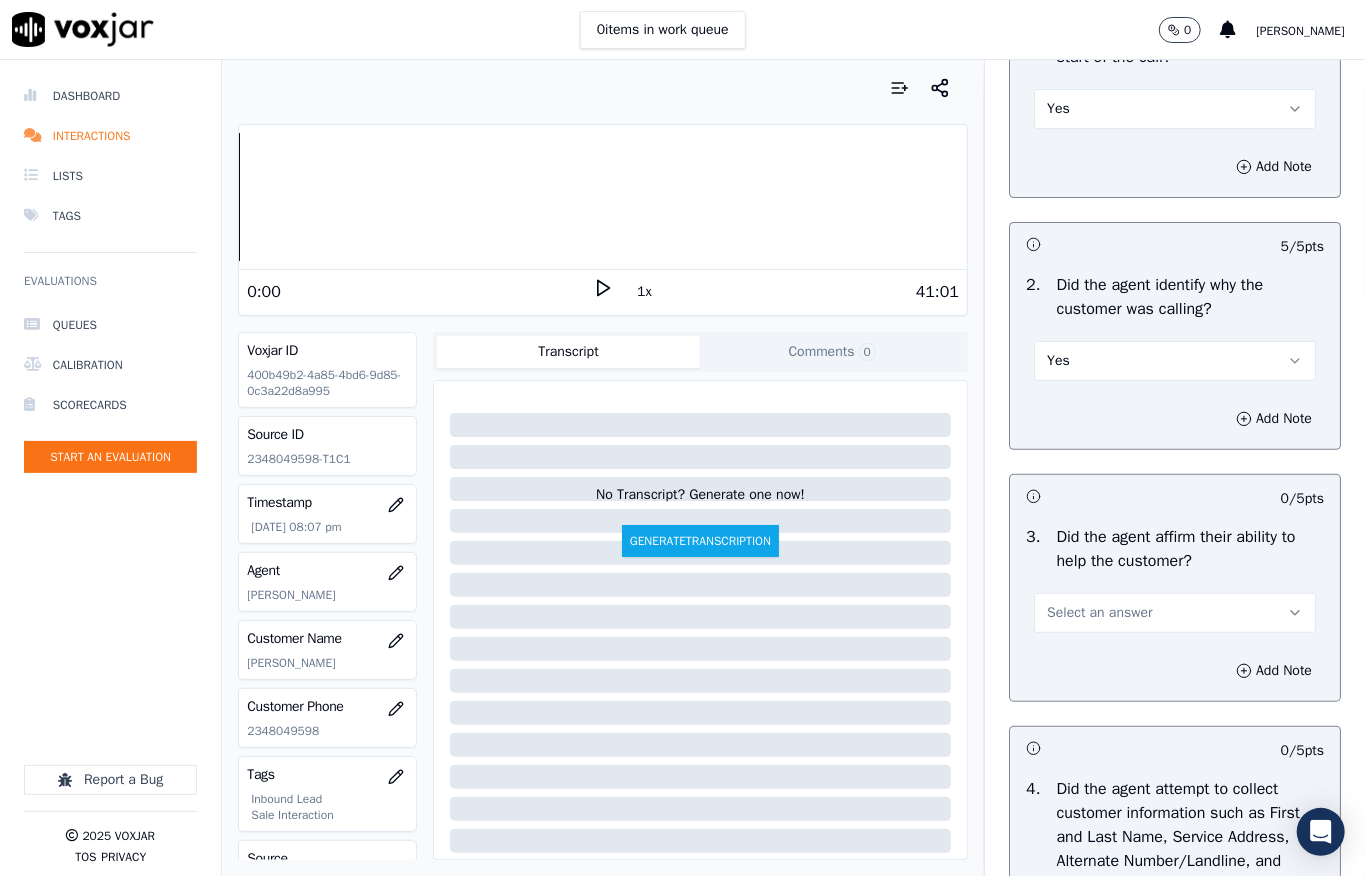 scroll, scrollTop: 533, scrollLeft: 0, axis: vertical 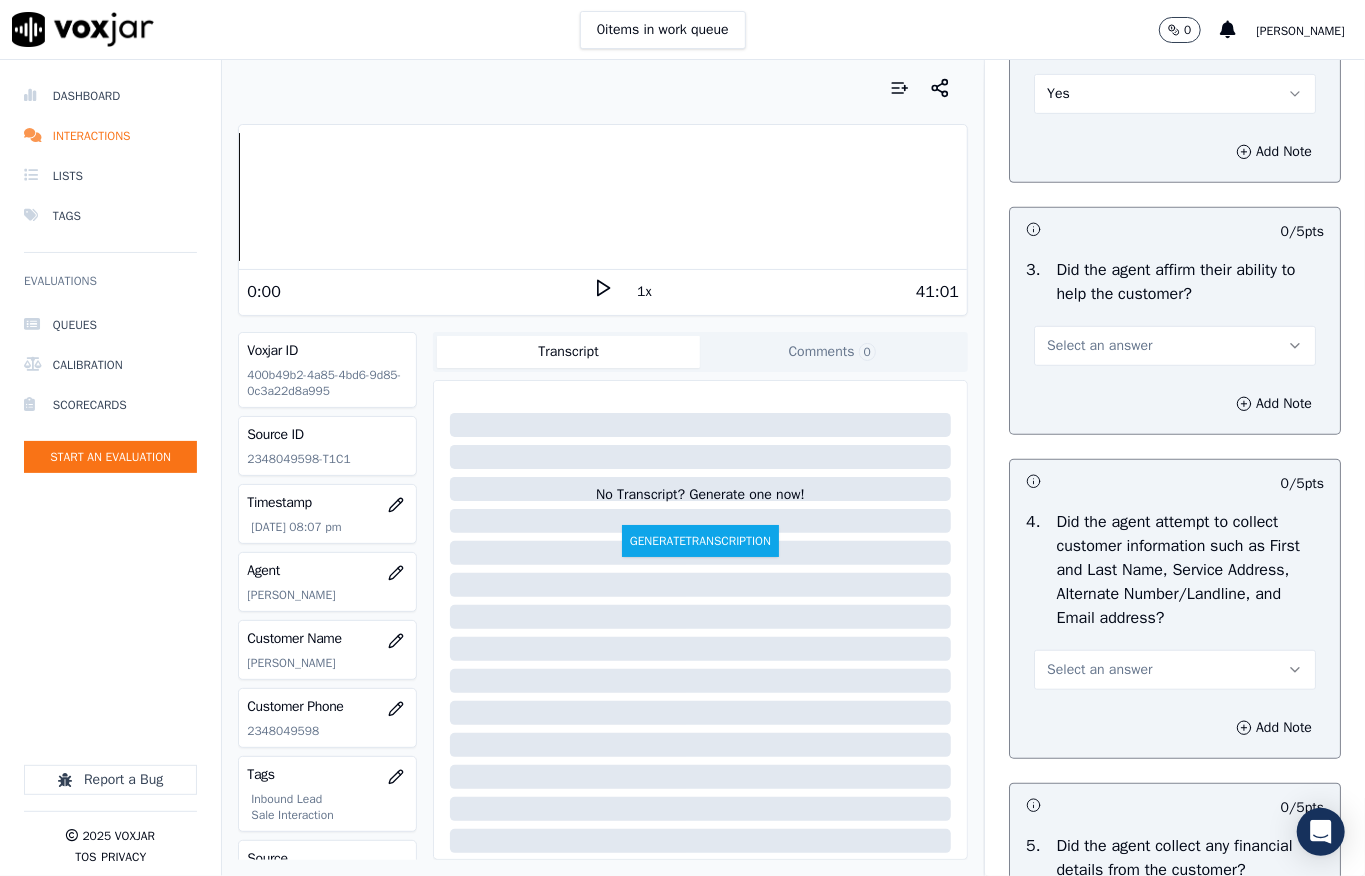 drag, startPoint x: 1064, startPoint y: 341, endPoint x: 1058, endPoint y: 377, distance: 36.496574 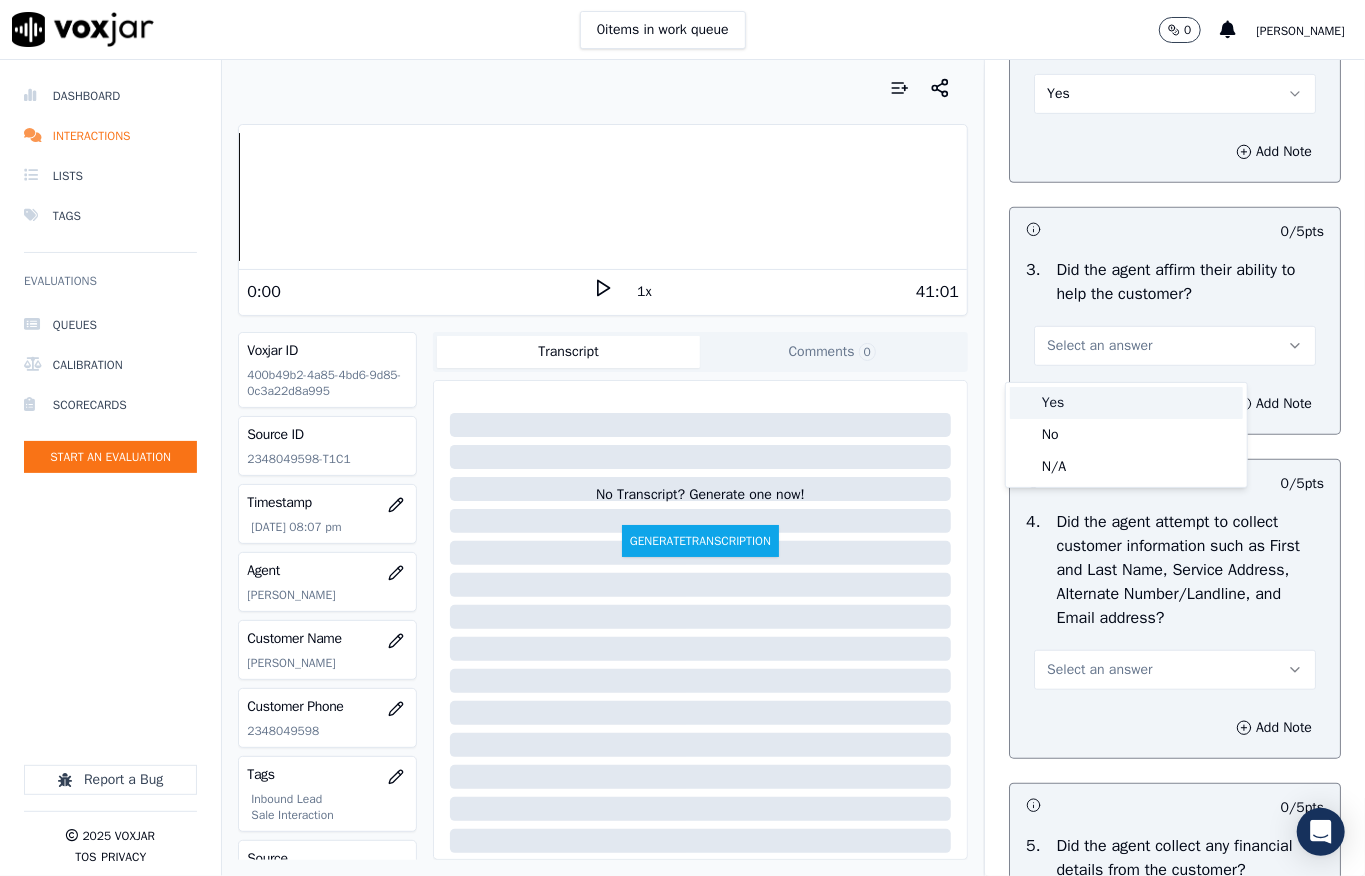 drag, startPoint x: 1054, startPoint y: 397, endPoint x: 1052, endPoint y: 373, distance: 24.083189 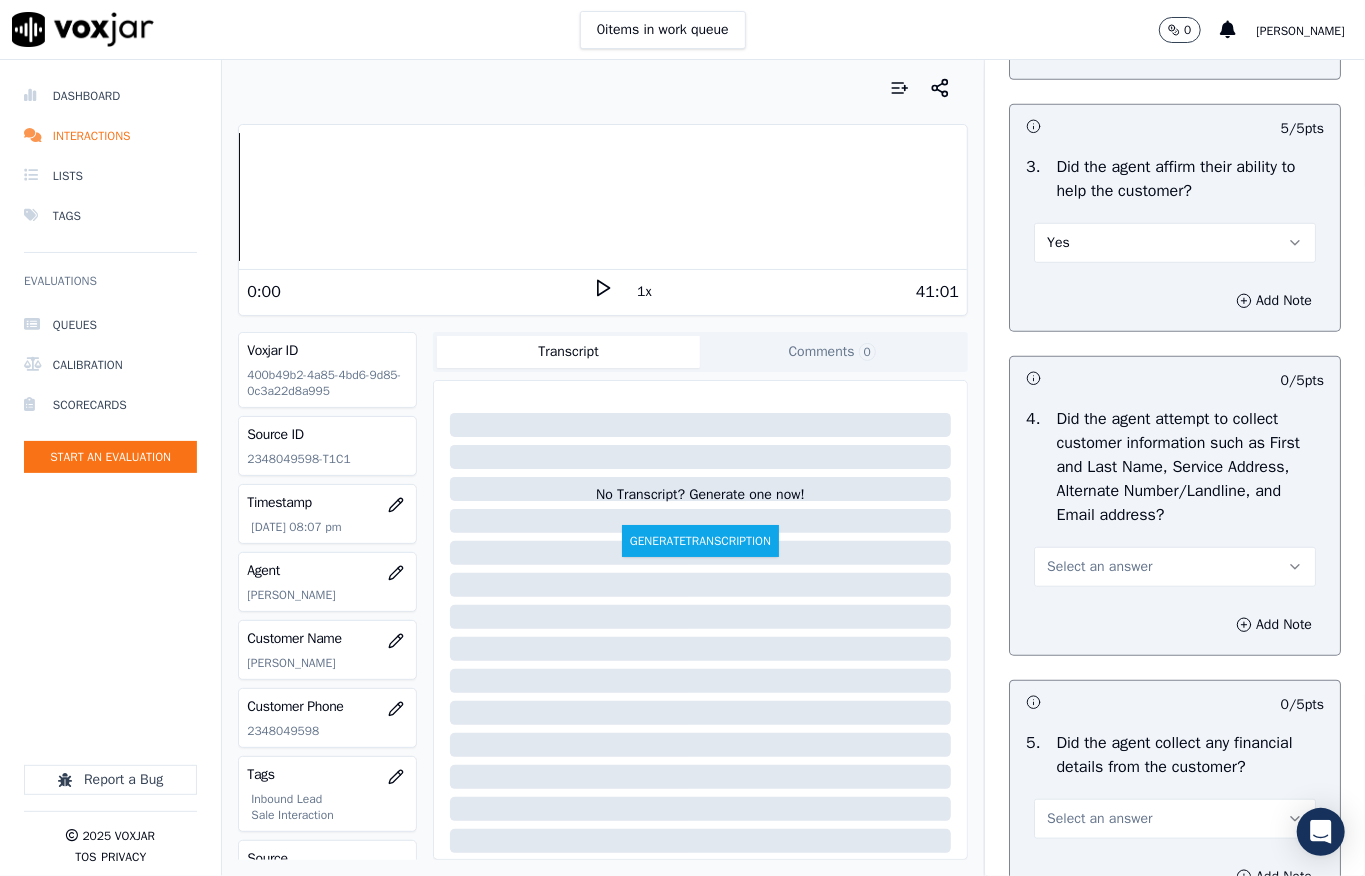 scroll, scrollTop: 800, scrollLeft: 0, axis: vertical 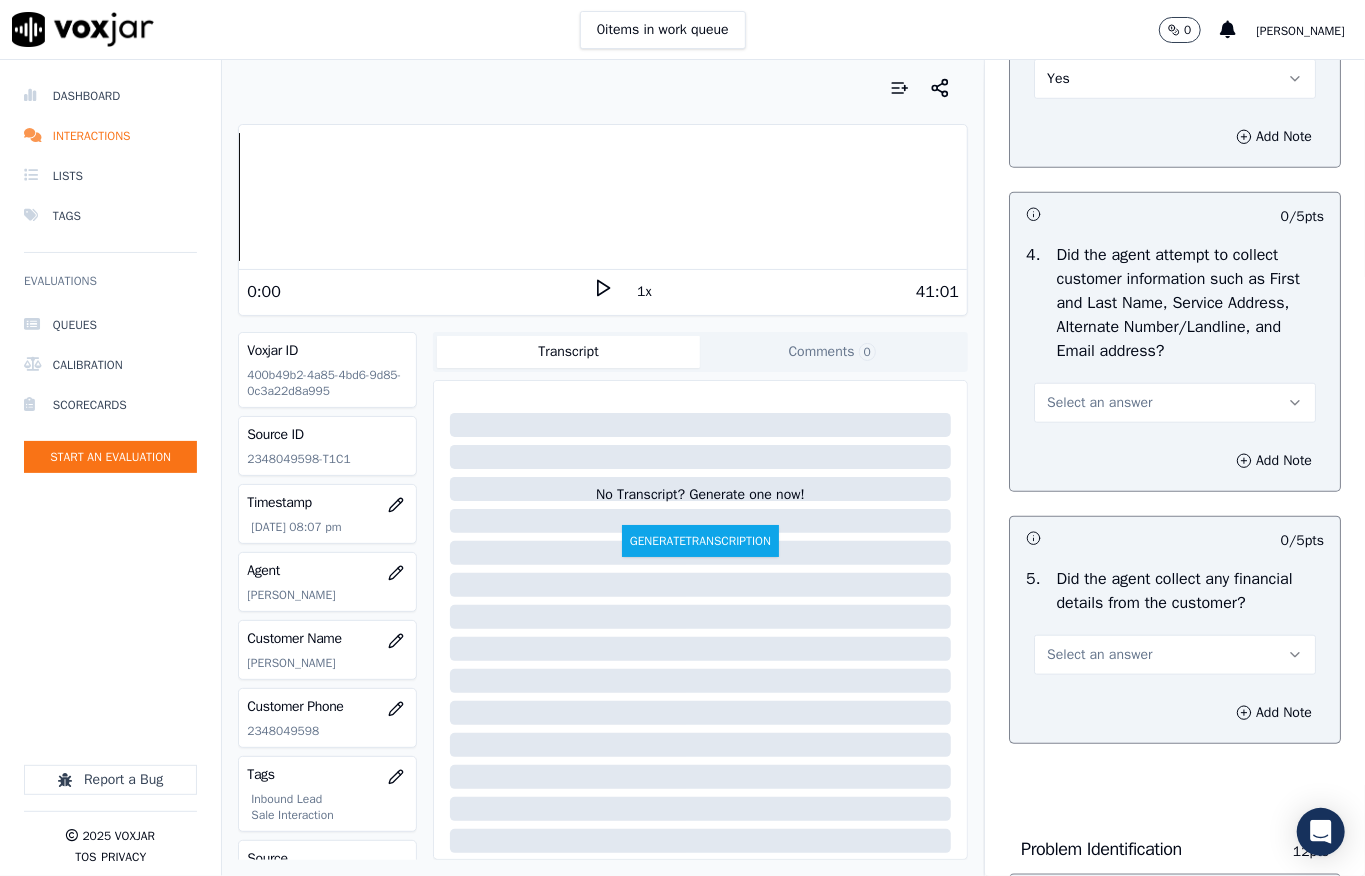 click on "Select an answer" at bounding box center (1099, 403) 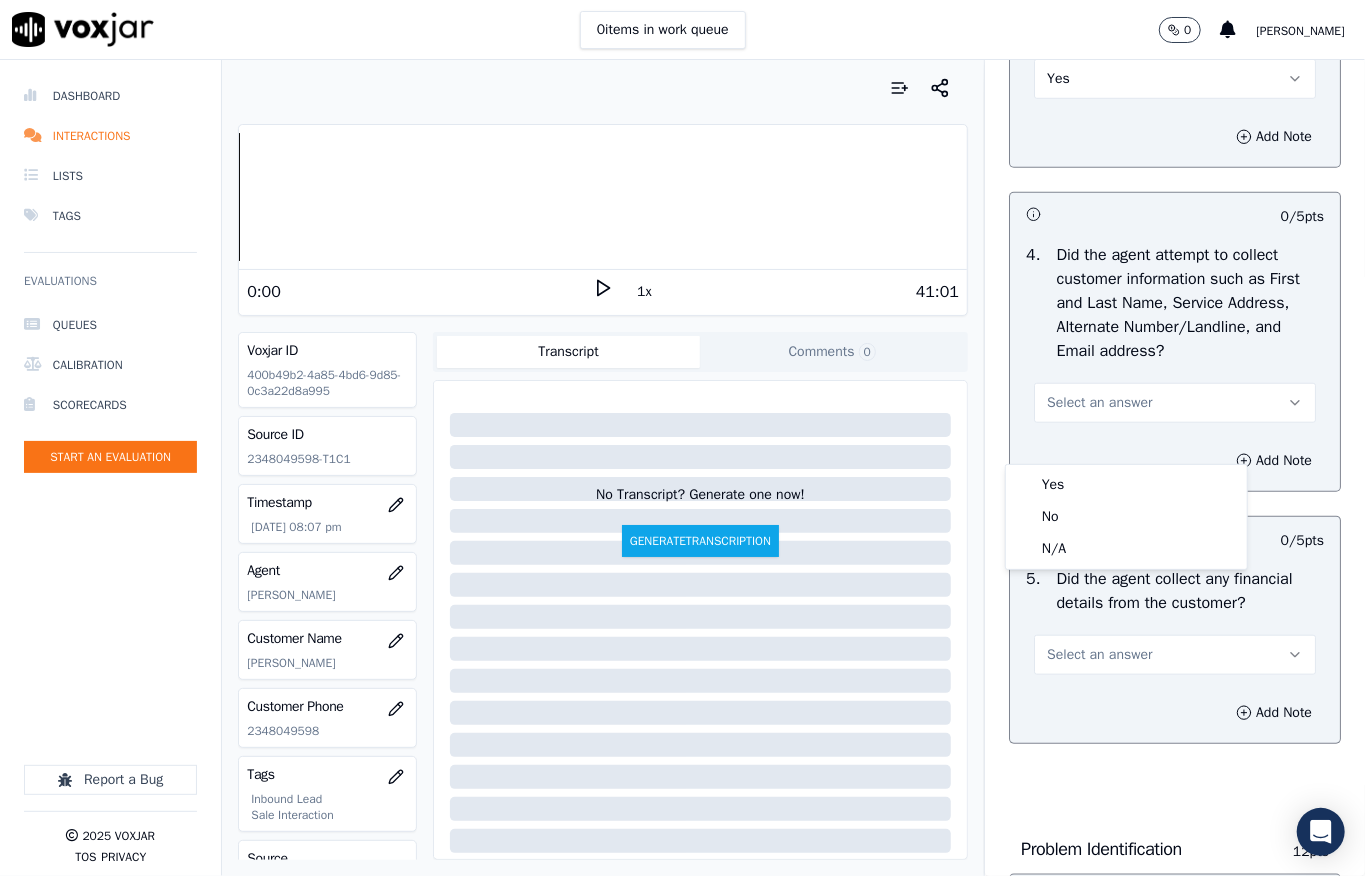 click on "4 .   Did the agent attempt to collect customer information such as First and Last Name, Service Address, Alternate Number/Landline, and Email address?   Select an answer" at bounding box center [1175, 333] 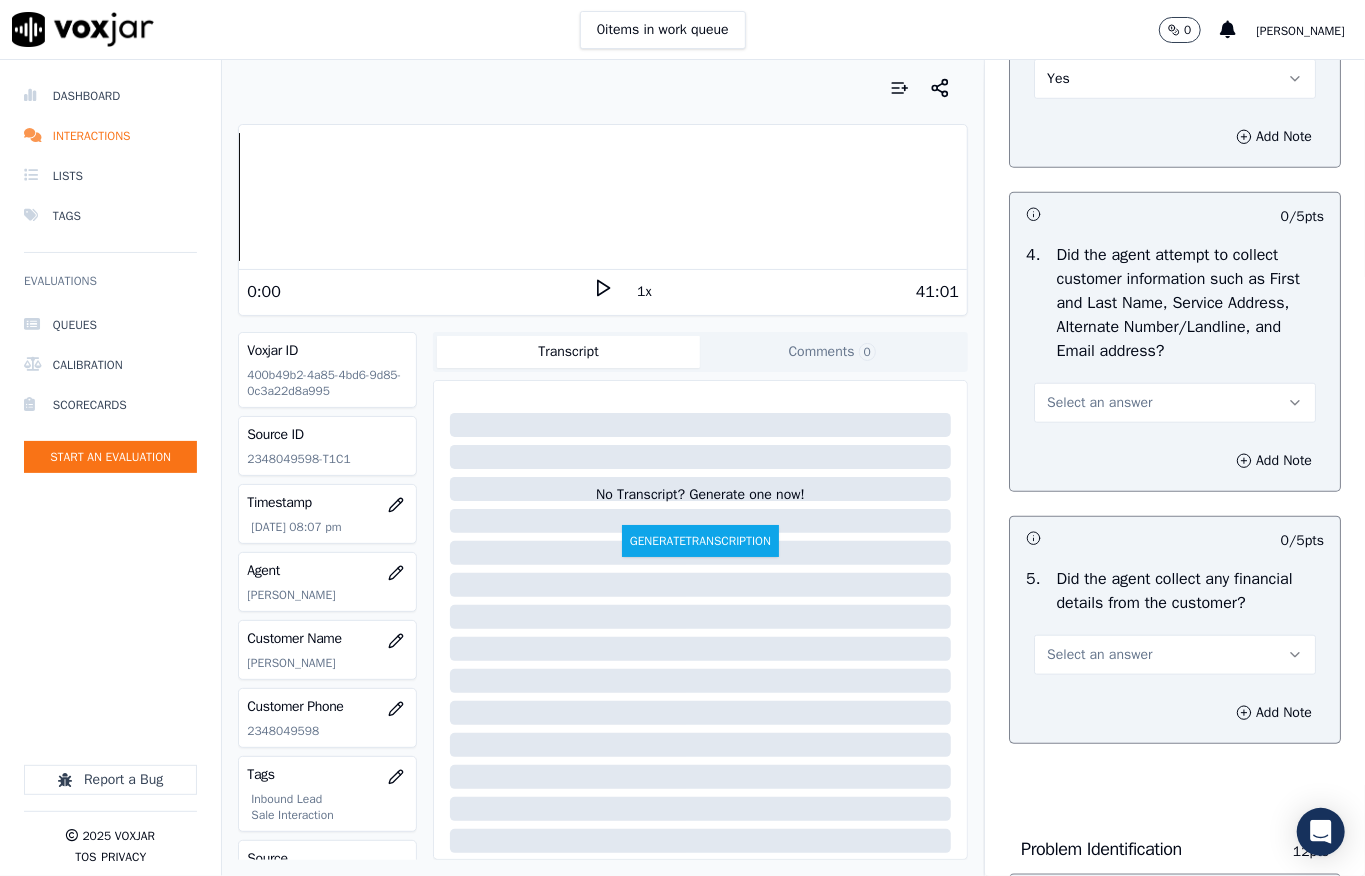 click on "Add Note" at bounding box center (1175, 461) 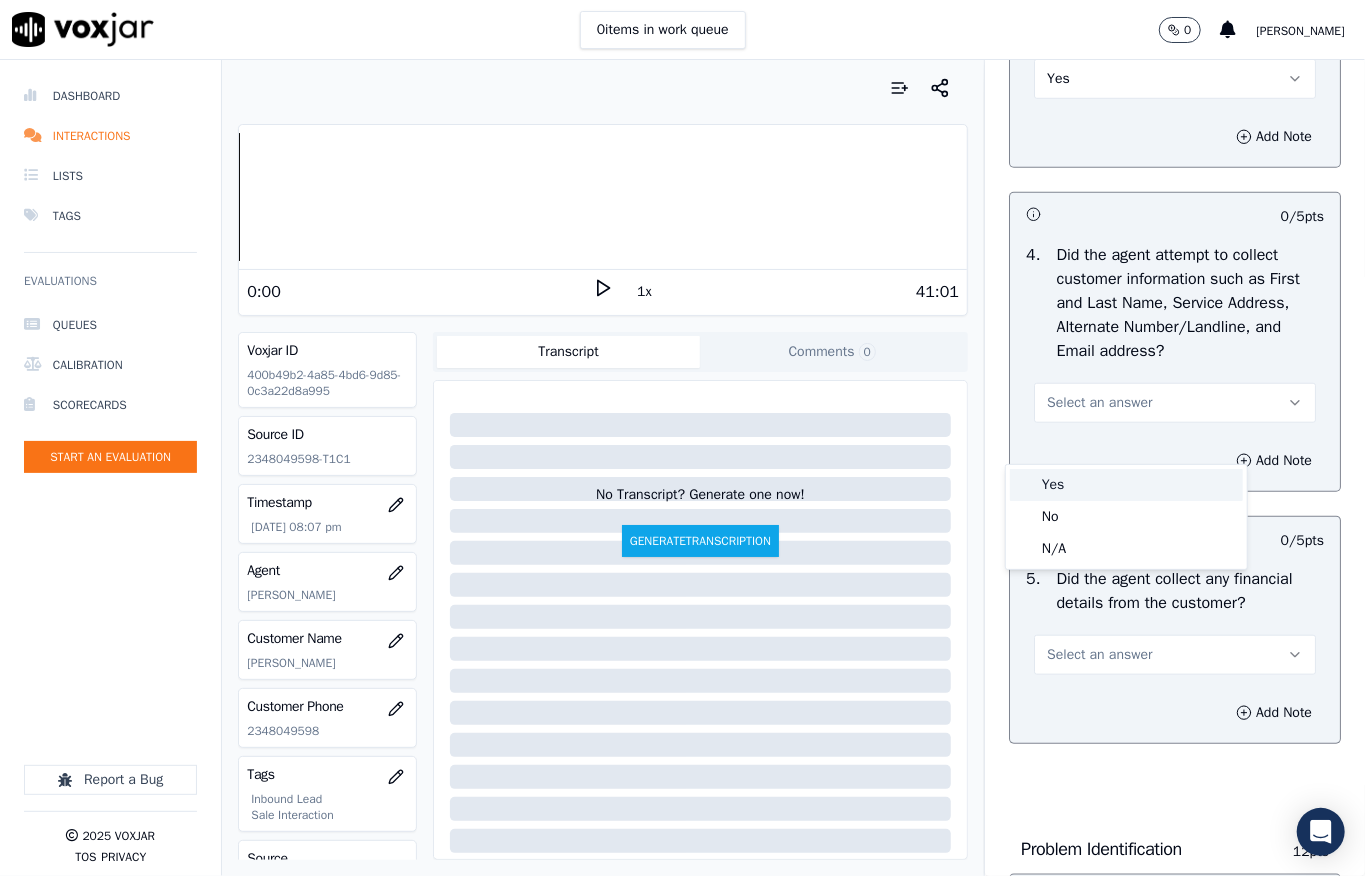 click on "Yes" at bounding box center (1126, 485) 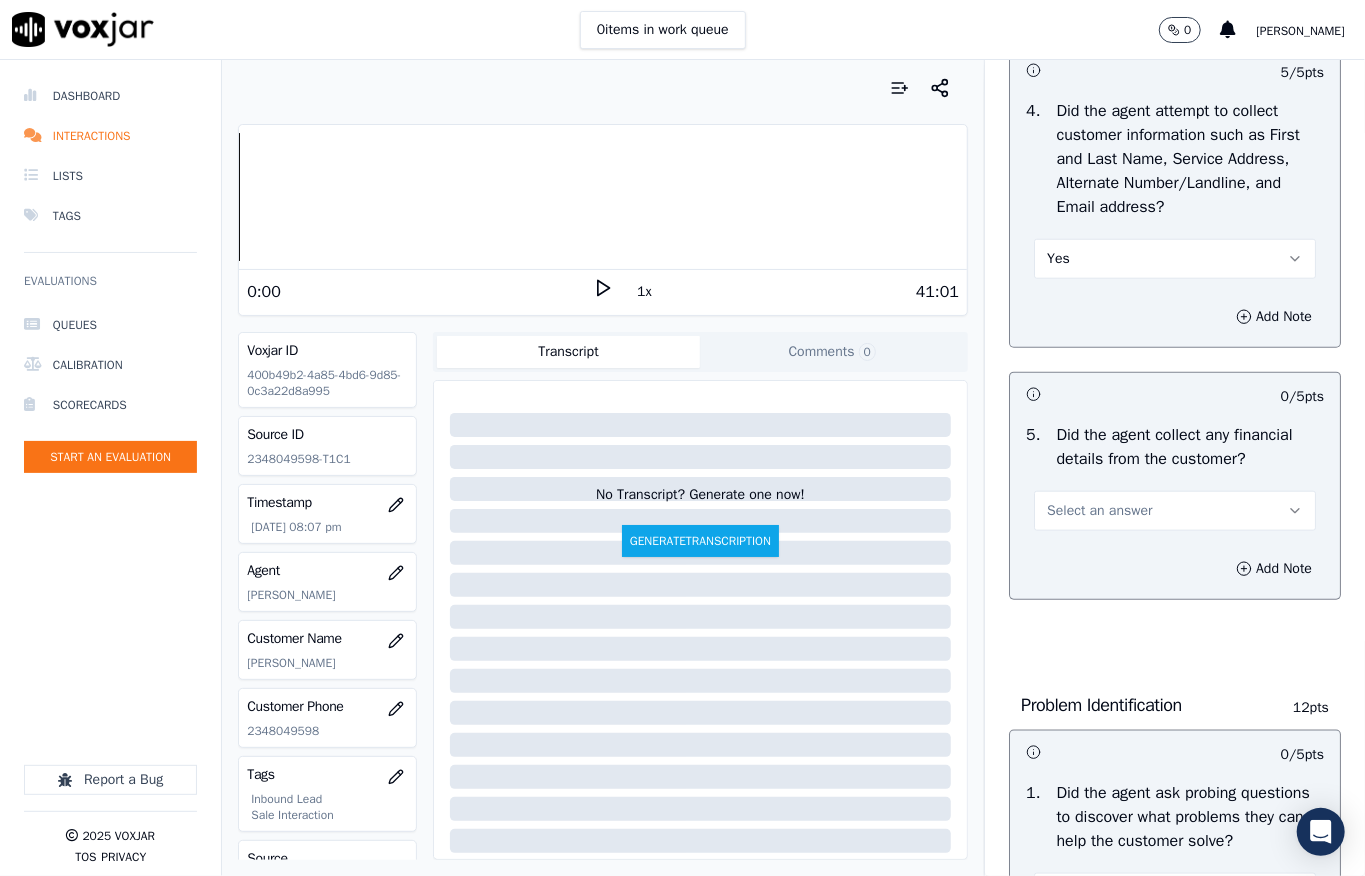 scroll, scrollTop: 1200, scrollLeft: 0, axis: vertical 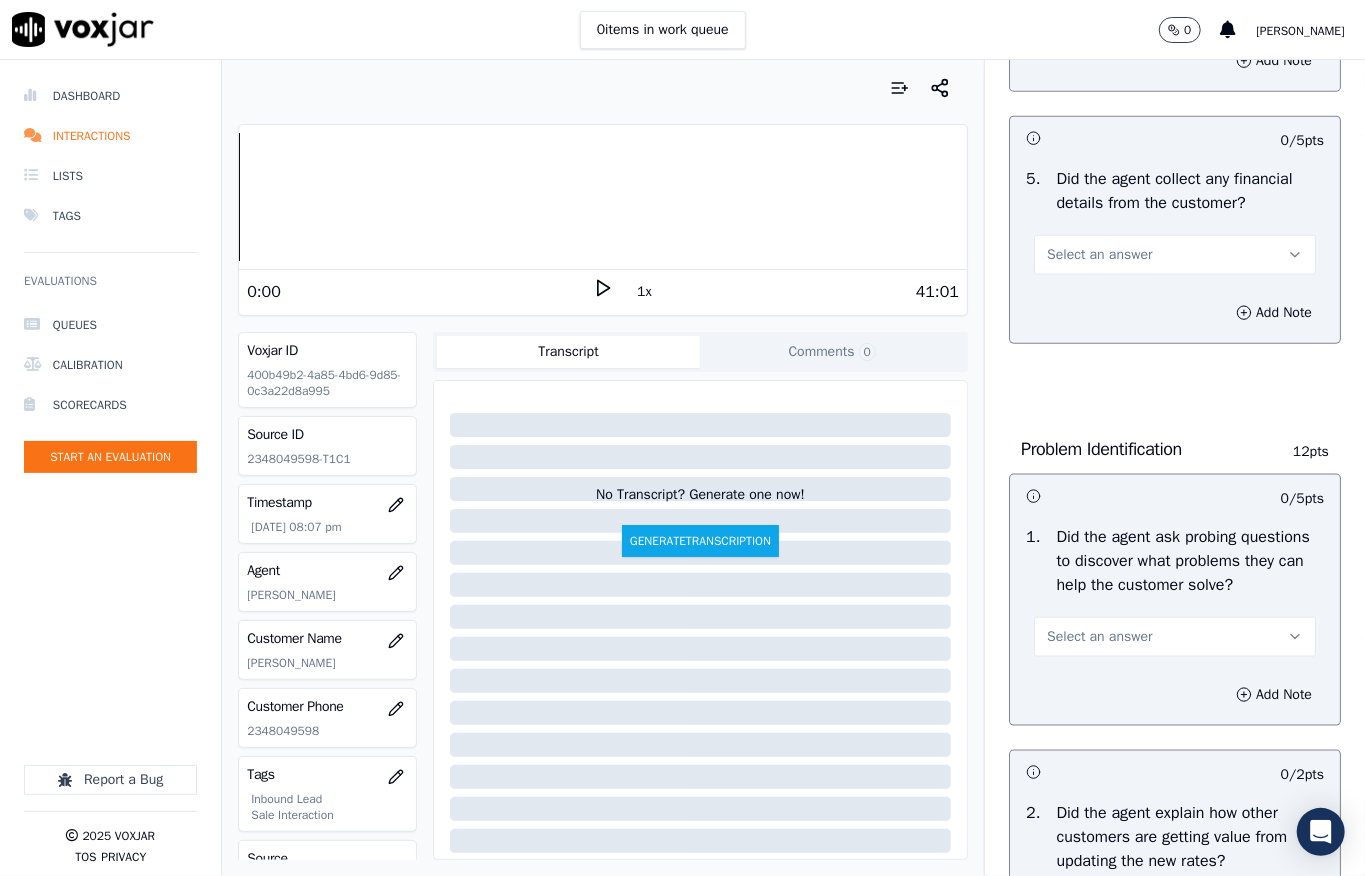 click on "Select an answer" at bounding box center [1175, 255] 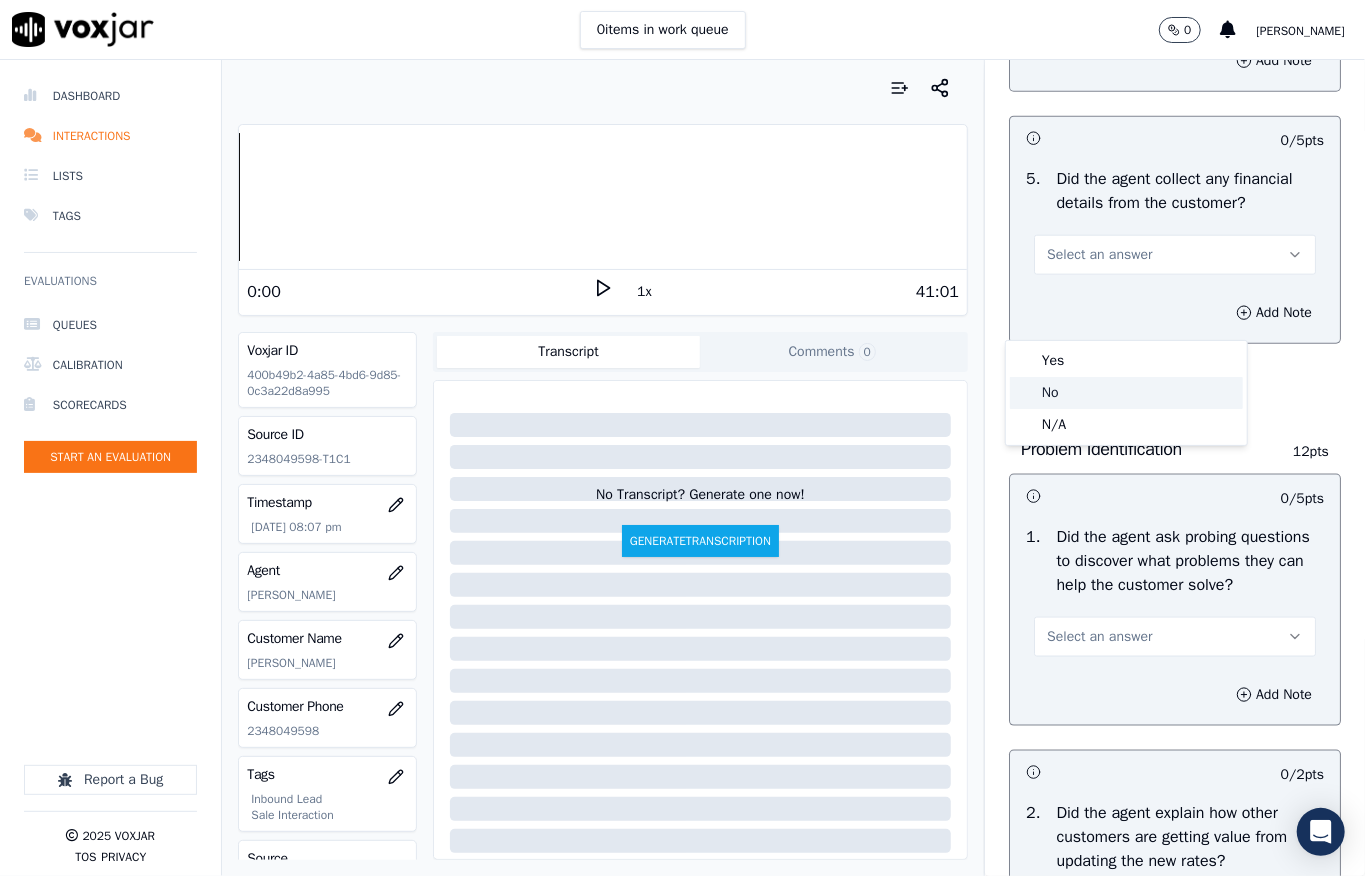drag, startPoint x: 1052, startPoint y: 396, endPoint x: 1057, endPoint y: 294, distance: 102.122475 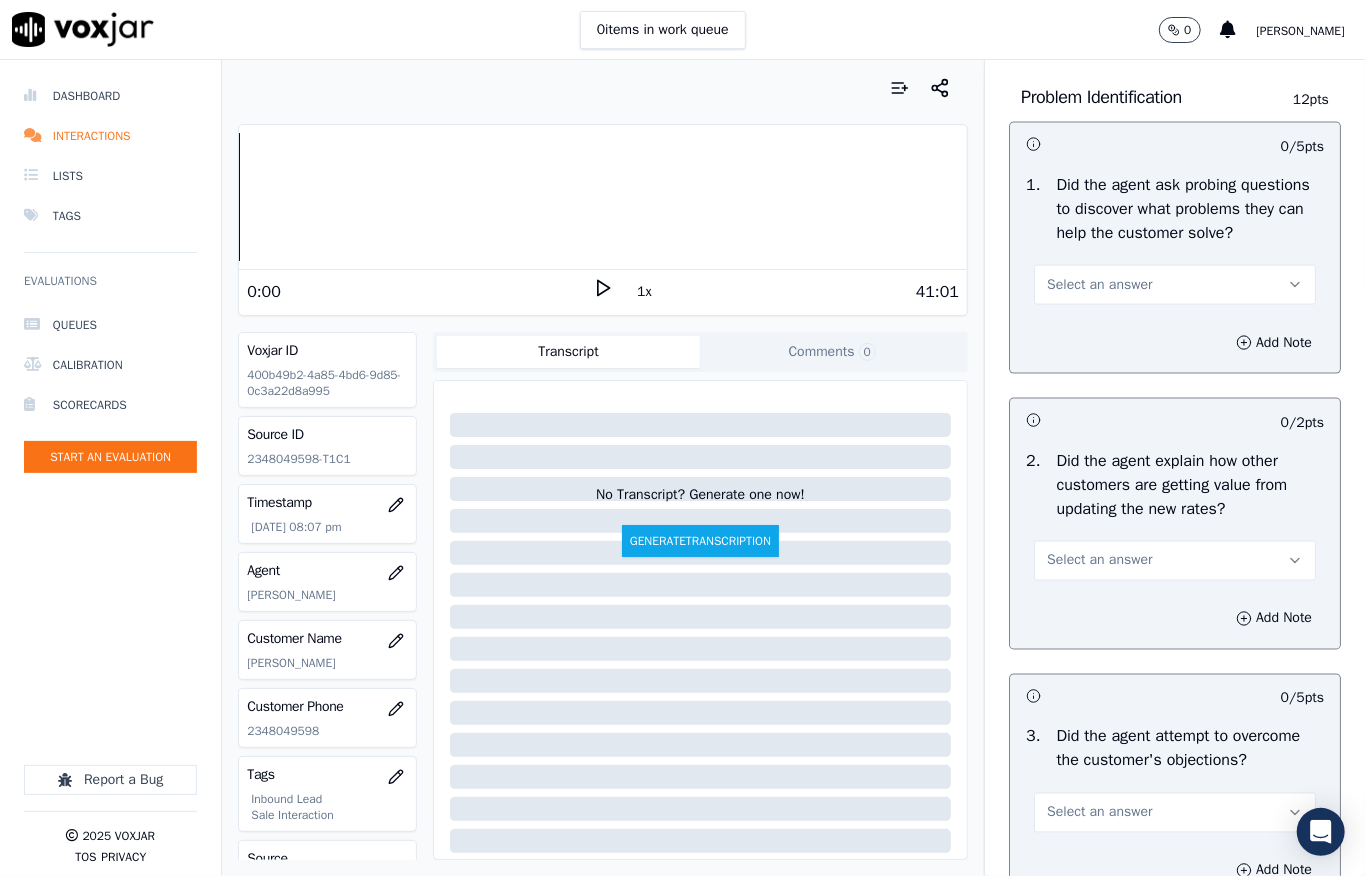 scroll, scrollTop: 1600, scrollLeft: 0, axis: vertical 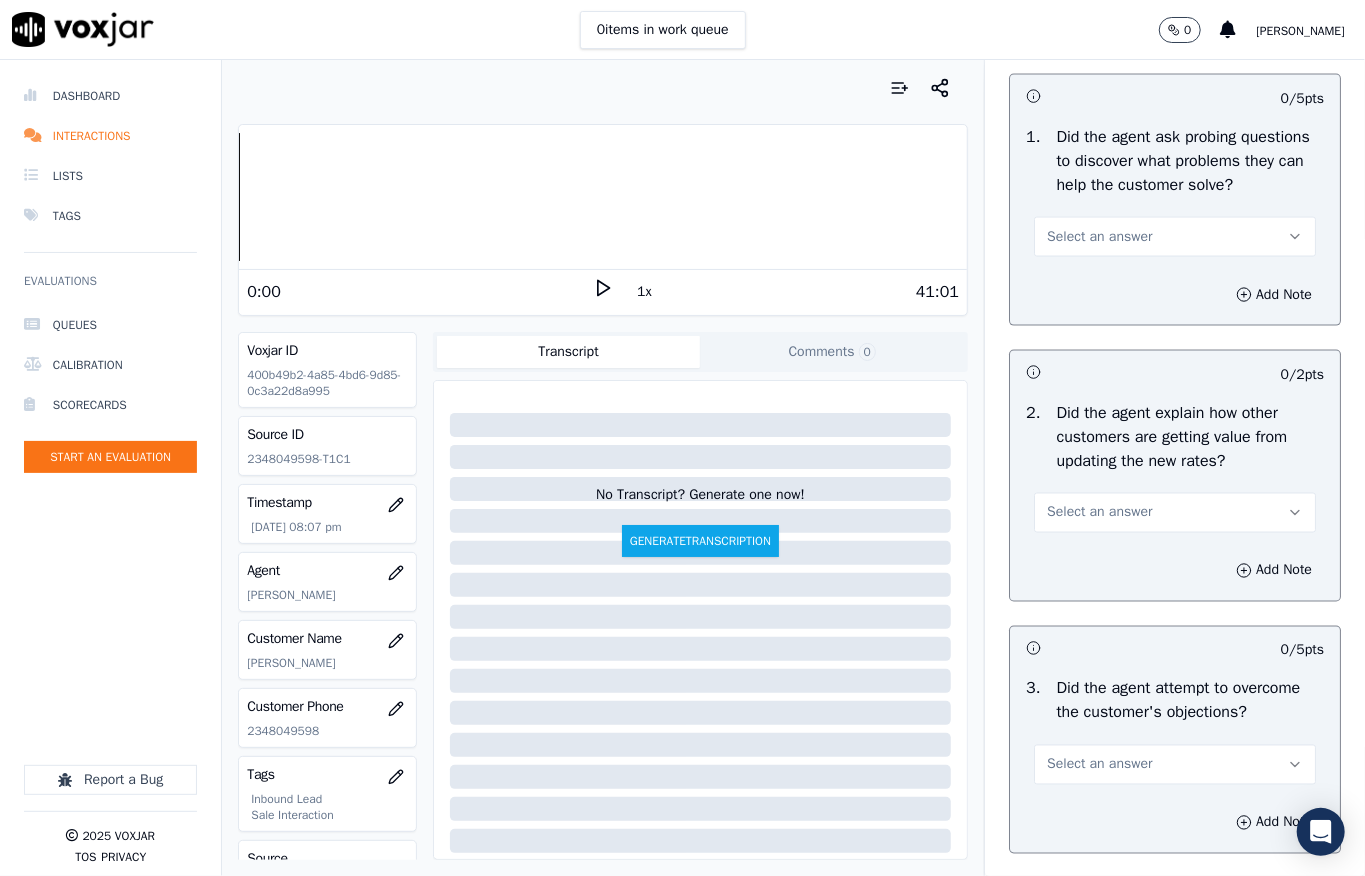 click on "Select an answer" at bounding box center [1099, 237] 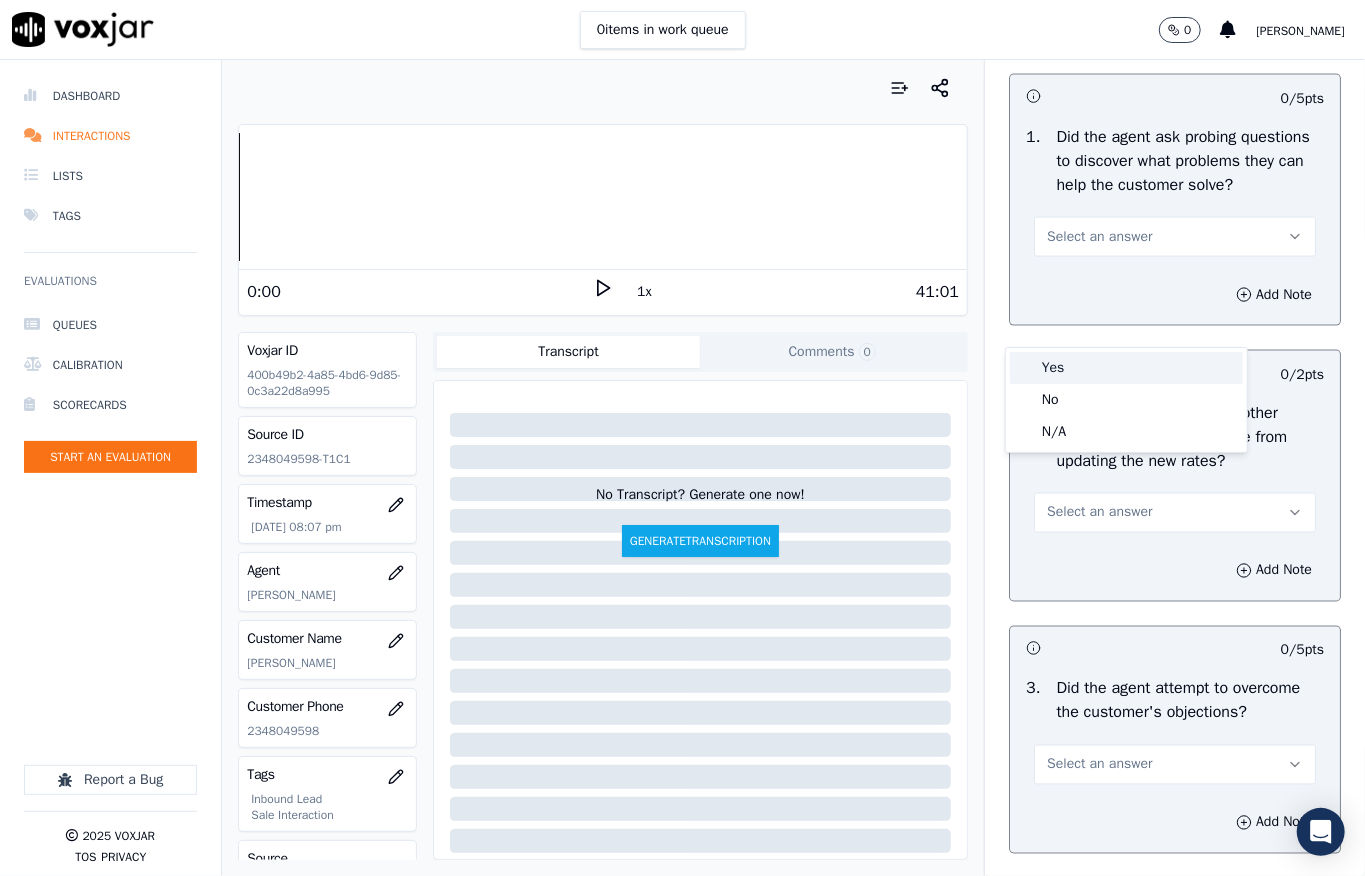 drag, startPoint x: 1037, startPoint y: 361, endPoint x: 1049, endPoint y: 358, distance: 12.369317 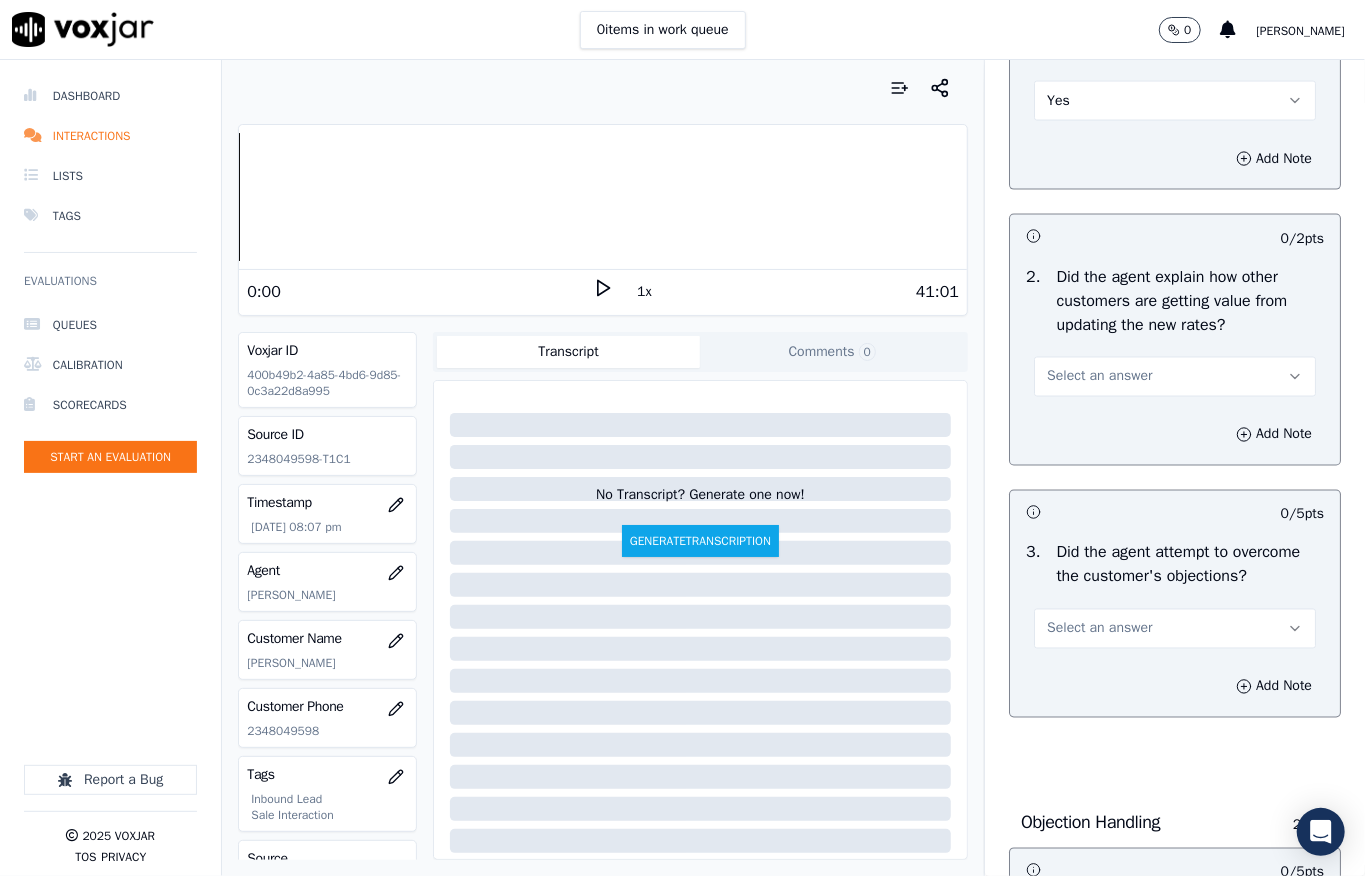 scroll, scrollTop: 1866, scrollLeft: 0, axis: vertical 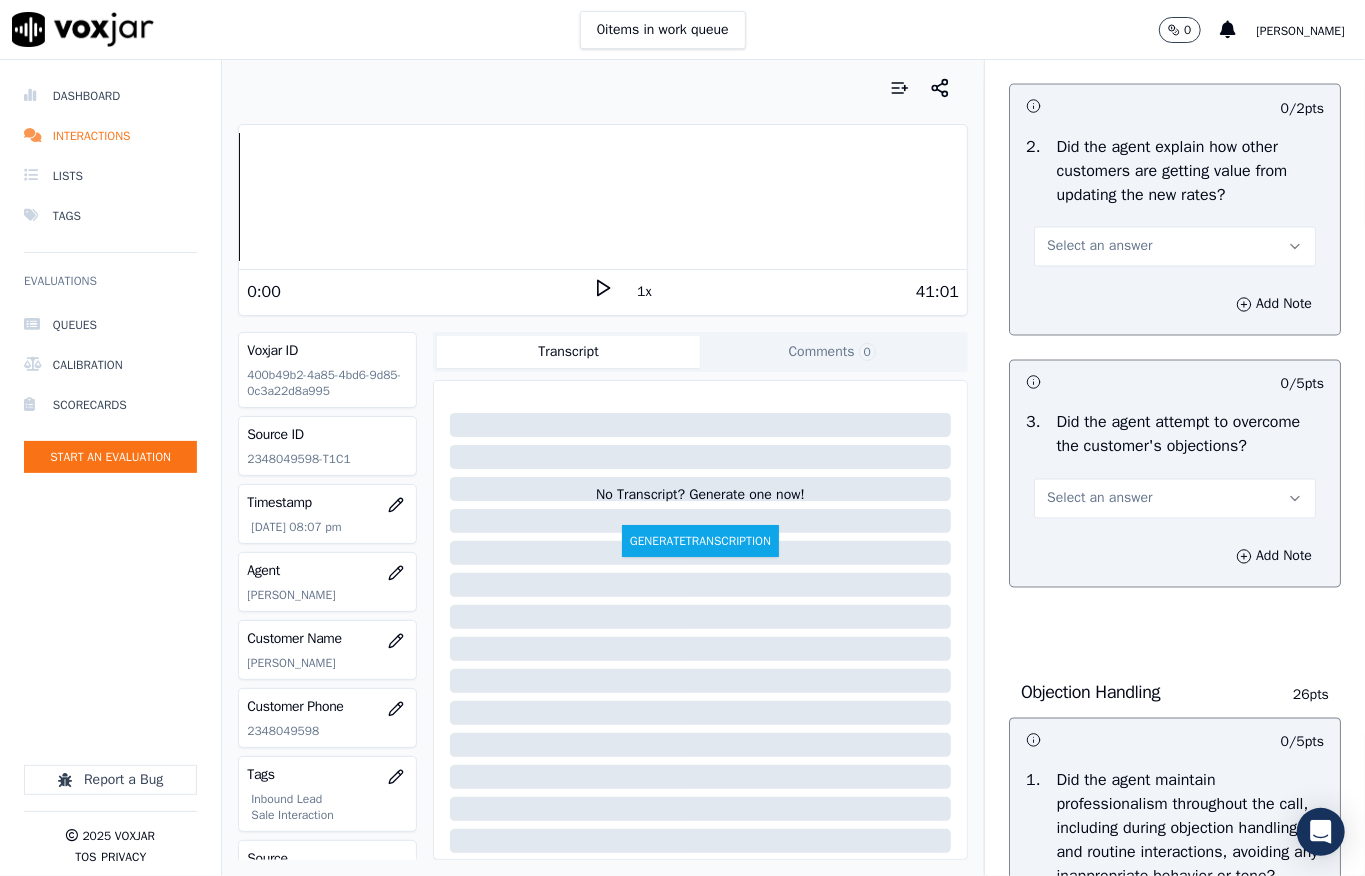 click on "Select an answer" at bounding box center [1099, 247] 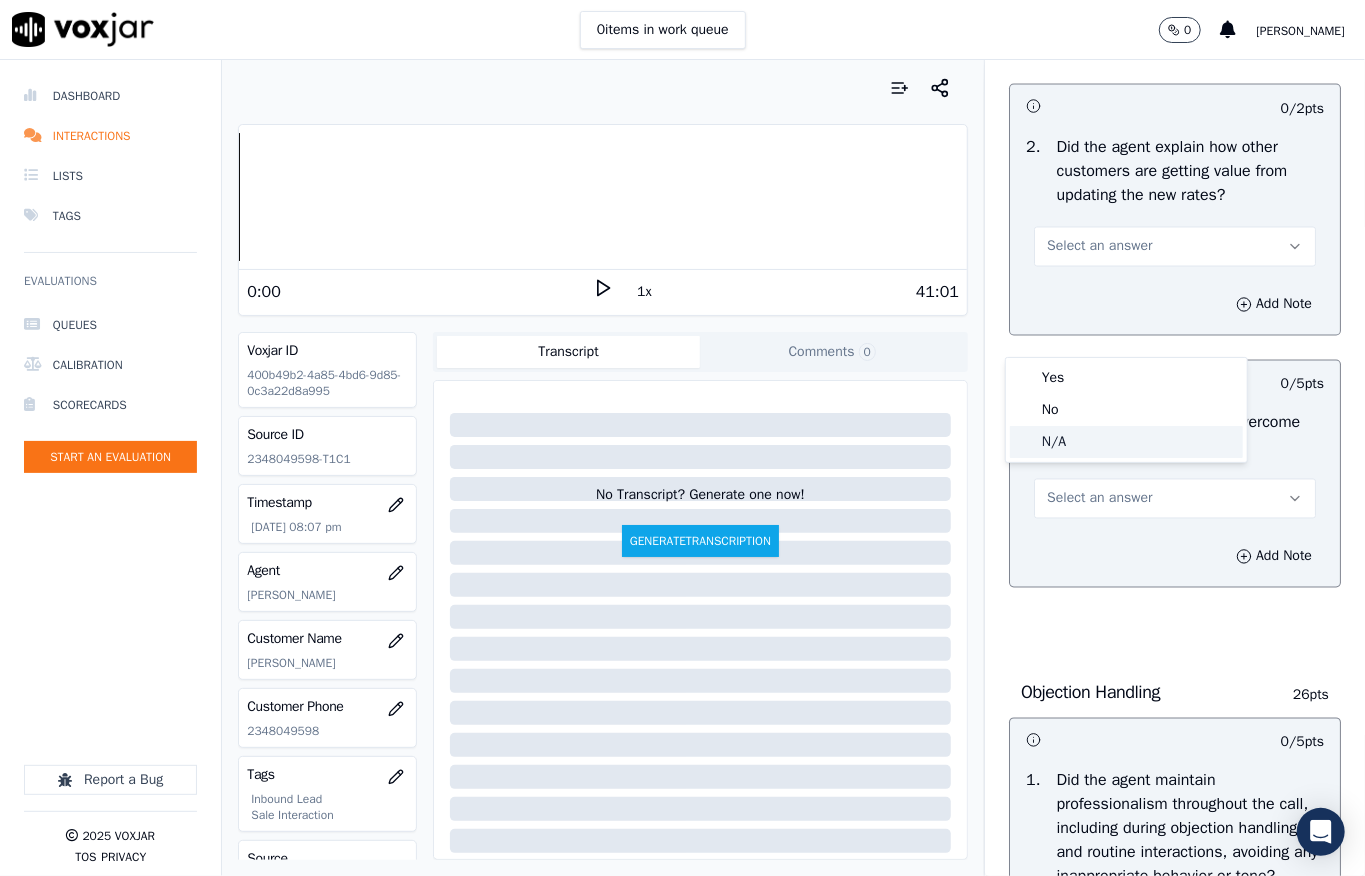 click on "N/A" 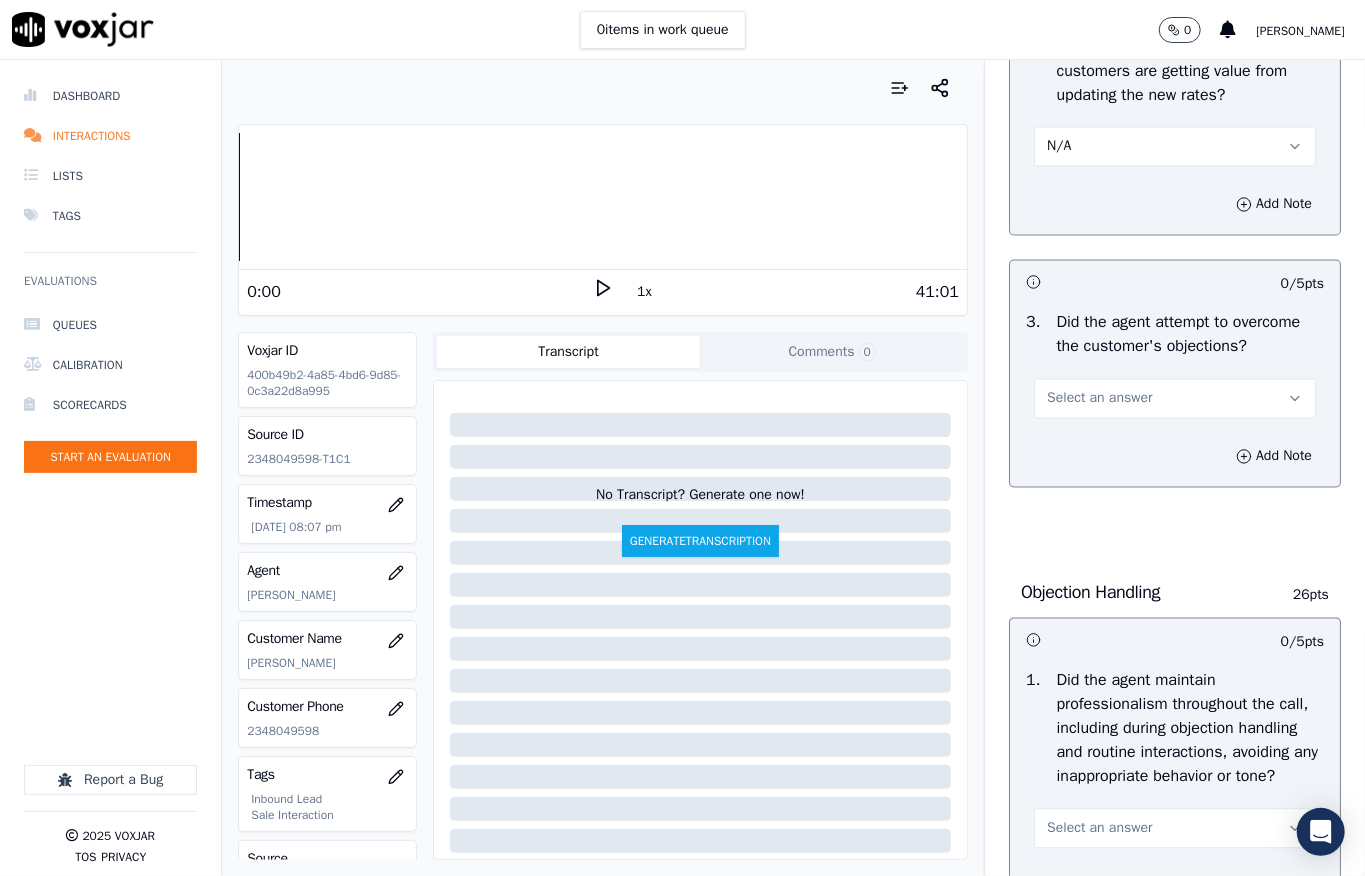 scroll, scrollTop: 2133, scrollLeft: 0, axis: vertical 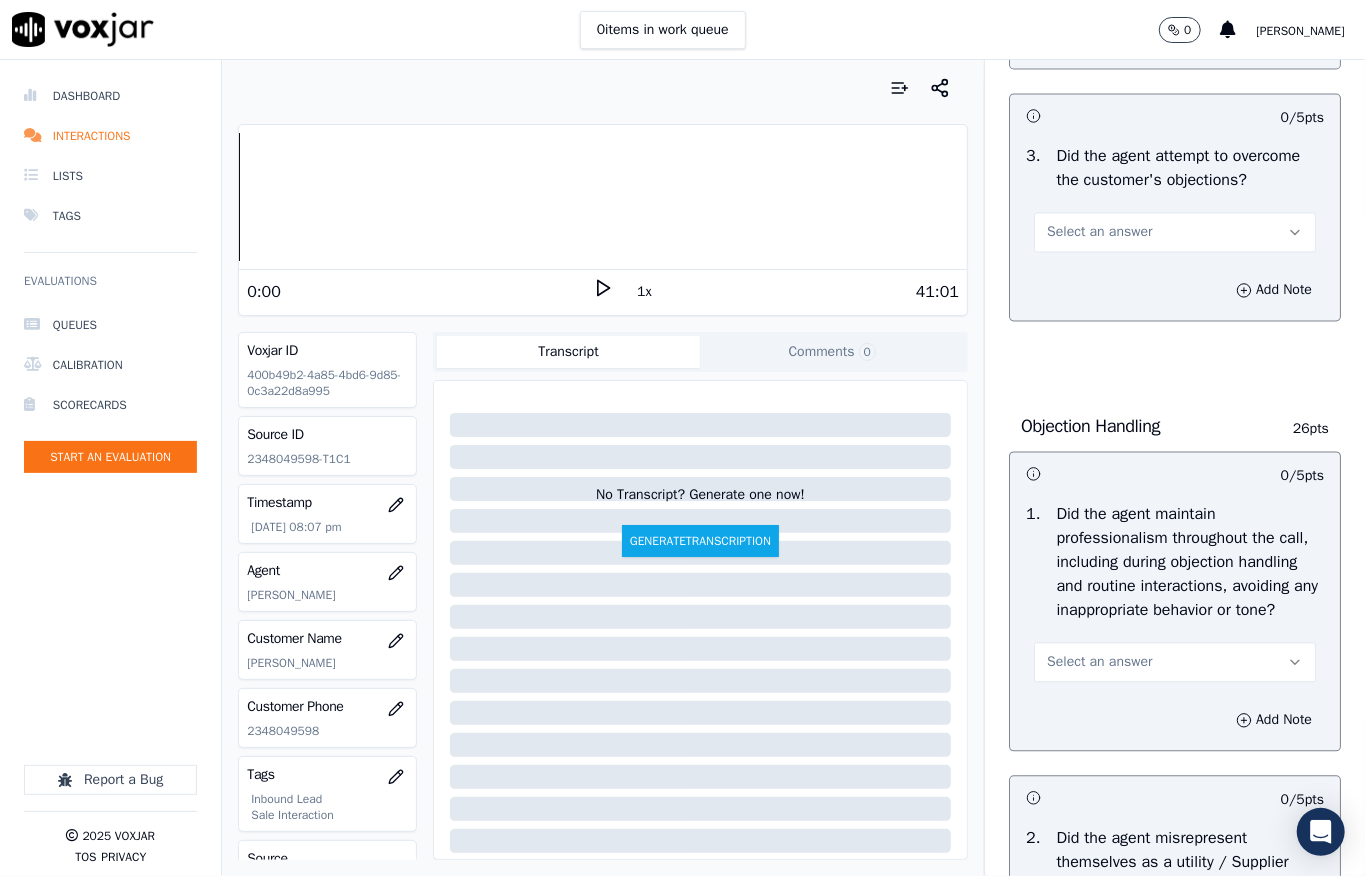 click on "Select an answer" at bounding box center (1099, 232) 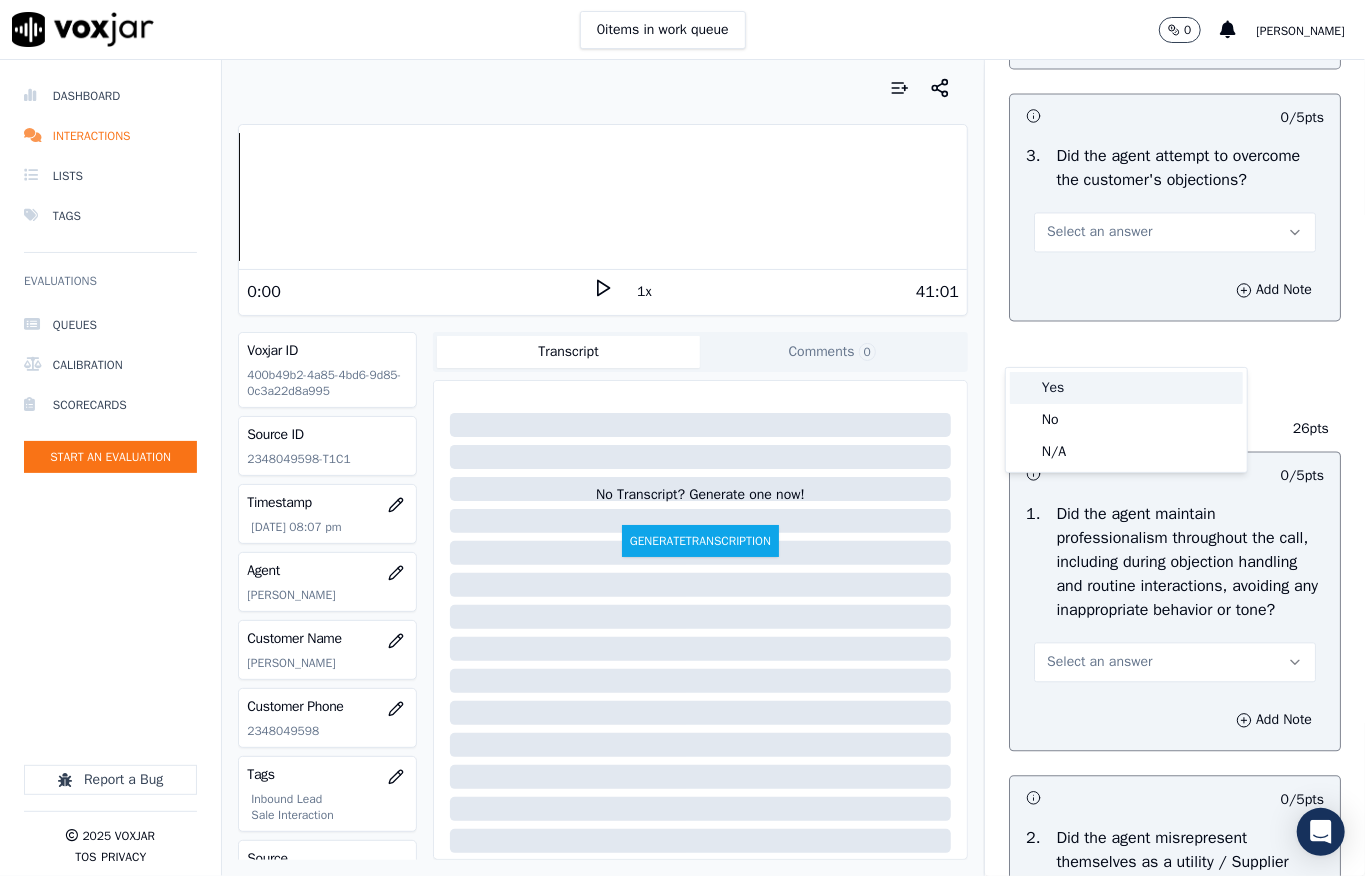click on "Yes" at bounding box center [1126, 388] 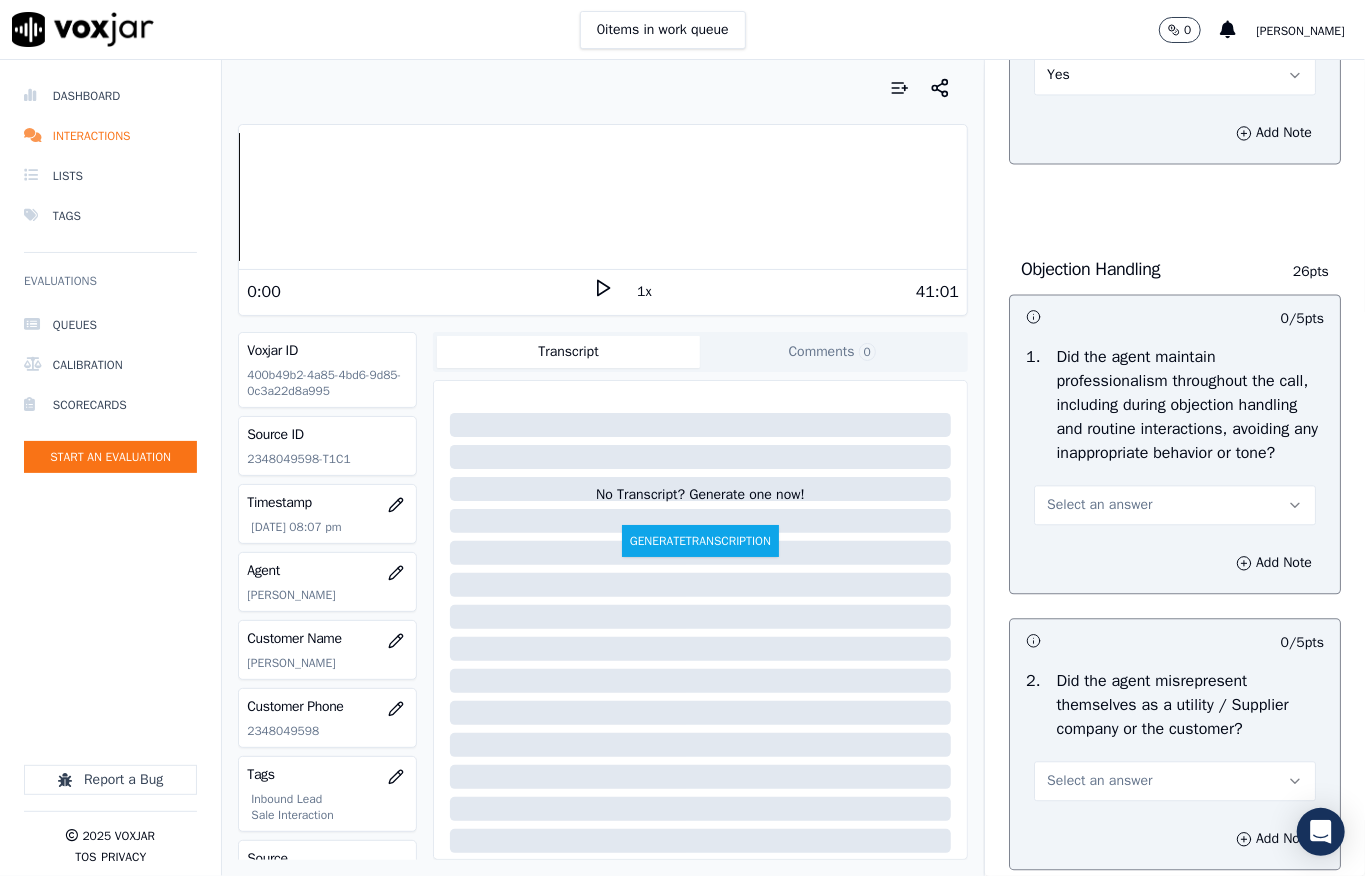 scroll, scrollTop: 2533, scrollLeft: 0, axis: vertical 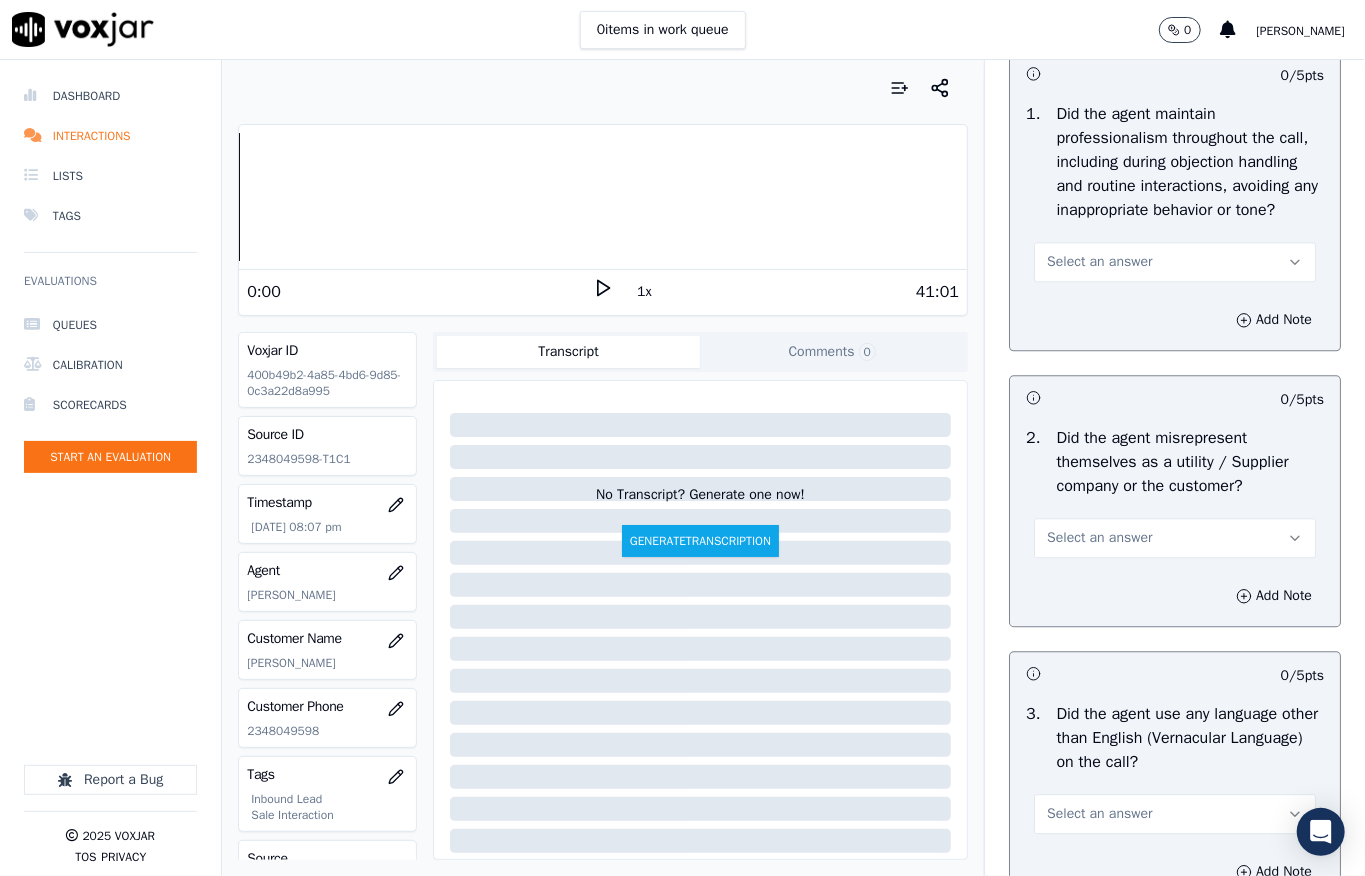 click on "Select an answer" at bounding box center [1099, 262] 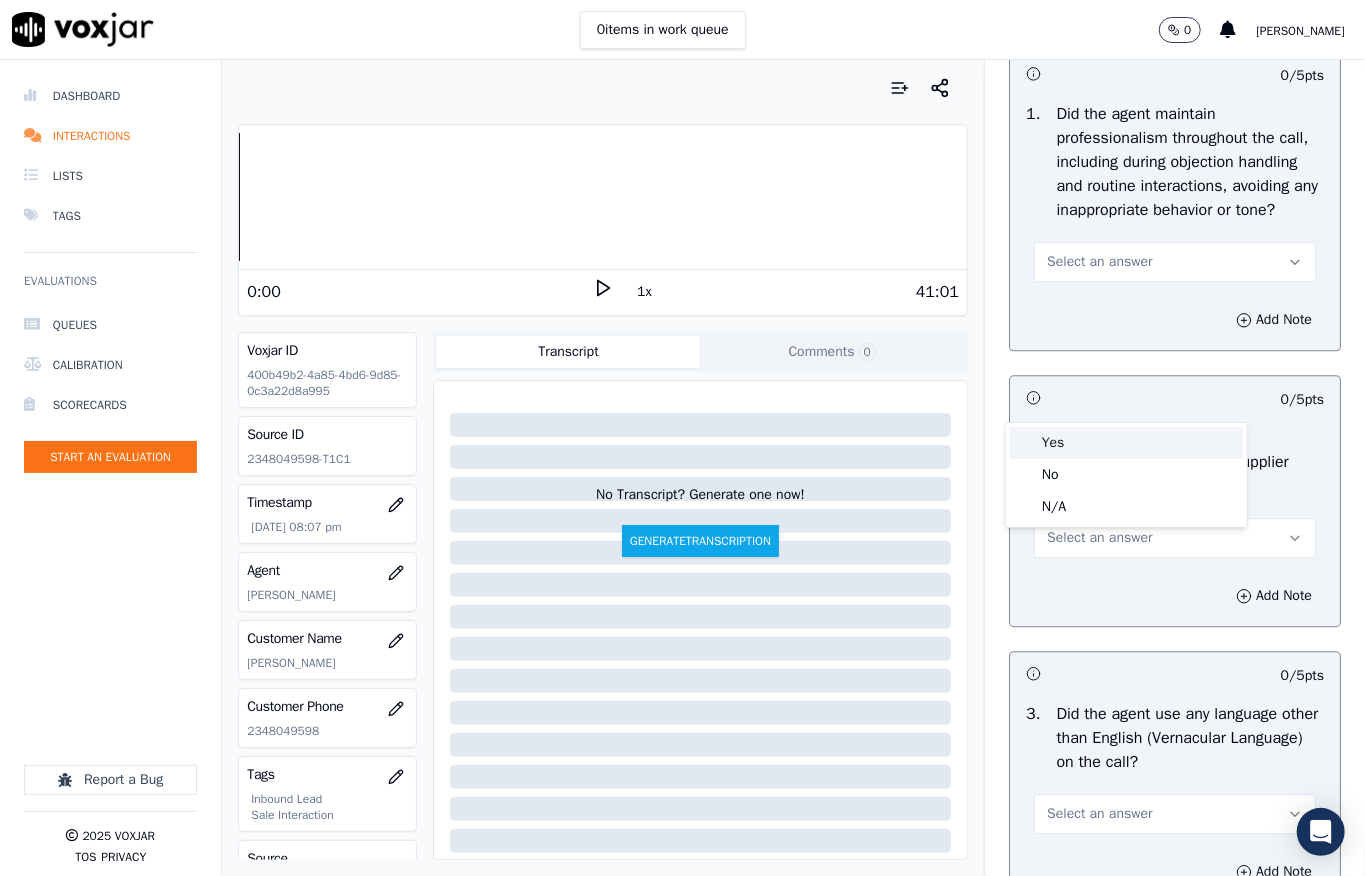 click on "Yes" at bounding box center [1126, 443] 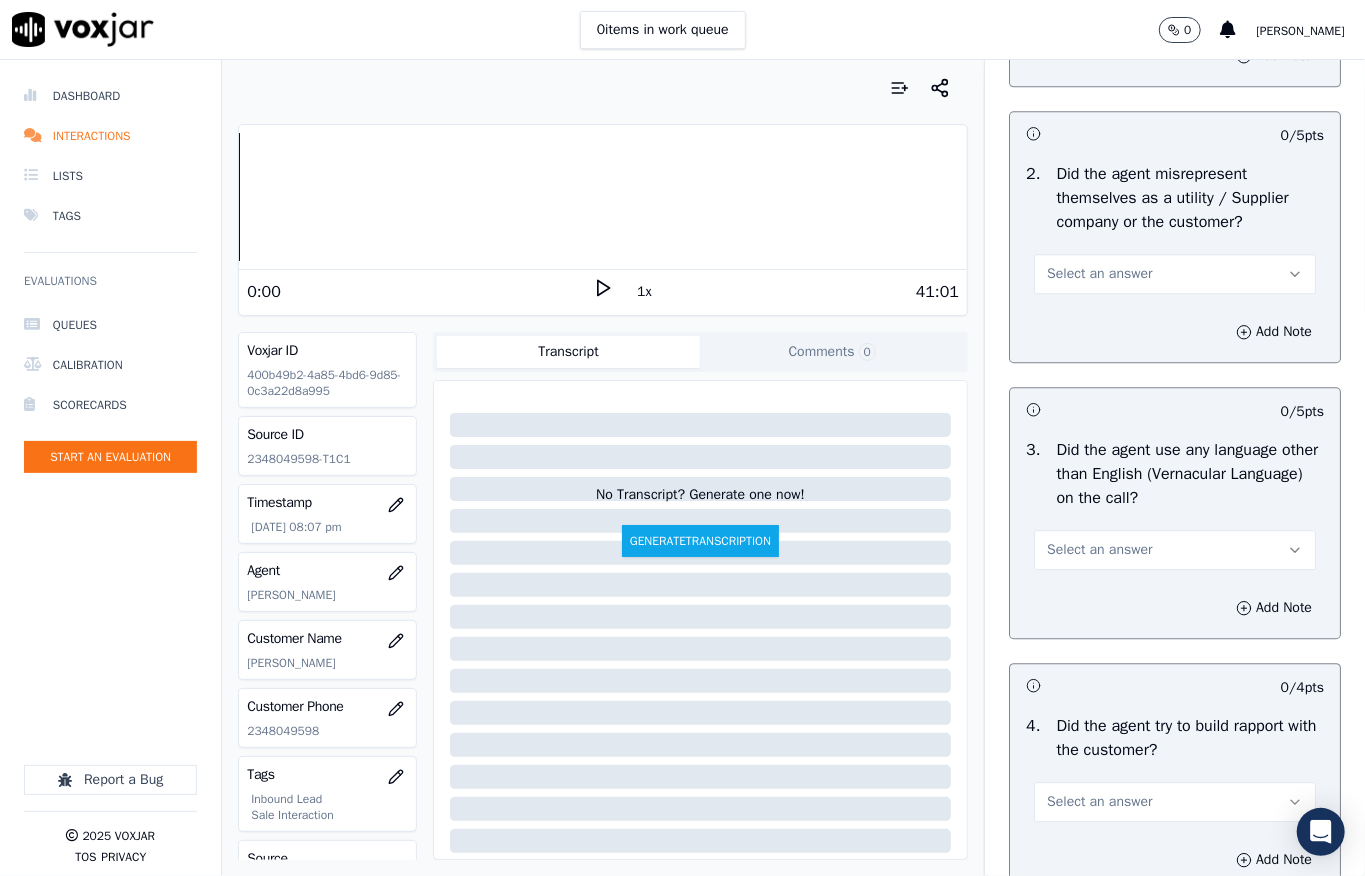 scroll, scrollTop: 2800, scrollLeft: 0, axis: vertical 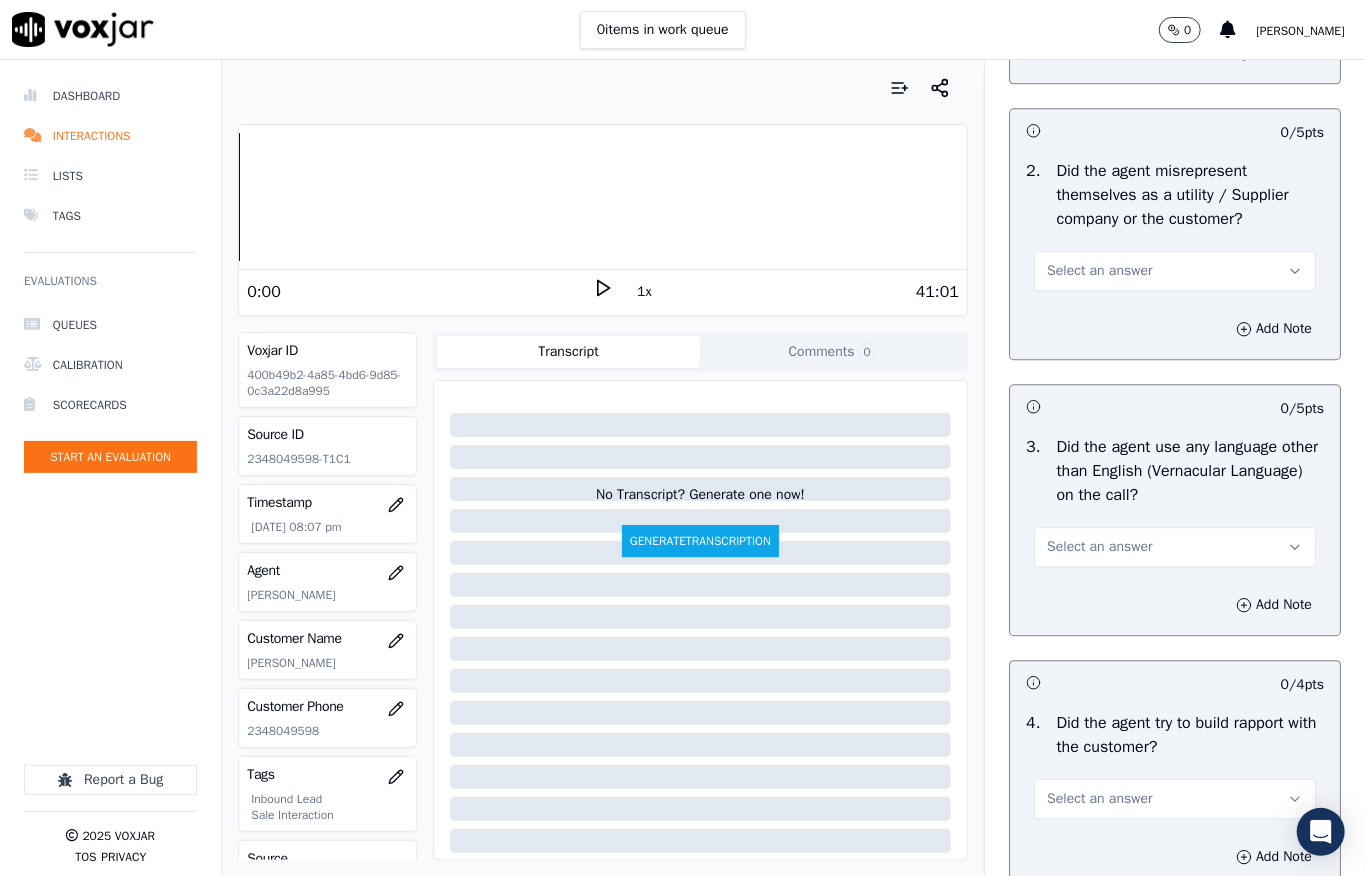 drag, startPoint x: 1074, startPoint y: 397, endPoint x: 1078, endPoint y: 425, distance: 28.284271 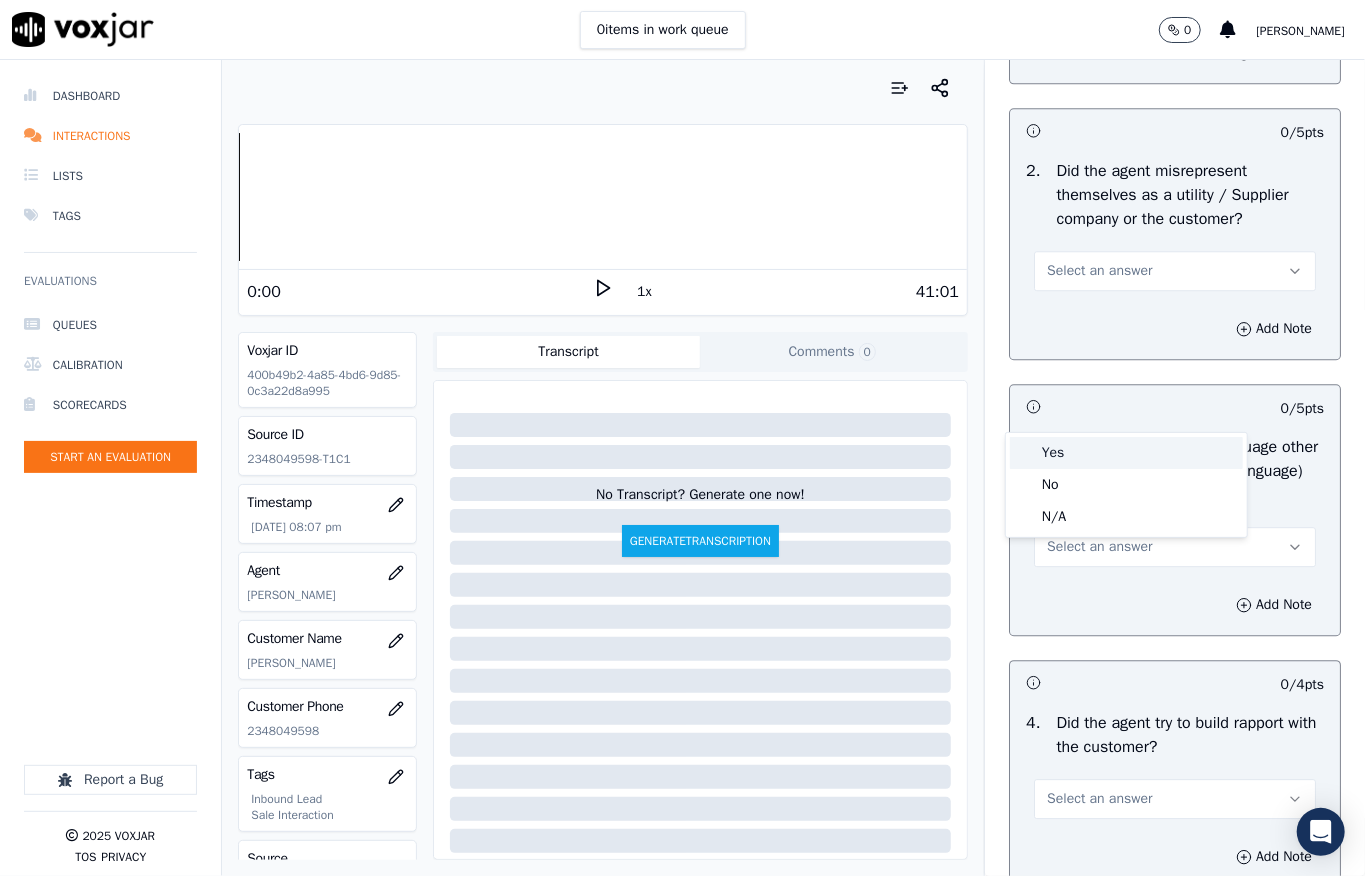 drag, startPoint x: 1066, startPoint y: 466, endPoint x: 1062, endPoint y: 476, distance: 10.770329 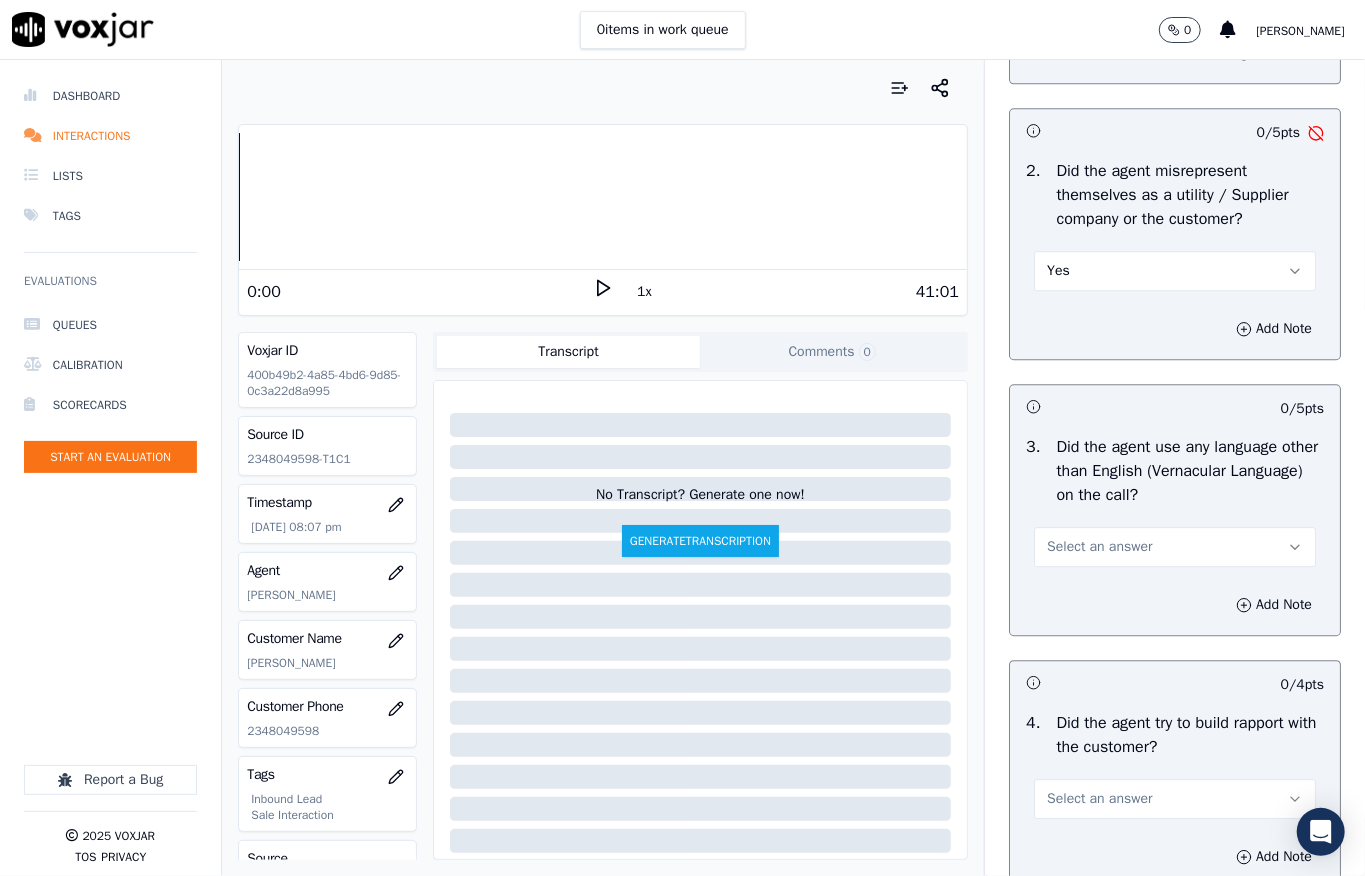 click on "Yes" at bounding box center (1175, 271) 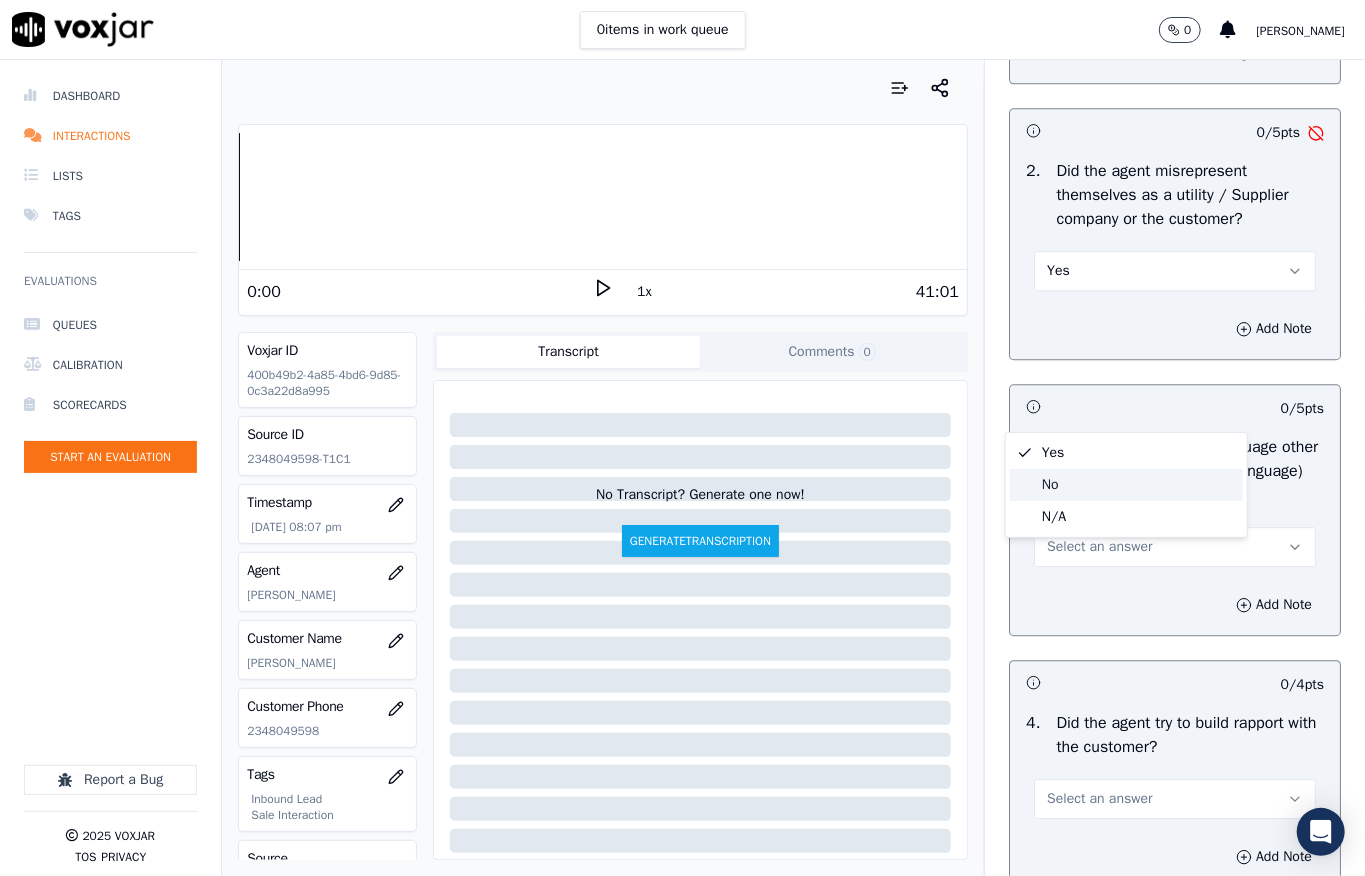 click on "No" 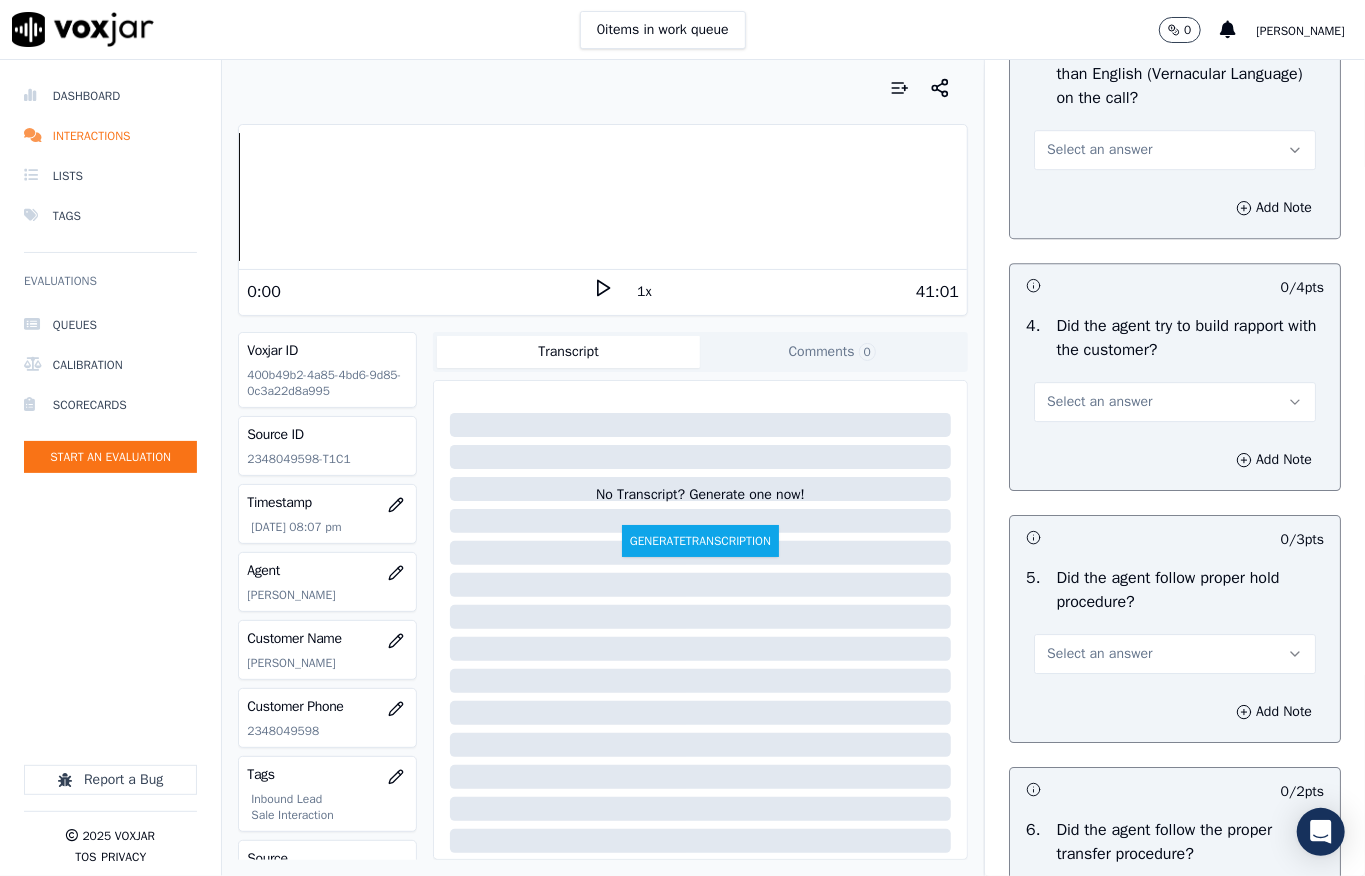 scroll, scrollTop: 3200, scrollLeft: 0, axis: vertical 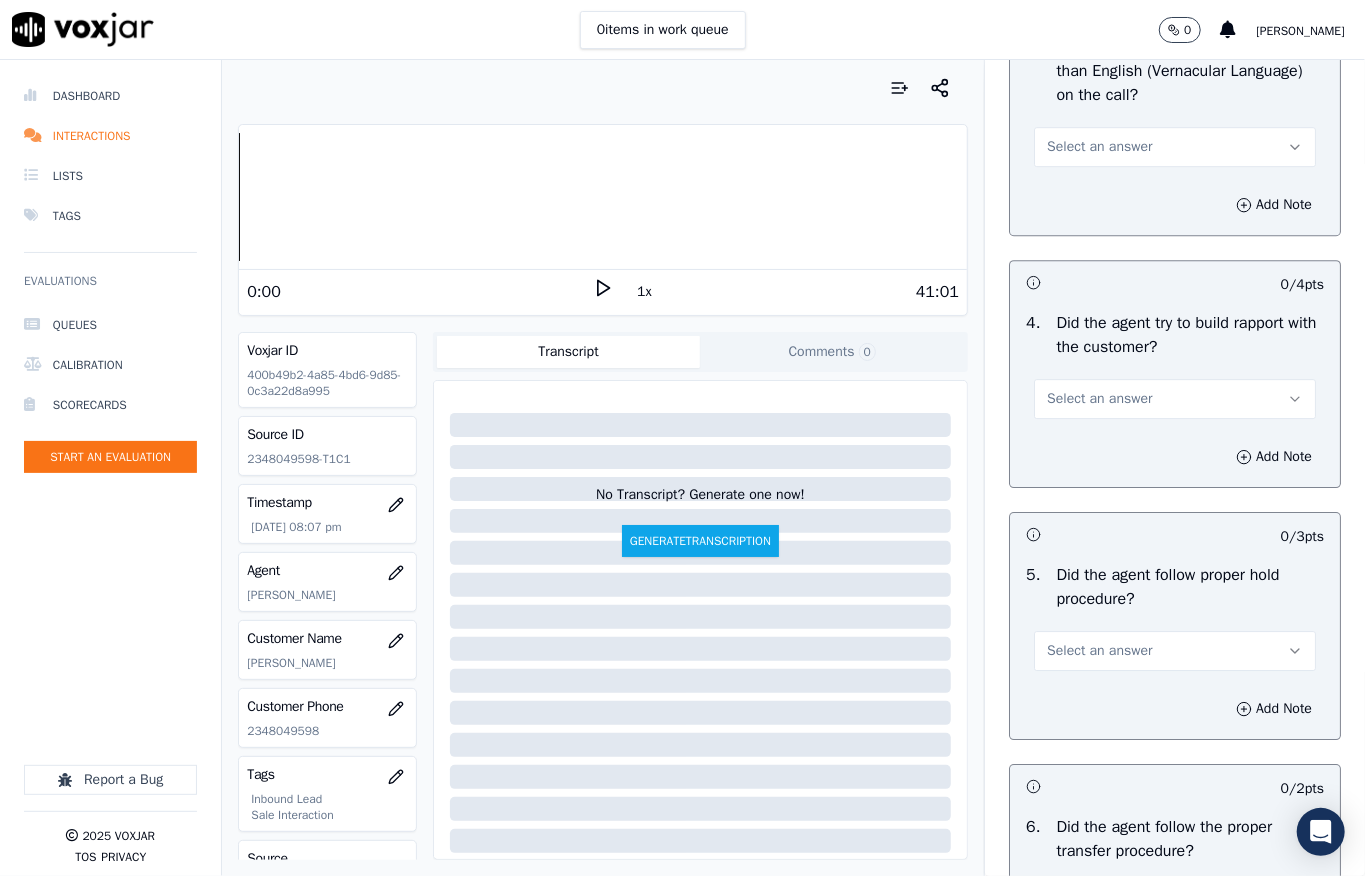 click on "Select an answer" at bounding box center [1099, 147] 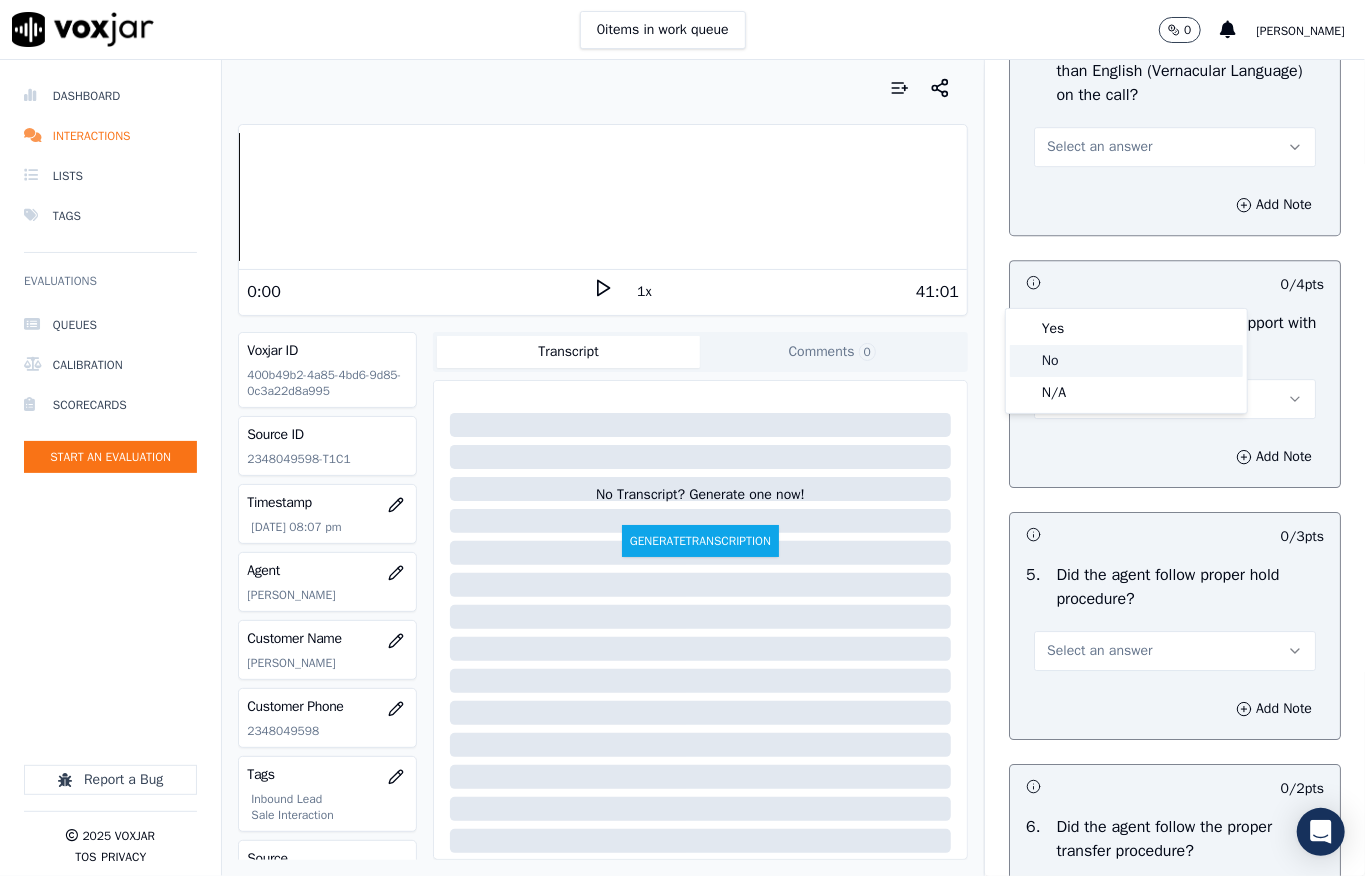 click on "No" 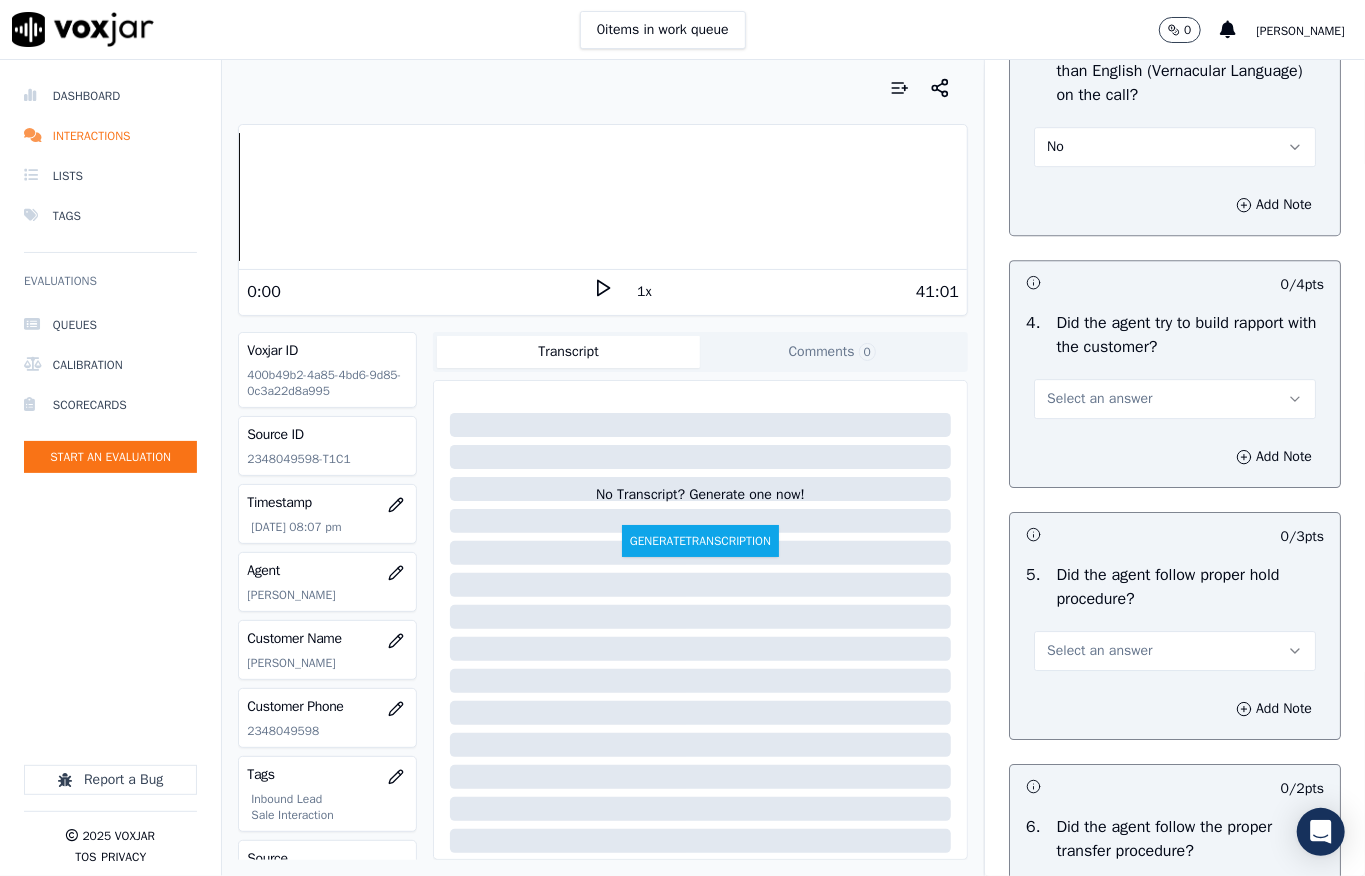 drag, startPoint x: 1077, startPoint y: 513, endPoint x: 1085, endPoint y: 560, distance: 47.67599 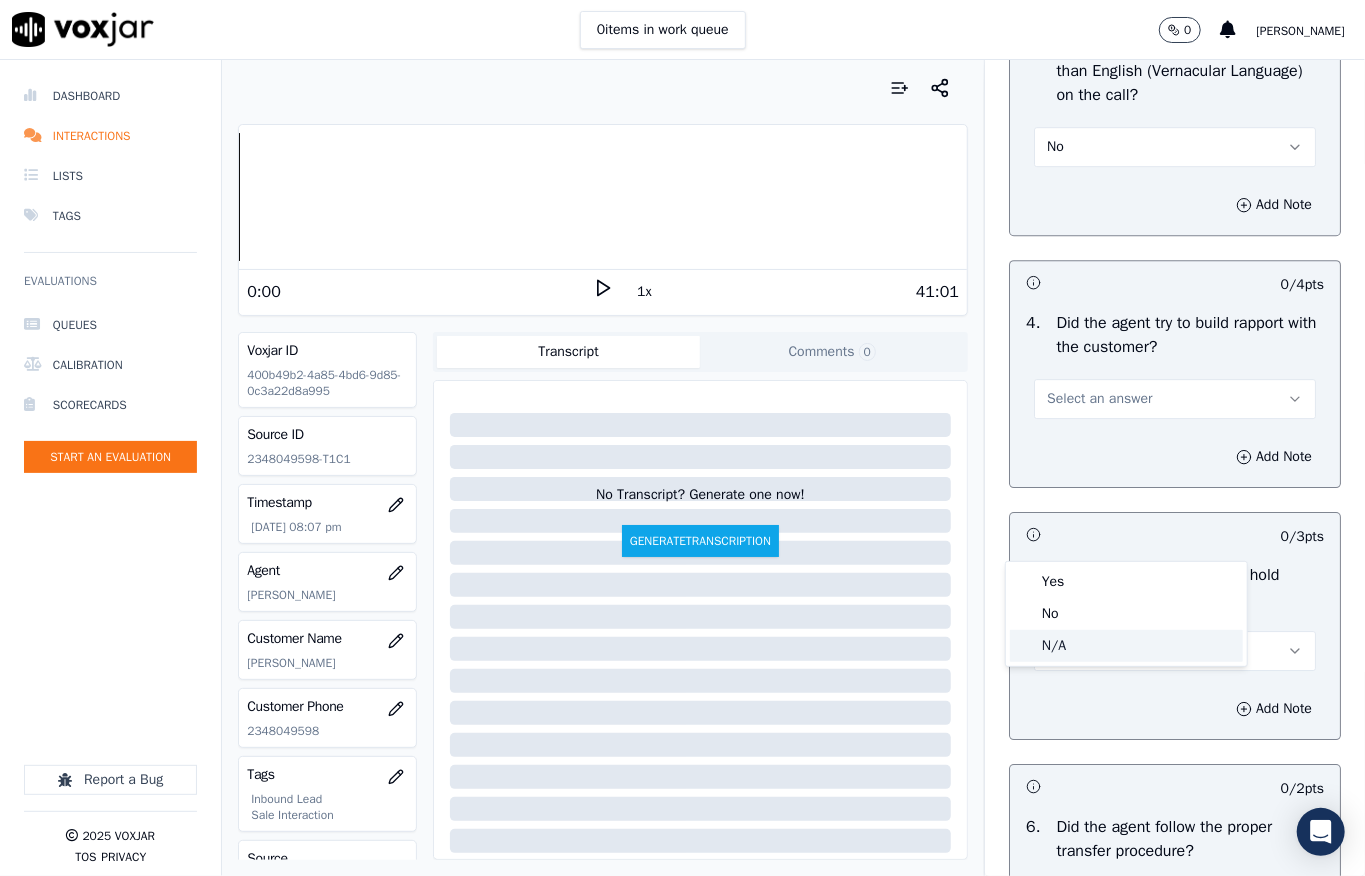 drag, startPoint x: 1073, startPoint y: 638, endPoint x: 1072, endPoint y: 596, distance: 42.0119 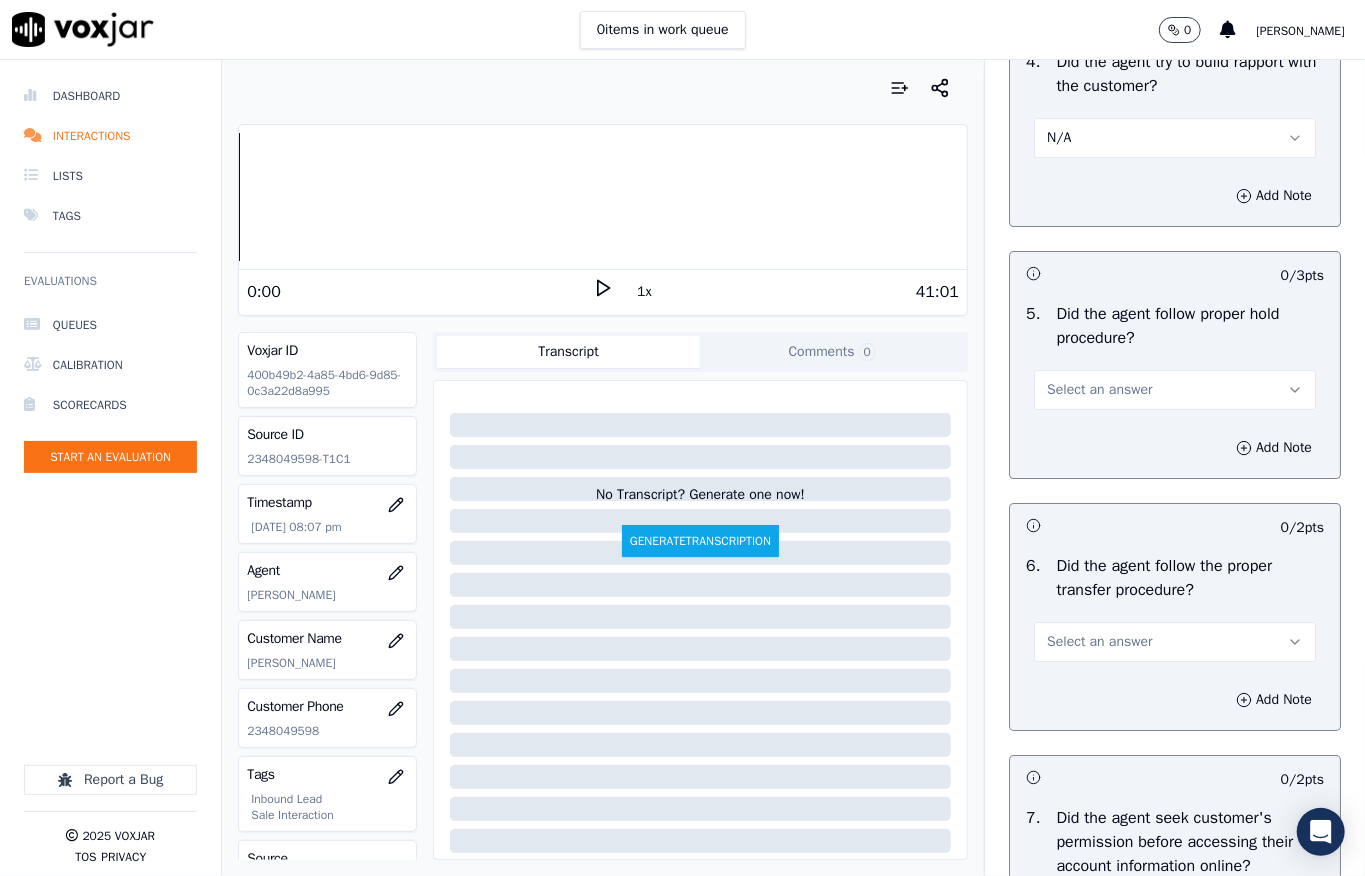 scroll, scrollTop: 3466, scrollLeft: 0, axis: vertical 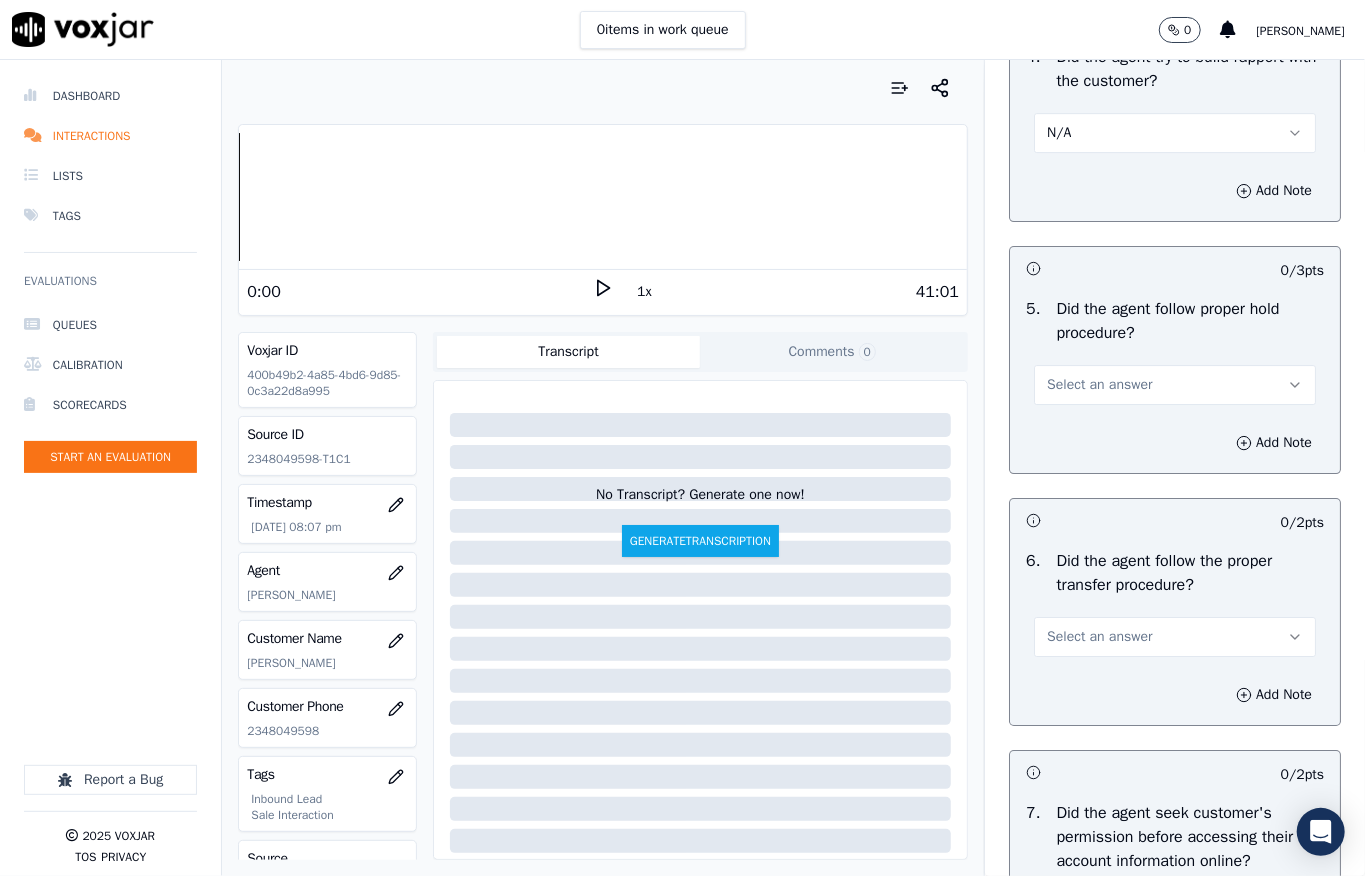click on "Select an answer" at bounding box center [1099, 385] 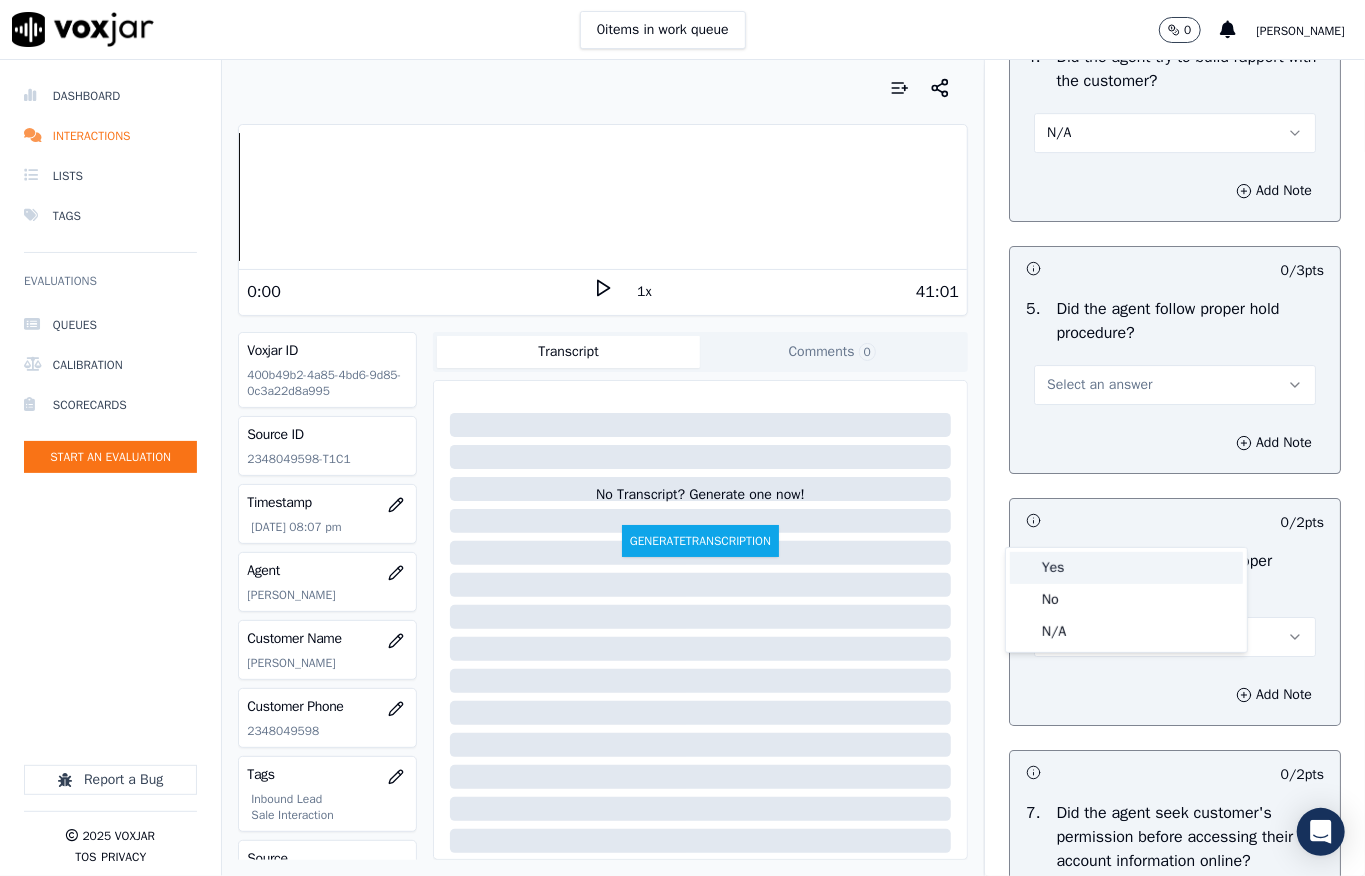 click on "Yes" at bounding box center [1126, 568] 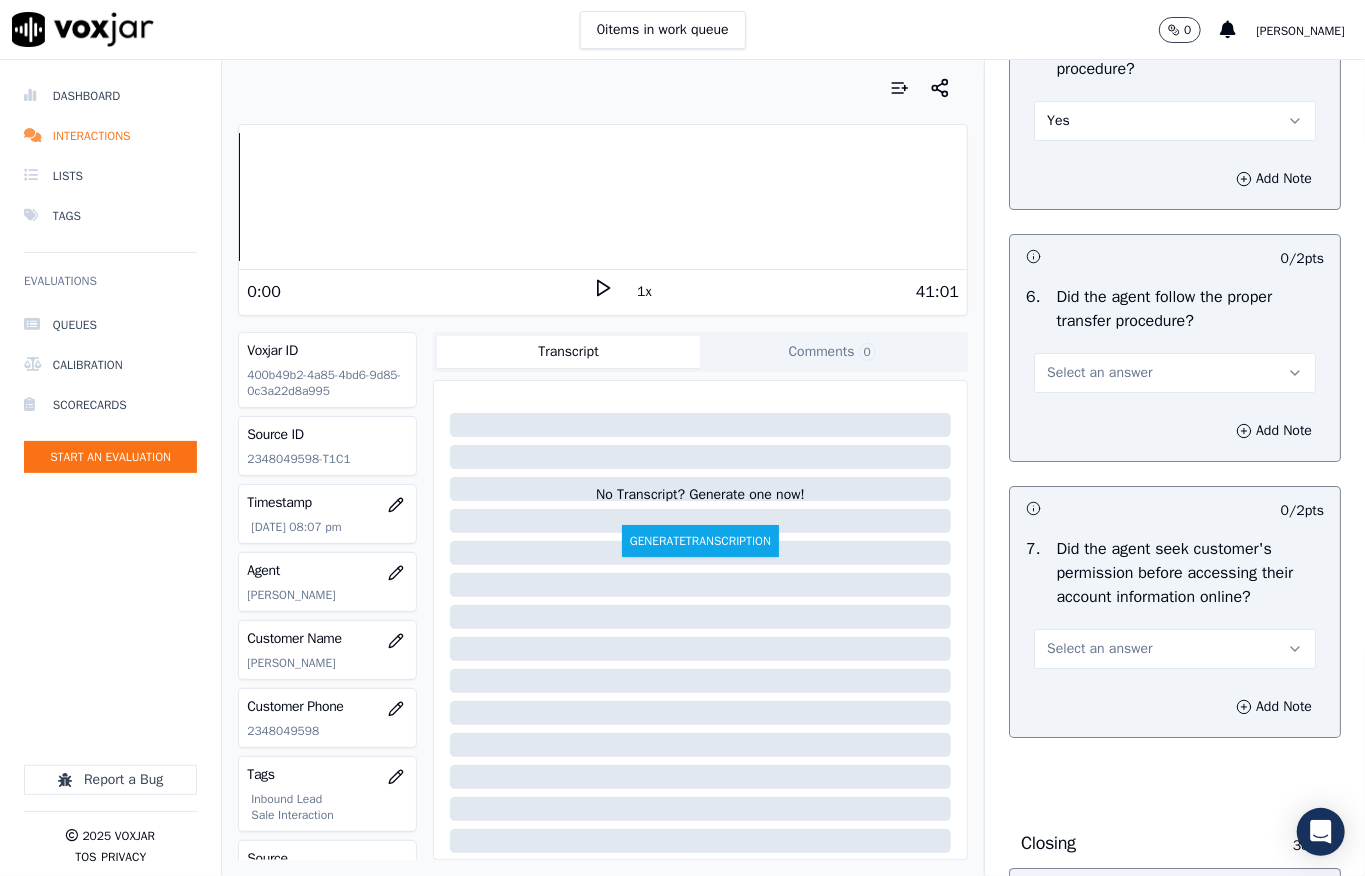 scroll, scrollTop: 3733, scrollLeft: 0, axis: vertical 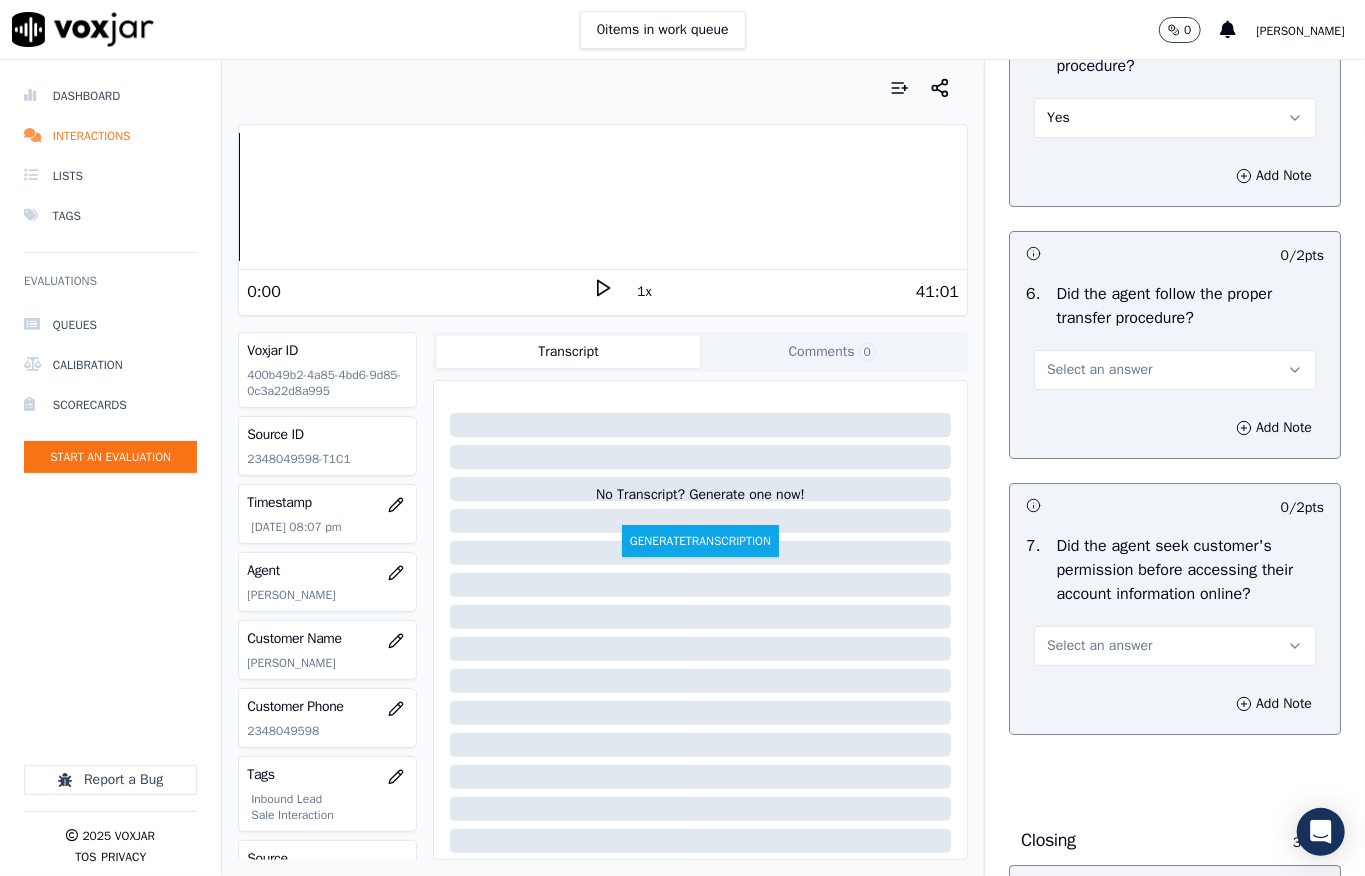 click on "Select an answer" at bounding box center (1099, 370) 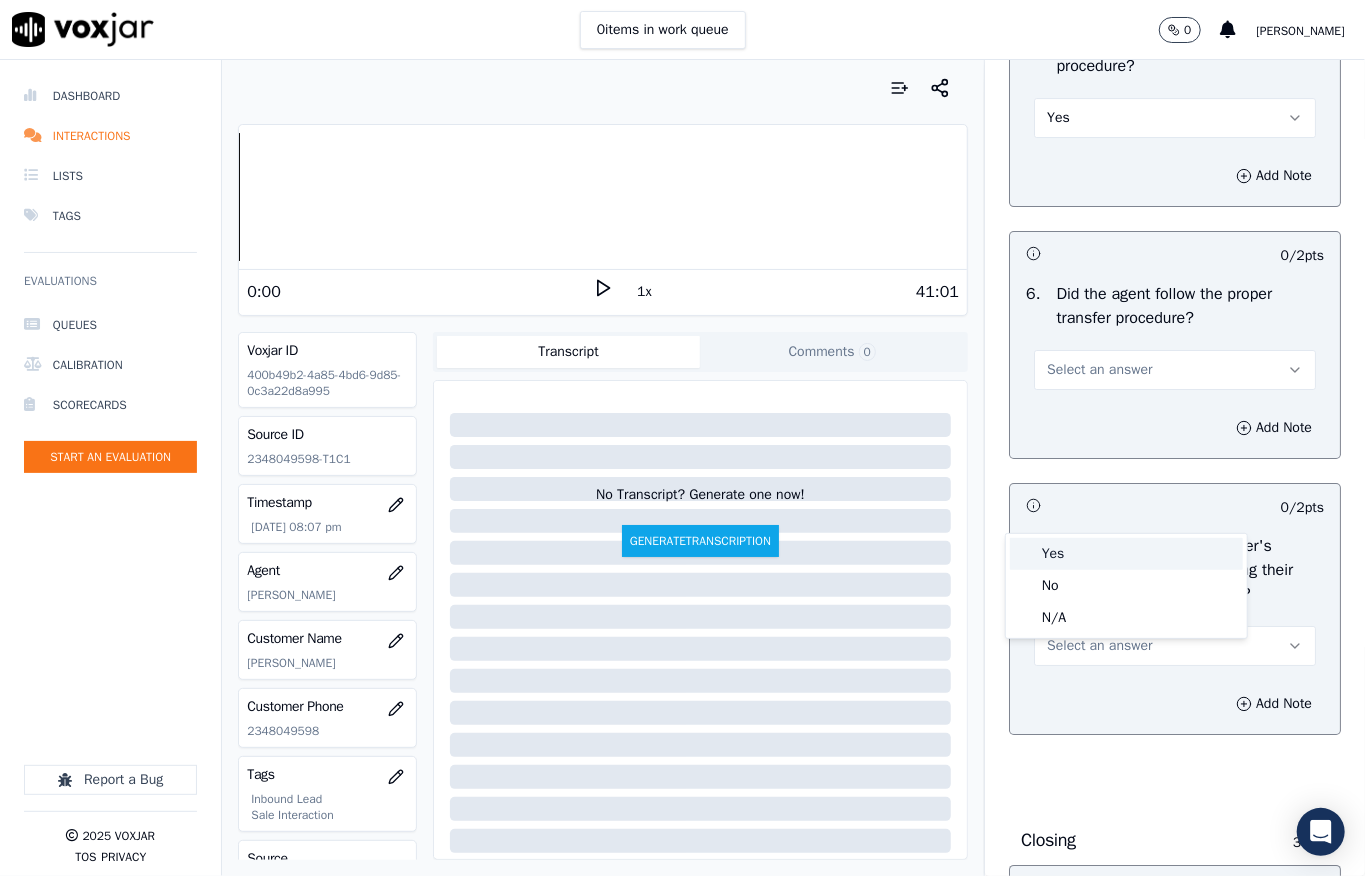 click on "Yes" at bounding box center (1126, 554) 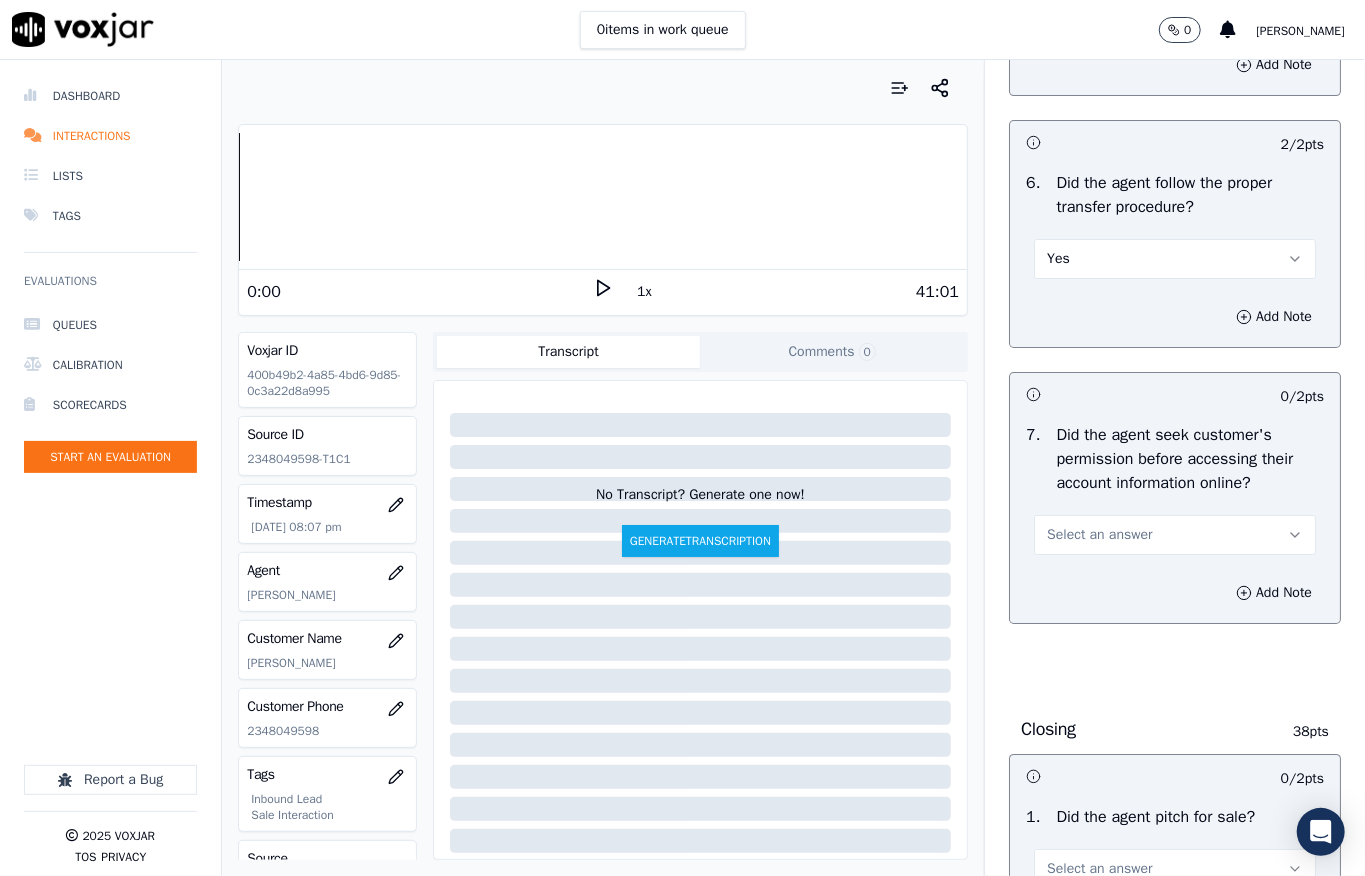 scroll, scrollTop: 4000, scrollLeft: 0, axis: vertical 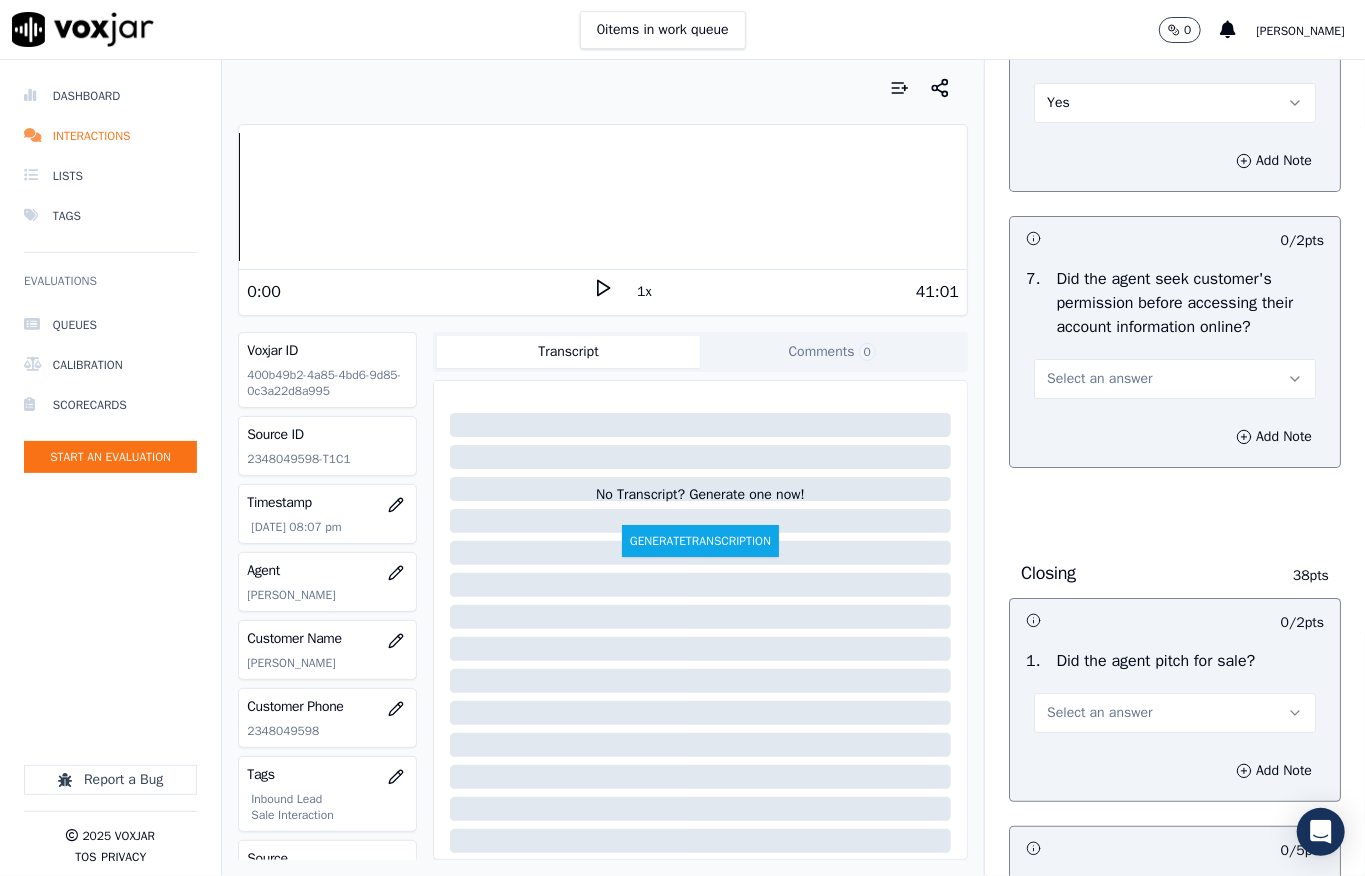 click on "Select an answer" at bounding box center (1175, 379) 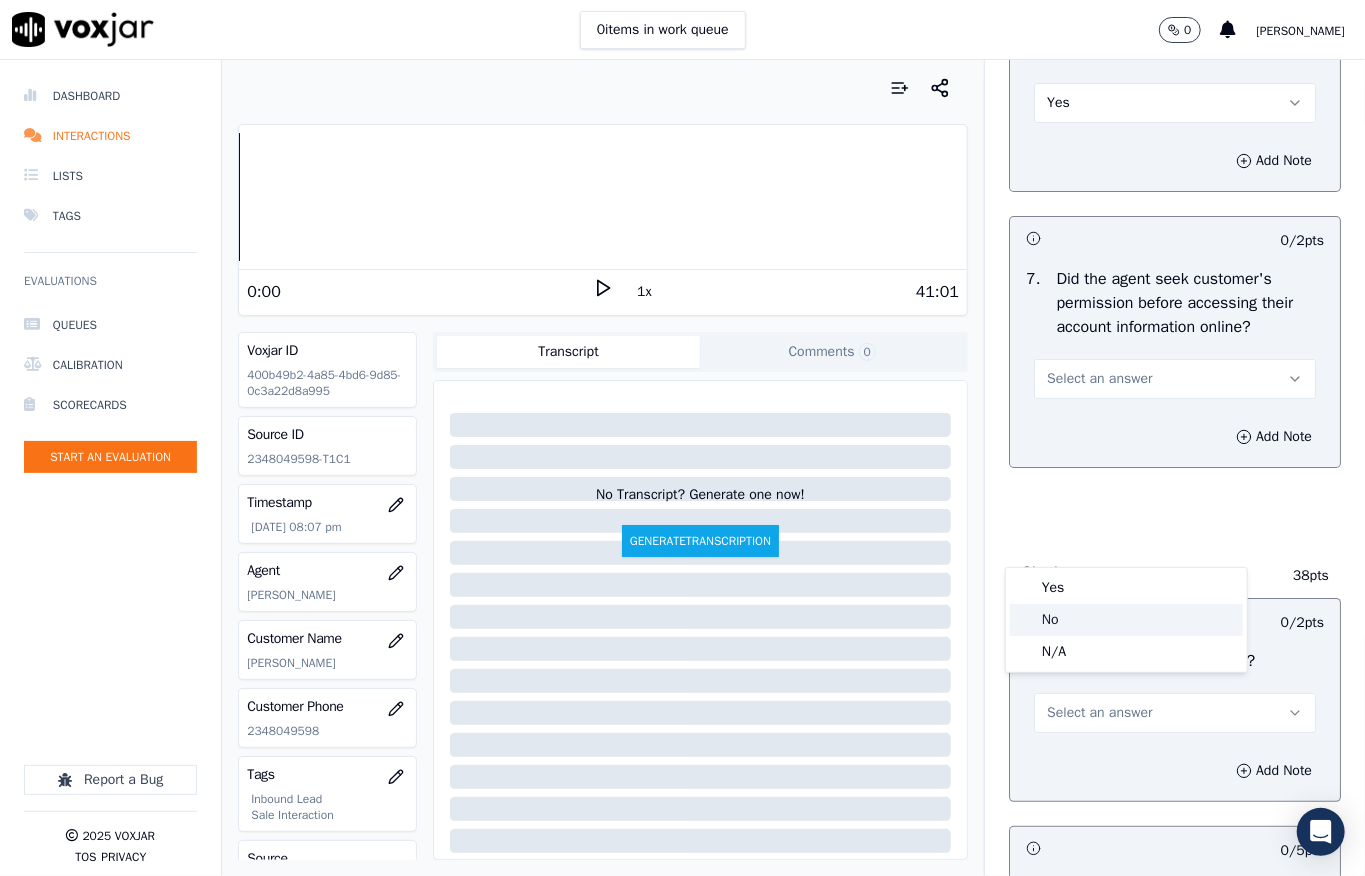 click on "No" 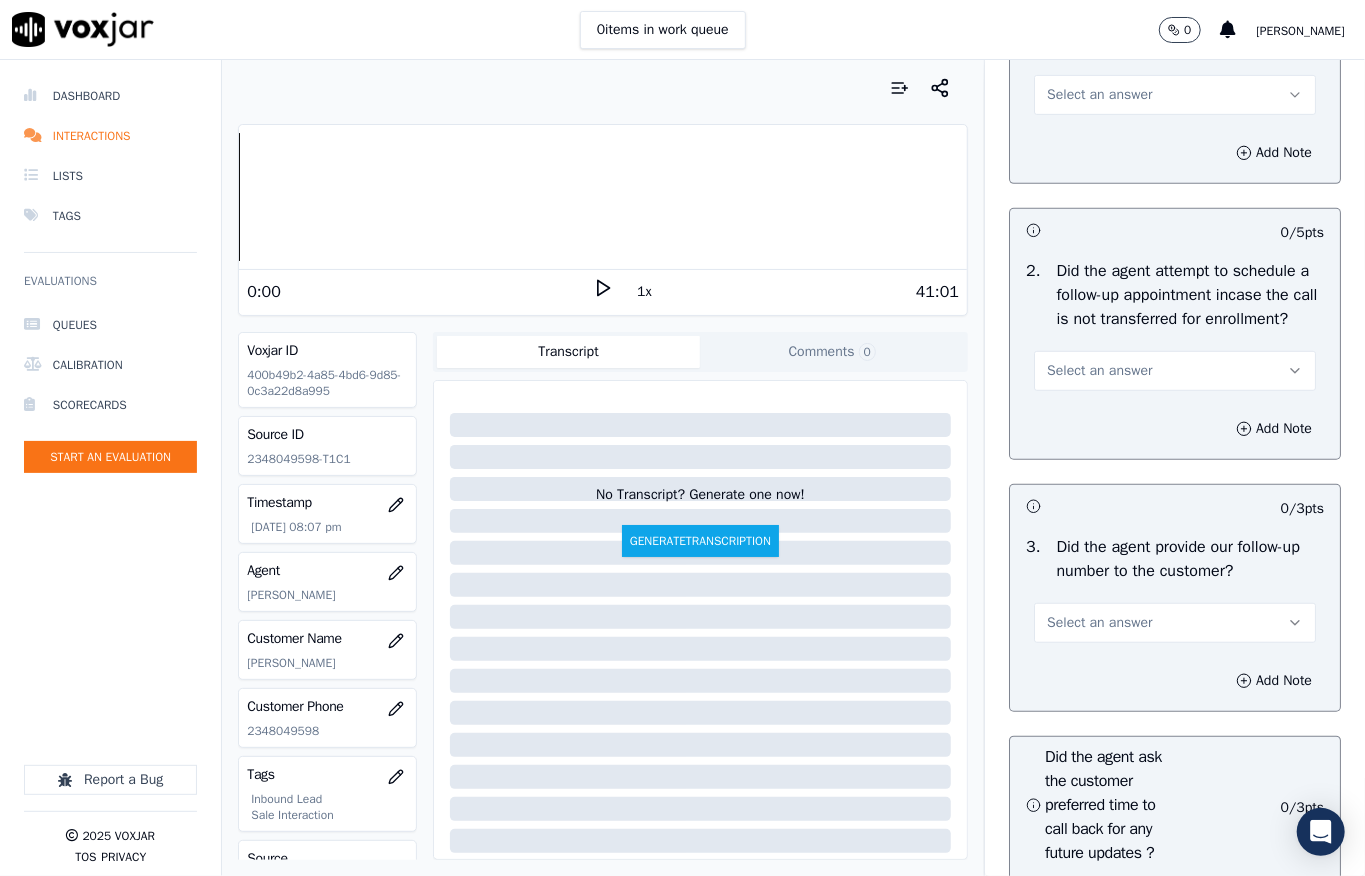 scroll, scrollTop: 4666, scrollLeft: 0, axis: vertical 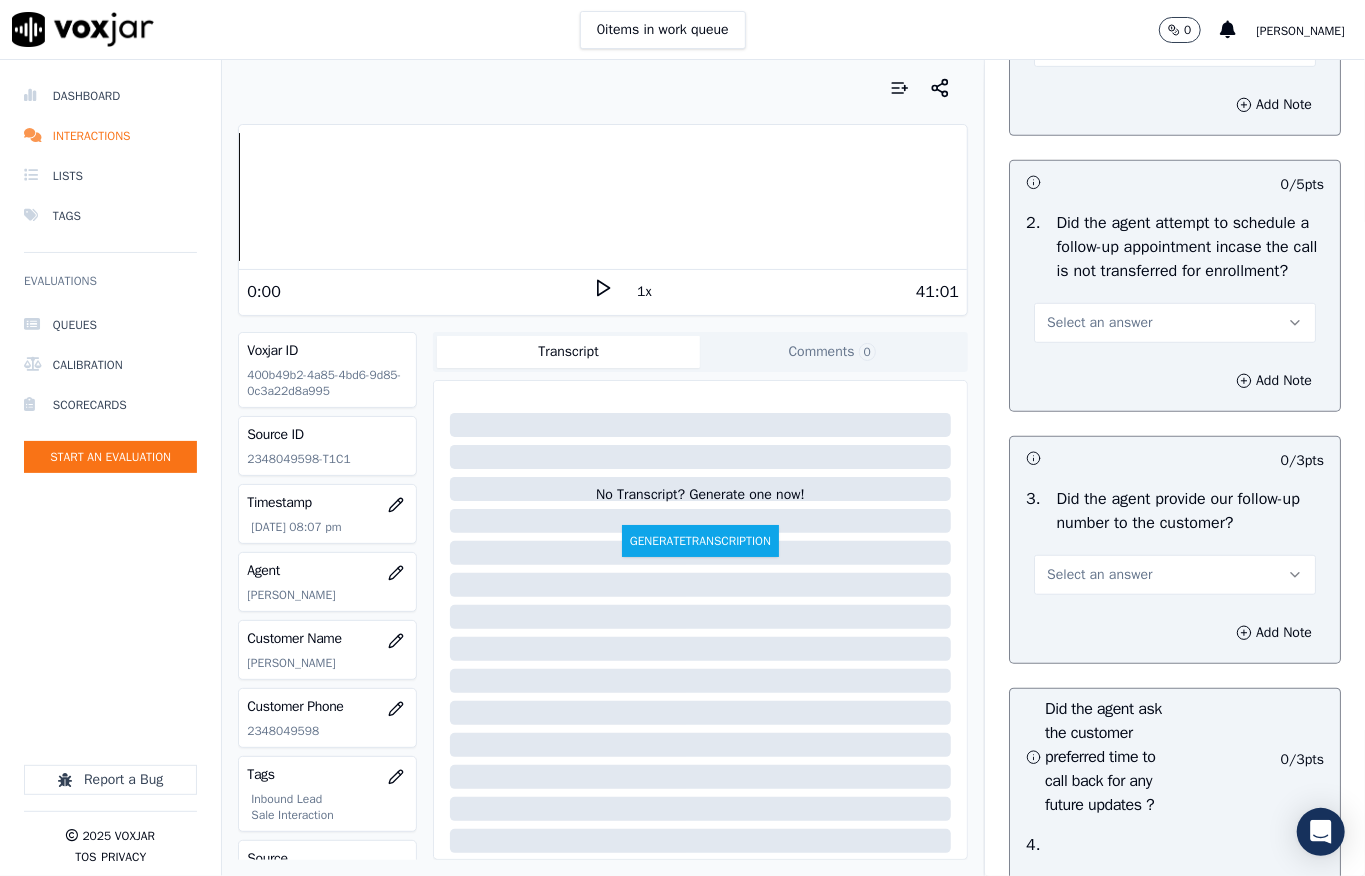 click on "Select an answer" at bounding box center [1099, 47] 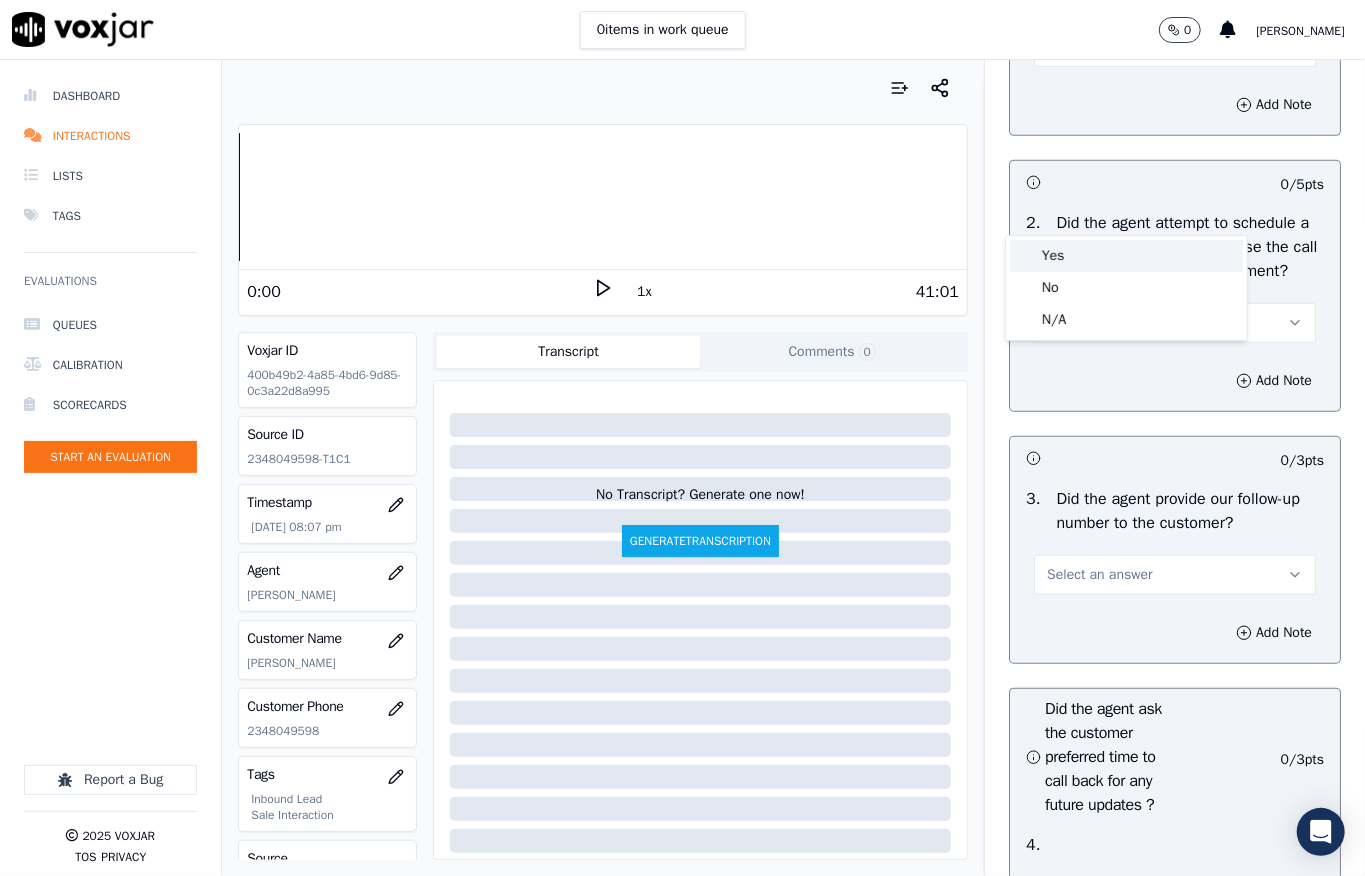 click on "Yes" at bounding box center (1126, 256) 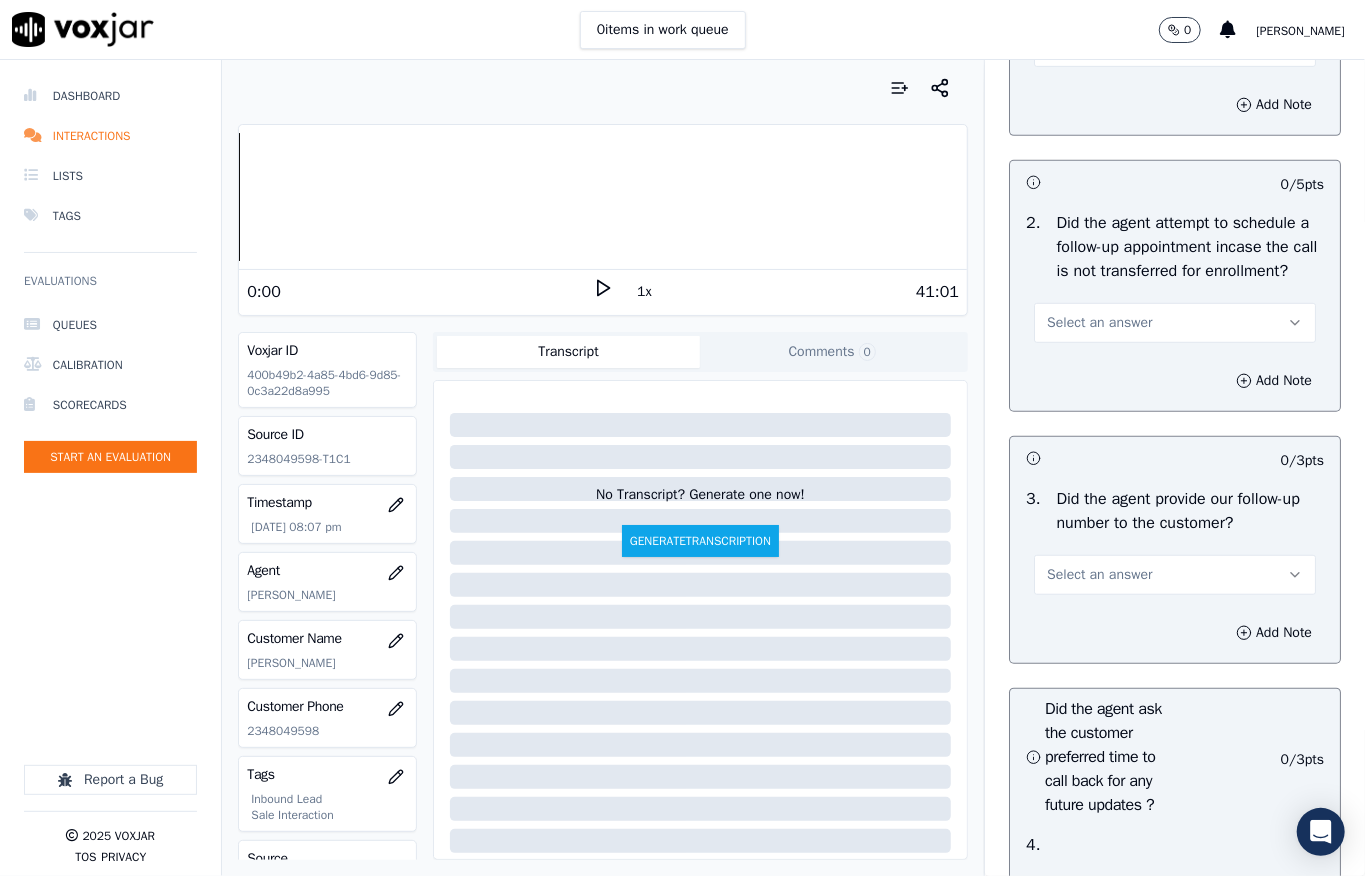 click on "Select an answer" at bounding box center [1099, 323] 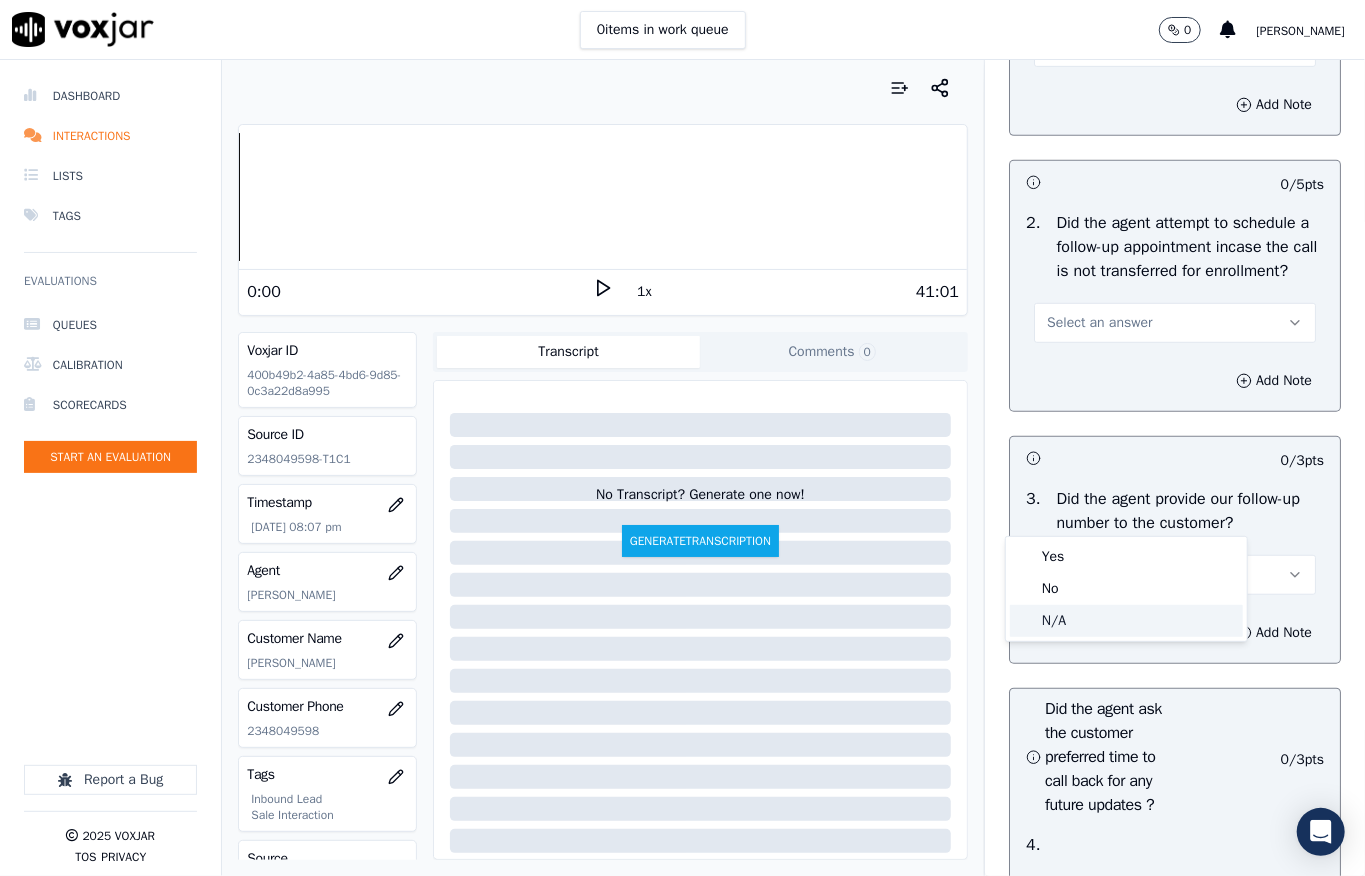 click on "N/A" 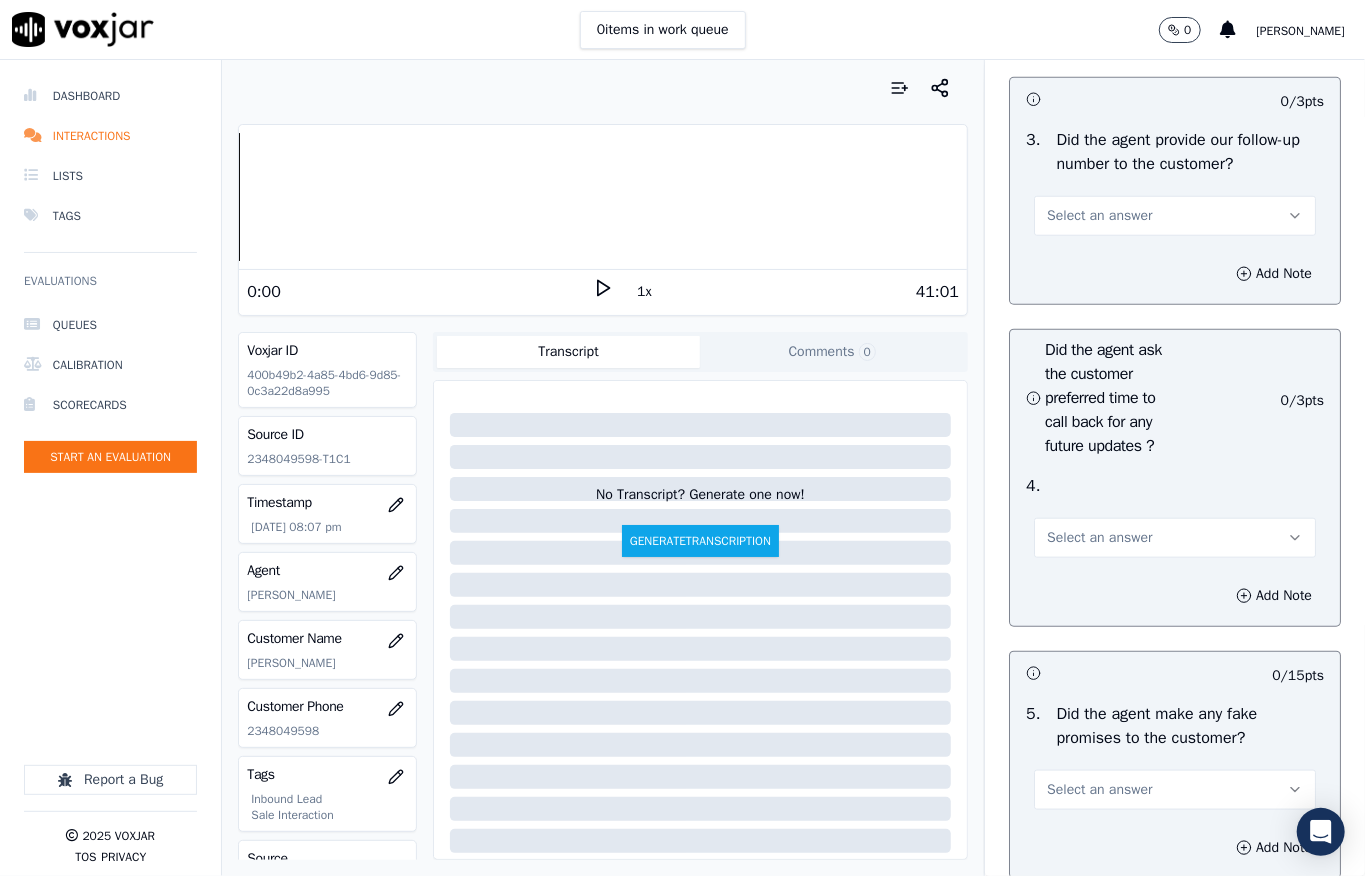 scroll, scrollTop: 5066, scrollLeft: 0, axis: vertical 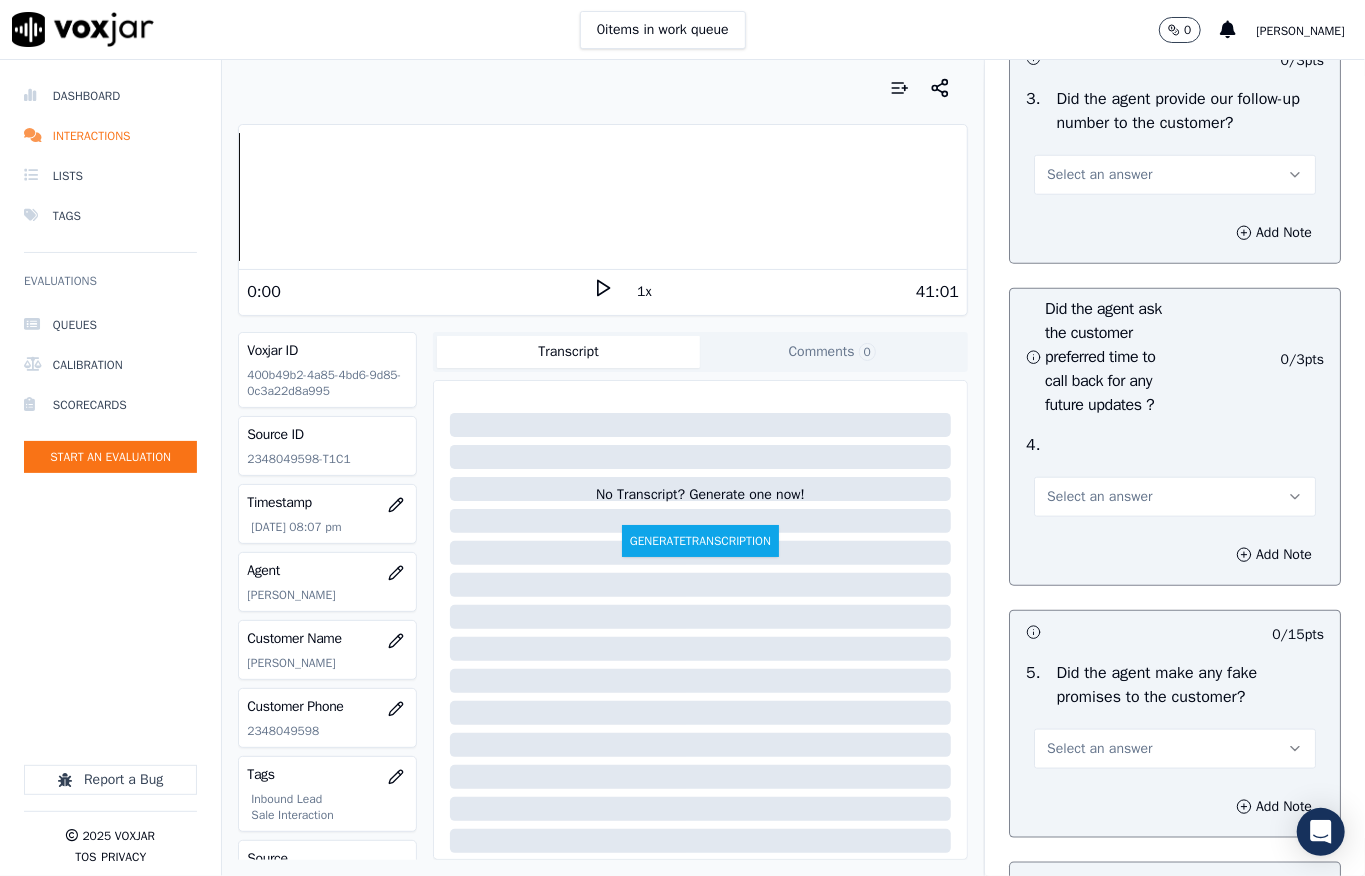 click on "Select an answer" at bounding box center (1175, 175) 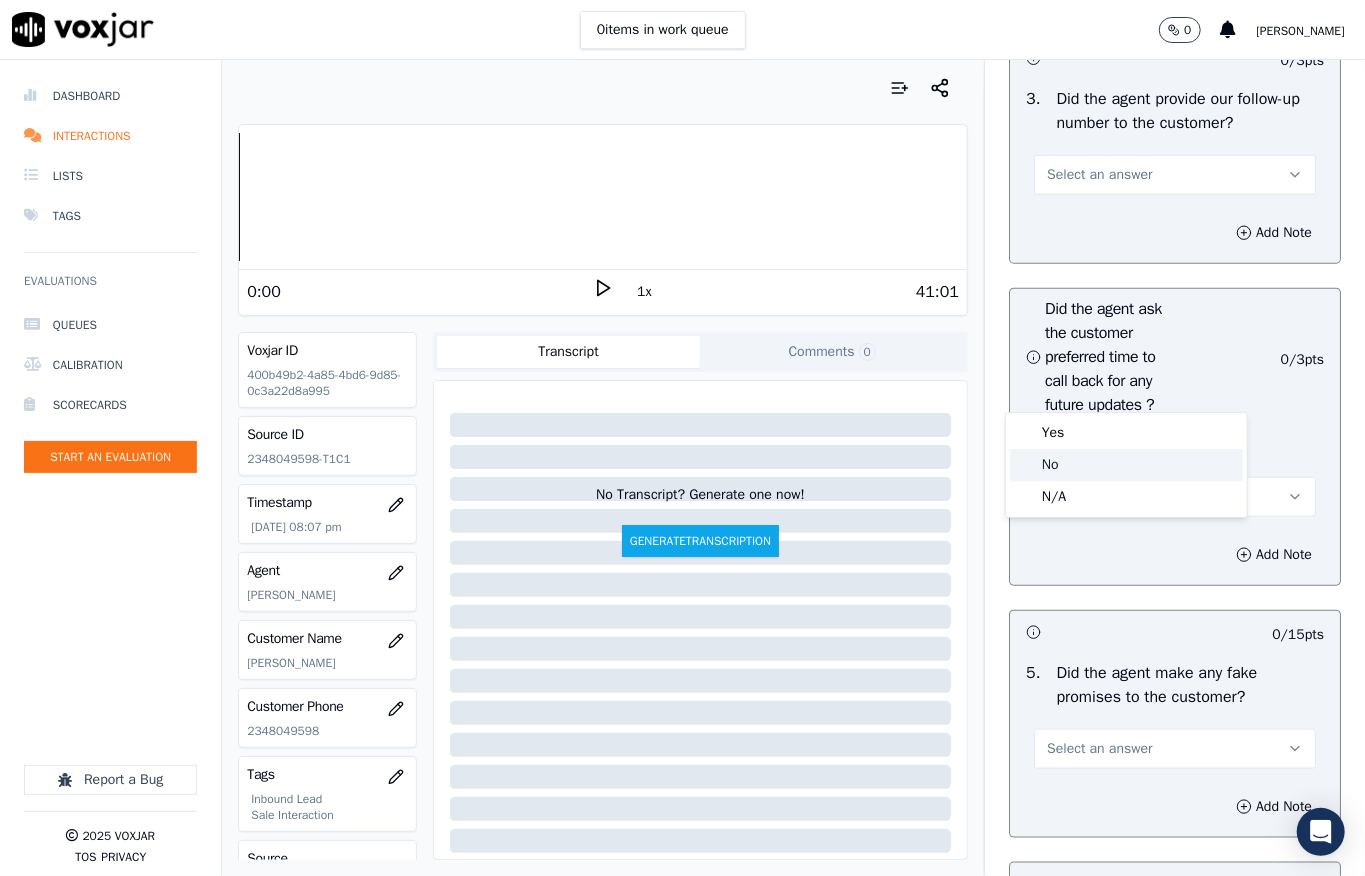 click on "No" 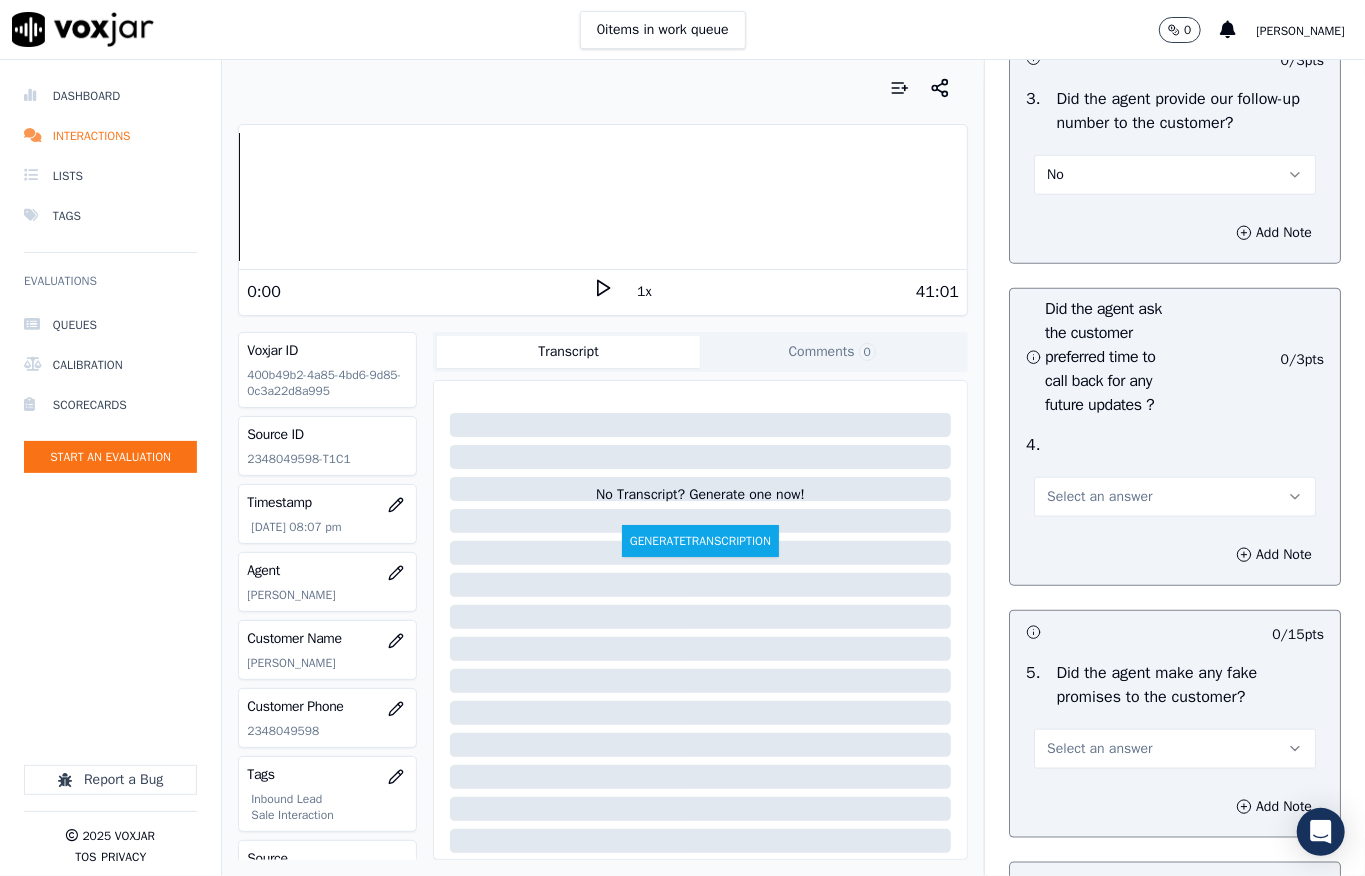 click on "No" at bounding box center [1175, 175] 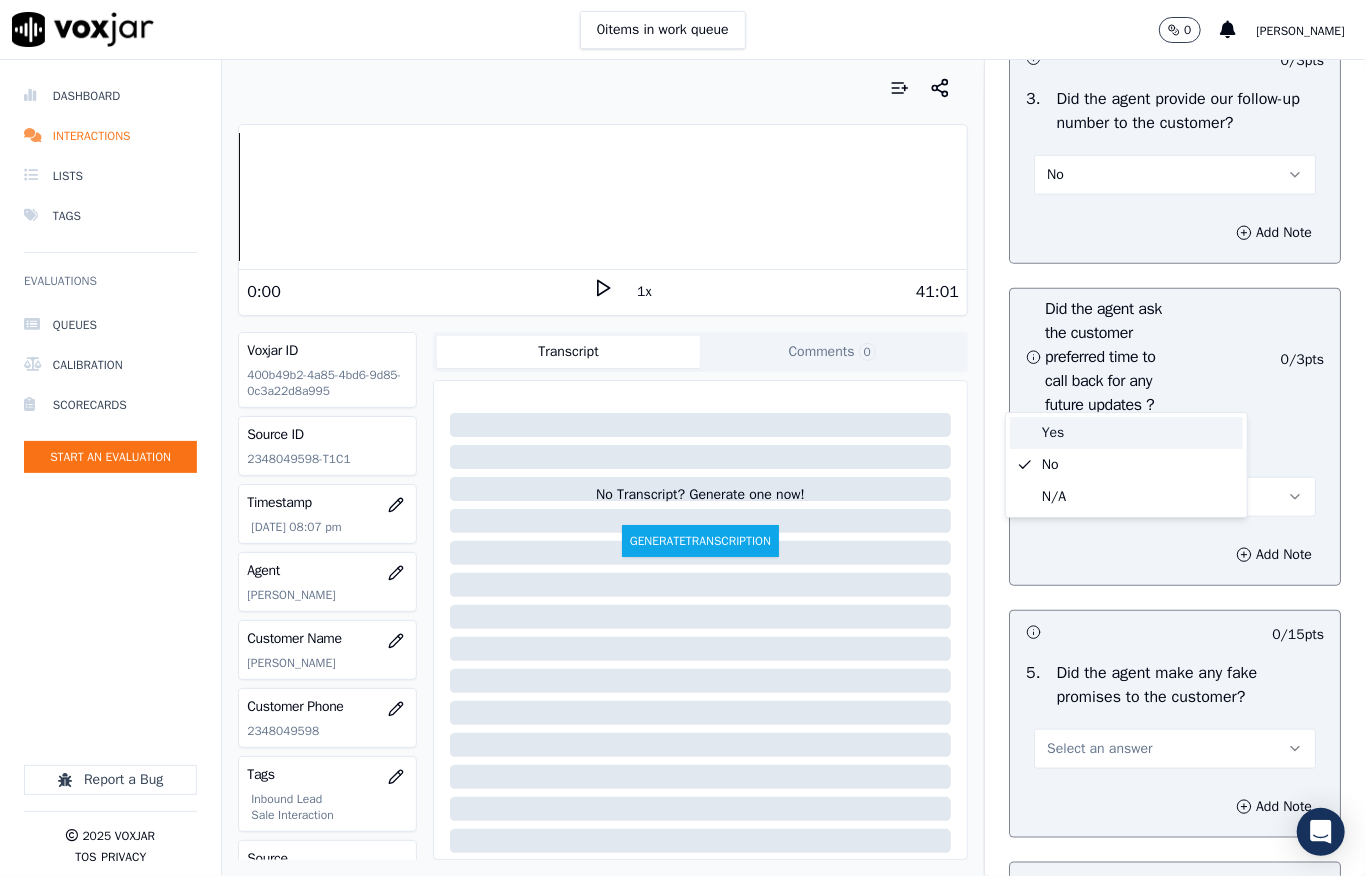 click on "Yes" at bounding box center [1126, 433] 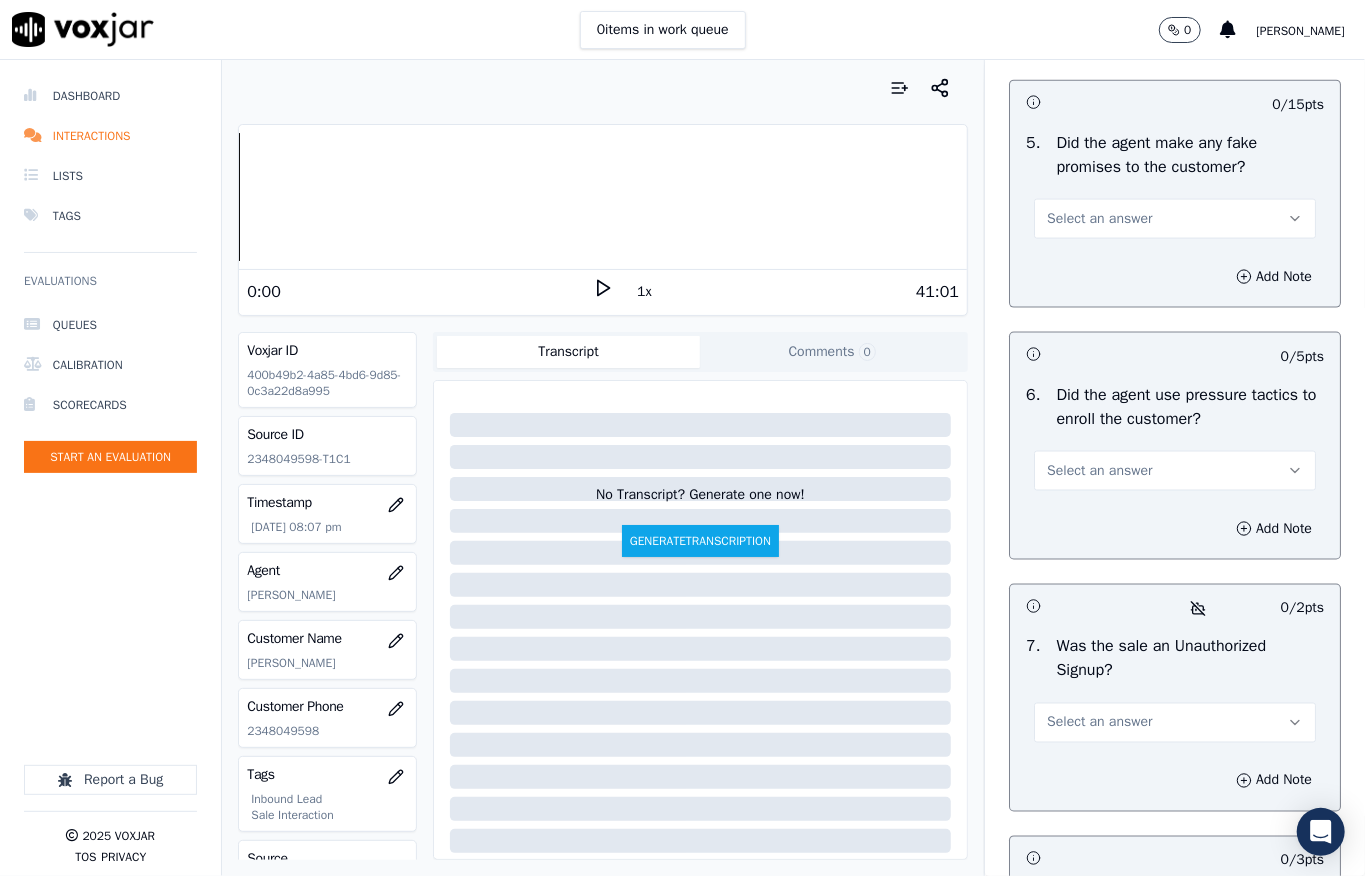 scroll, scrollTop: 5600, scrollLeft: 0, axis: vertical 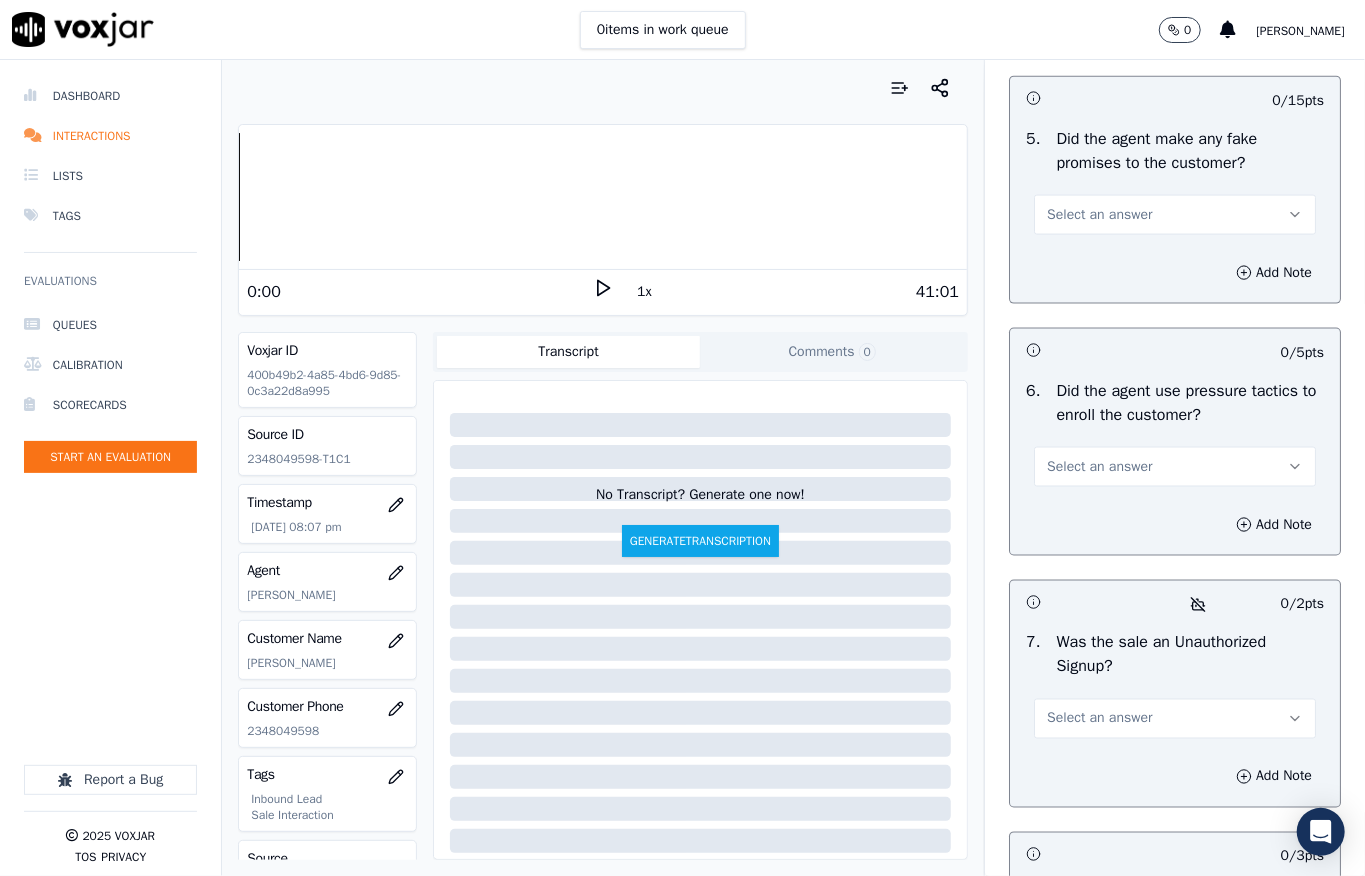 click on "Select an answer" at bounding box center [1099, -37] 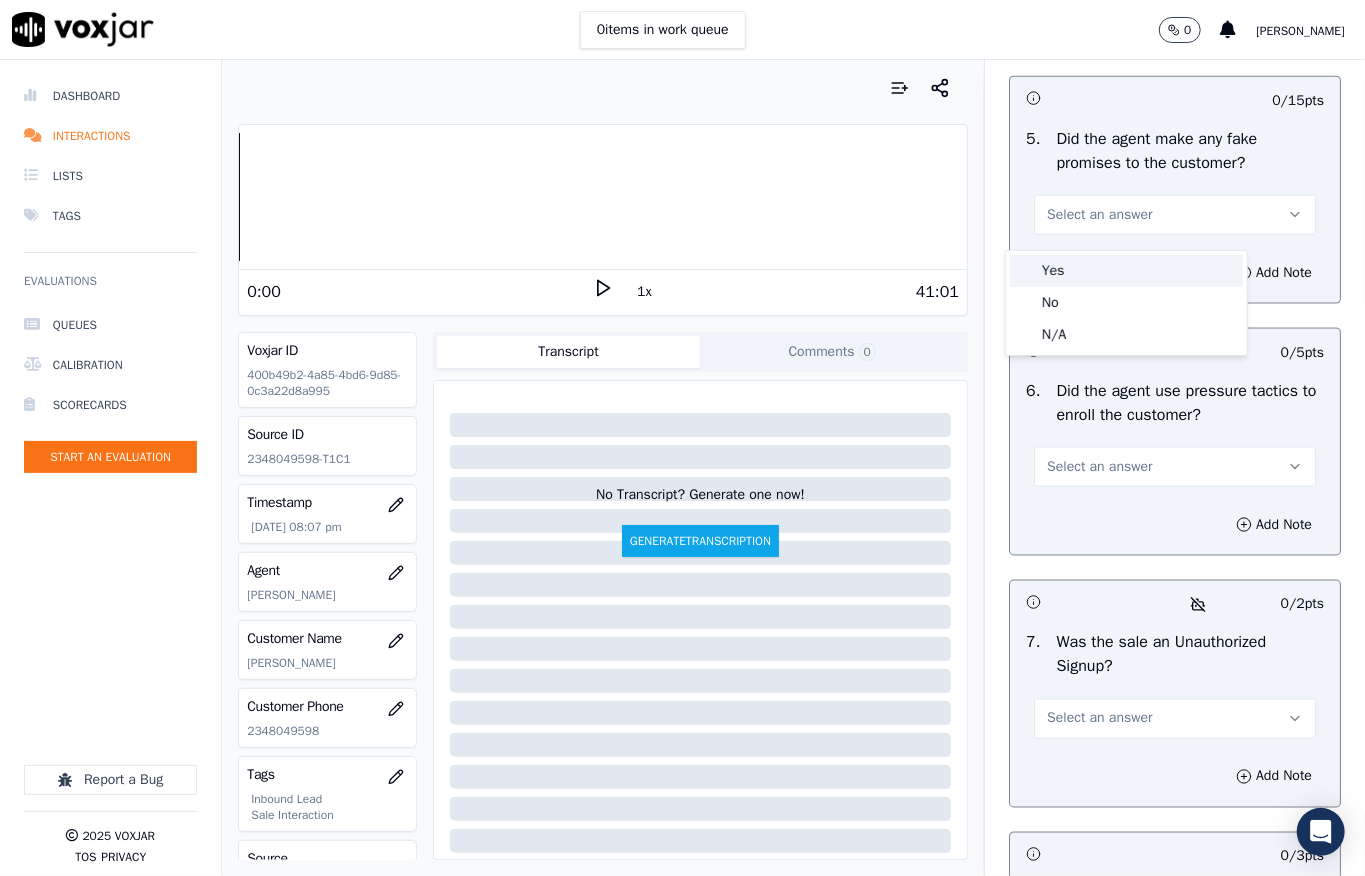 click on "Yes" at bounding box center (1126, 271) 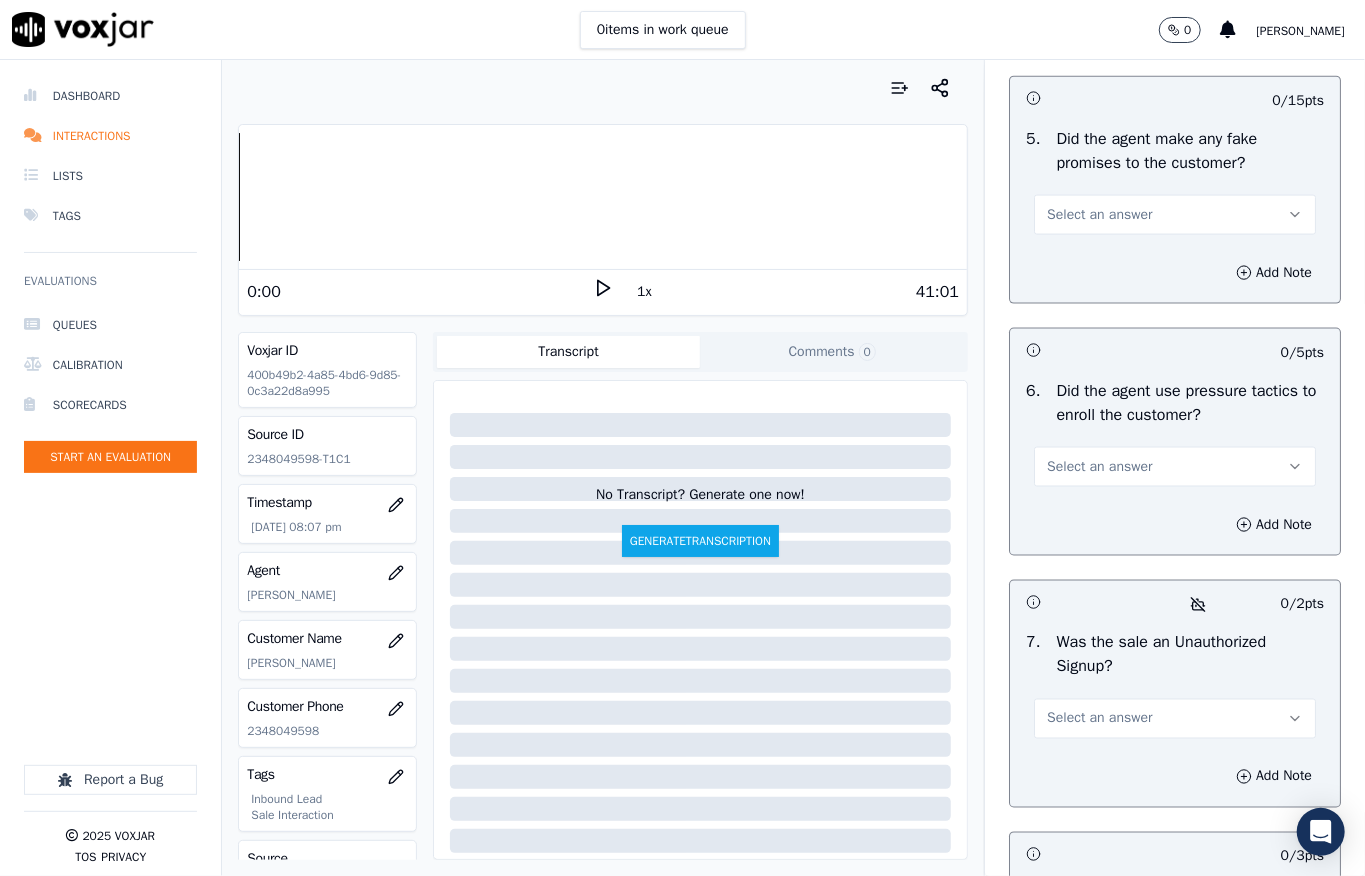 click on "Select an answer" at bounding box center [1175, 215] 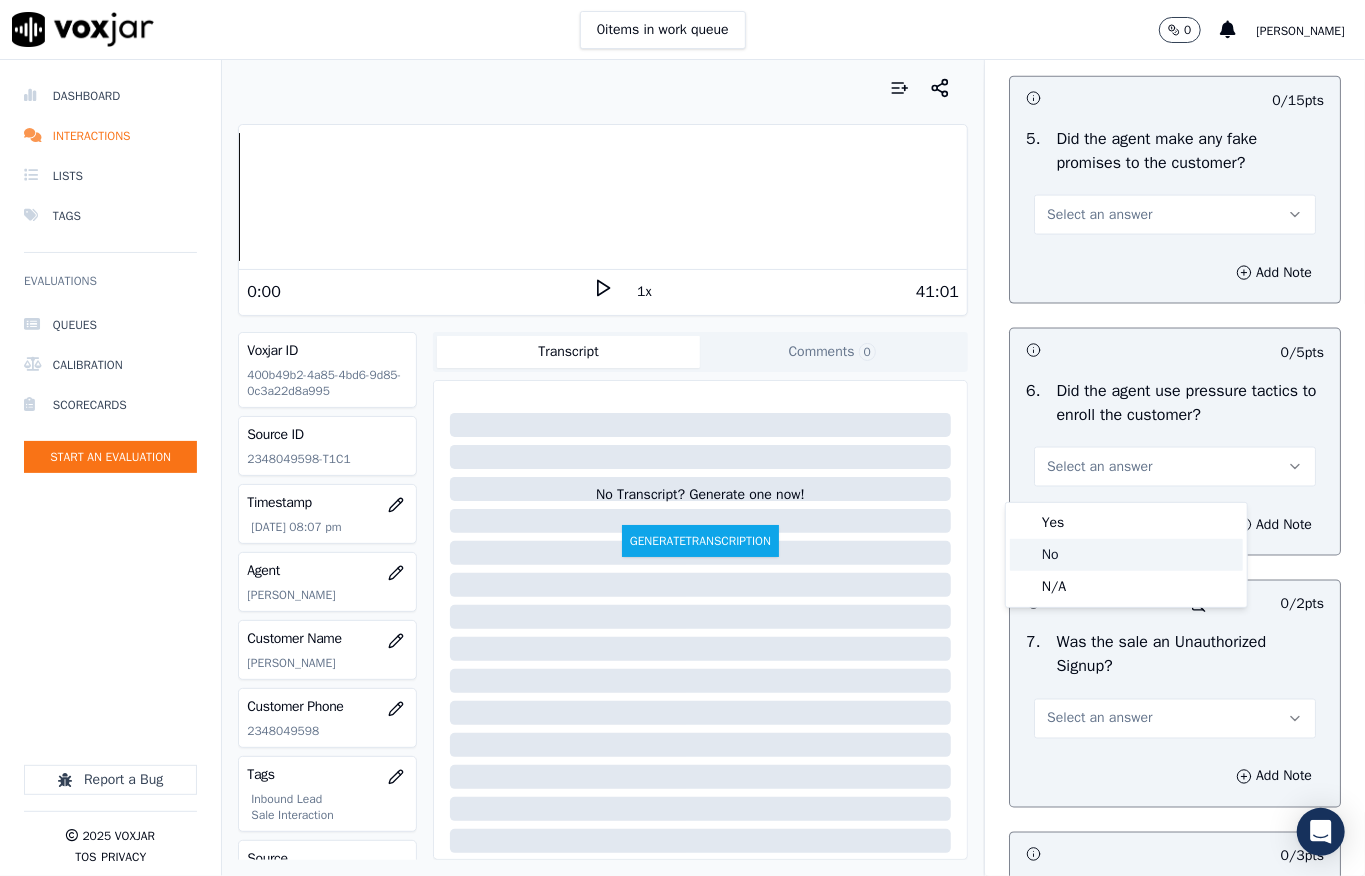 click on "No" 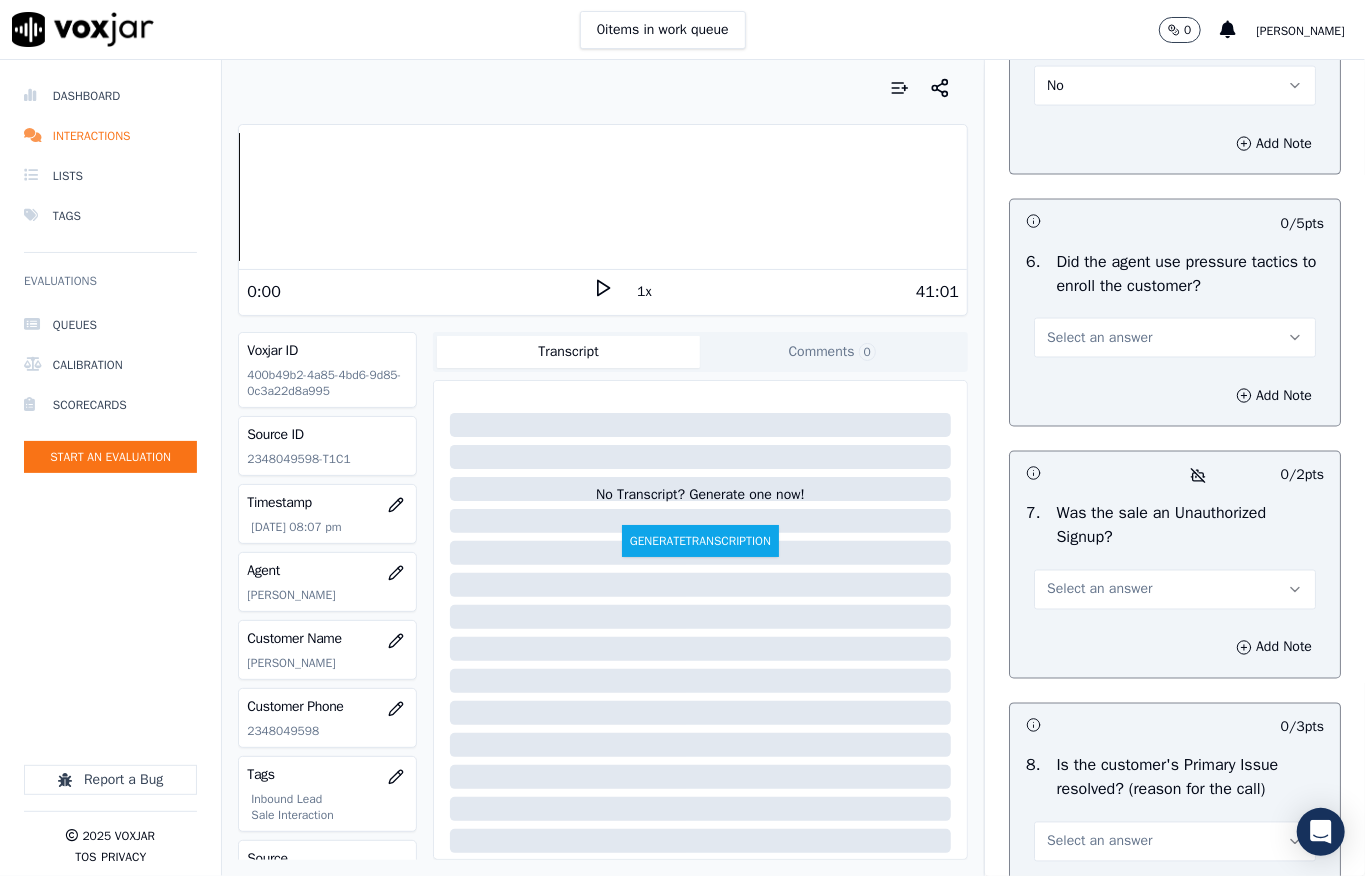 scroll, scrollTop: 5866, scrollLeft: 0, axis: vertical 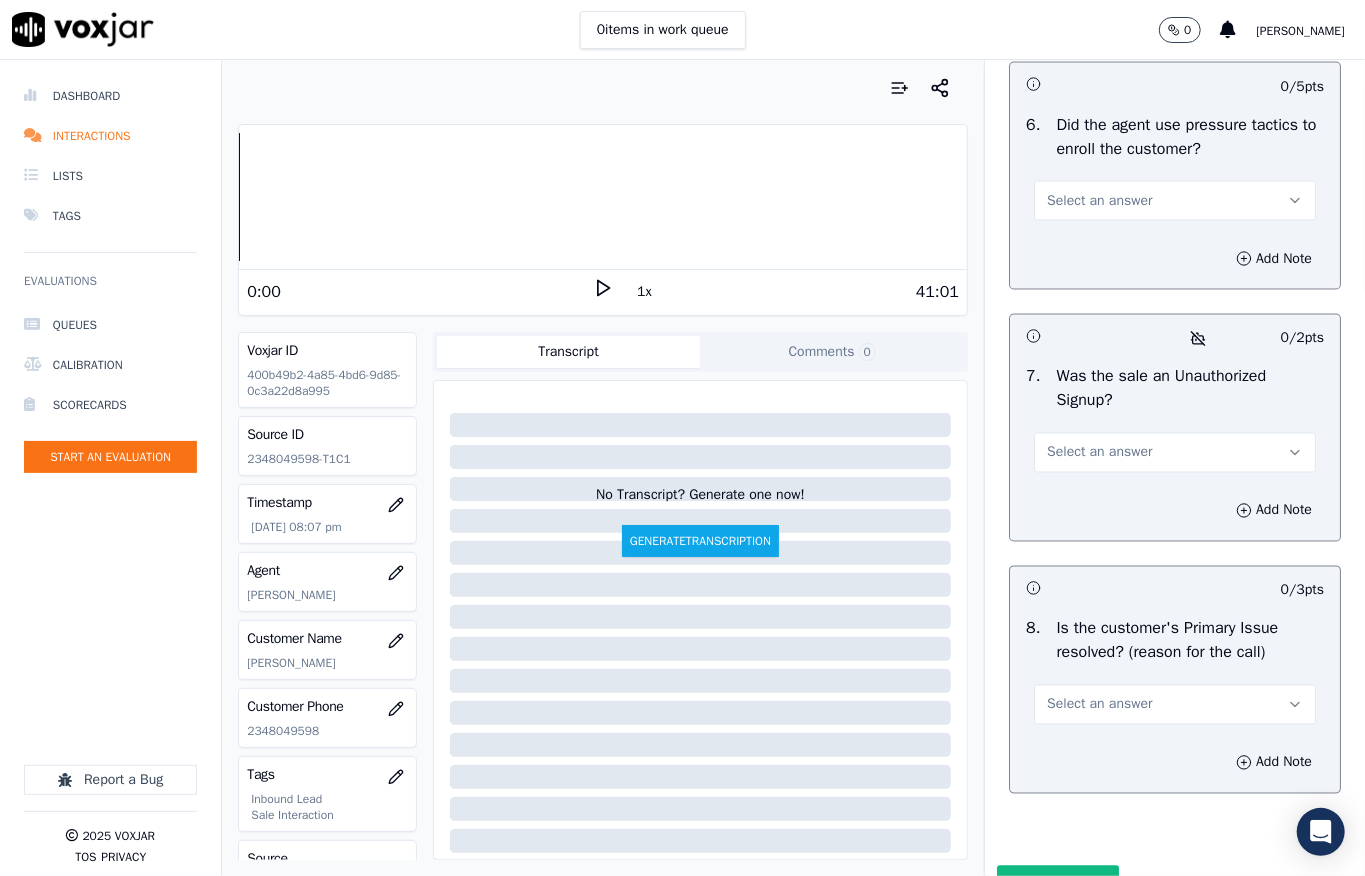 click on "Select an answer" at bounding box center [1099, 201] 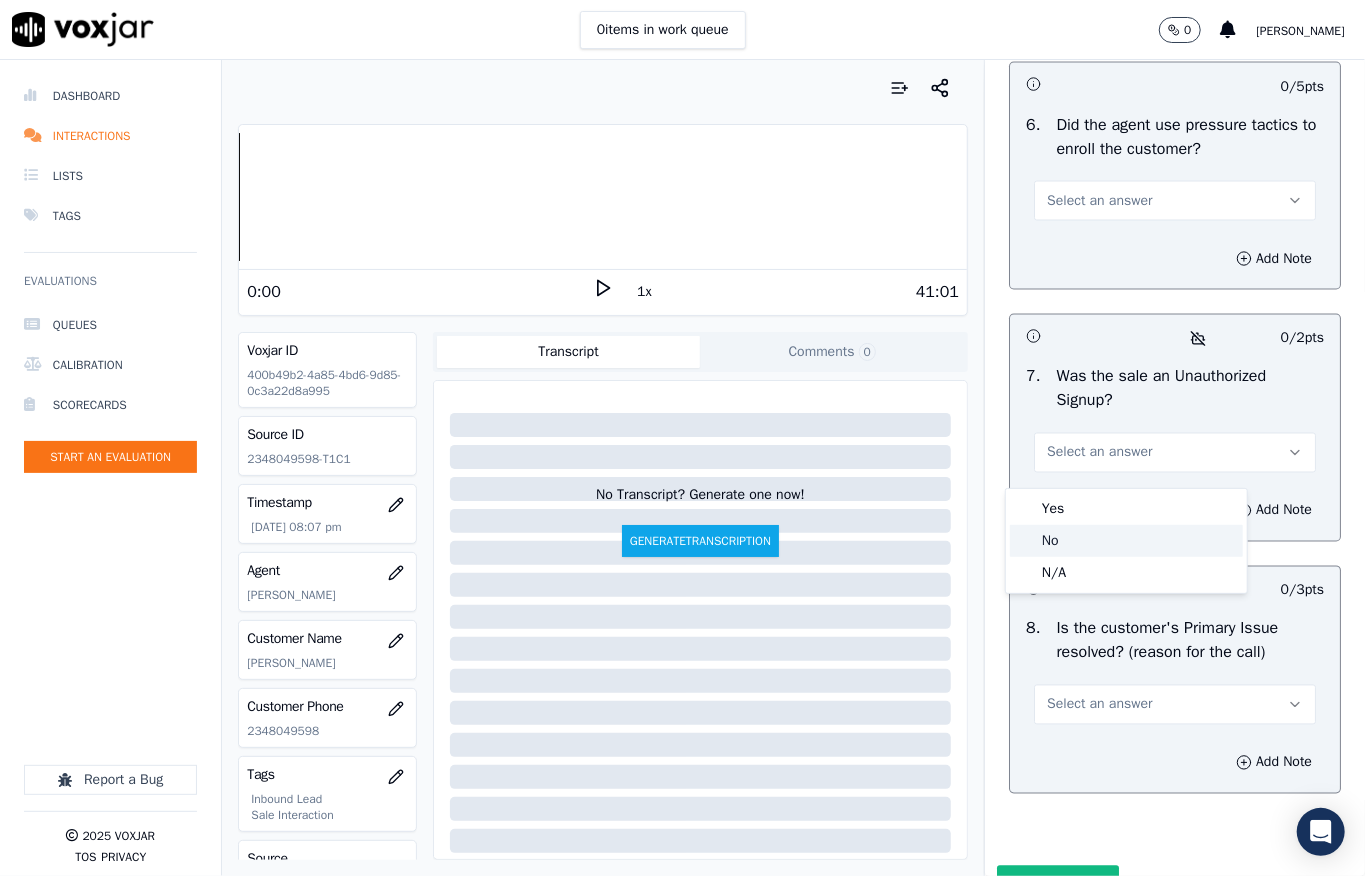 click on "No" 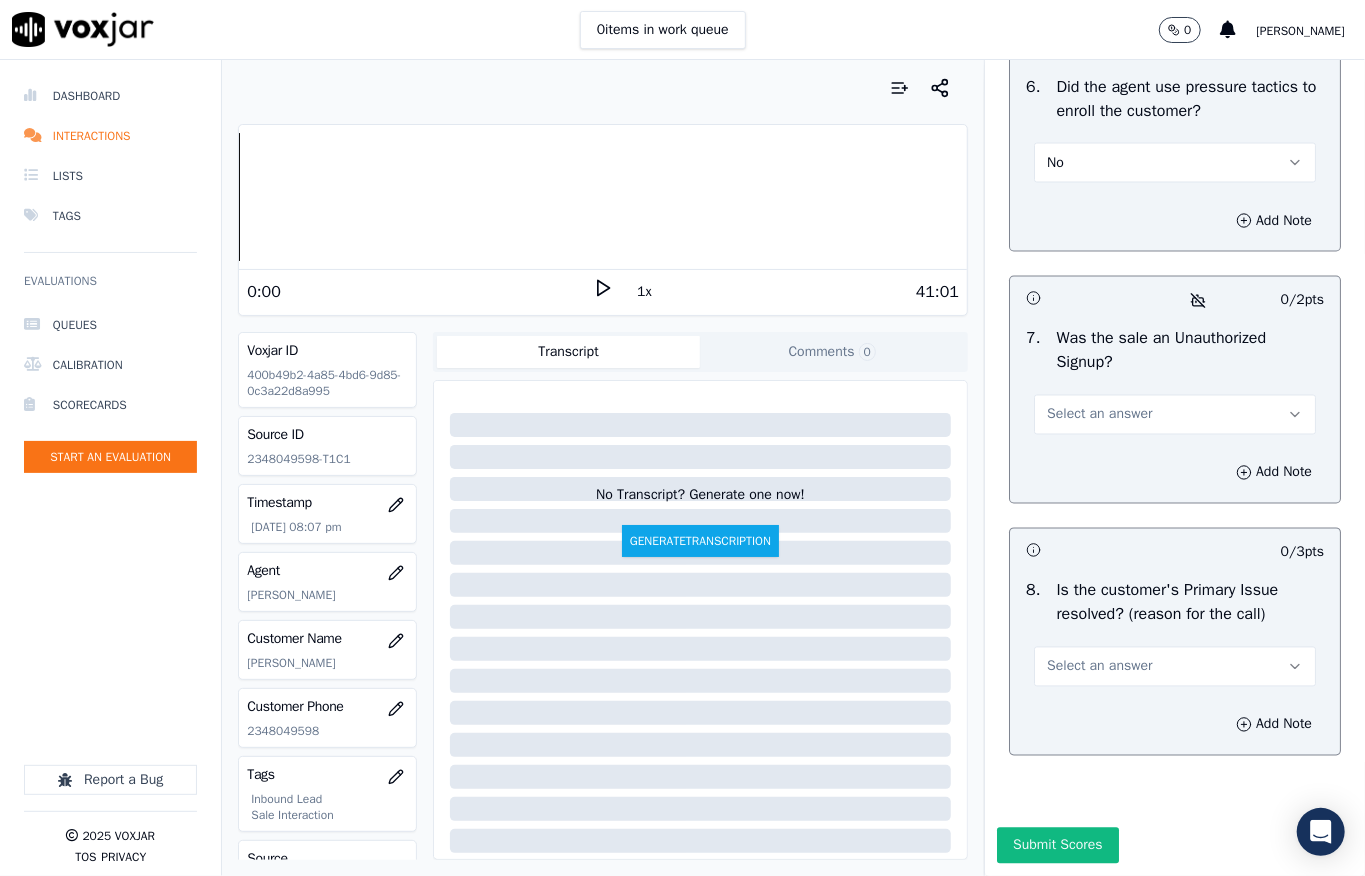 scroll, scrollTop: 6237, scrollLeft: 0, axis: vertical 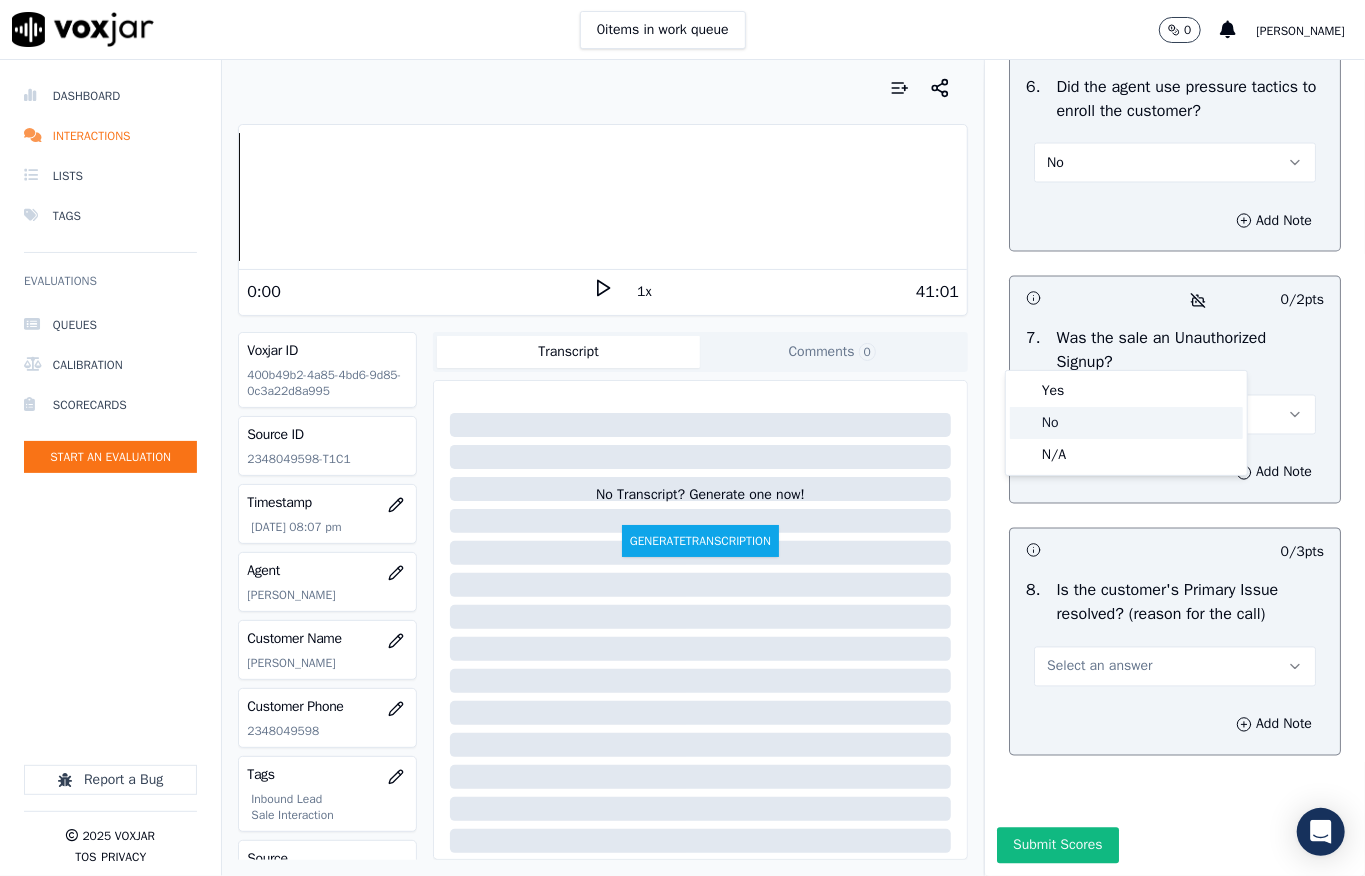 click on "No" 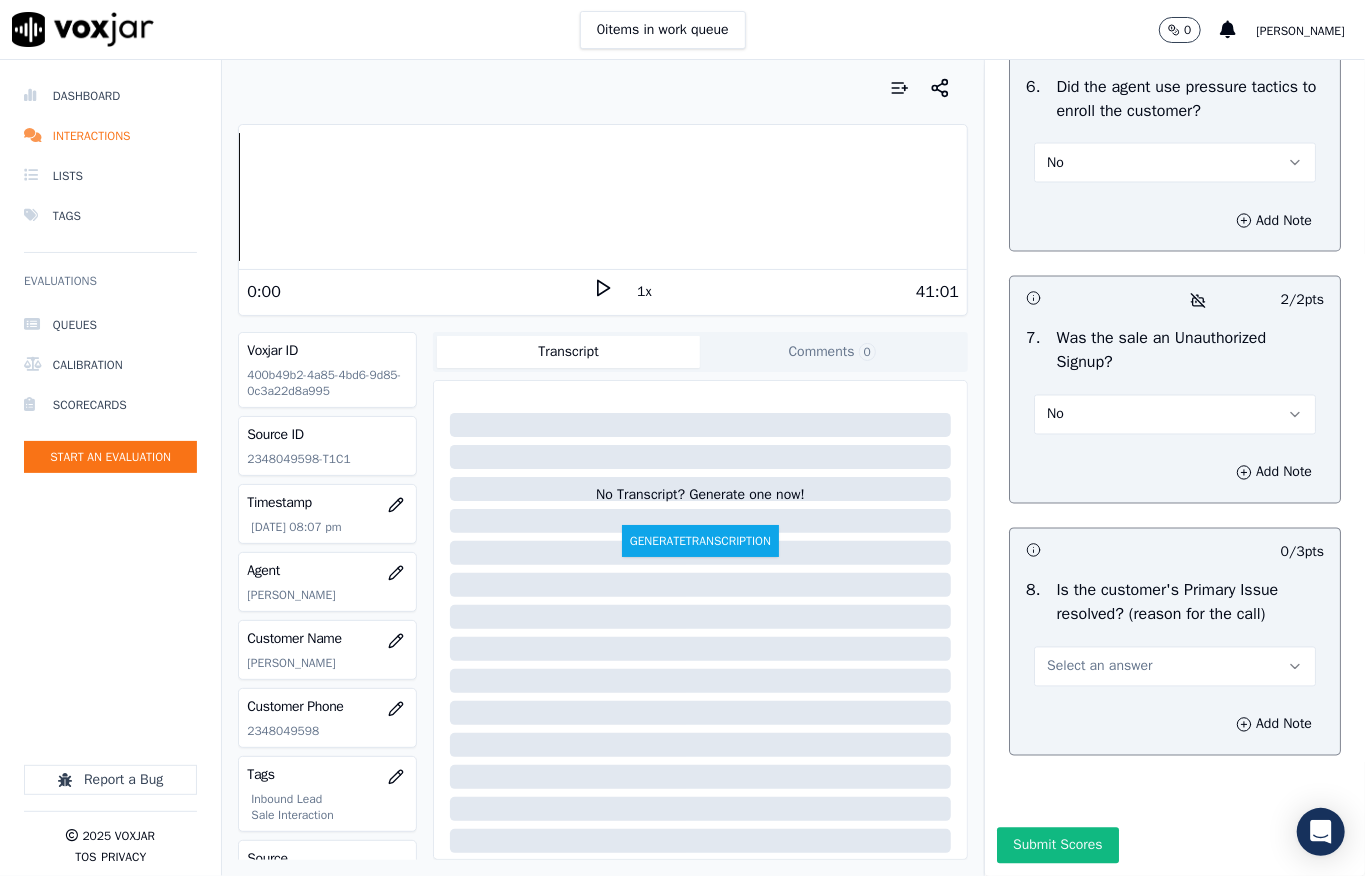 click on "Select an answer" at bounding box center [1099, 667] 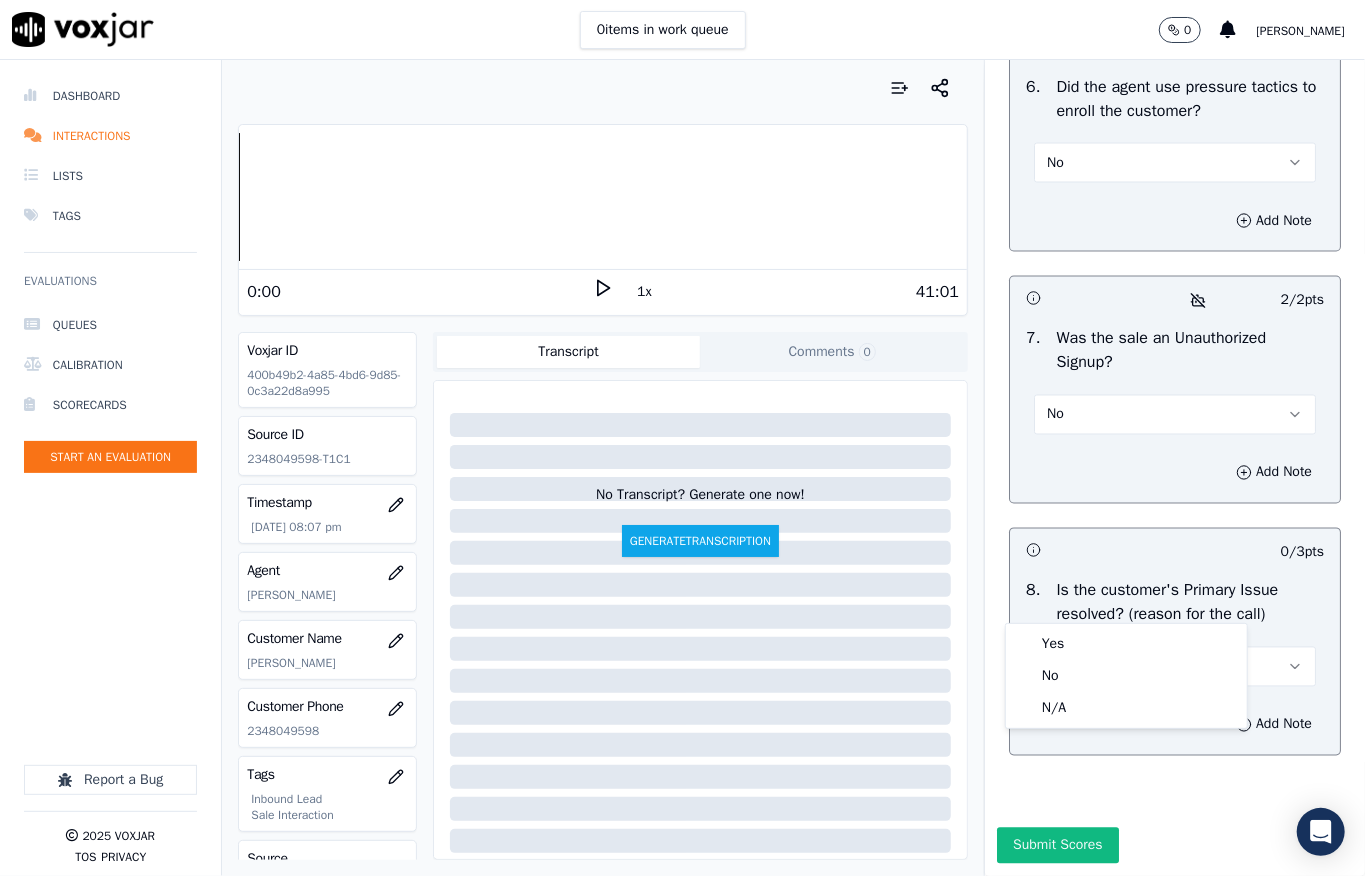 click on "Yes   No     N/A" at bounding box center (1126, 676) 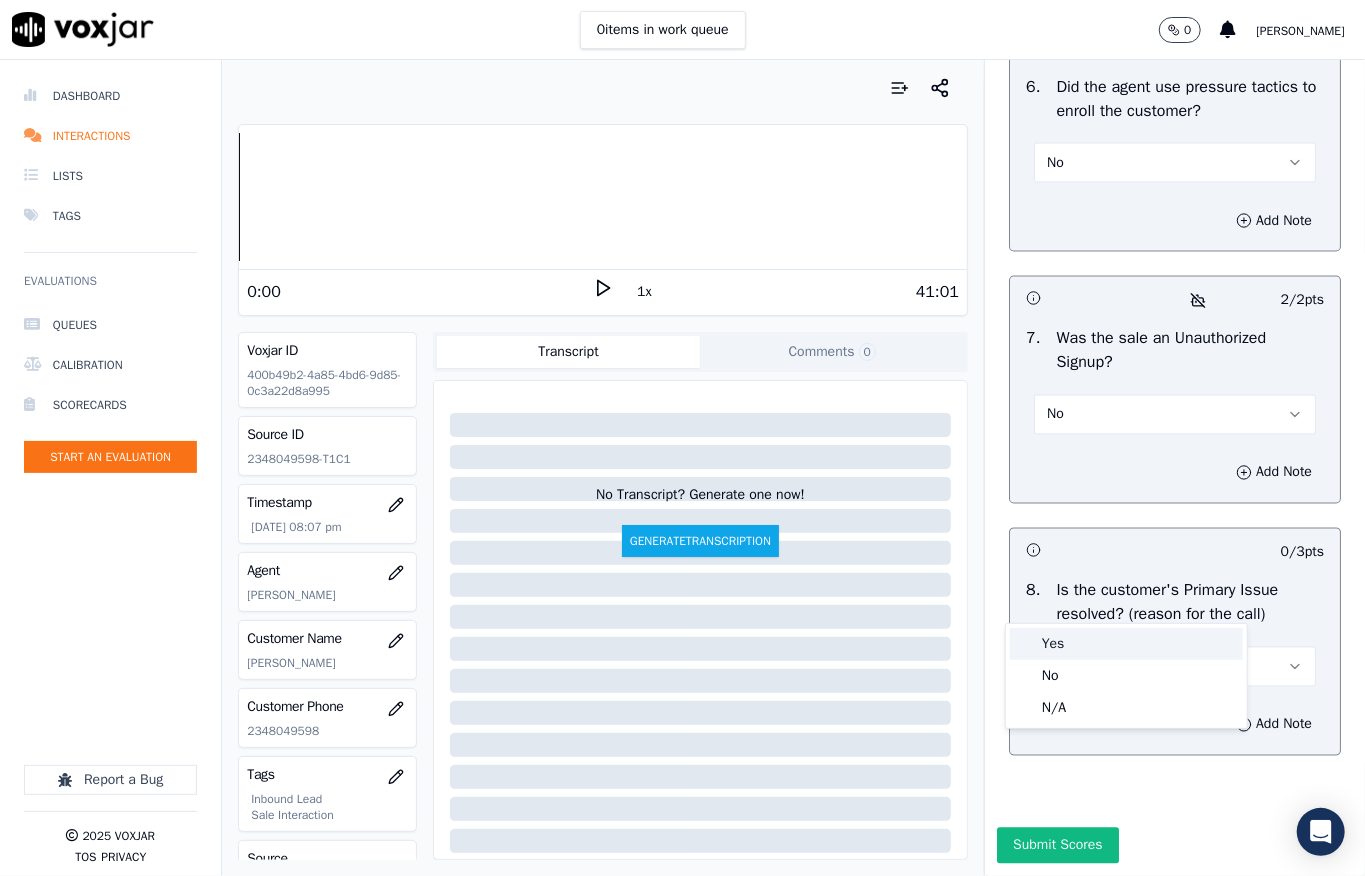 click on "Yes" at bounding box center (1126, 644) 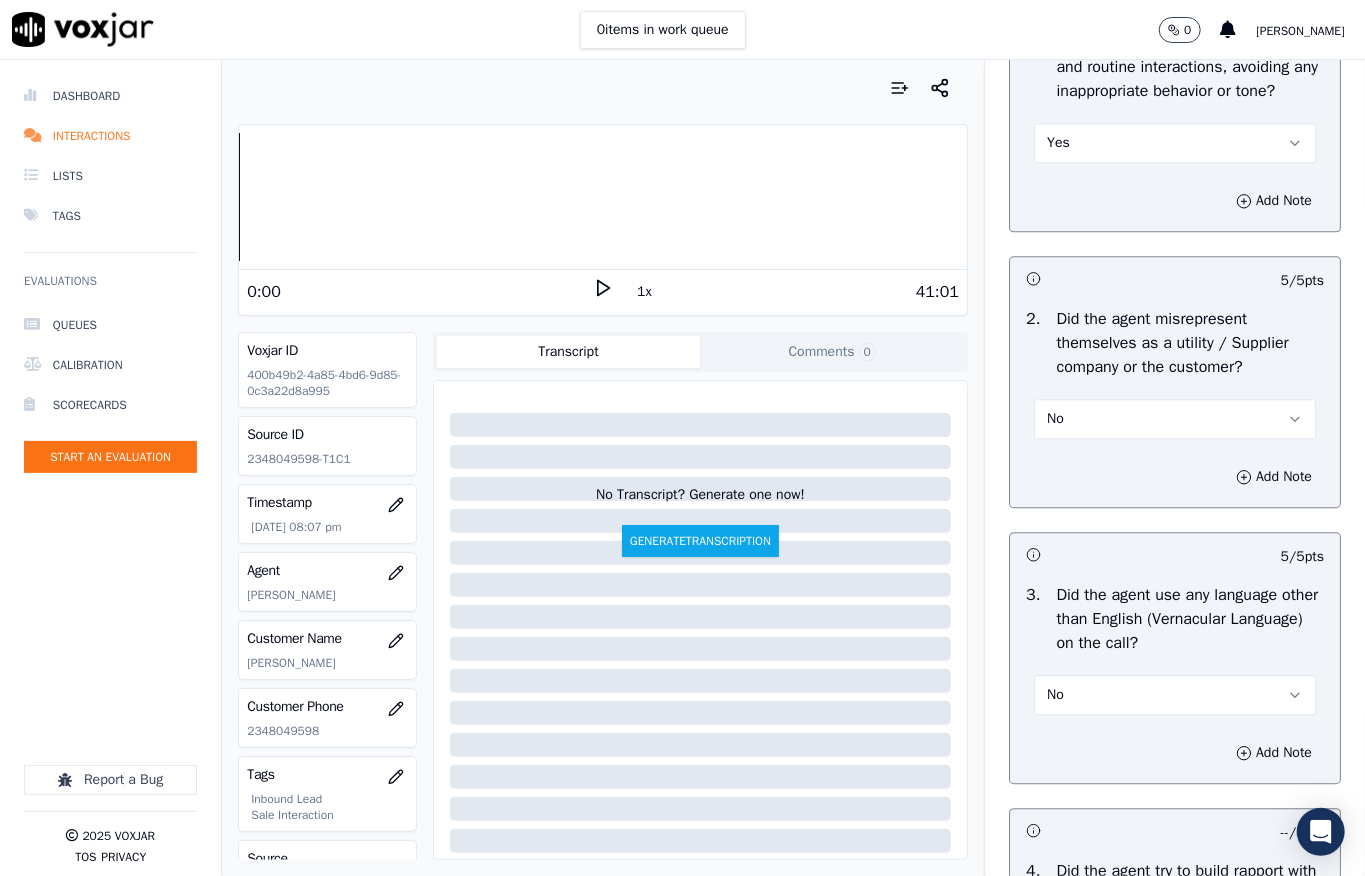 scroll, scrollTop: 2800, scrollLeft: 0, axis: vertical 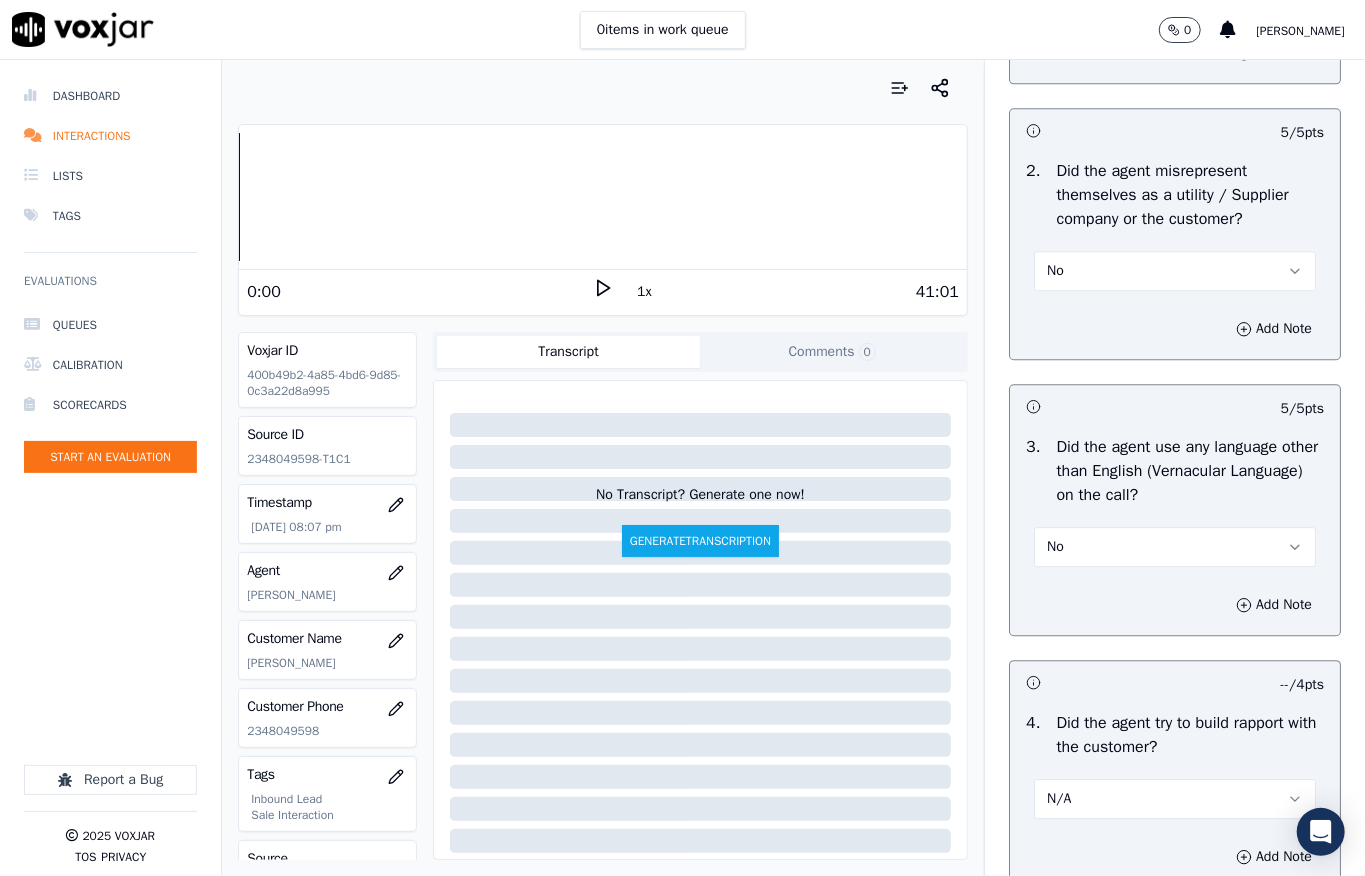 click on "No" at bounding box center [1175, 271] 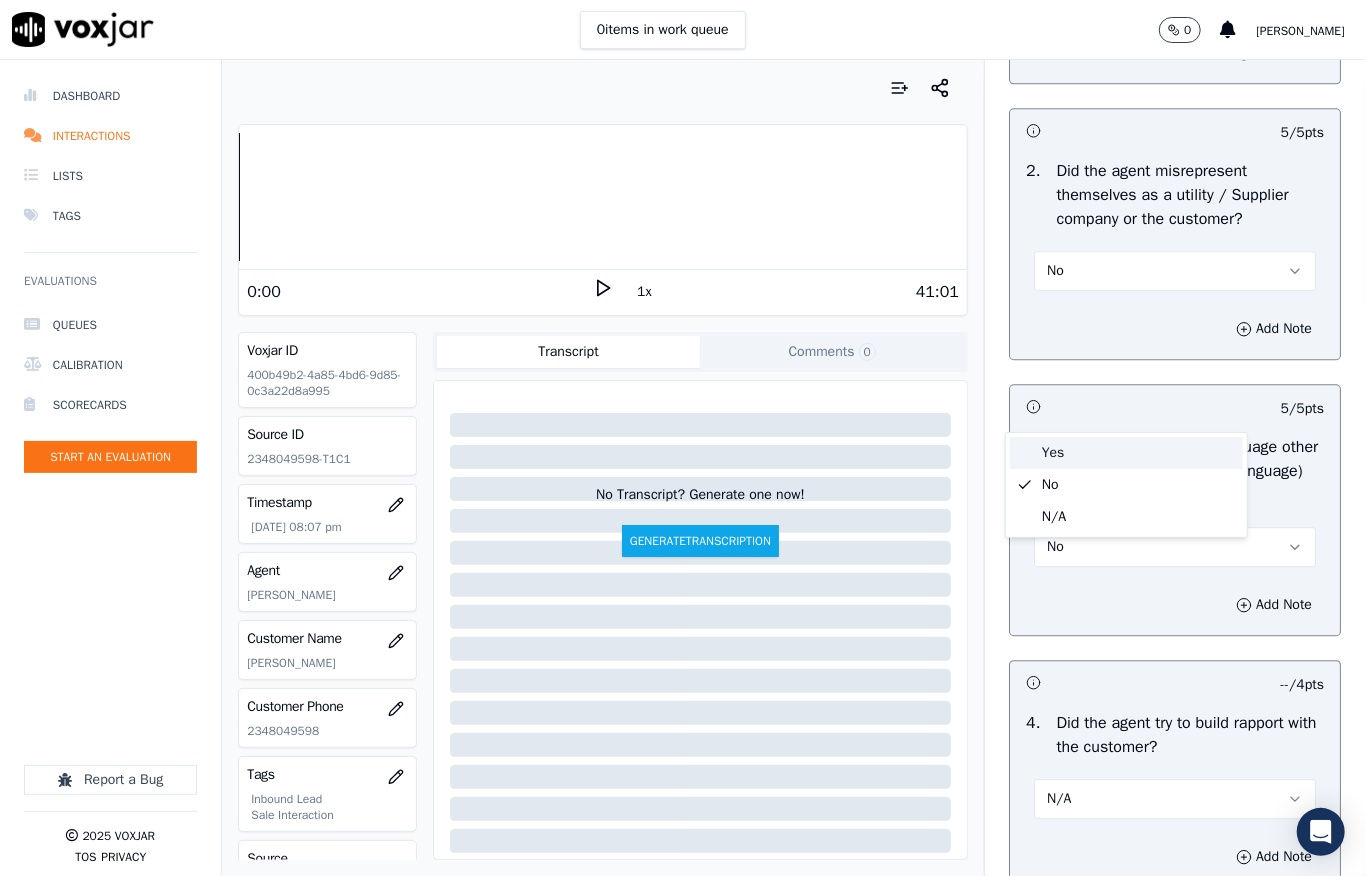 click on "Yes" at bounding box center (1126, 453) 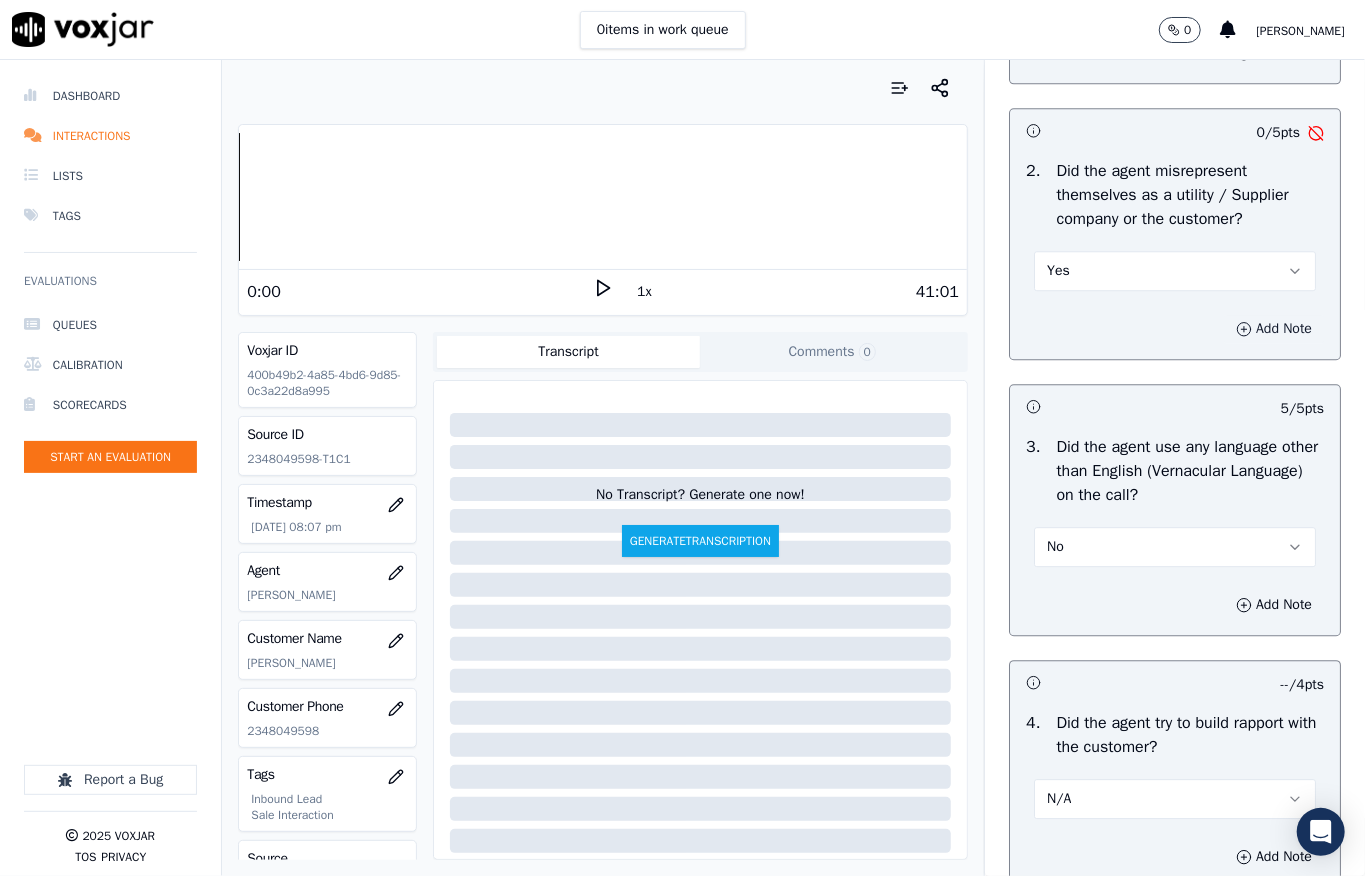 click on "Add Note" at bounding box center [1274, 329] 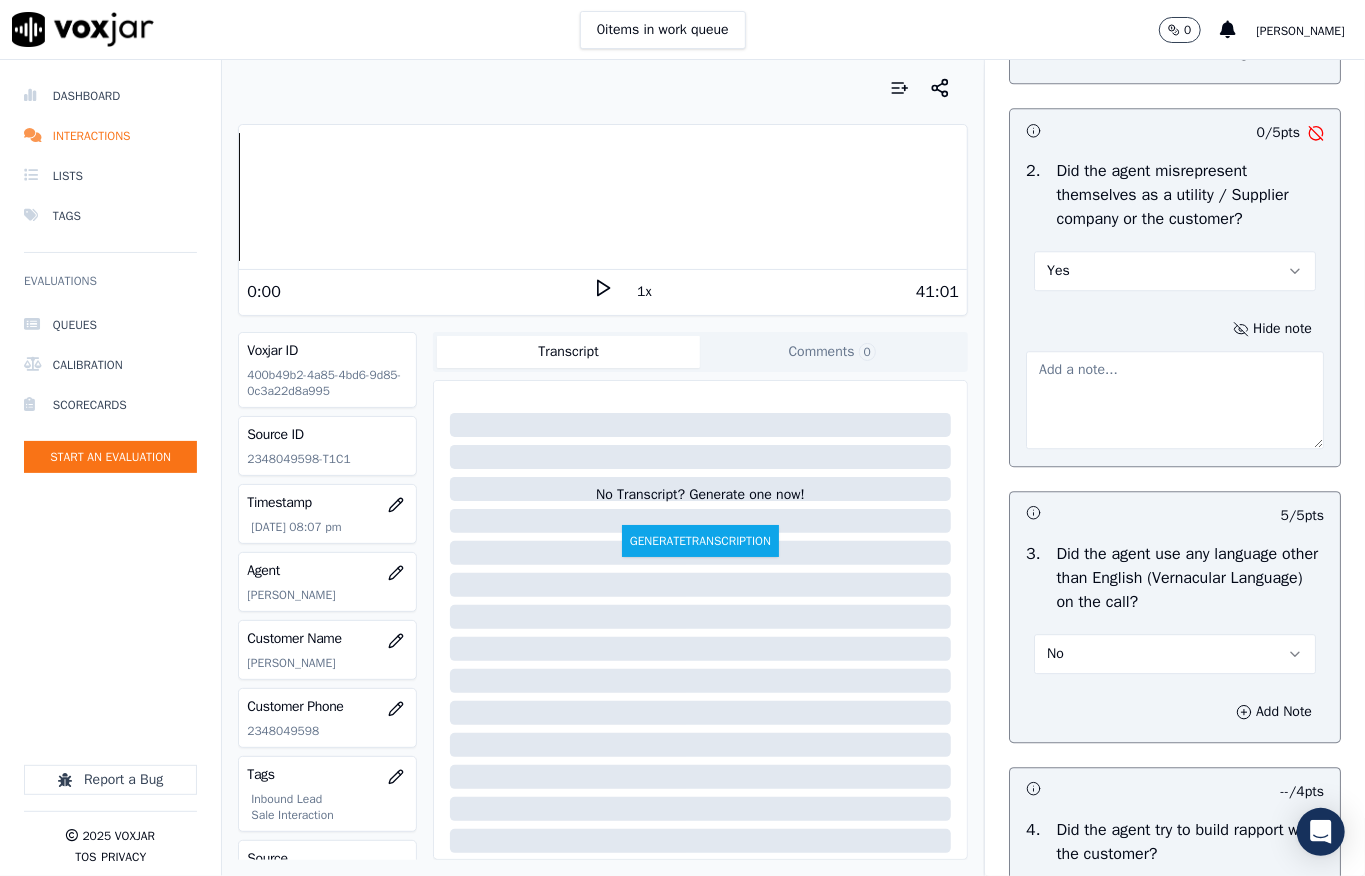 click at bounding box center [1175, 400] 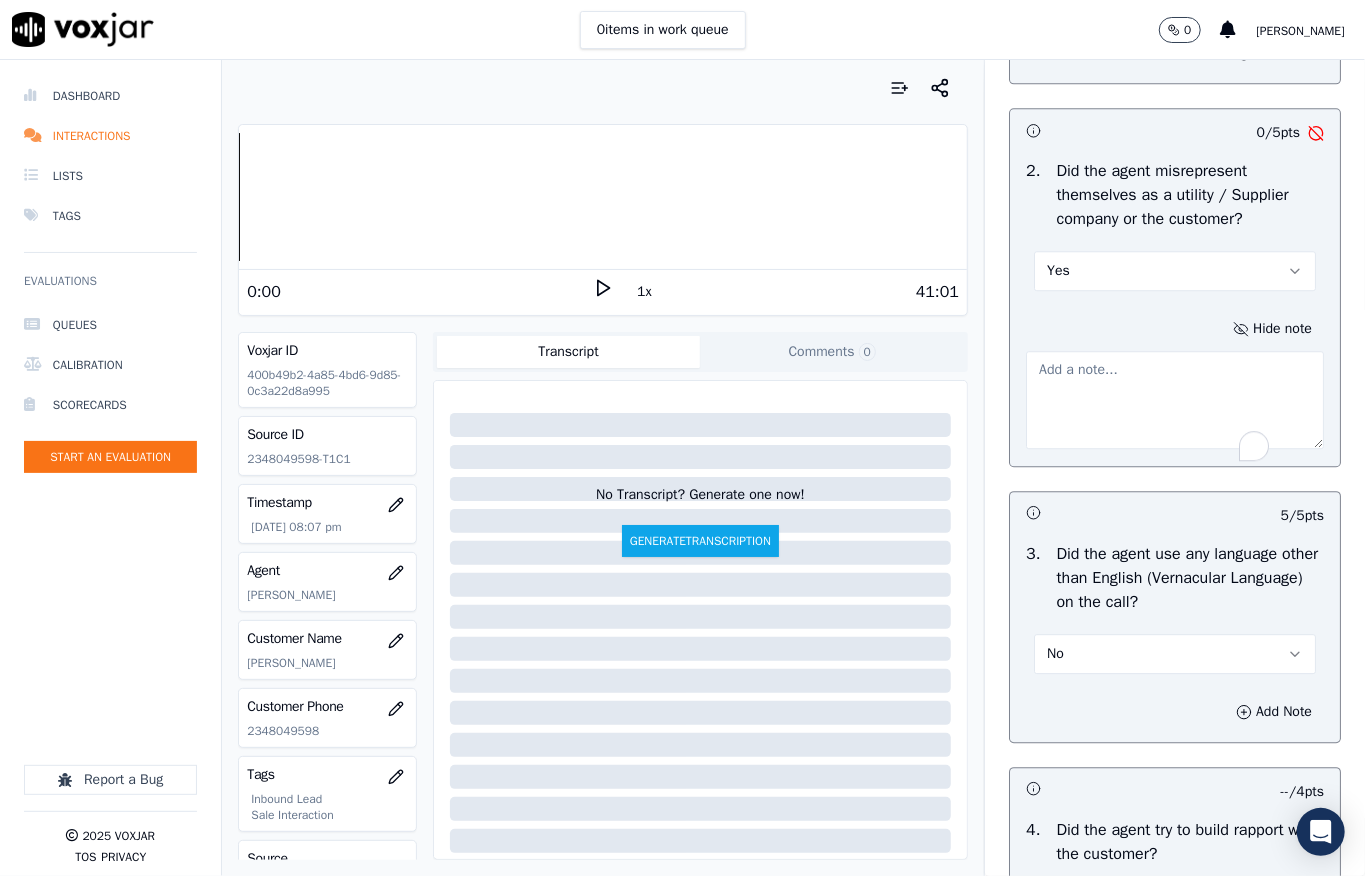 paste on "@9:48 - Fronter: [PERSON_NAME] informed - (so the next step is I will give the price for the gas) -I’m going to help you update your account with the new gas rate - pitch should be in this way //" 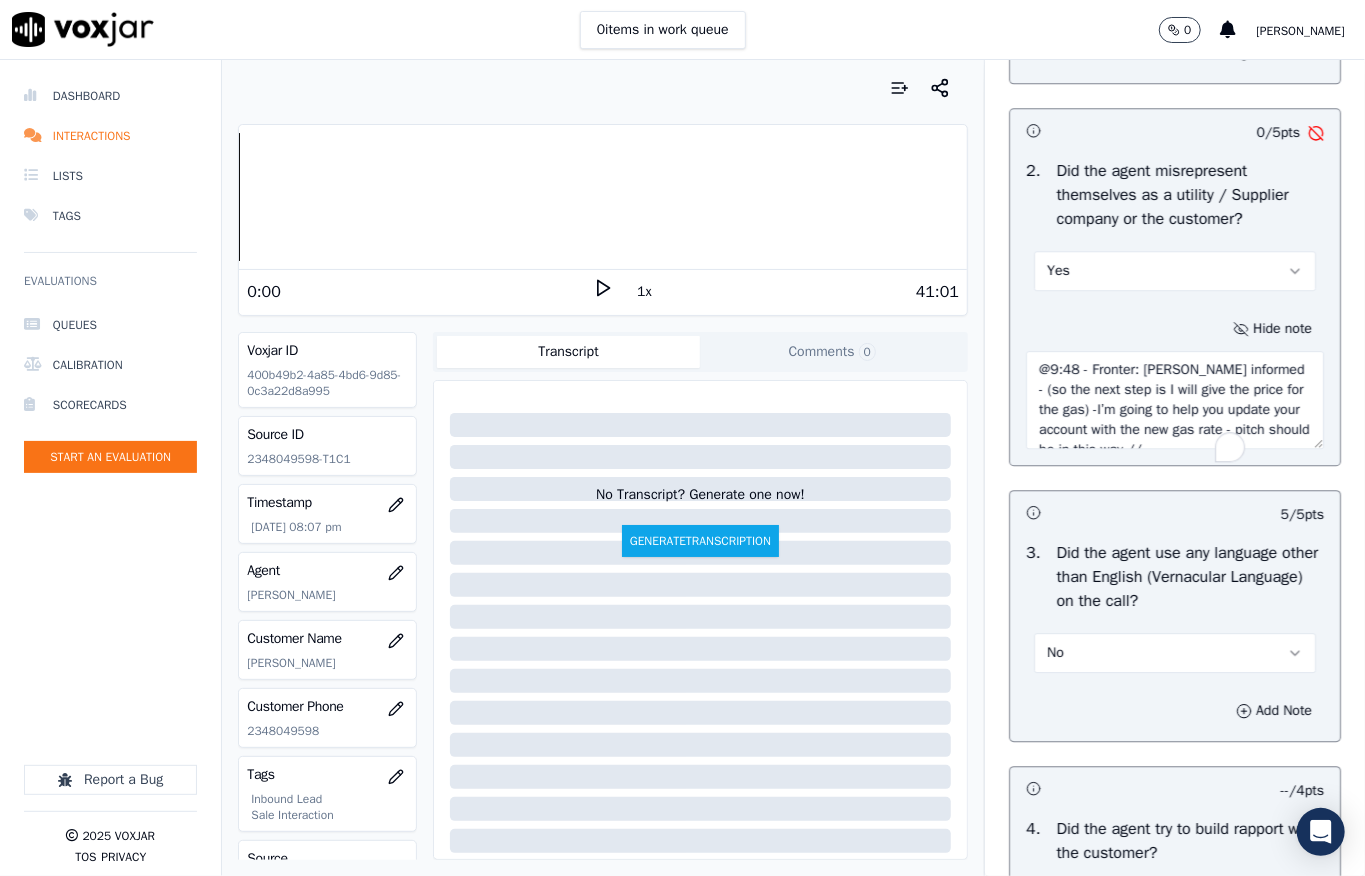 scroll, scrollTop: 30, scrollLeft: 0, axis: vertical 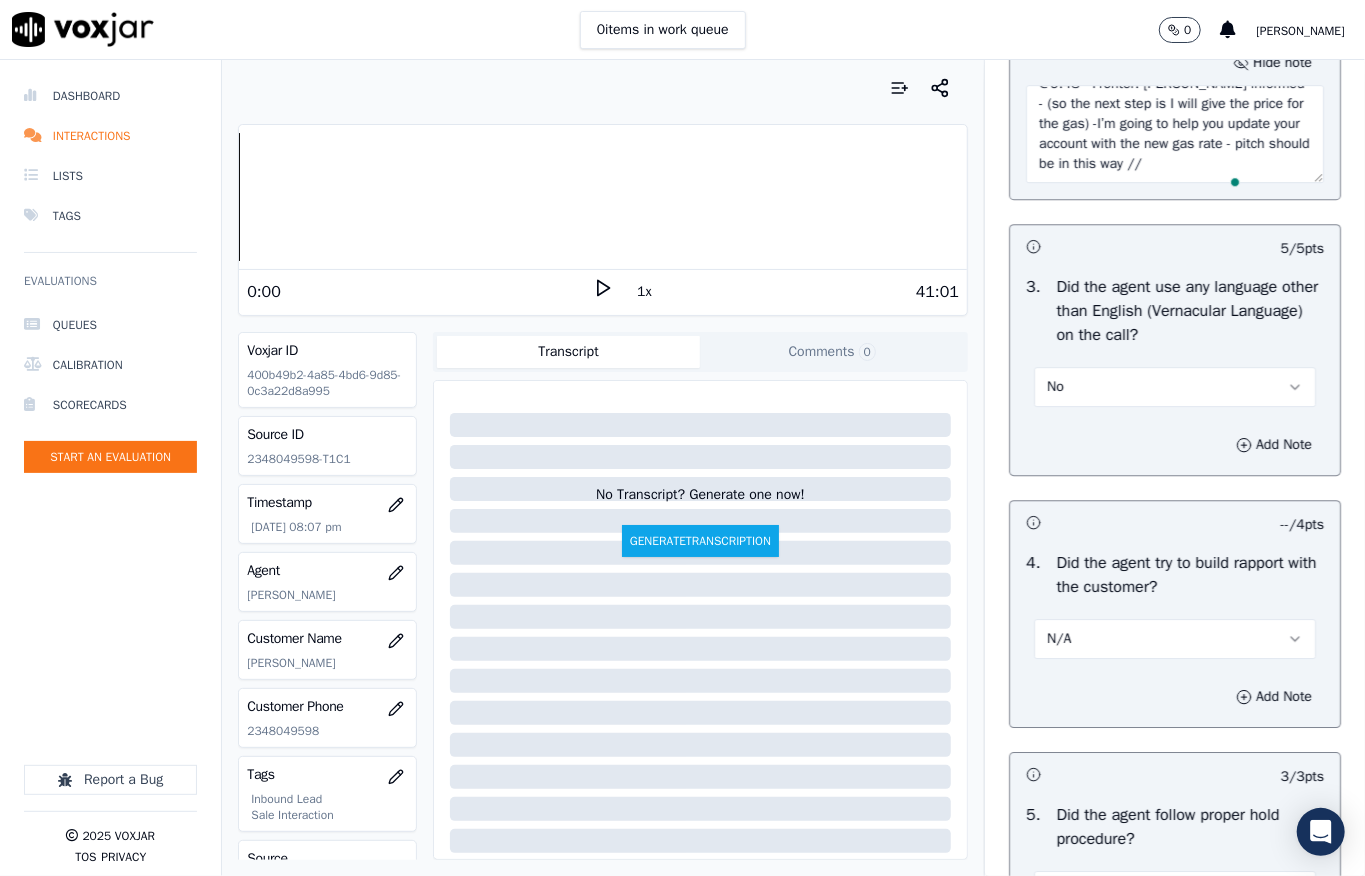 type on "@9:48 - Fronter: [PERSON_NAME] informed - (so the next step is I will give the price for the gas) -I’m going to help you update your account with the new gas rate - pitch should be in this way //" 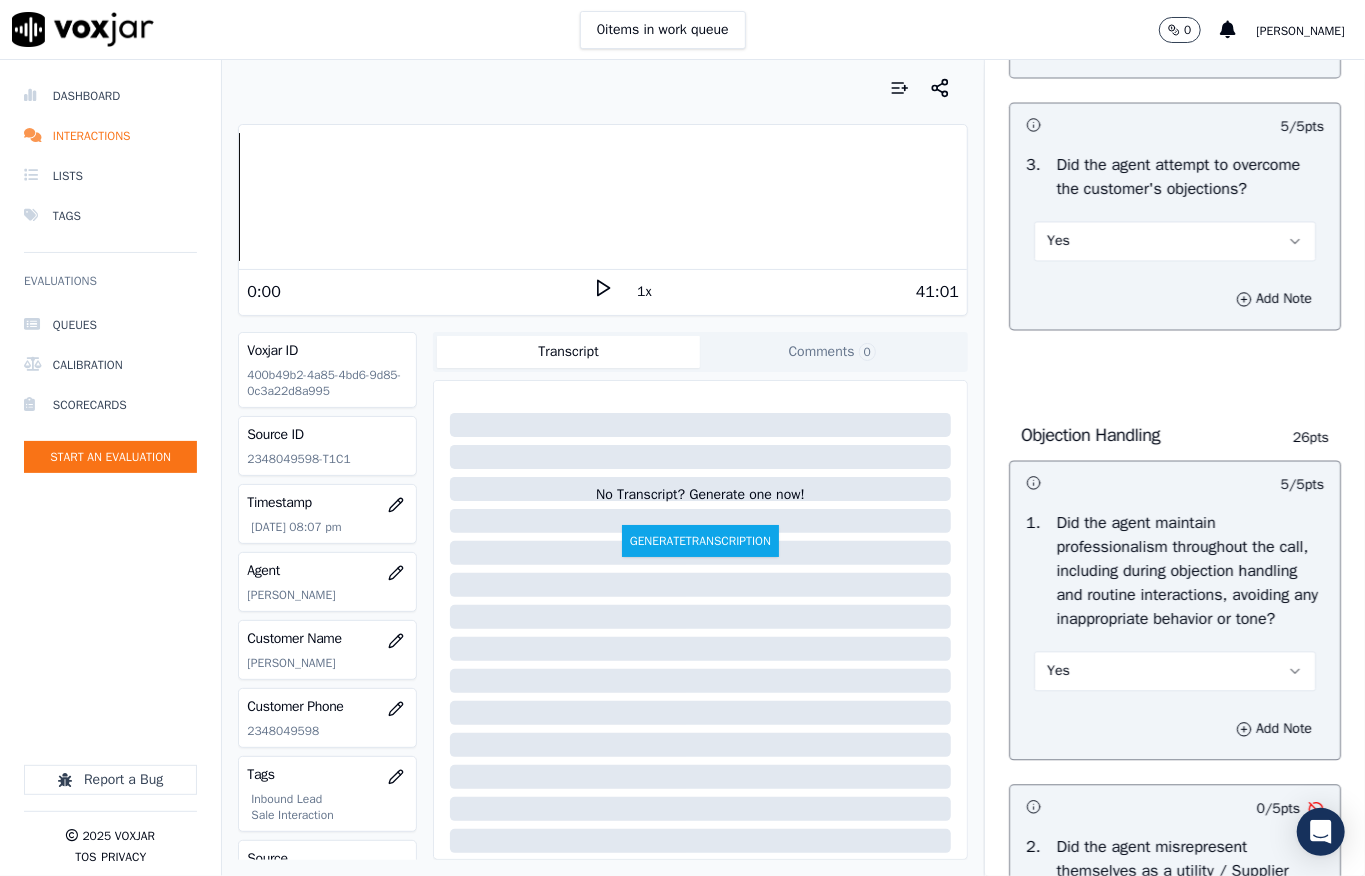 scroll, scrollTop: 1962, scrollLeft: 0, axis: vertical 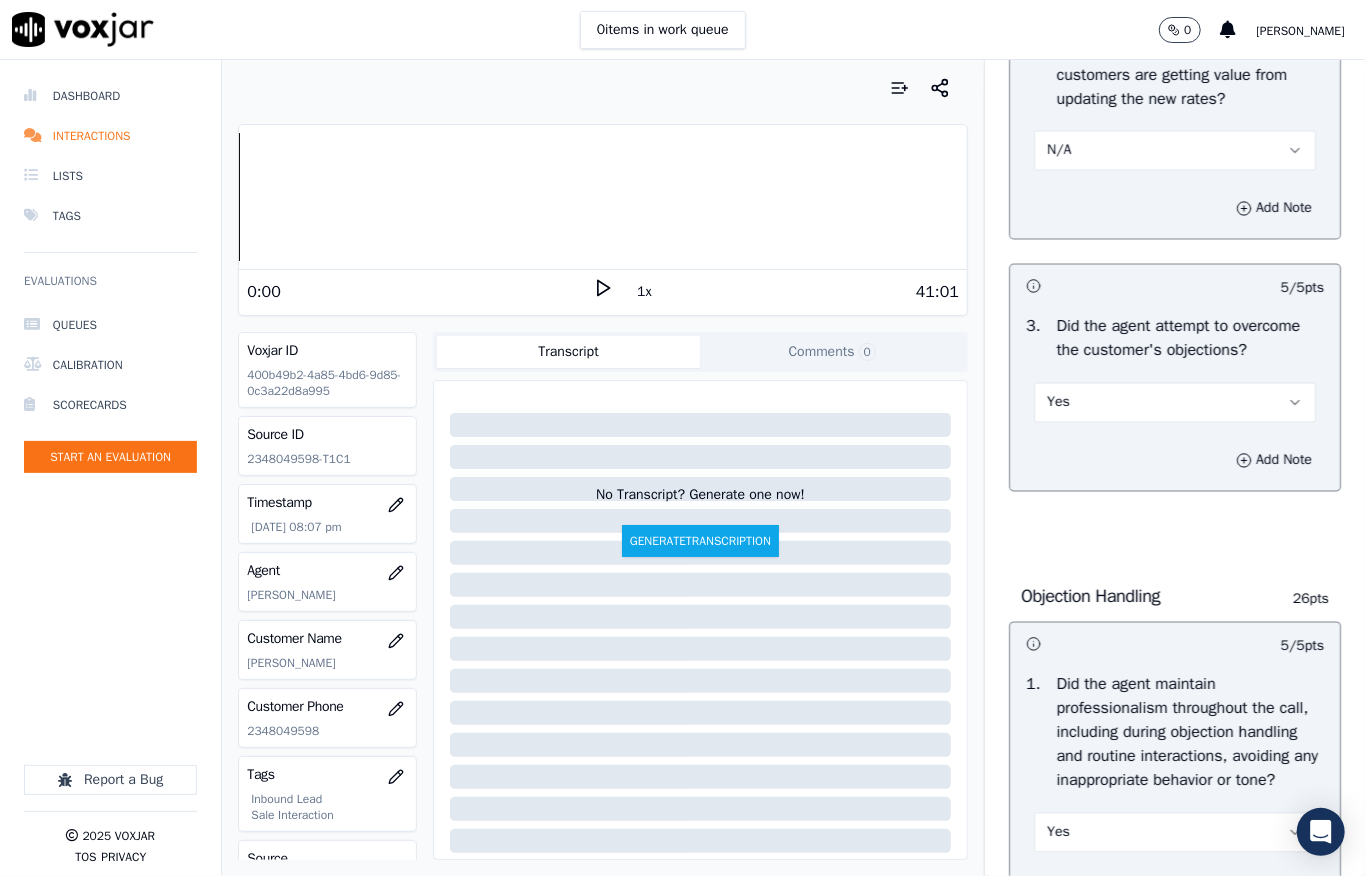click on "N/A" at bounding box center [1175, 151] 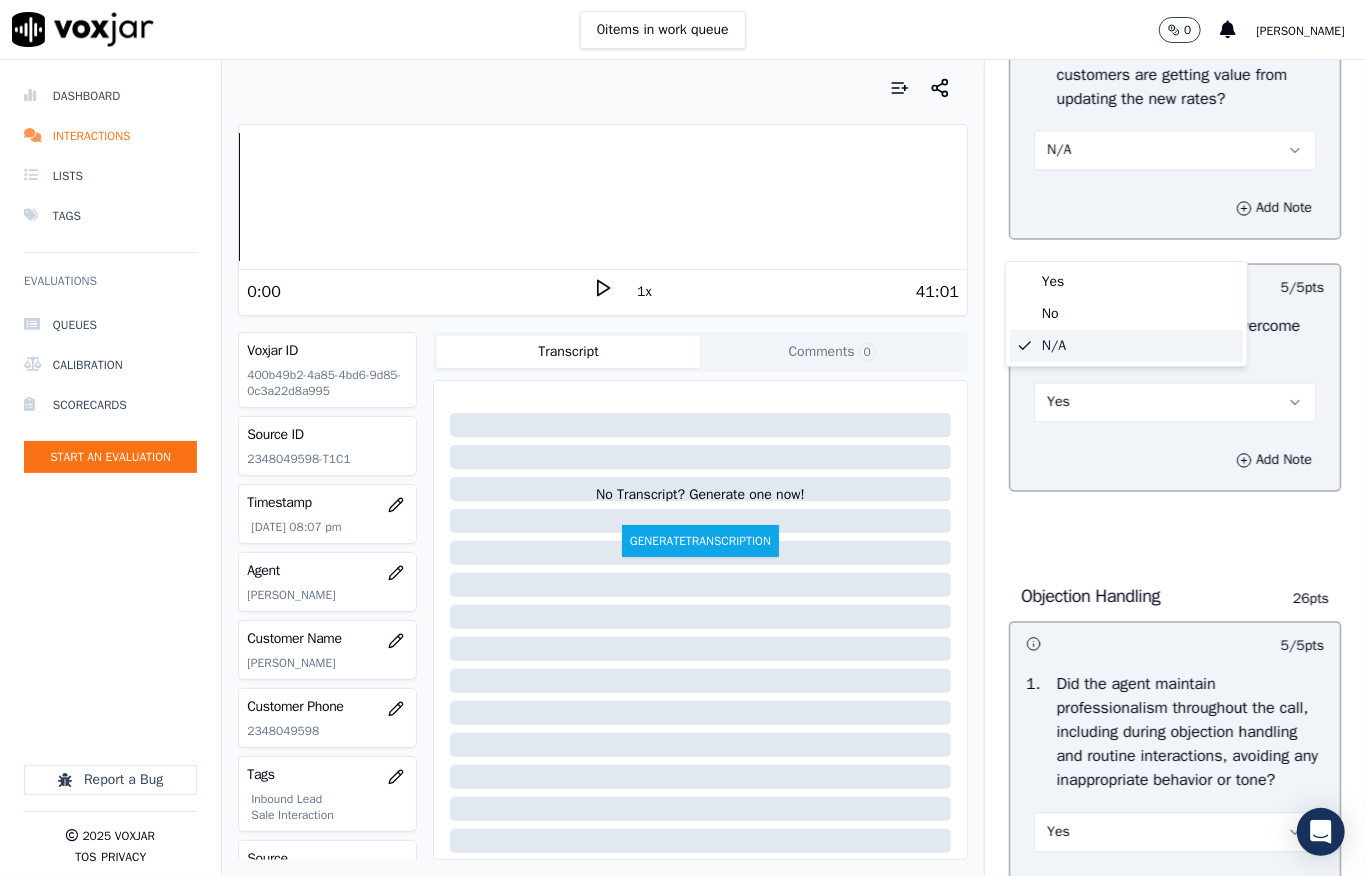 click on "N/A" at bounding box center [1175, 151] 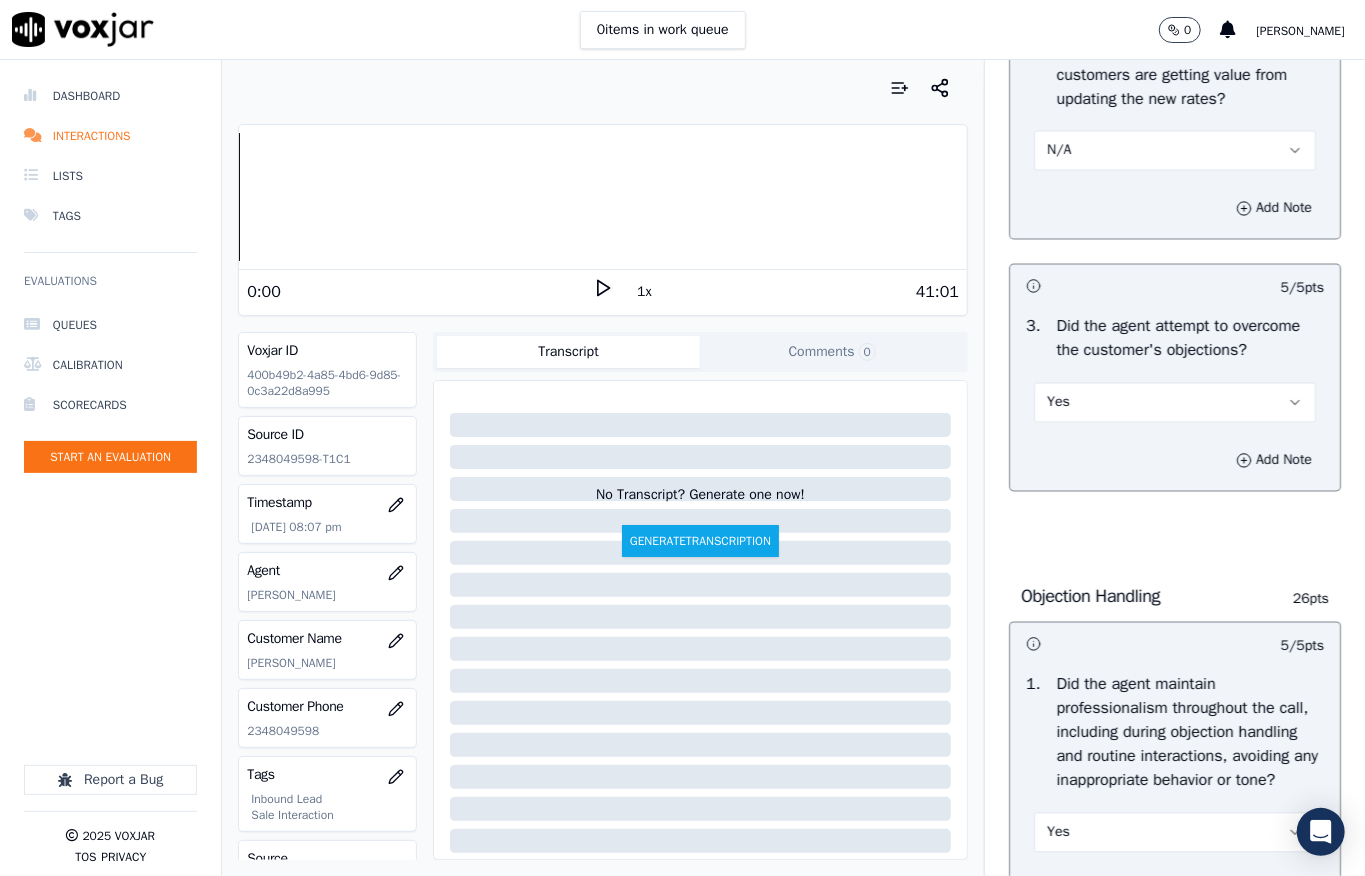 click on "N/A" at bounding box center [1175, 151] 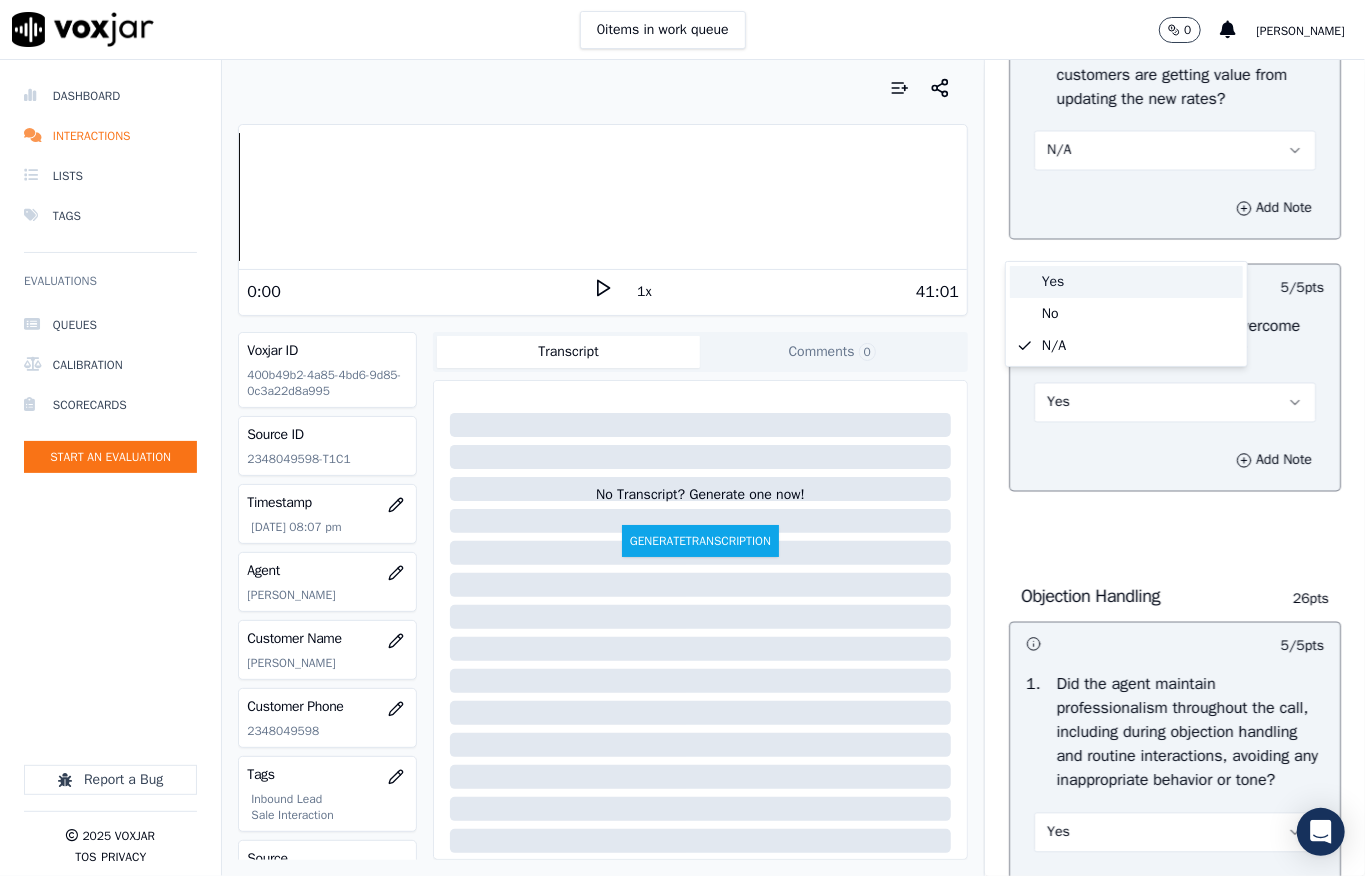 click on "Yes" at bounding box center [1126, 282] 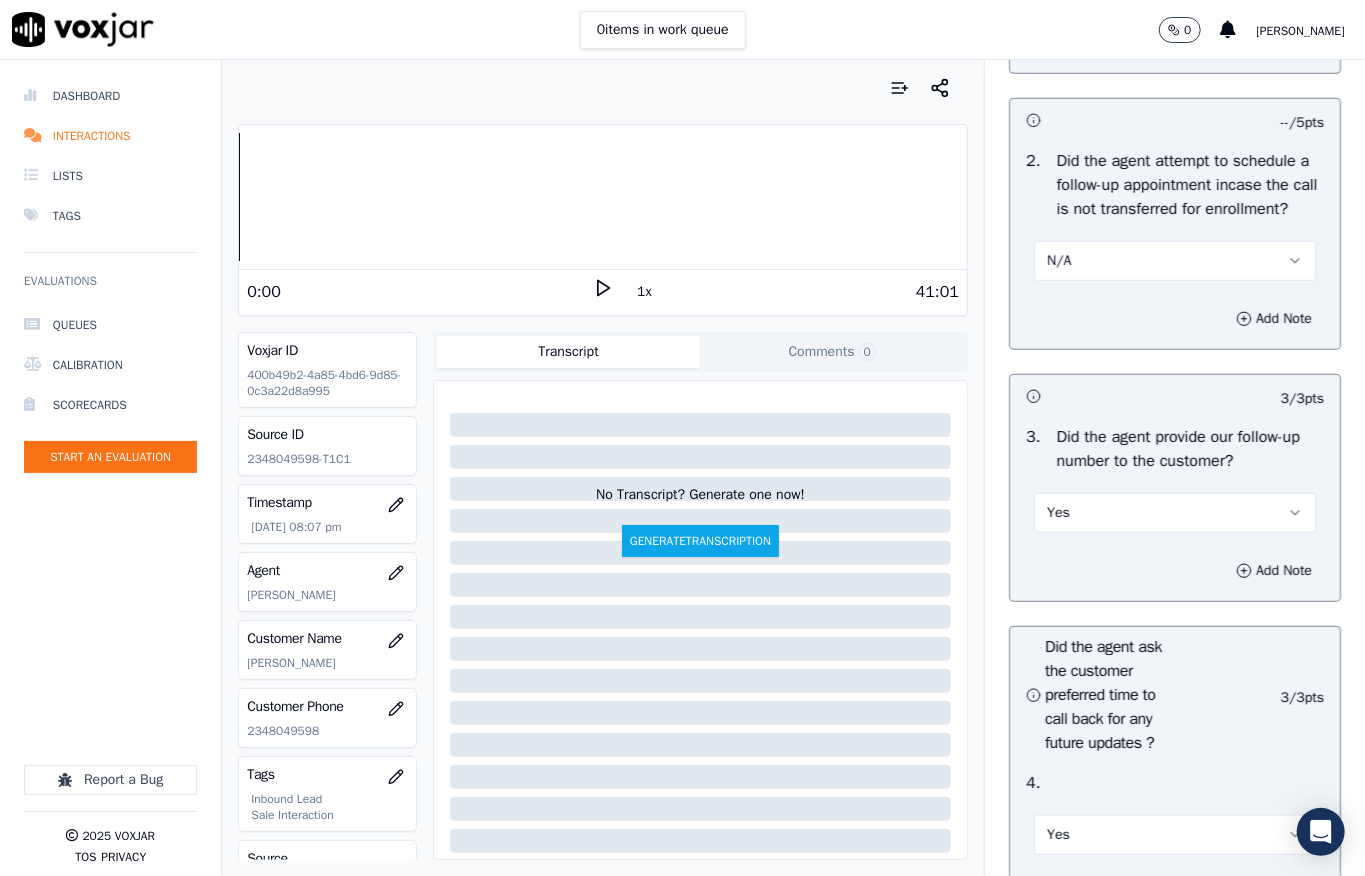 scroll, scrollTop: 4066, scrollLeft: 0, axis: vertical 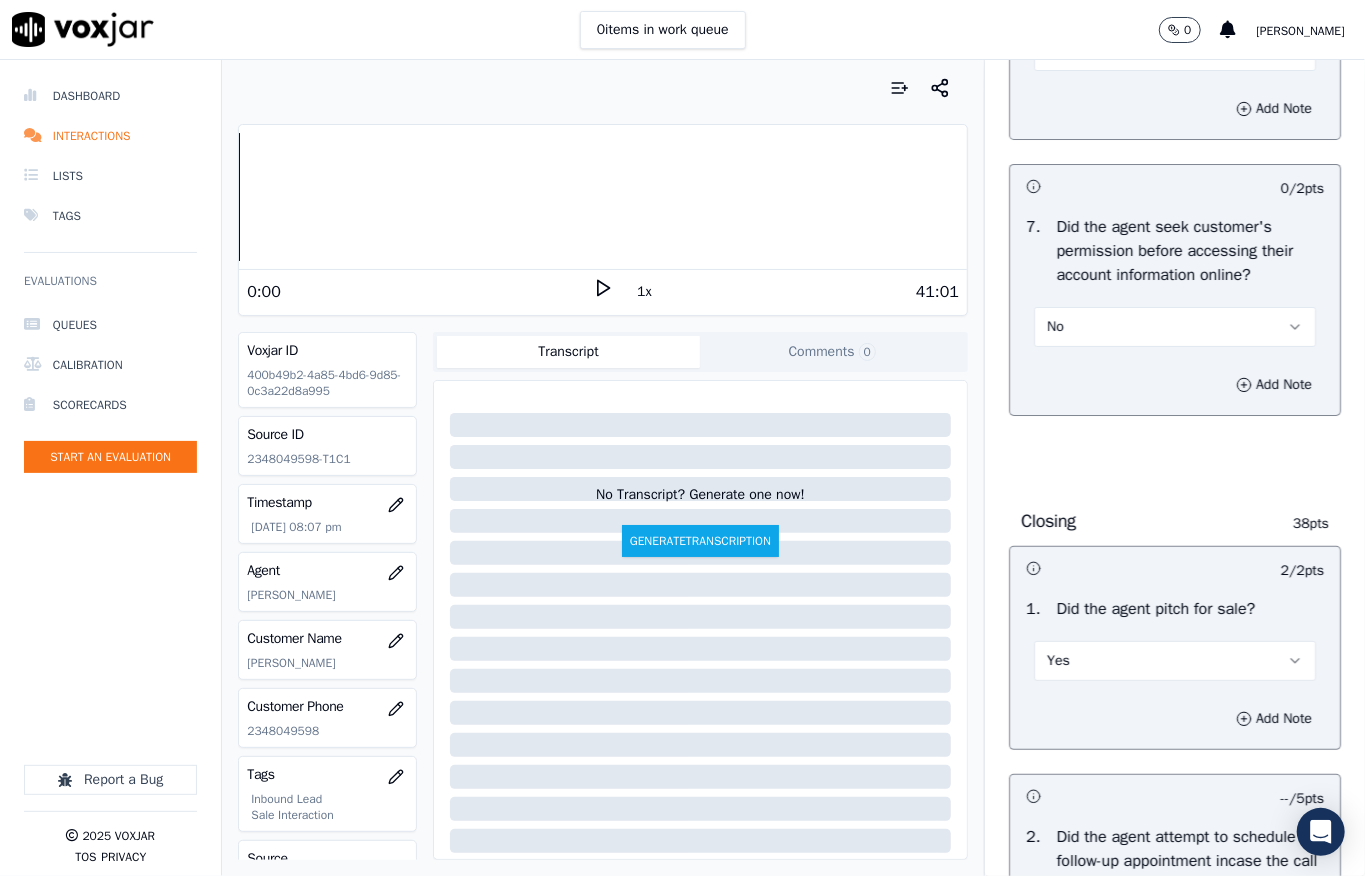 drag, startPoint x: 1296, startPoint y: 317, endPoint x: 1325, endPoint y: 1, distance: 317.3279 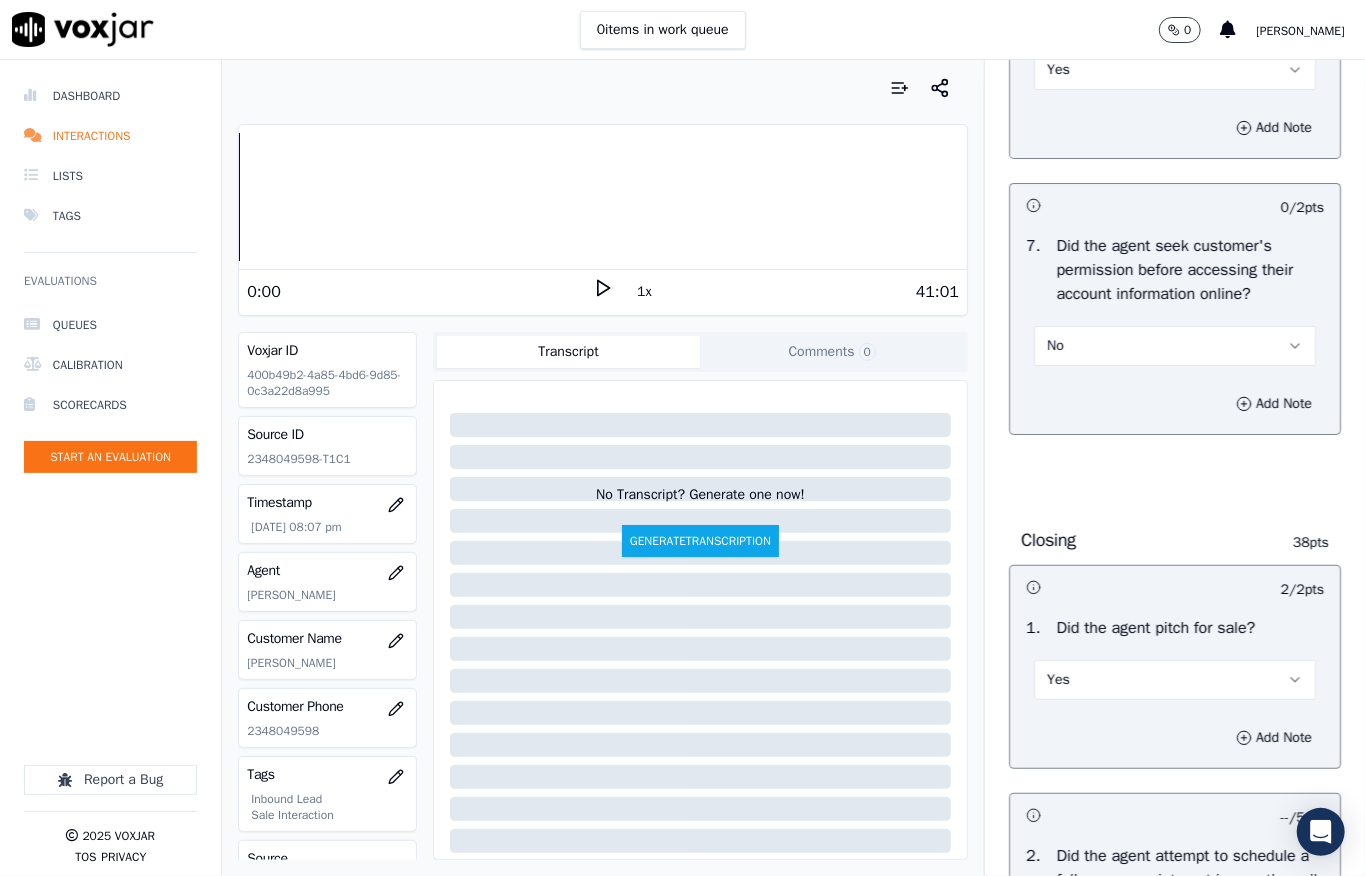 click on "0  items in work queue     0         [PERSON_NAME]             Dashboard   Interactions   Lists   Tags       Evaluations     Queues   Calibration   Scorecards   Start an Evaluation
Report a Bug       2025   Voxjar   TOS   Privacy             Your browser does not support the audio element.   0:00     1x   41:01   Voxjar ID   400b49b2-4a85-4bd6-9d85-0c3a22d8a995   Source ID   2348049598-T1C1   Timestamp
[DATE] 08:07 pm     Agent
[PERSON_NAME]     Customer Name     [PERSON_NAME]     Customer Phone     [PHONE_NUMBER]     Tags
Inbound Lead Sale Interaction     Source     manualUpload   Type     AUDIO       Transcript   Comments  0   No Transcript? Generate one now!   Generate  Transcription         Add Comment   Scores   Transcript   Metadata   Comments         Human Score   --   0  evaluation s   AI Score   --   0  evaluation s     AI Evaluations
Queue an AI Evaluation   No AI evaluations yet   Human Evaluations   Start a Manual Evaluation          Scorecard" at bounding box center [682, 438] 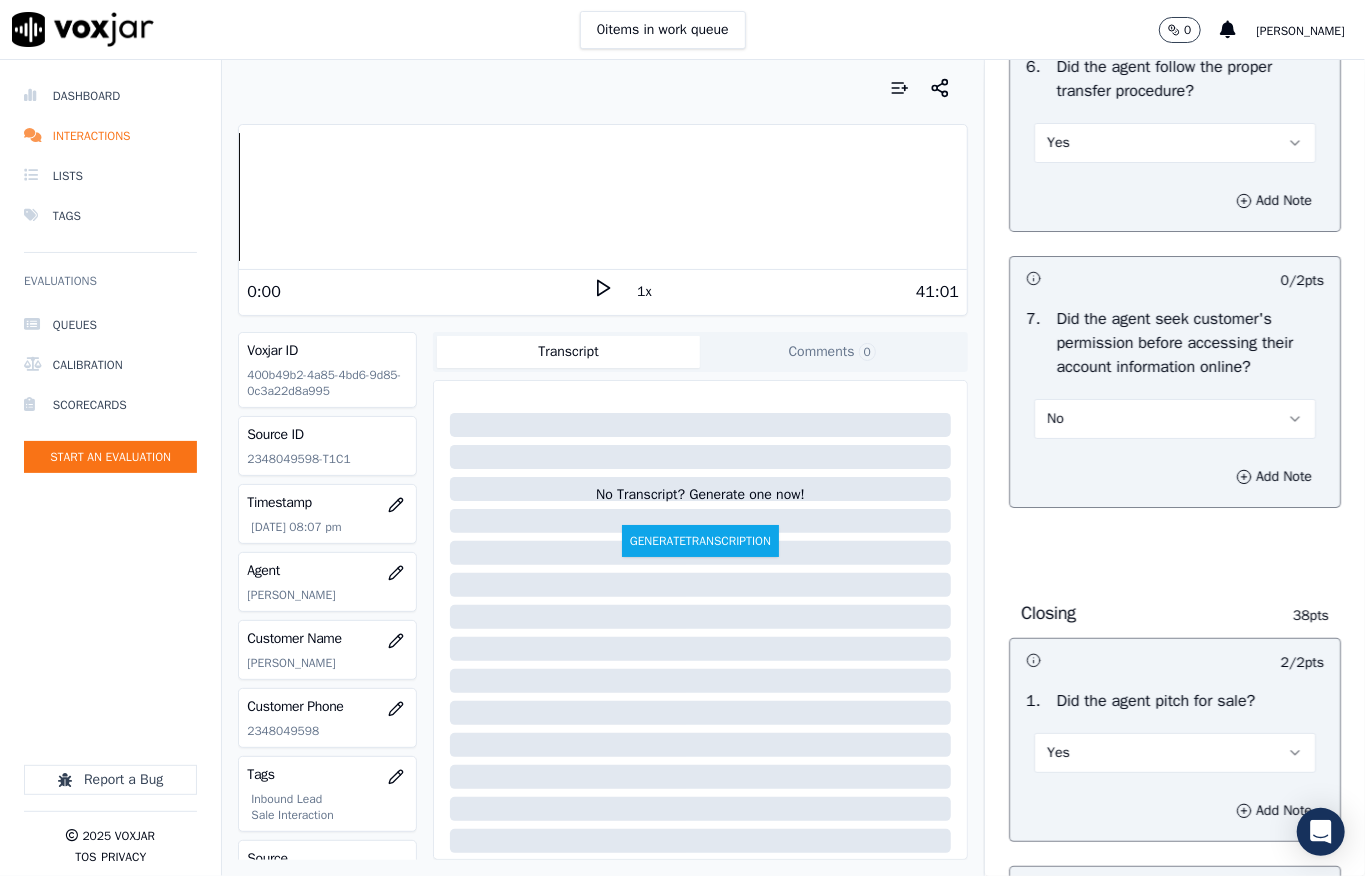click on "Greeting & Customer Information     24  pts                 4 / 4  pts     1 .   Did the agent identify themself at the start of the call?   Yes          Add Note                           5 / 5  pts     2 .   Did the agent identify why the customer was calling?   Yes          Add Note                           5 / 5  pts     3 .   Did the agent affirm their ability to help the customer?   Yes          Add Note                           5 / 5  pts     4 .   Did the agent attempt to collect customer information such as First and Last Name, Service Address, Alternate Number/Landline, and Email address?   Yes          Add Note                           5 / 5  pts     5 .   Did the agent collect any financial details from the customer?    No          Add Note             Problem Identification     12  pts                 5 / 5  pts     1 .   Did the agent ask probing questions to discover what problems they can help the customer solve?   Yes          Add Note                           2 / 2  pts     2 .     Yes" at bounding box center (1175, -562) 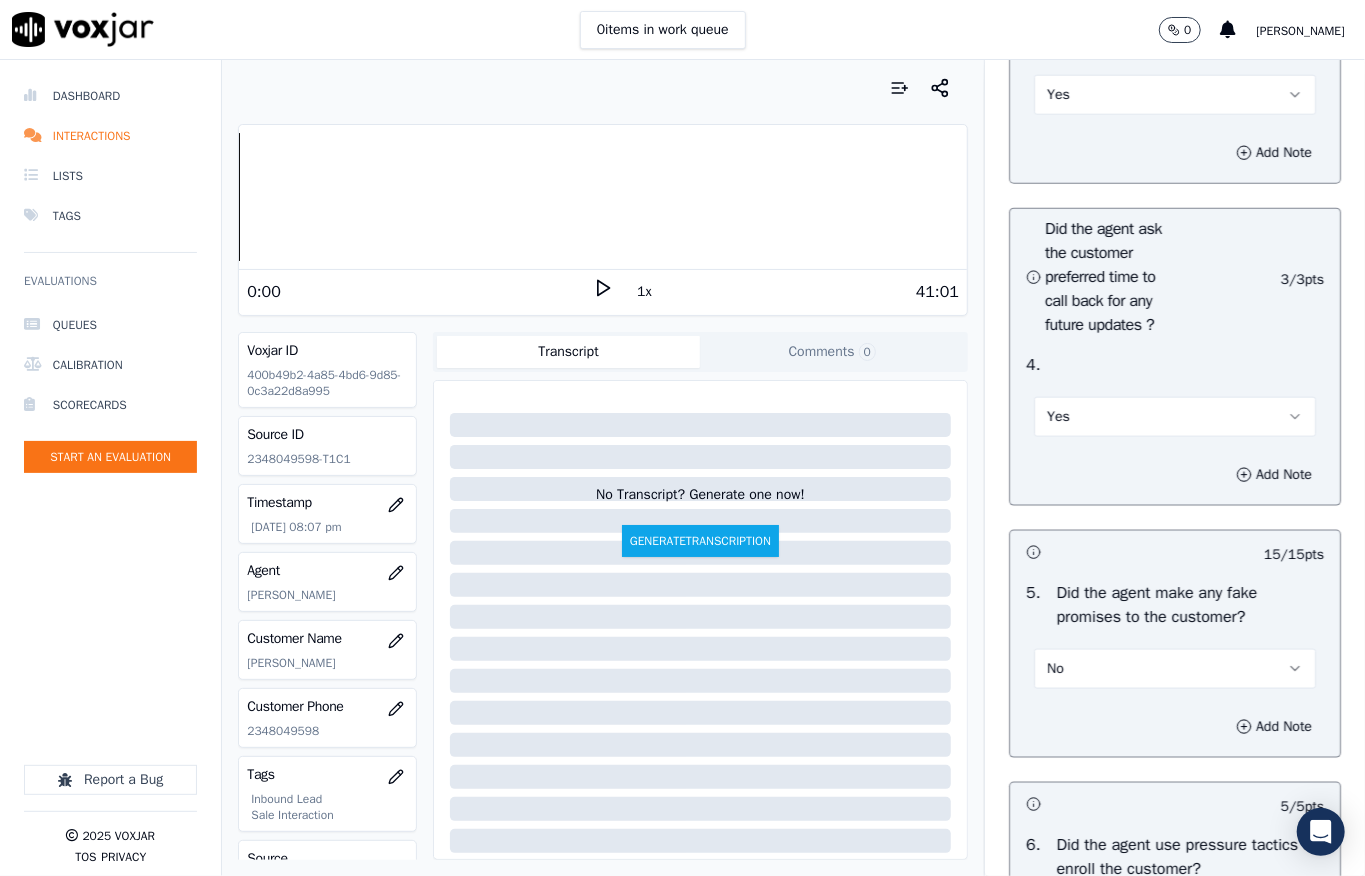 scroll, scrollTop: 6344, scrollLeft: 0, axis: vertical 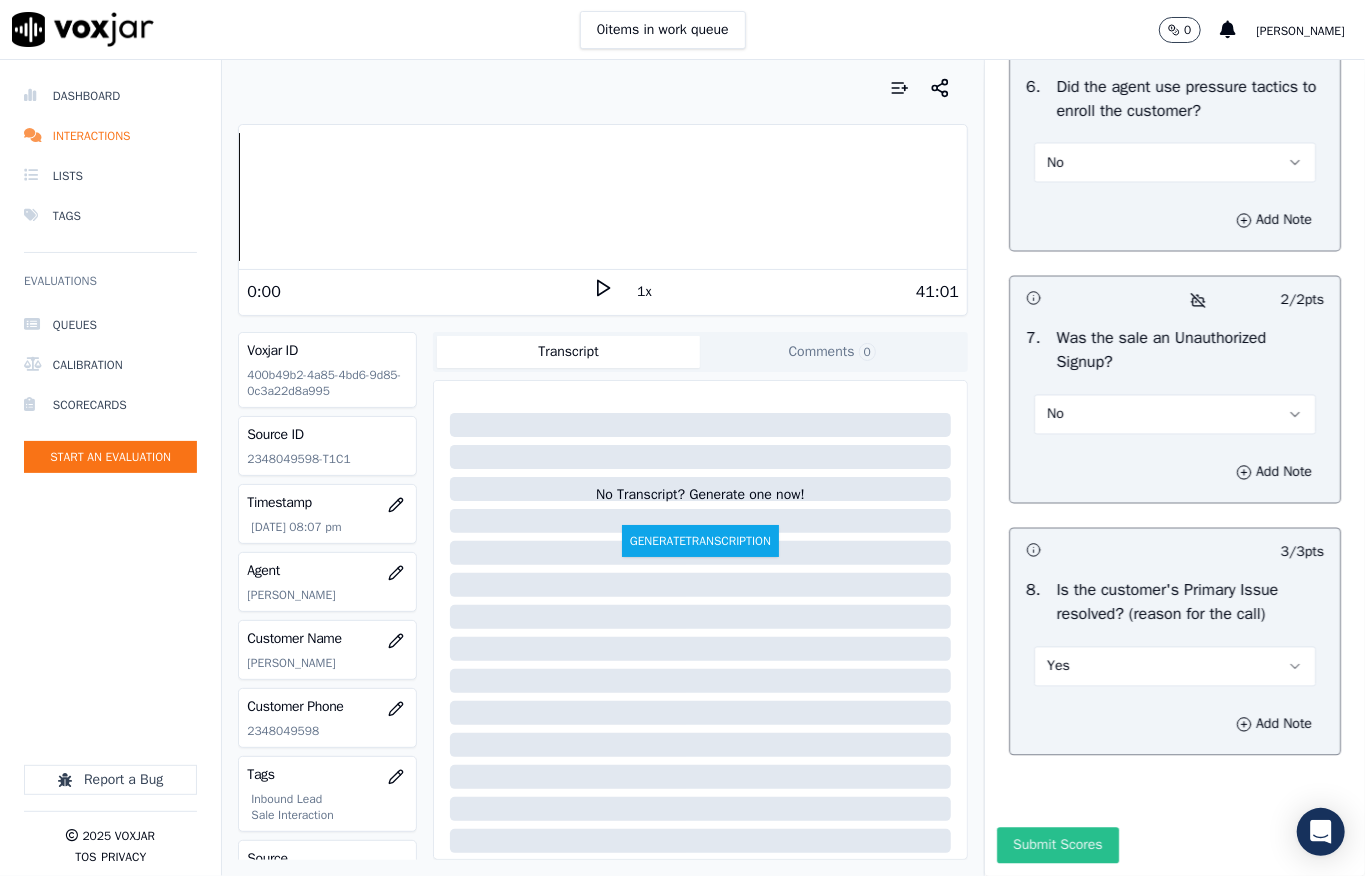 click on "Submit Scores" at bounding box center [1057, 846] 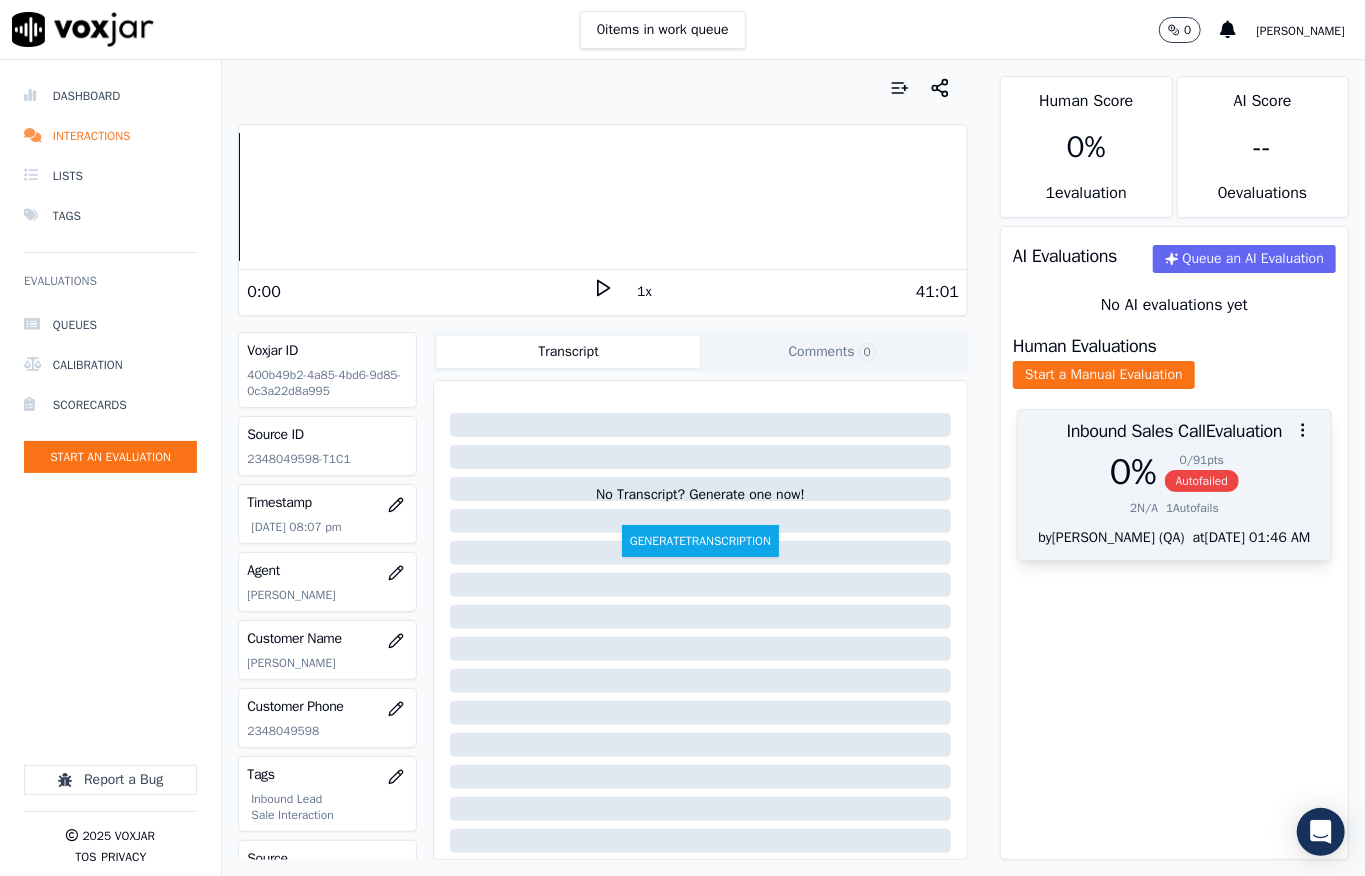 click on "0 / 91  pts" at bounding box center (1202, 460) 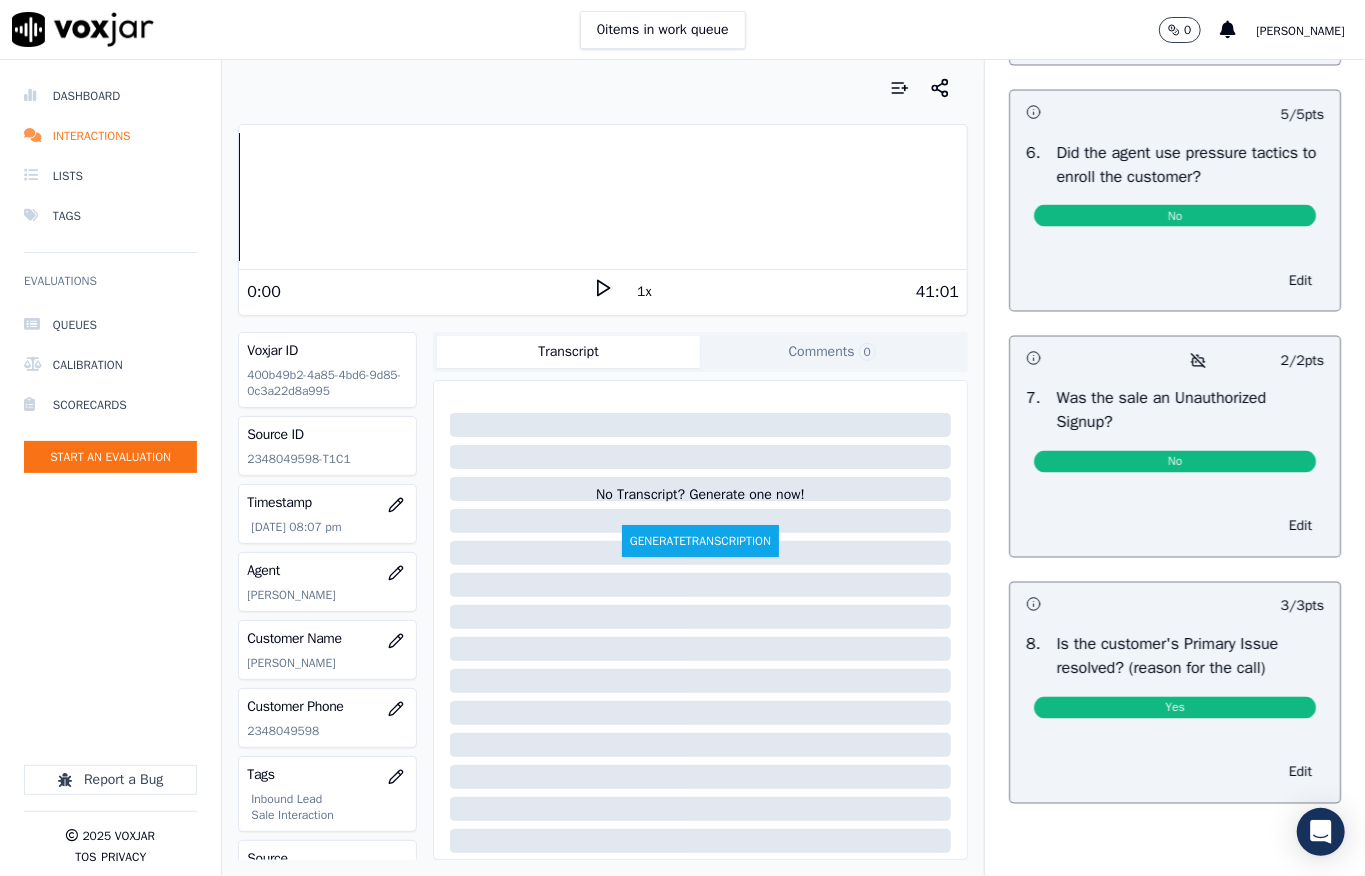 scroll, scrollTop: 0, scrollLeft: 0, axis: both 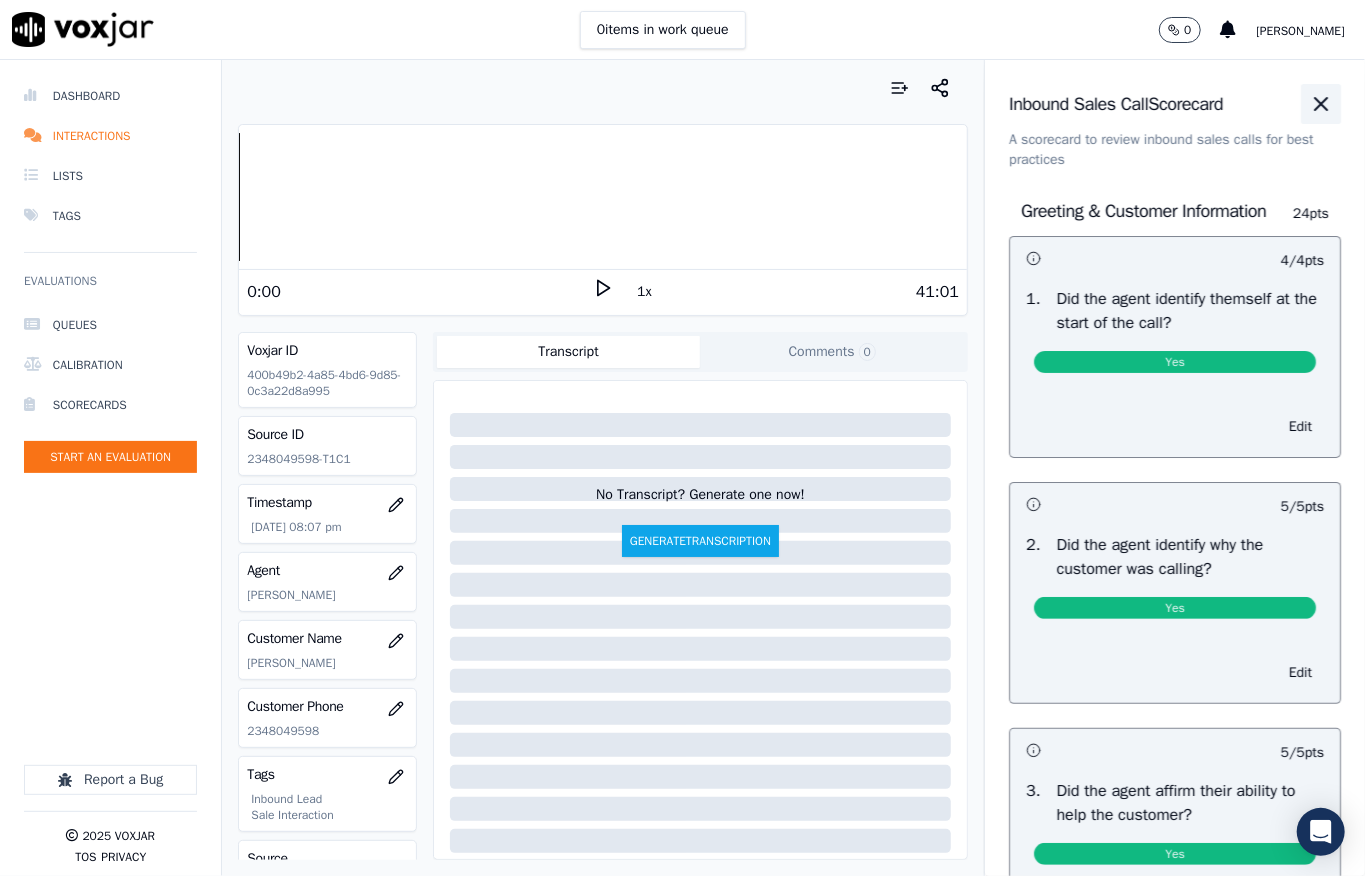 click 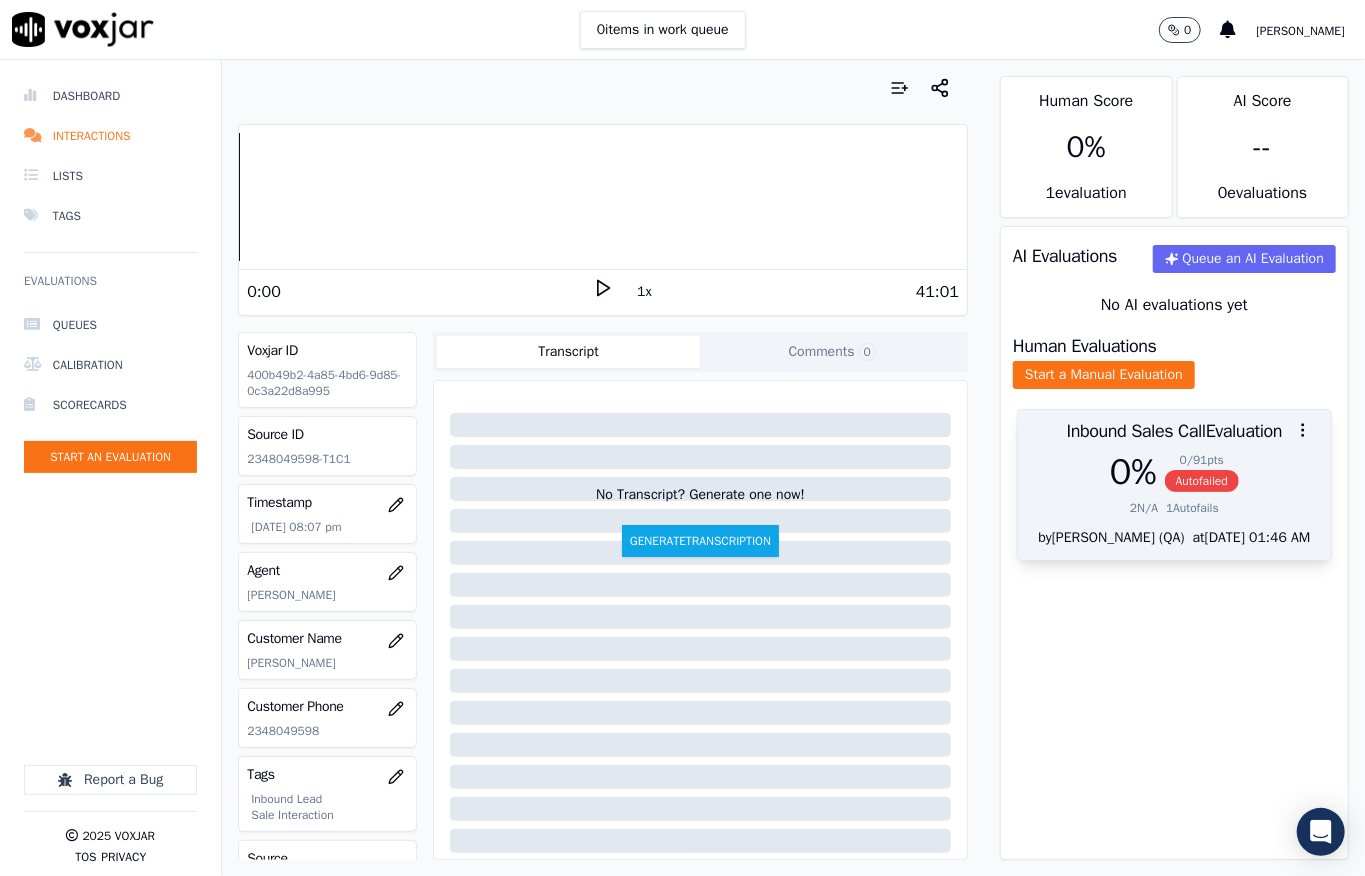 click on "Autofailed" at bounding box center [1202, 481] 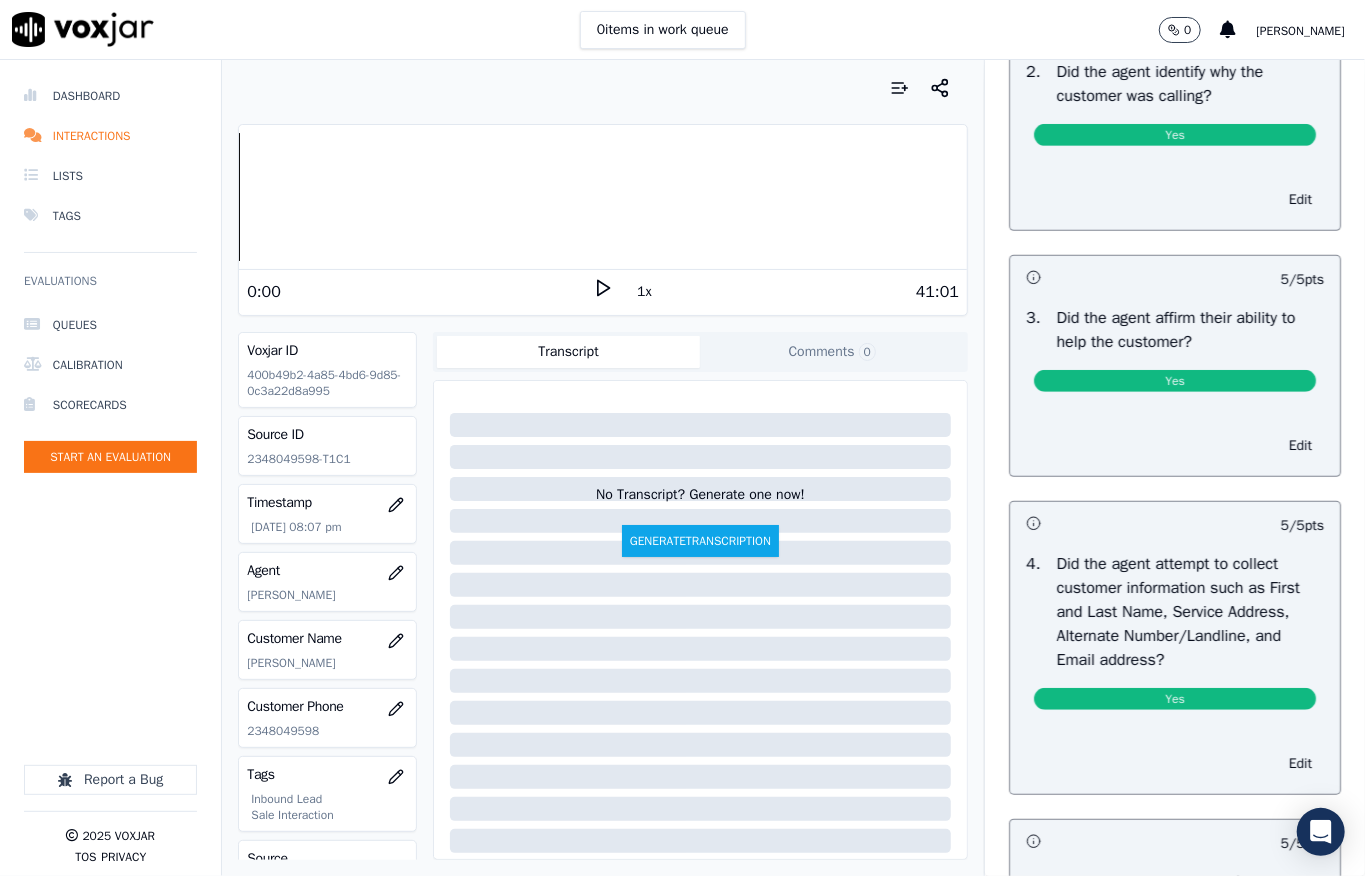 scroll, scrollTop: 0, scrollLeft: 0, axis: both 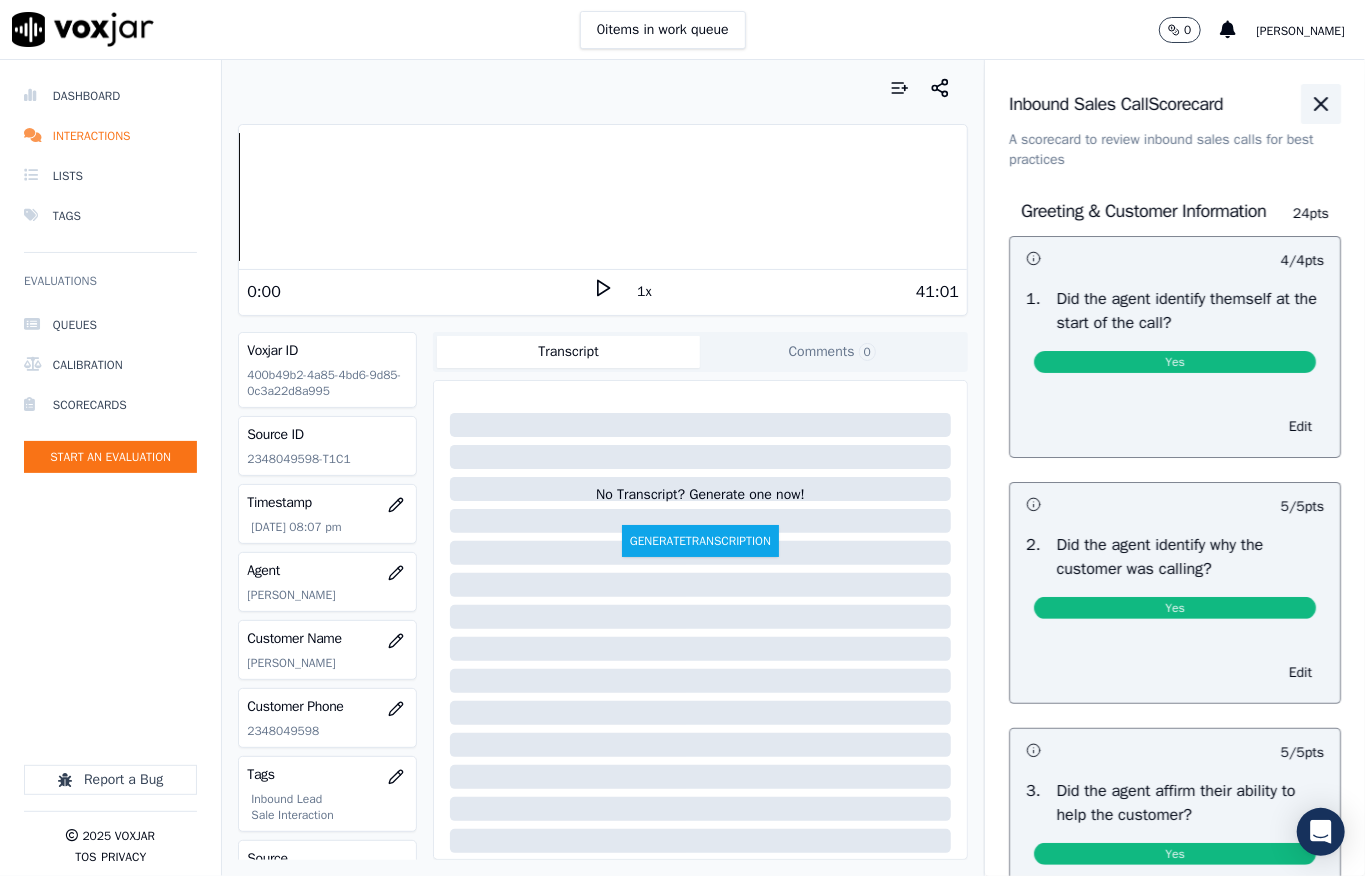 click 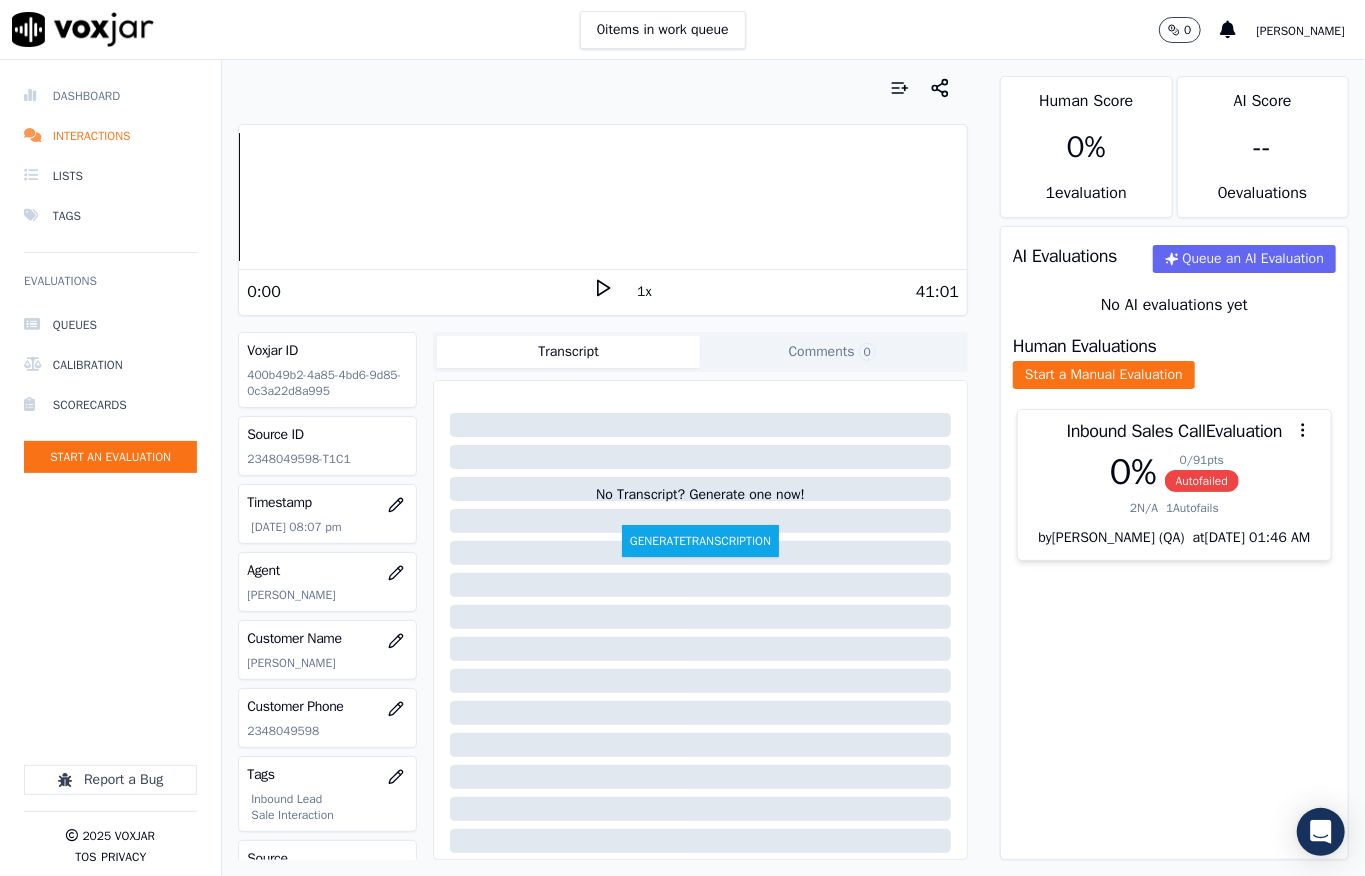 click on "Dashboard" at bounding box center [110, 96] 